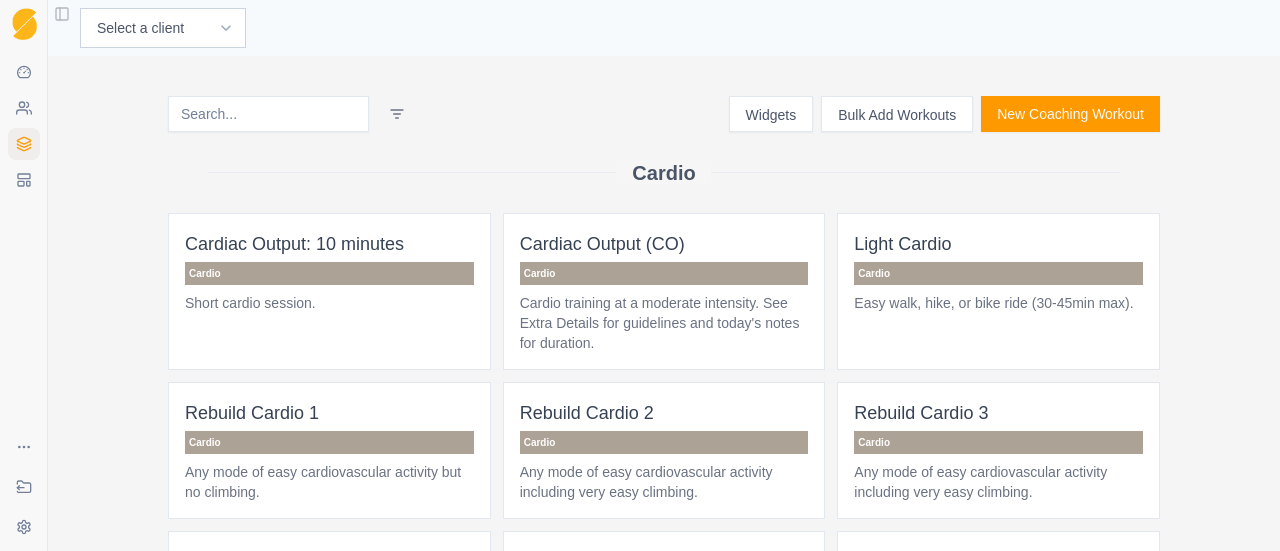 scroll, scrollTop: 0, scrollLeft: 0, axis: both 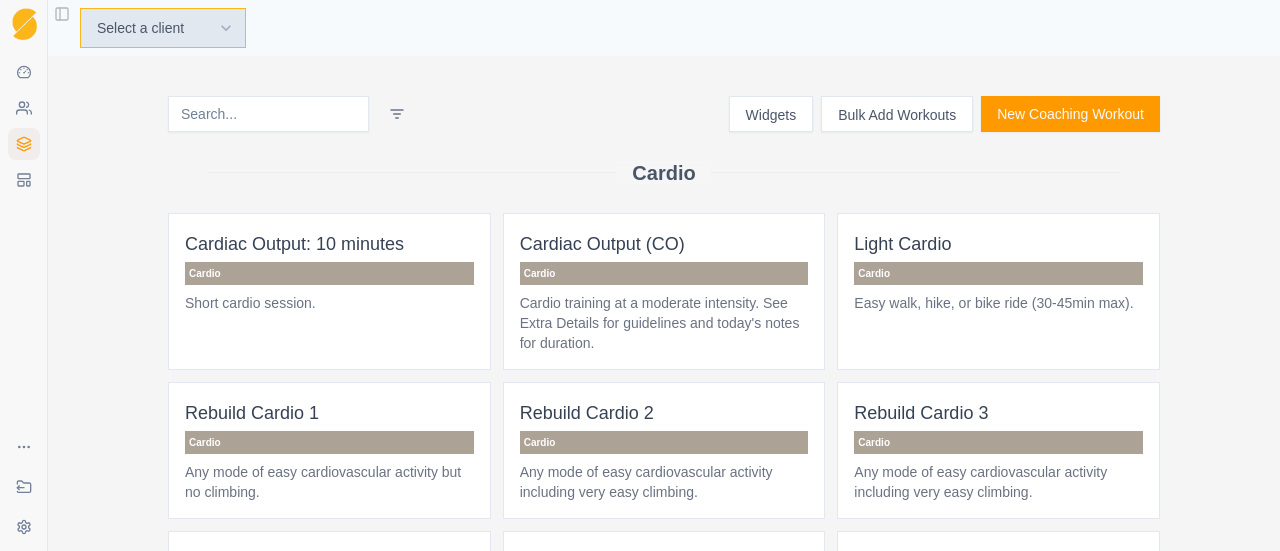 select on "[UUID]" 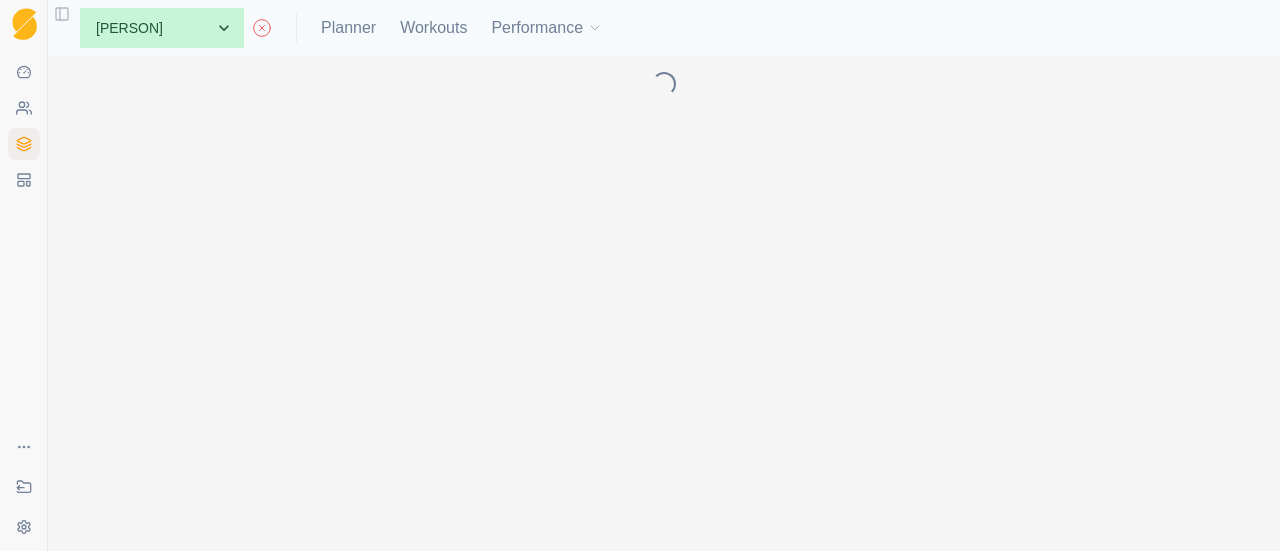 scroll, scrollTop: 0, scrollLeft: 0, axis: both 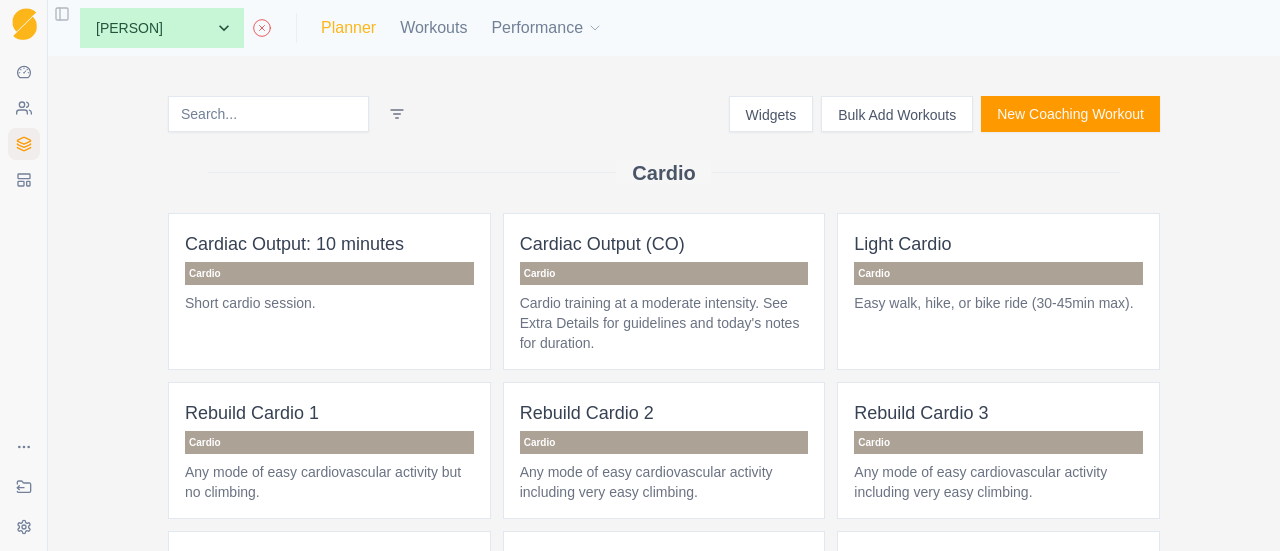 click on "Planner" at bounding box center [348, 28] 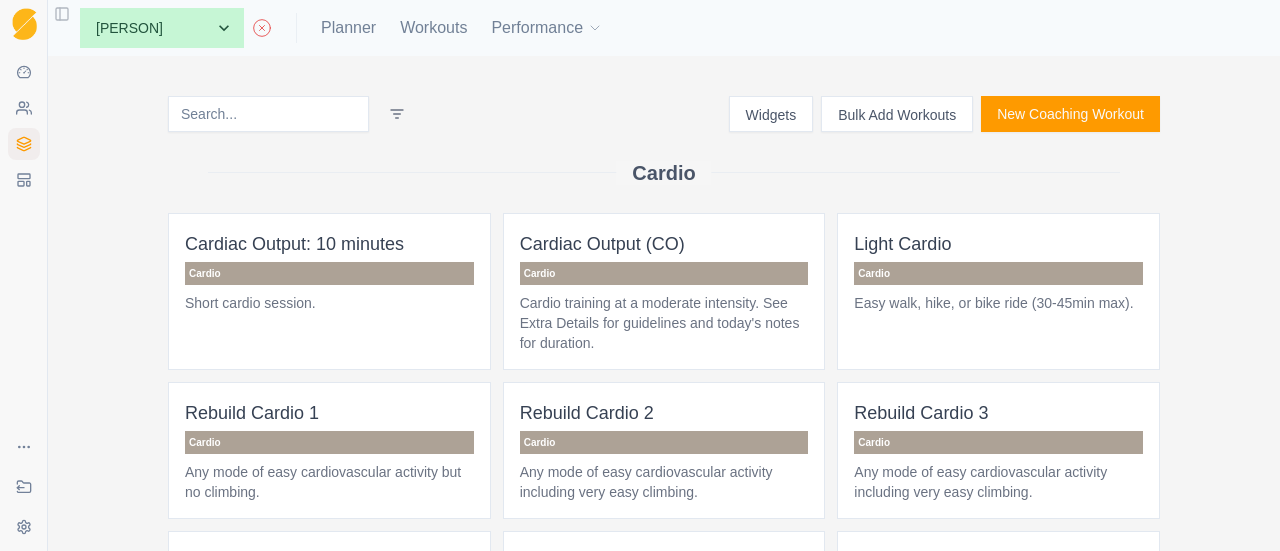 select on "month" 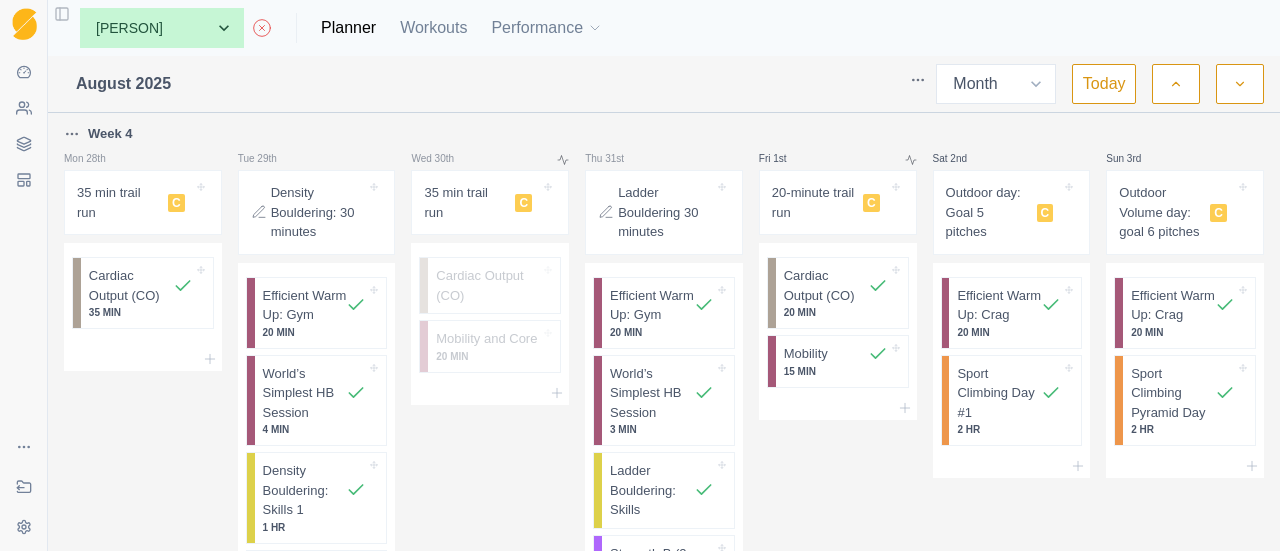 click 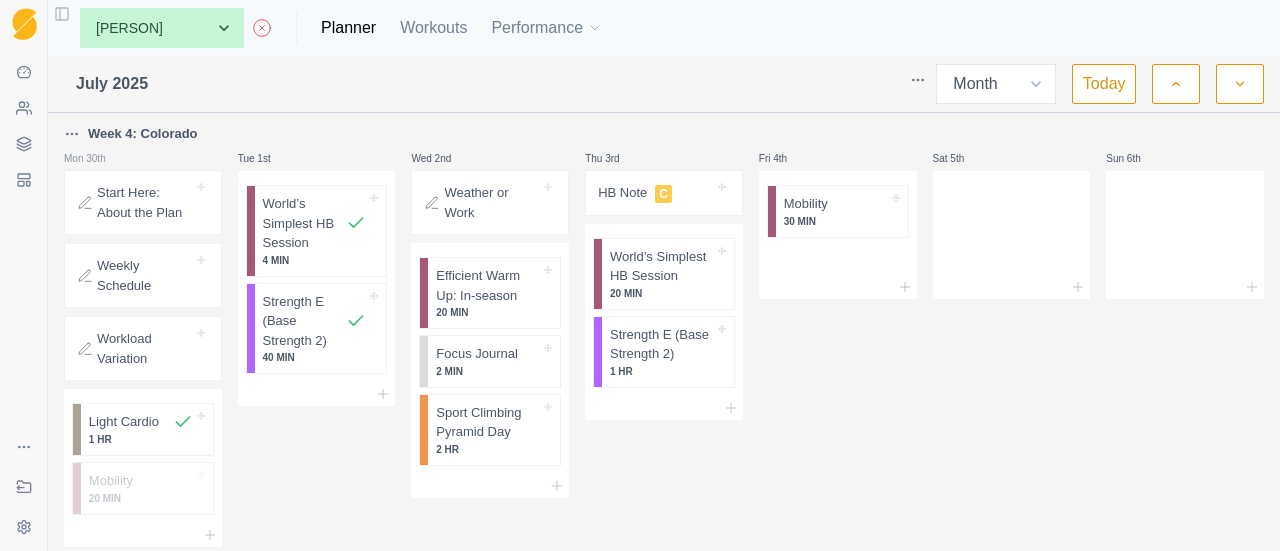 click at bounding box center [1240, 84] 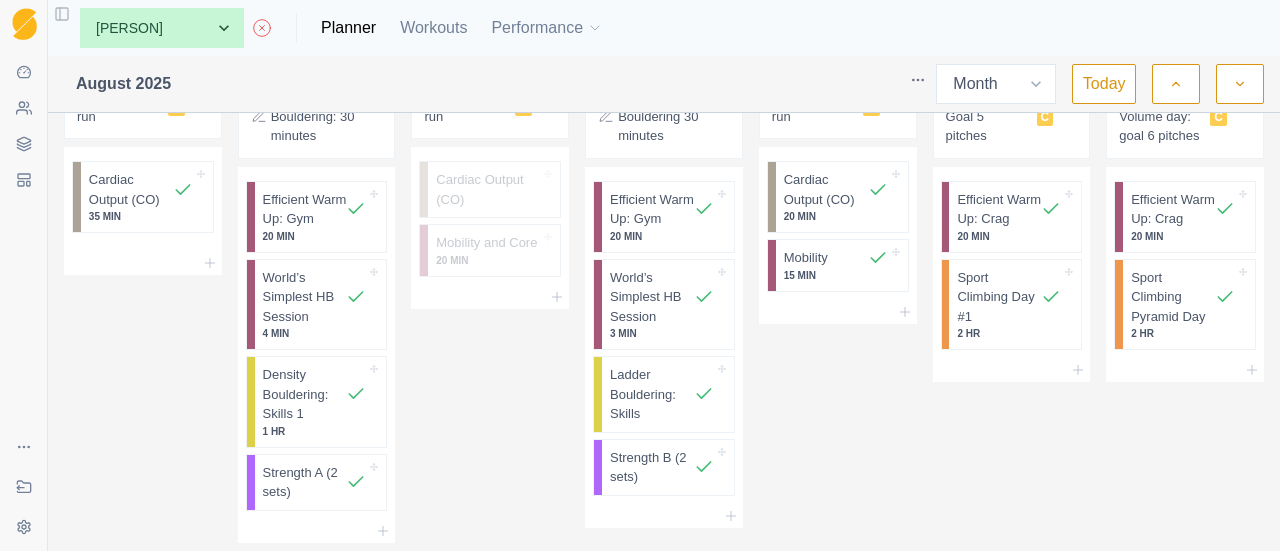 scroll, scrollTop: 0, scrollLeft: 0, axis: both 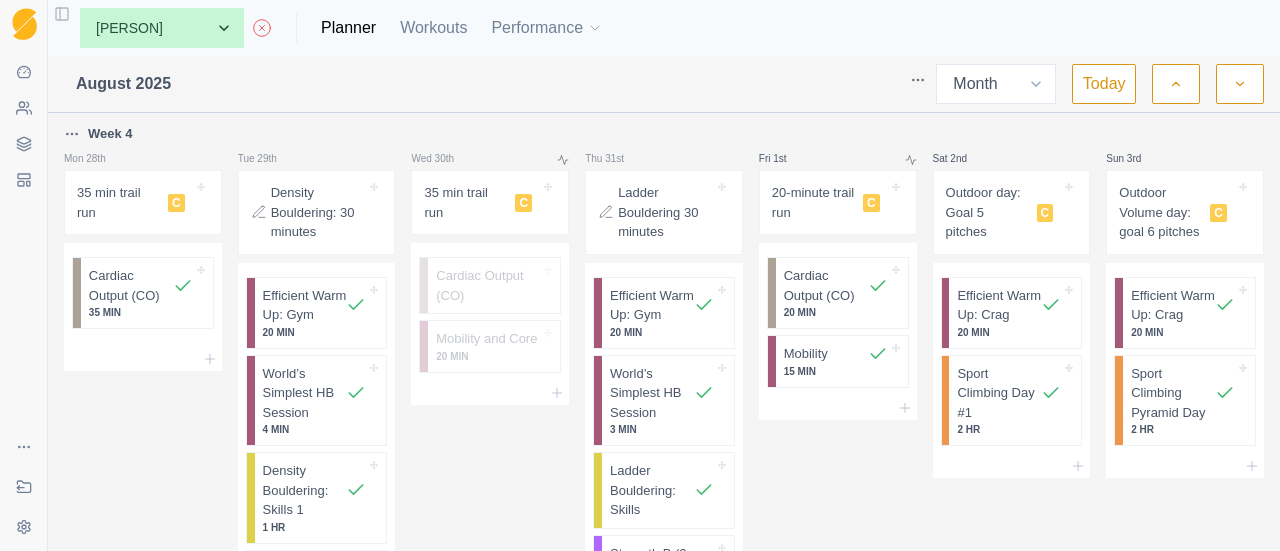 click 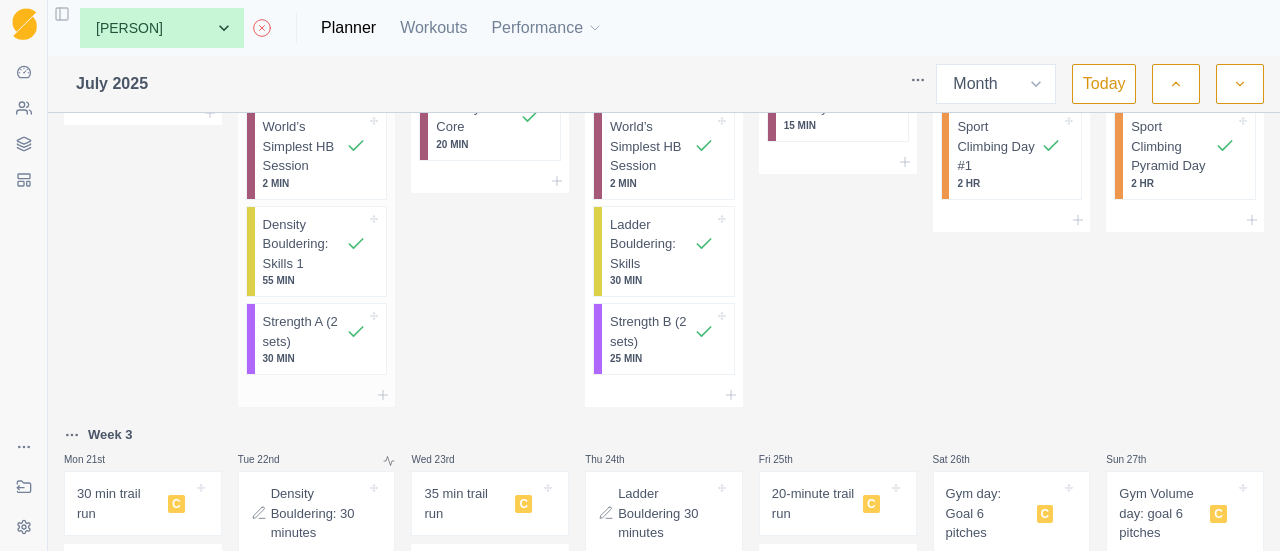 scroll, scrollTop: 1200, scrollLeft: 0, axis: vertical 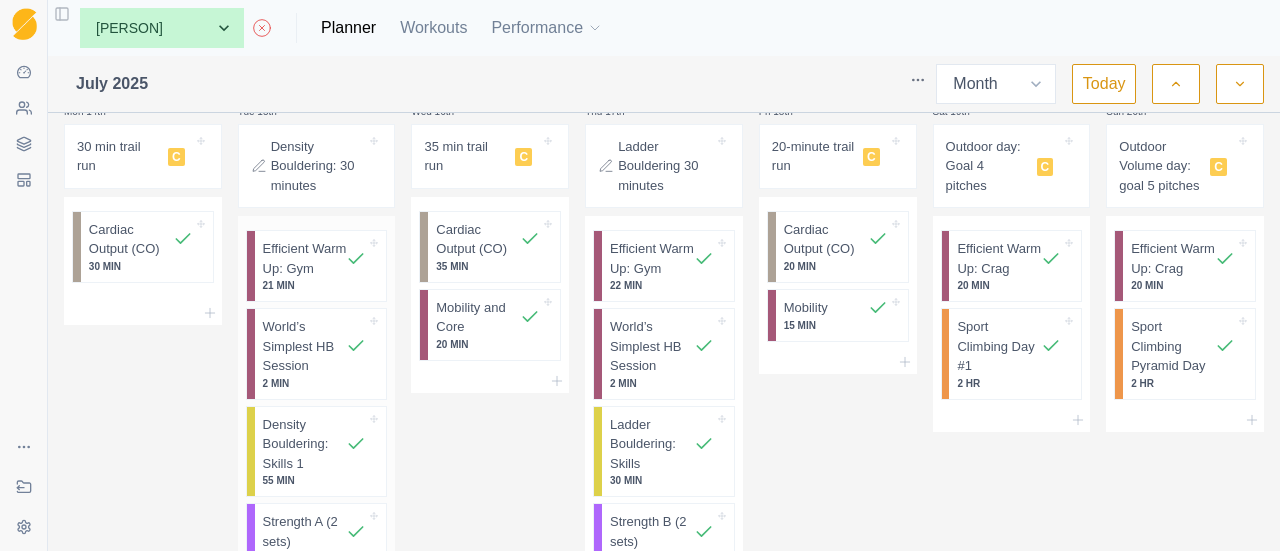 click on "World’s Simplest HB Session" at bounding box center (305, 346) 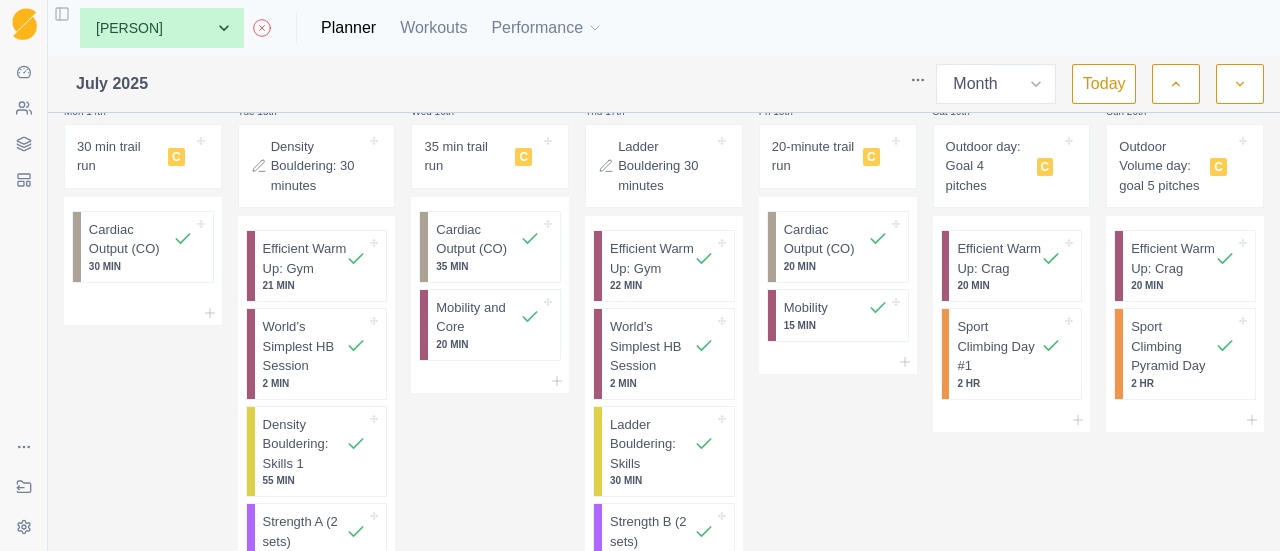 select on "4" 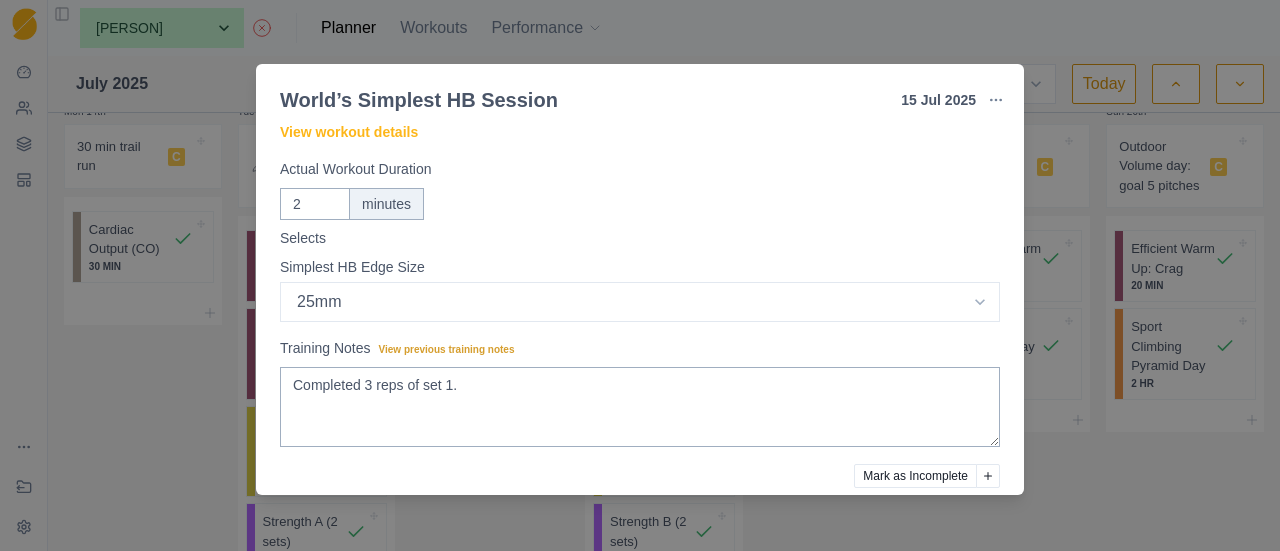 scroll, scrollTop: 170, scrollLeft: 0, axis: vertical 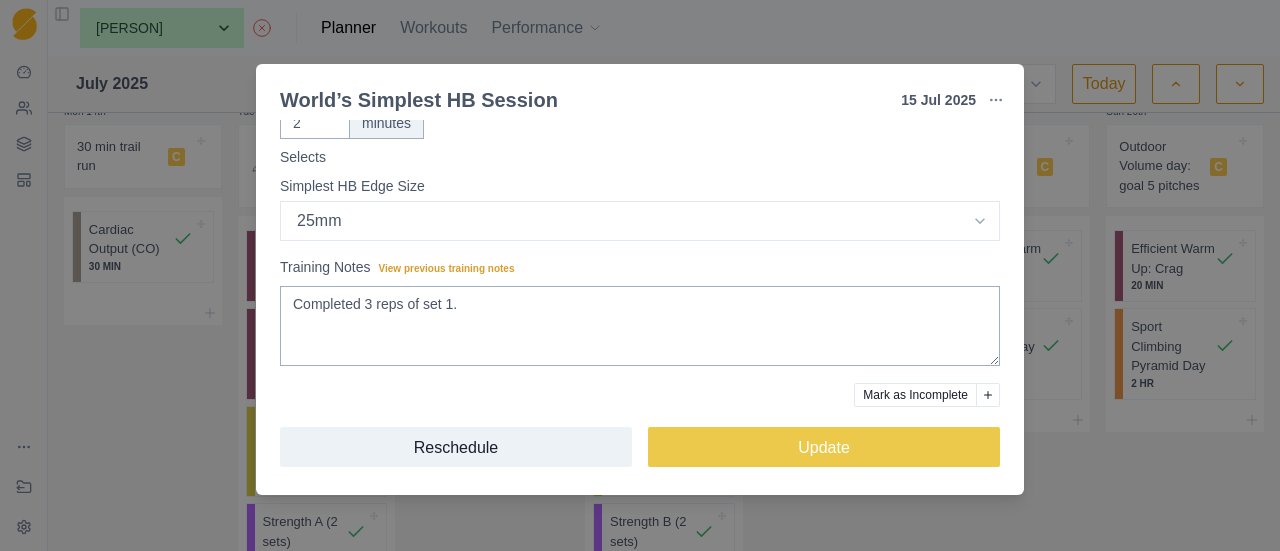 click on "World’s Simplest HB Session [DATE] Link To Goal View Workout Metrics Edit Original Workout Reschedule Workout Remove From Schedule Conditioning Duration:  2 MIN A simple 10-min hangboard "ladder" session performed with a single grip type and single edge size. View workout details Actual Workout Duration 2 minutes Selects Simplest HB Edge Size Select option Bar HB Jug 30mm 25mm 20mm 15mm 10mm 35mm 33mm Training Notes View previous training notes Completed 3 reps of set 1. Mark as Incomplete Reschedule Update" at bounding box center (640, 275) 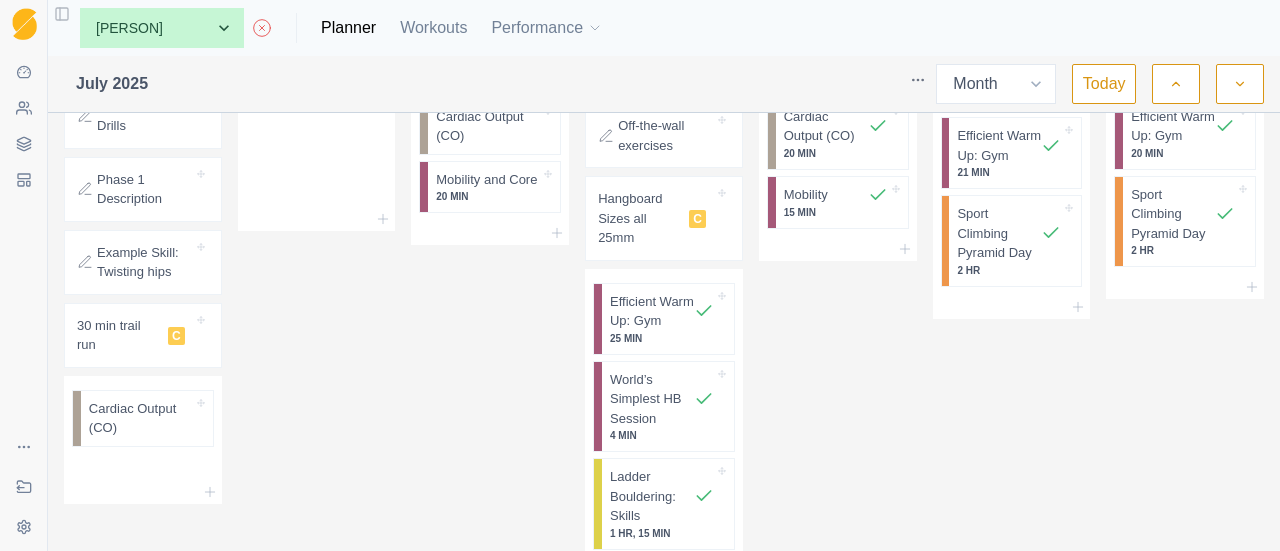 scroll, scrollTop: 300, scrollLeft: 0, axis: vertical 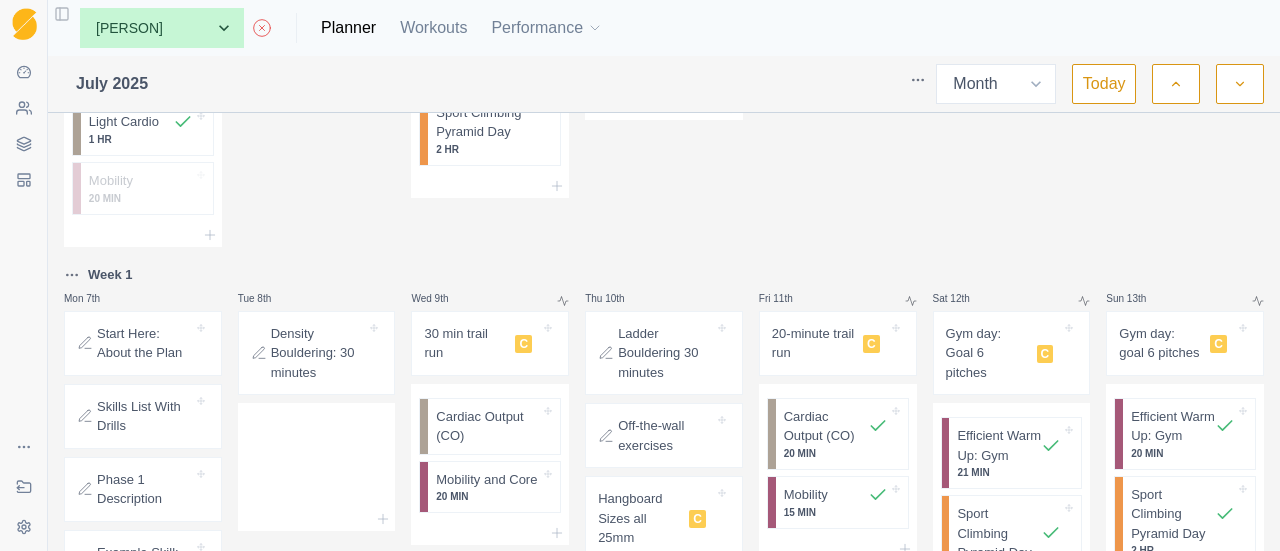click on "Ladder Bouldering 30 minutes" at bounding box center (666, 353) 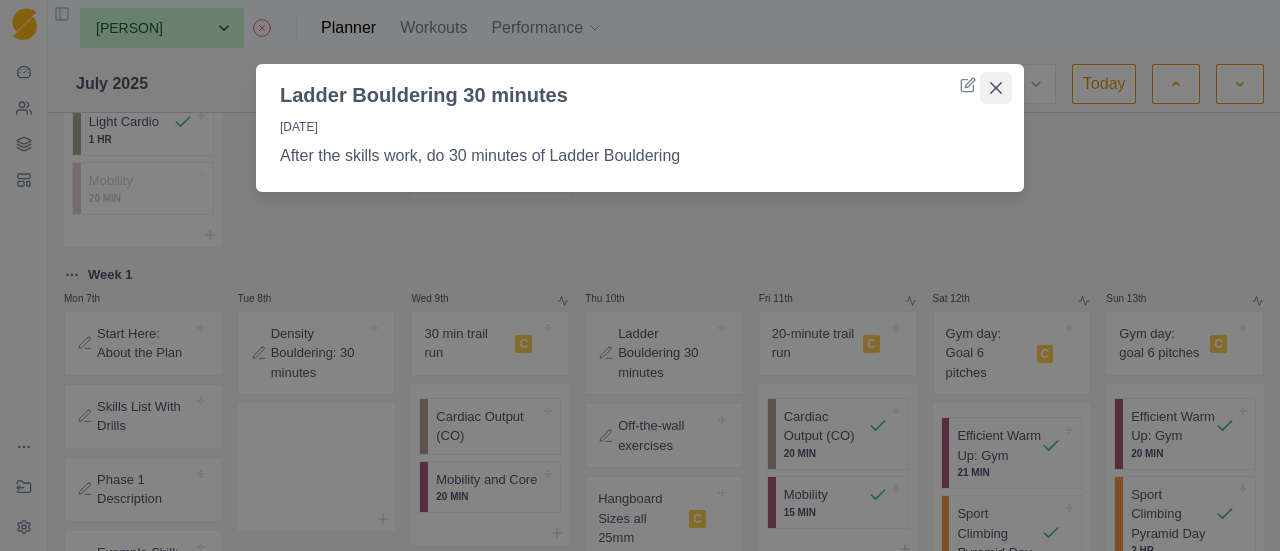 click 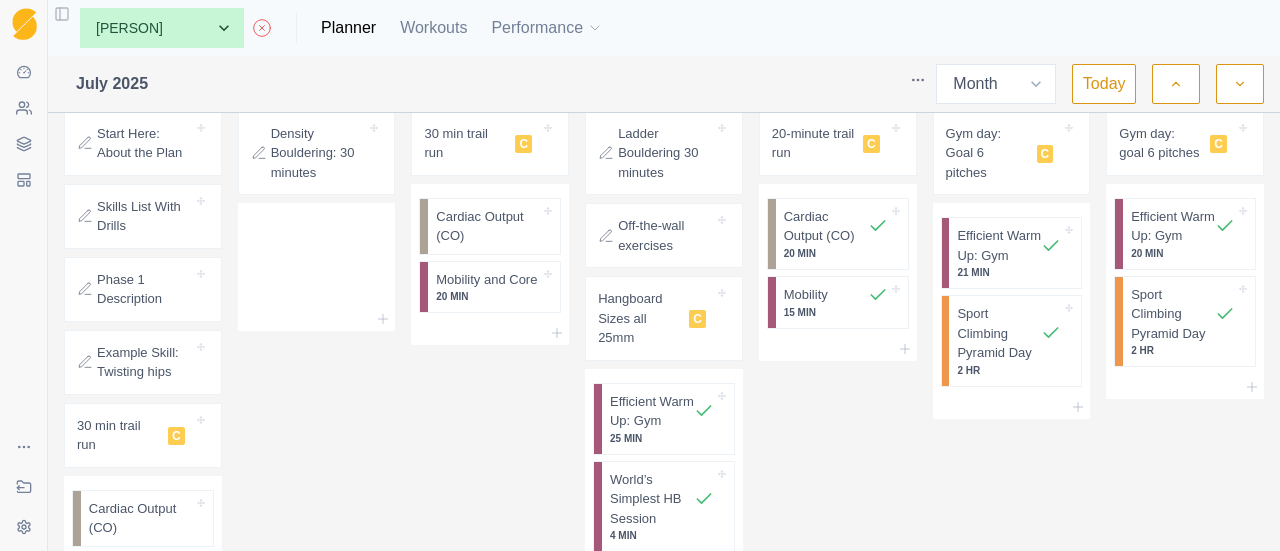 scroll, scrollTop: 600, scrollLeft: 0, axis: vertical 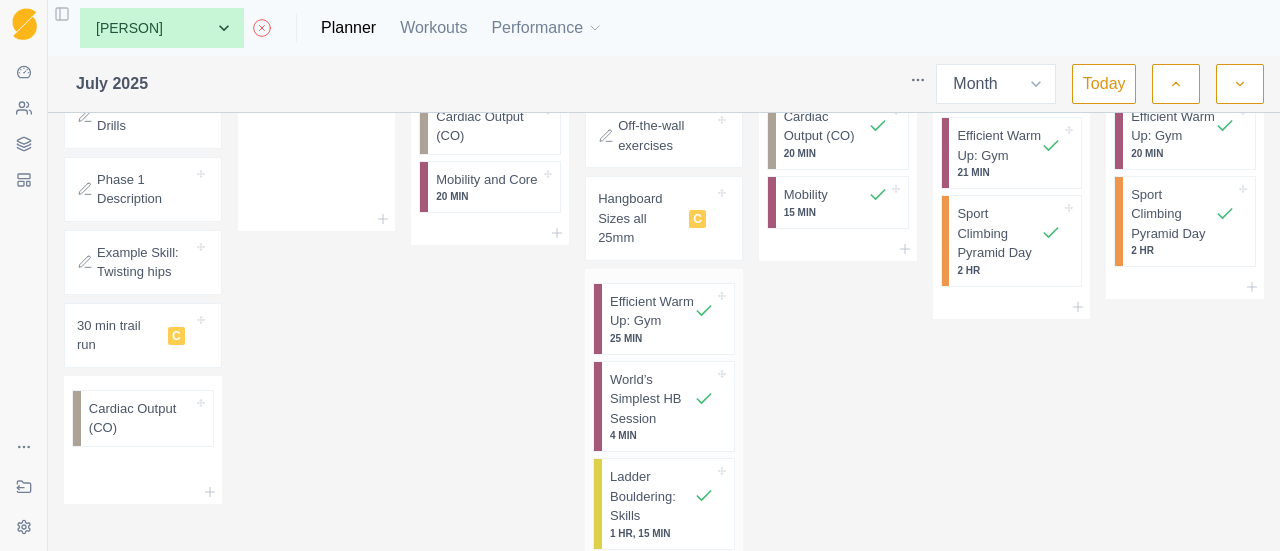 click on "World’s Simplest HB Session" at bounding box center [652, 399] 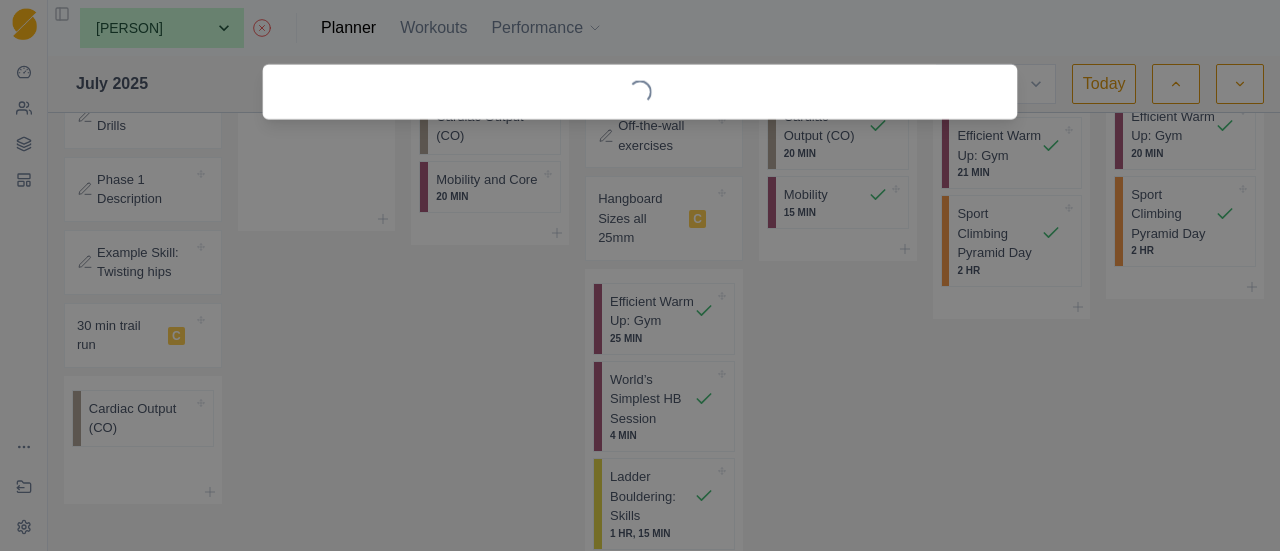 select on "4" 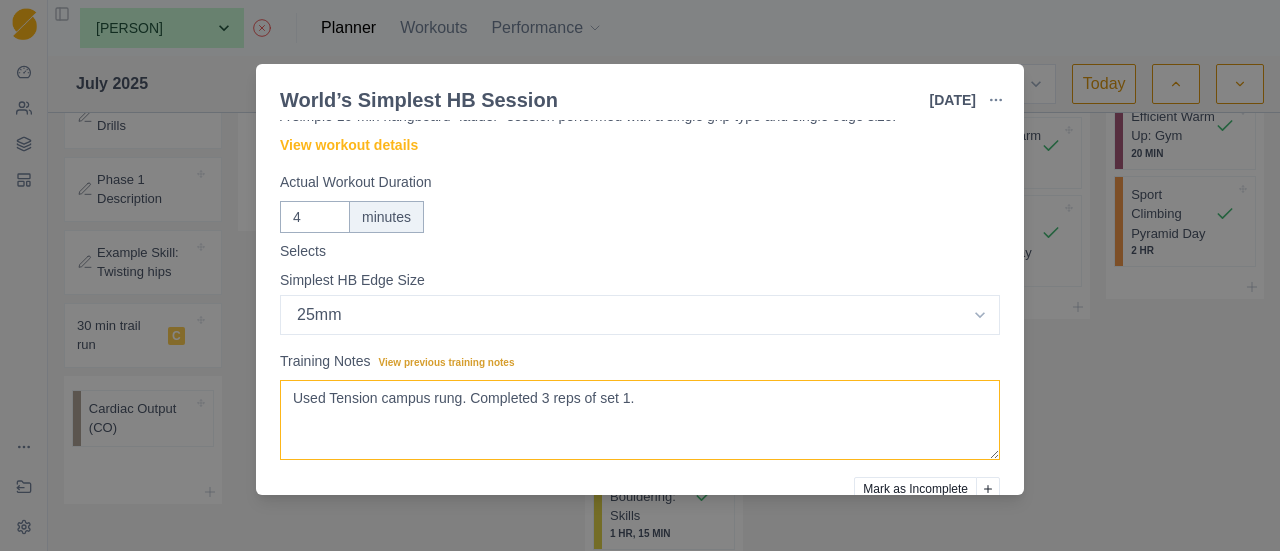 scroll, scrollTop: 0, scrollLeft: 0, axis: both 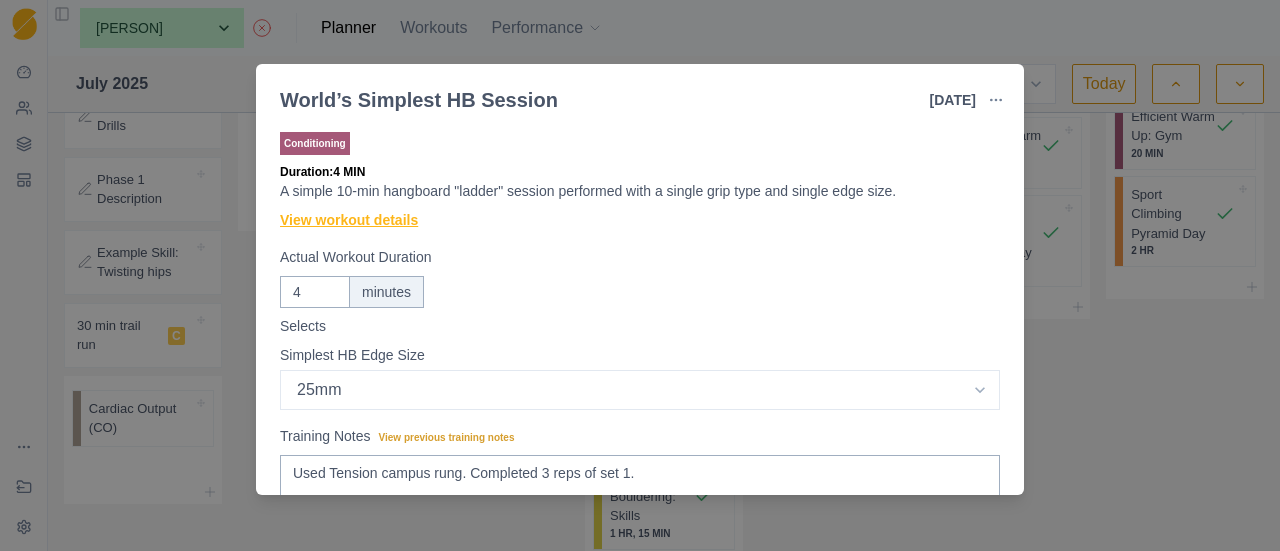 click on "View workout details" at bounding box center (349, 220) 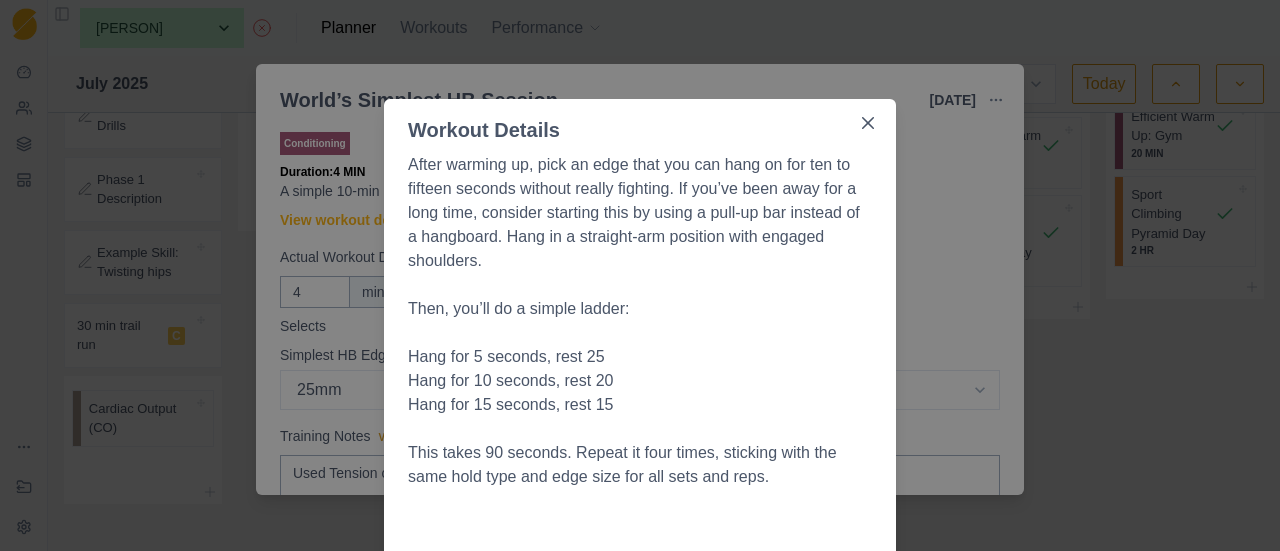 scroll, scrollTop: 100, scrollLeft: 0, axis: vertical 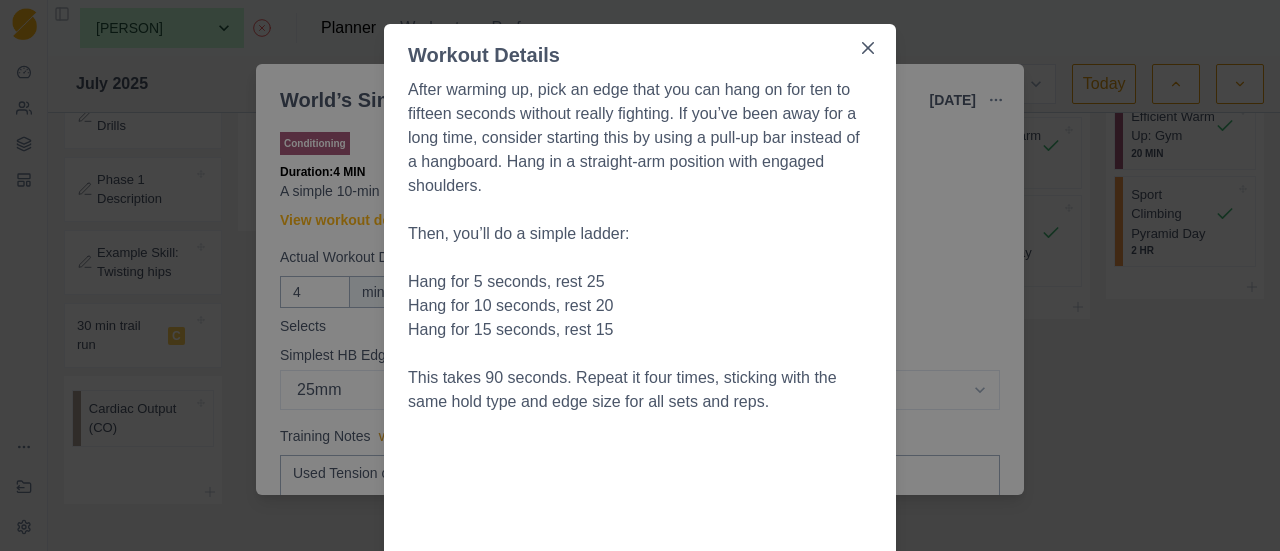 click on "Workout Details" at bounding box center [640, 47] 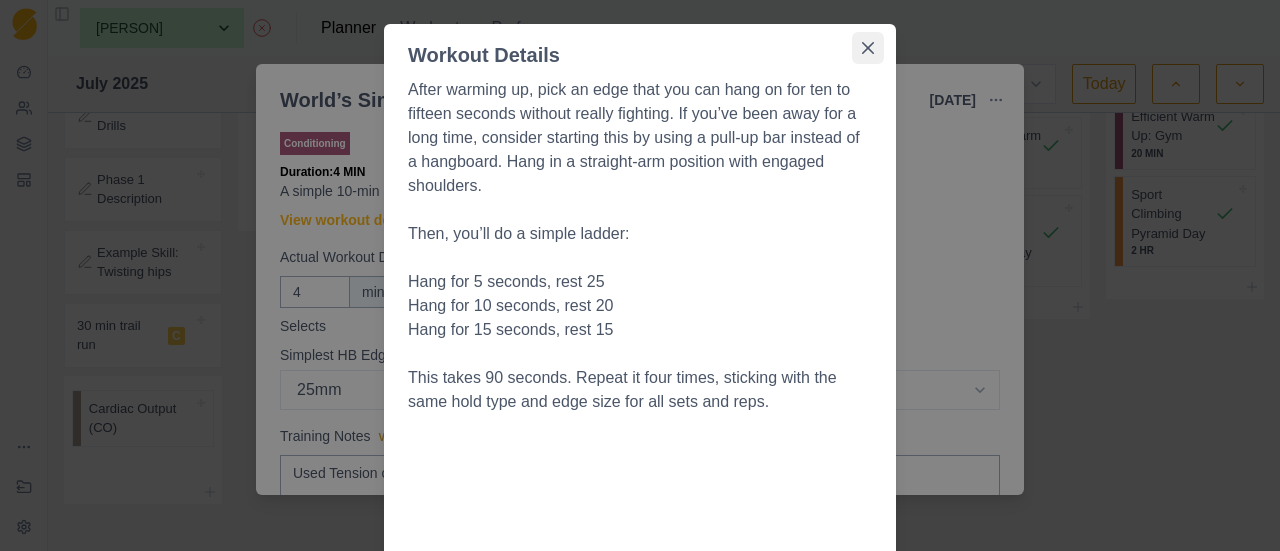 click at bounding box center (868, 48) 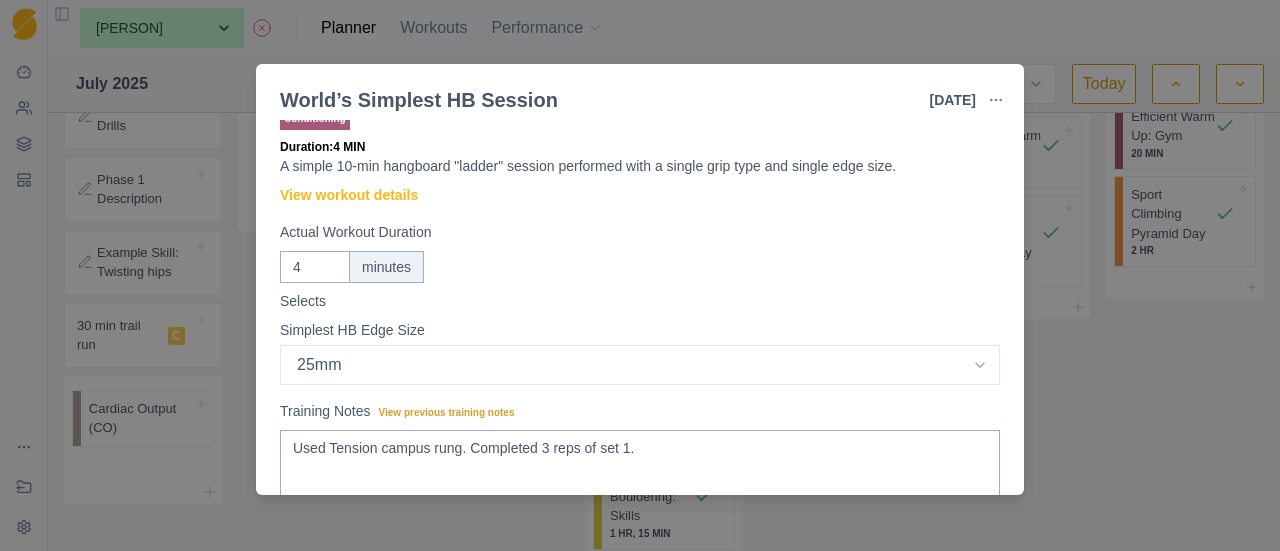 scroll, scrollTop: 0, scrollLeft: 0, axis: both 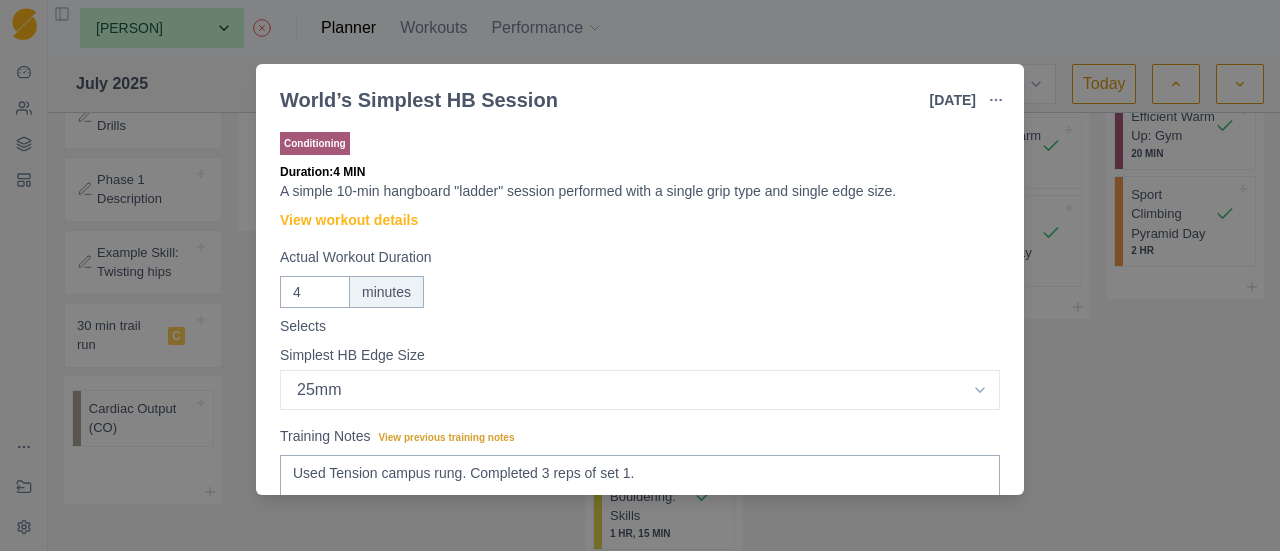 drag, startPoint x: 628, startPoint y: 89, endPoint x: 671, endPoint y: 81, distance: 43.737854 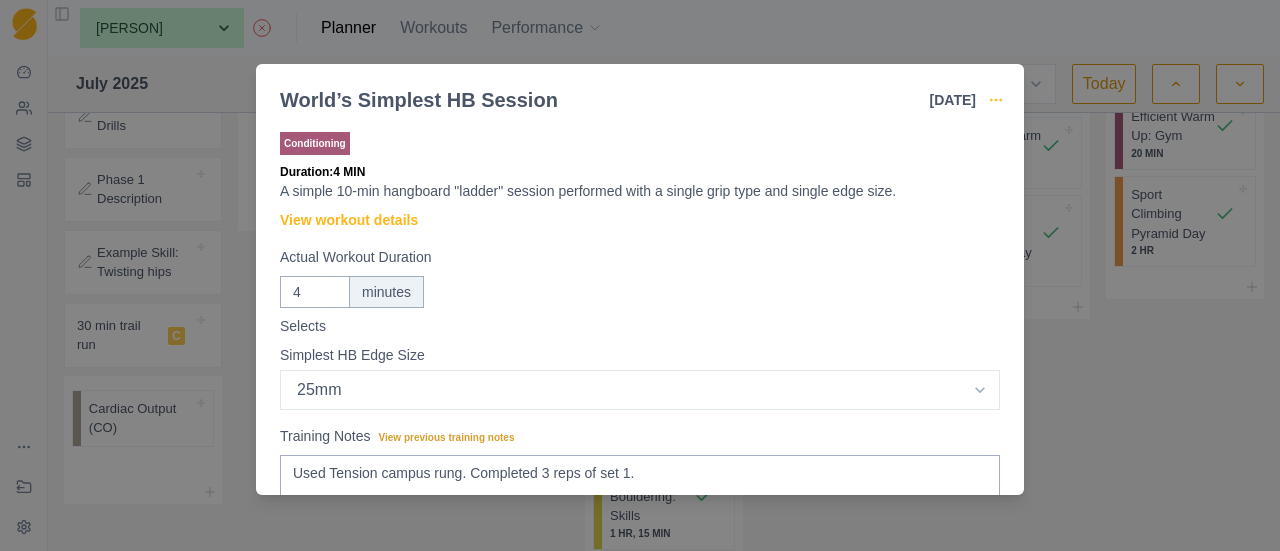 click 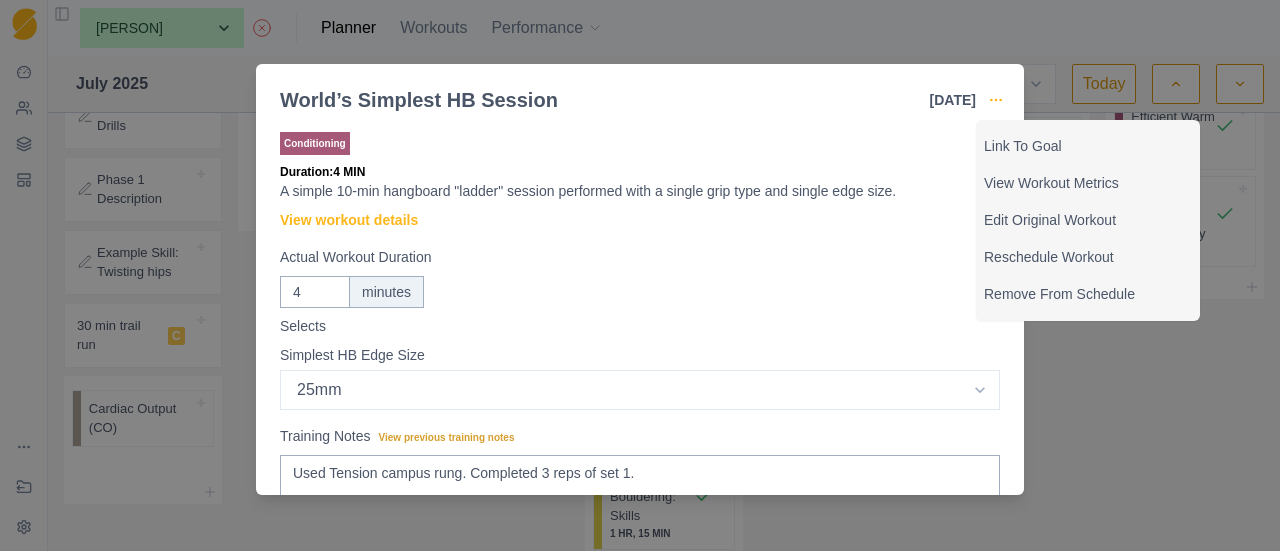 click 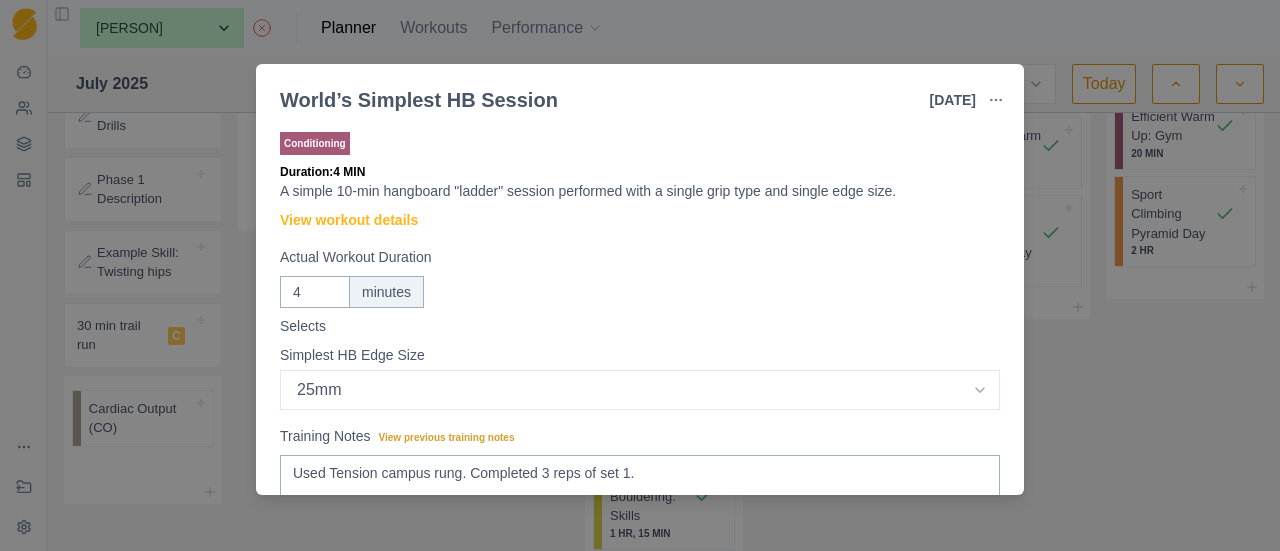 click on "World’s Simplest HB Session [DATE] Link To Goal View Workout Metrics Edit Original Workout Reschedule Workout Remove From Schedule Conditioning Duration:  4 MIN A simple 10-min hangboard "ladder" session performed with a single grip type and single edge size. View workout details Actual Workout Duration 4 minutes Selects Simplest HB Edge Size Select option Bar HB Jug 30mm 25mm 20mm 15mm 10mm 35mm 33mm Training Notes View previous training notes Used Tension campus rung. Completed 3 reps of set 1. Mark as Incomplete Reschedule Update" at bounding box center [640, 275] 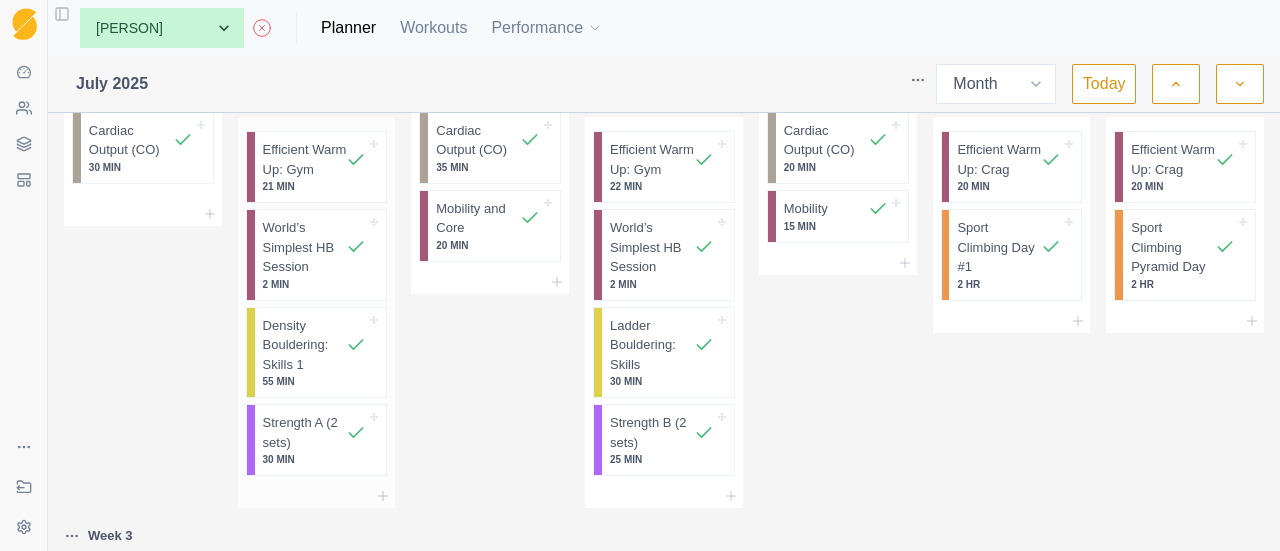 scroll, scrollTop: 1300, scrollLeft: 0, axis: vertical 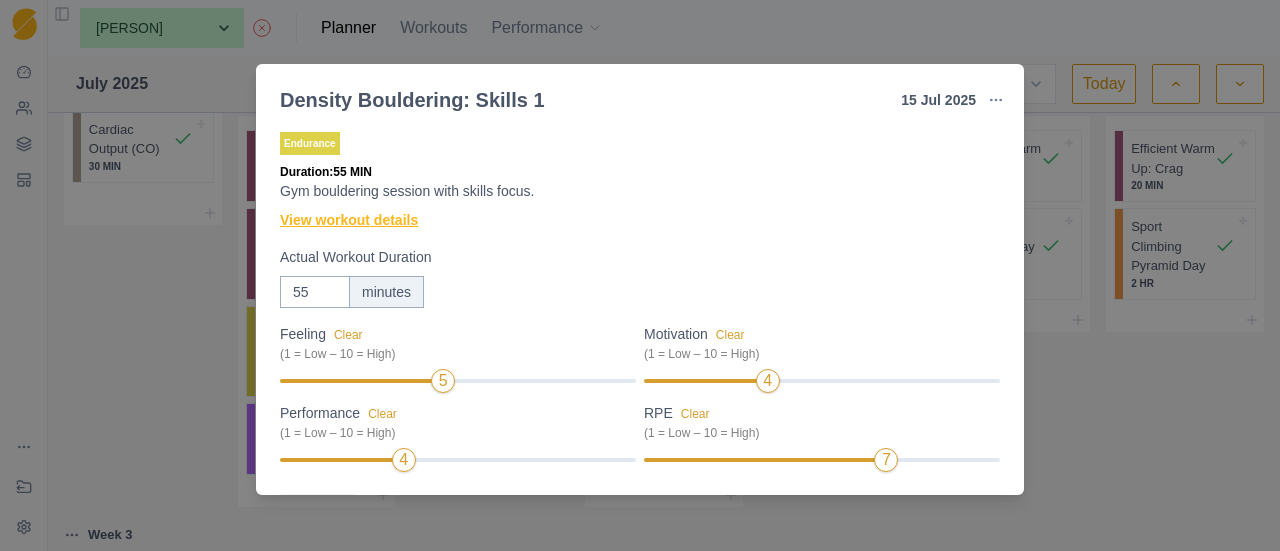 click on "View workout details" at bounding box center (349, 220) 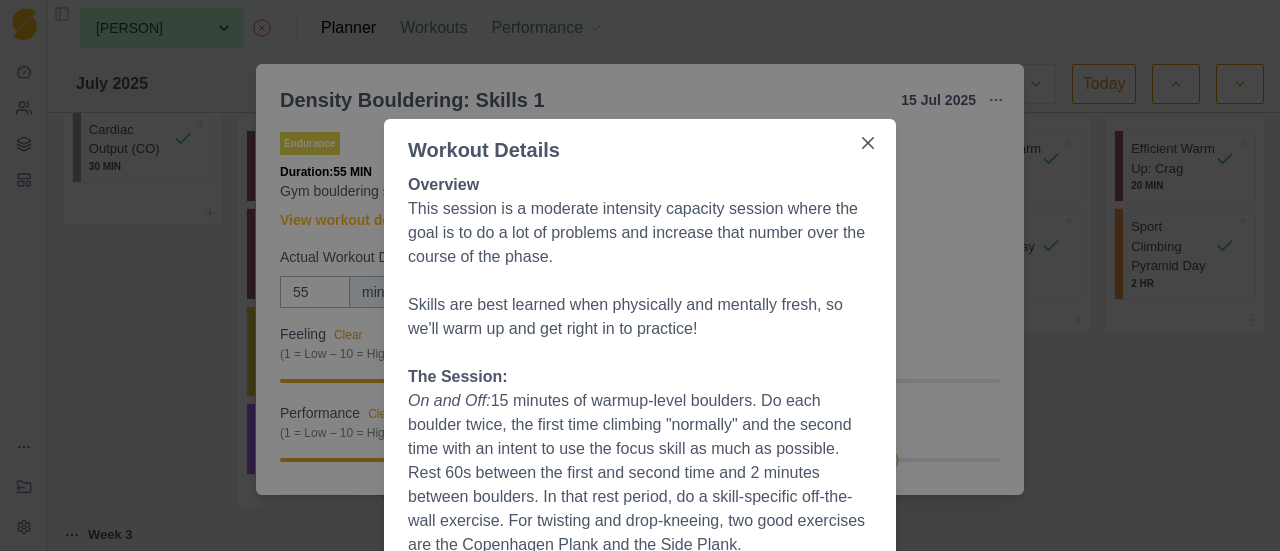 scroll, scrollTop: 0, scrollLeft: 0, axis: both 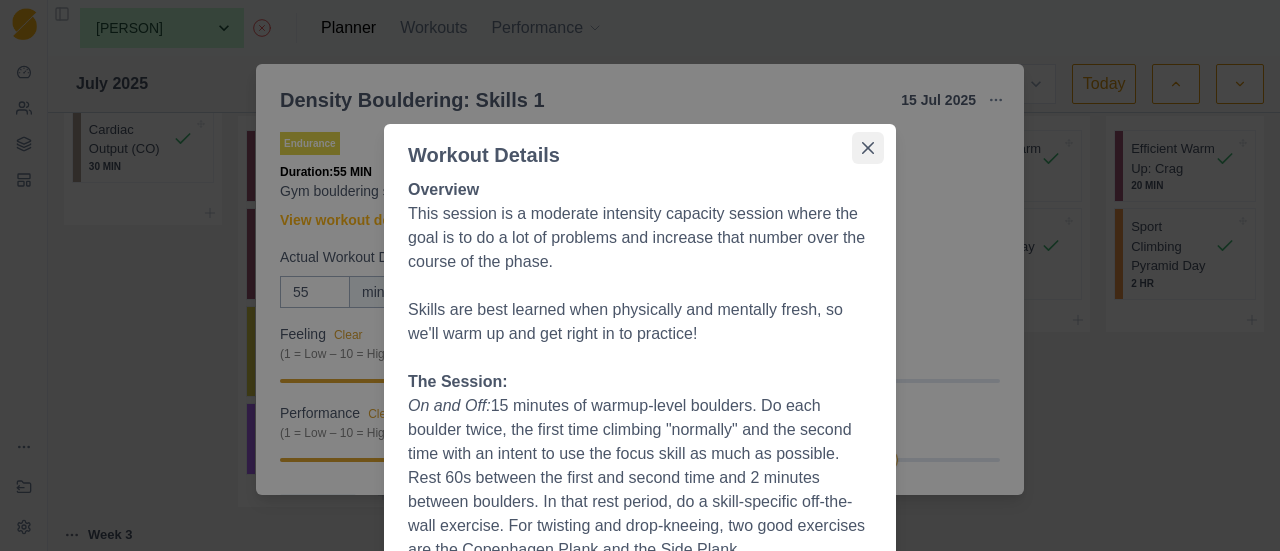 click 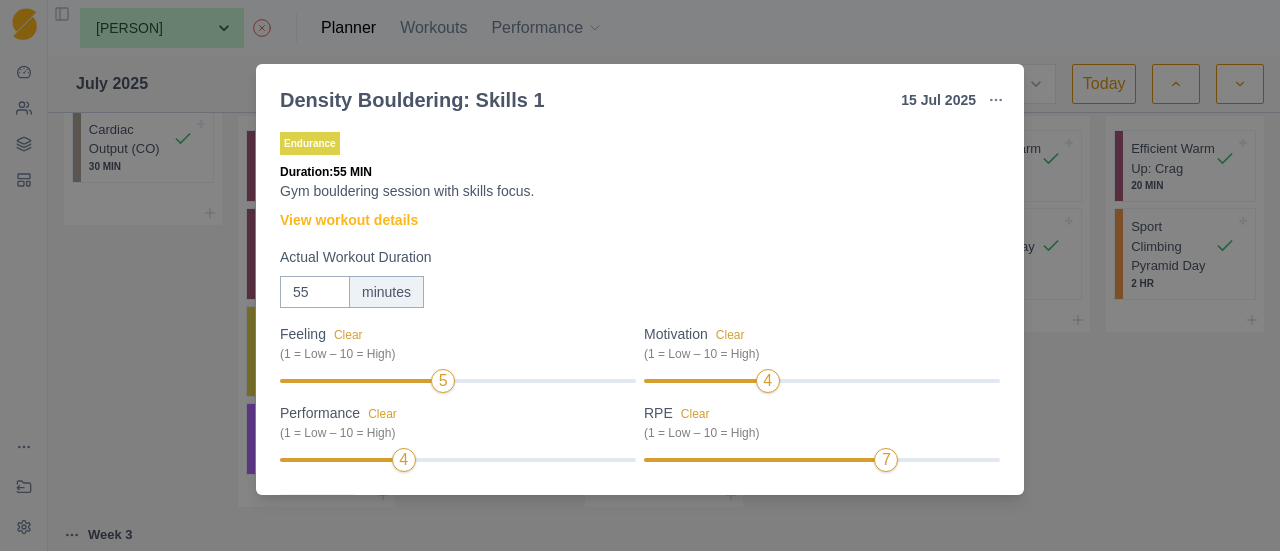 click on "Density Bouldering: Skills 1 [DATE] Link To Goal View Workout Metrics Edit Original Workout Reschedule Workout Remove From Schedule Endurance Duration:  55 MIN Gym bouldering session with skills focus. View workout details Actual Workout Duration 55 minutes Feeling Clear (1 = Low – 10 = High) 5 Motivation Clear (1 = Low – 10 = High) 4 Performance Clear (1 = Low – 10 = High) 4 RPE Clear (1 = Low – 10 = High) 7 Measures V-Sum 2 vsum V-Average 2 grade Number of problems 1 Amount Training Notes View previous training notes Mark as Incomplete Reschedule Update" at bounding box center (640, 275) 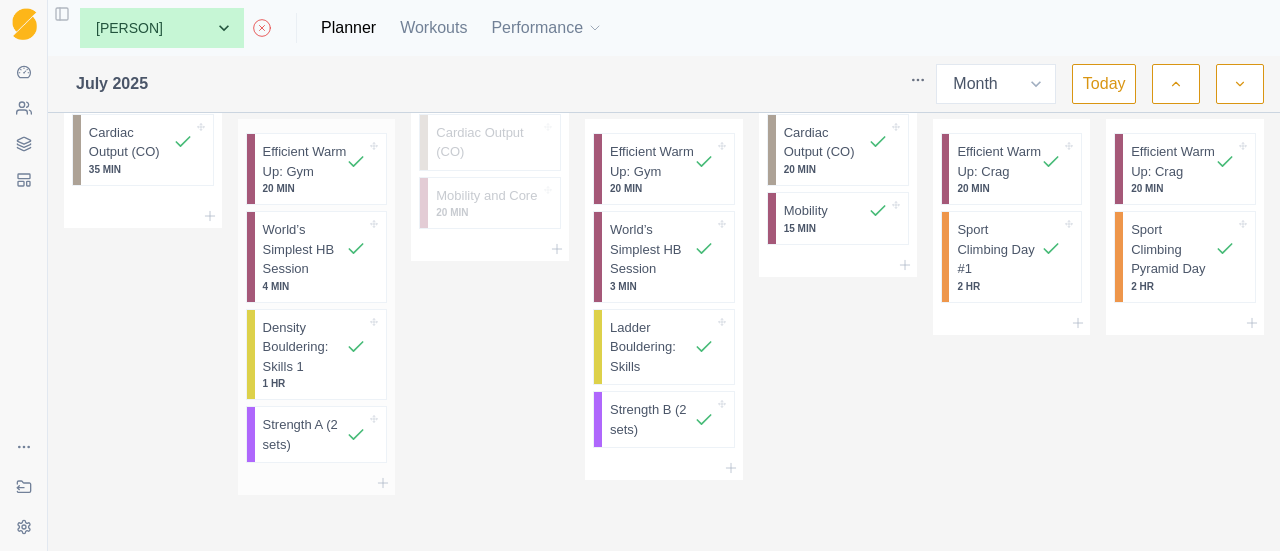scroll, scrollTop: 2352, scrollLeft: 0, axis: vertical 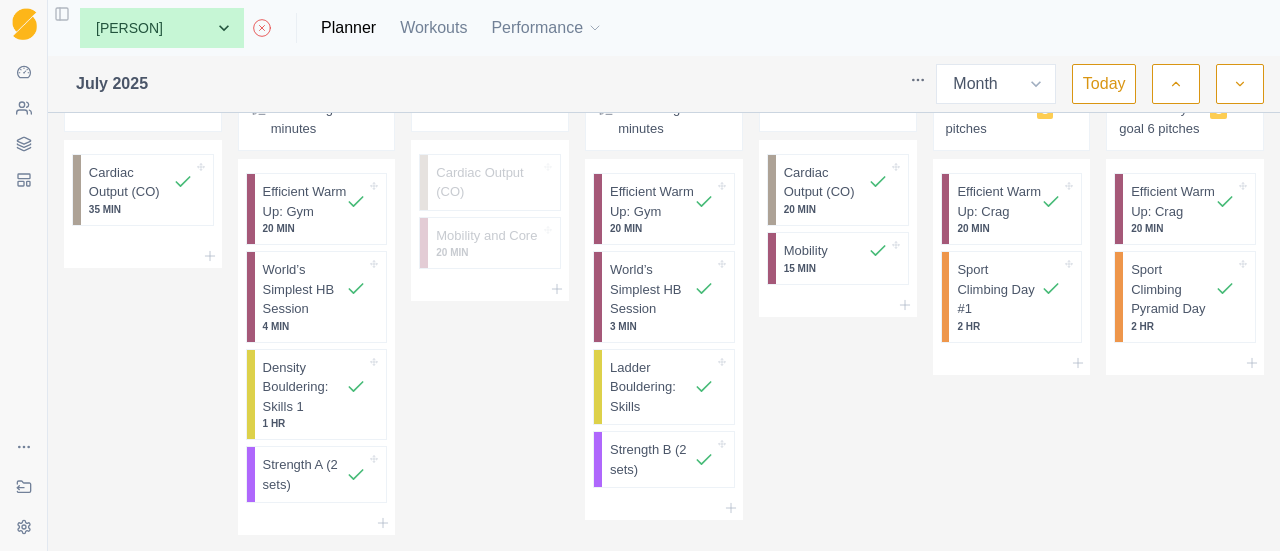 click at bounding box center [1240, 84] 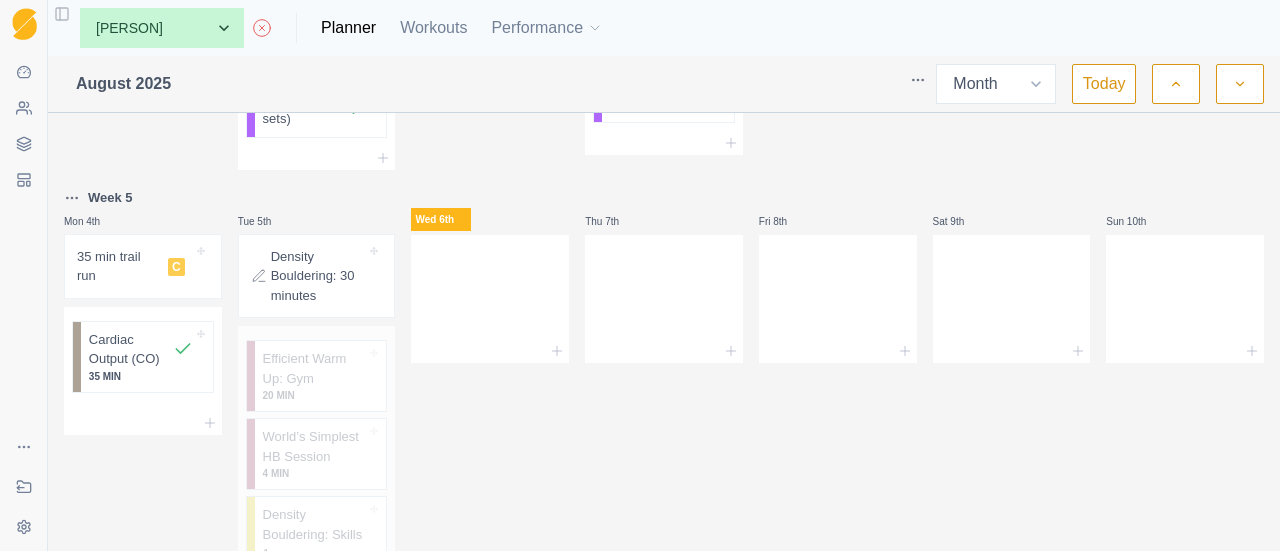 scroll, scrollTop: 459, scrollLeft: 0, axis: vertical 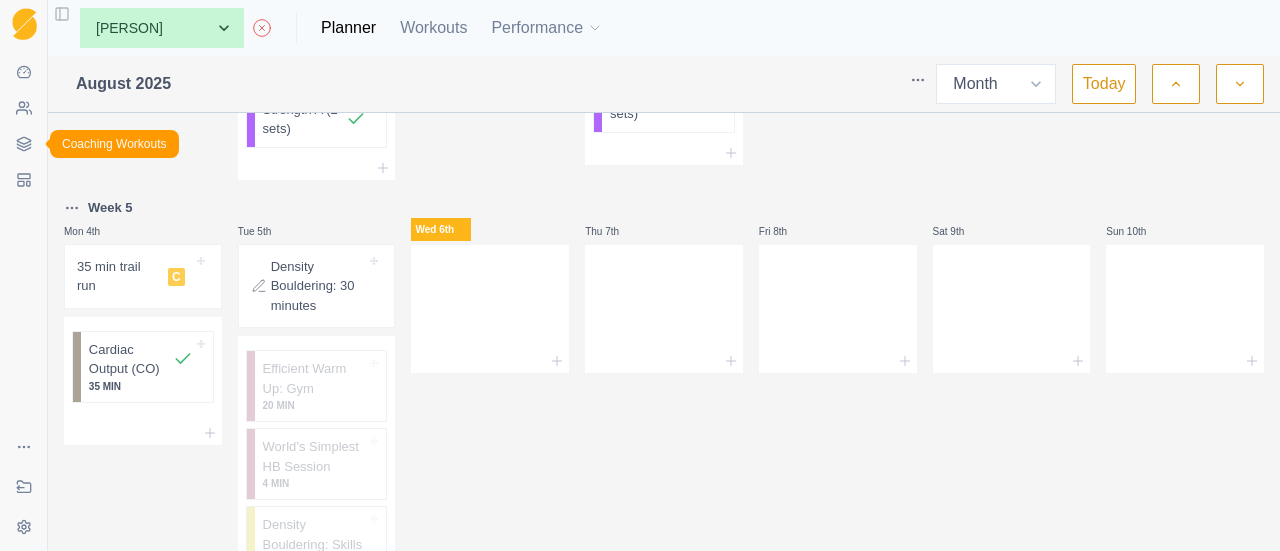 click 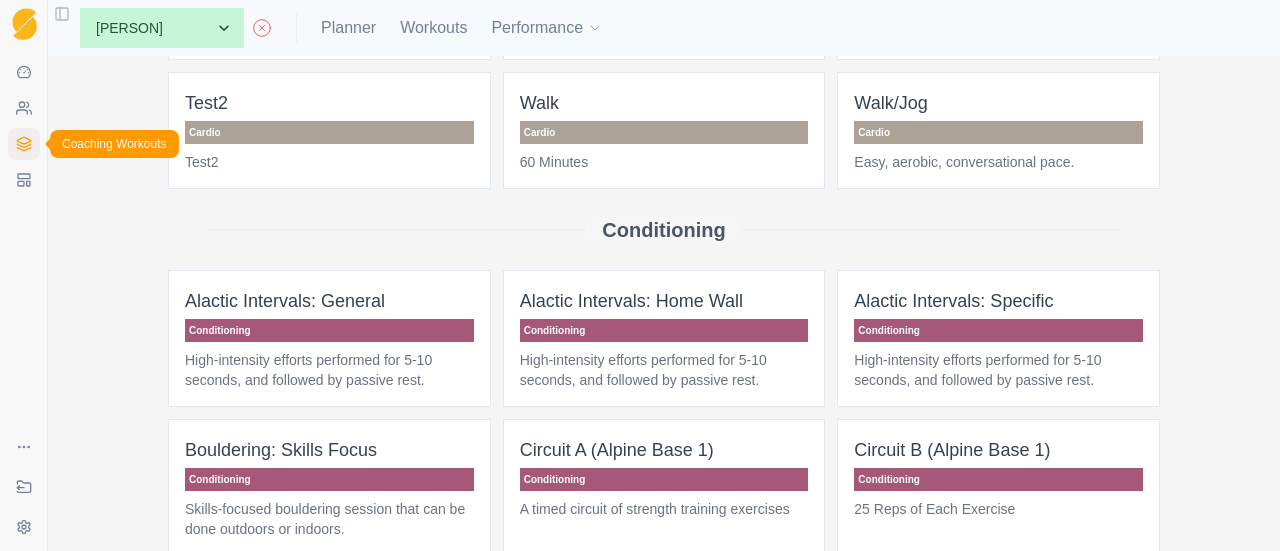 scroll, scrollTop: 0, scrollLeft: 0, axis: both 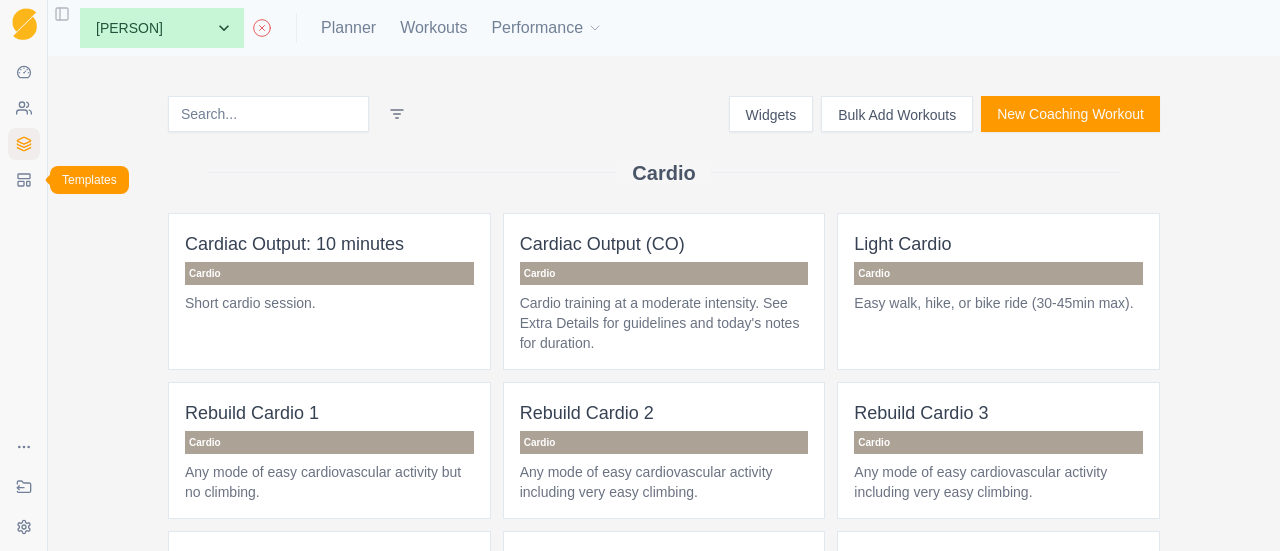 click on "Templates" at bounding box center (24, 180) 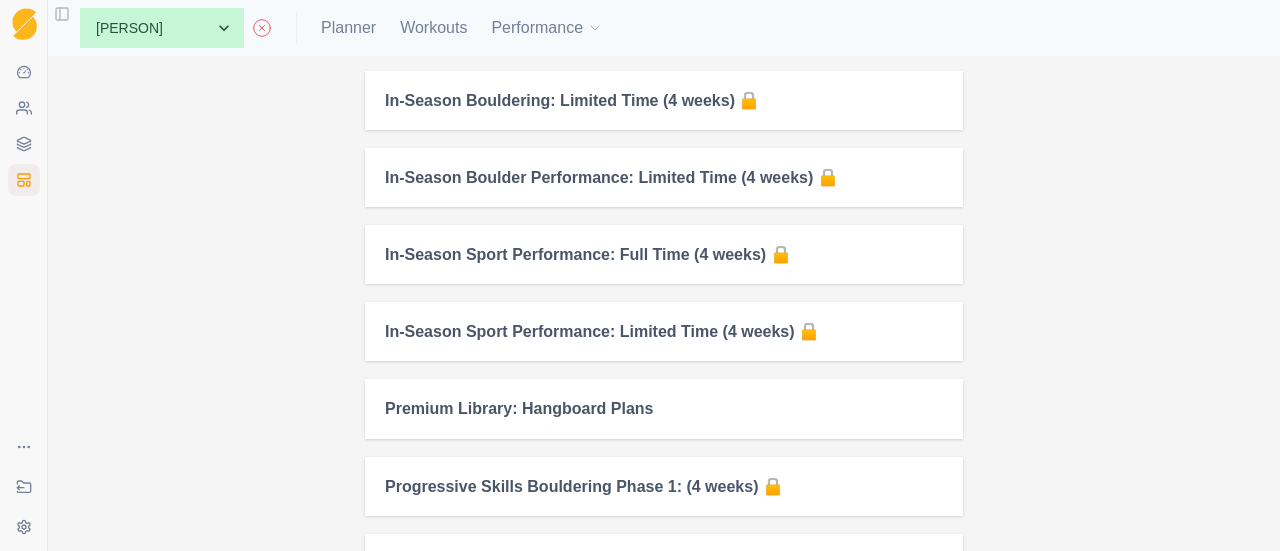 scroll, scrollTop: 2500, scrollLeft: 0, axis: vertical 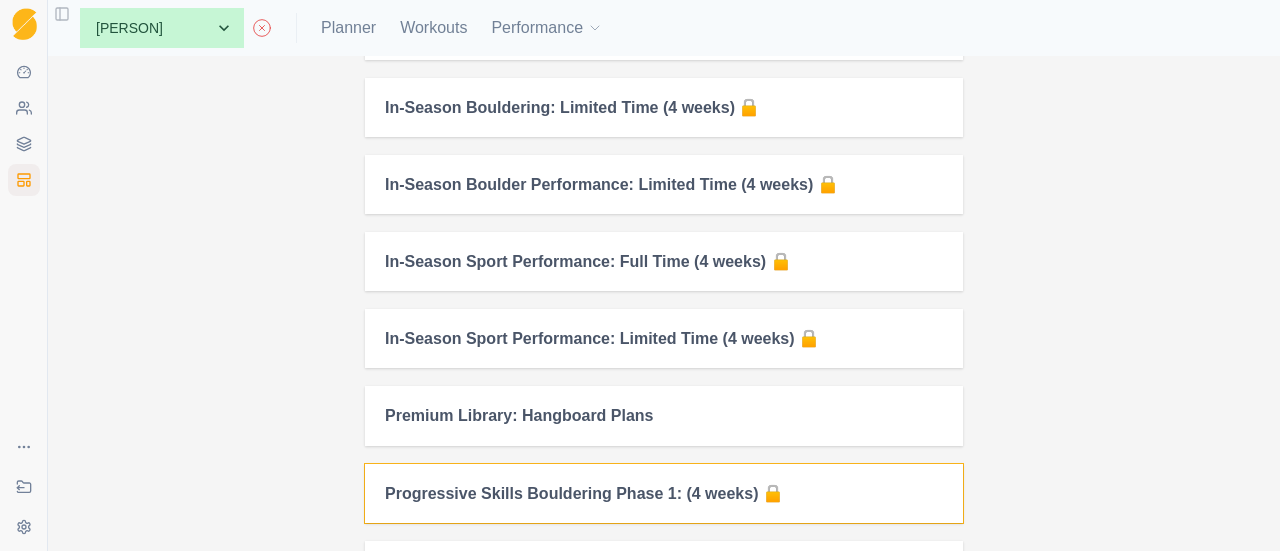 click on "Progressive Skills Bouldering Phase 1: (4 weeks) 🔒" at bounding box center (664, 493) 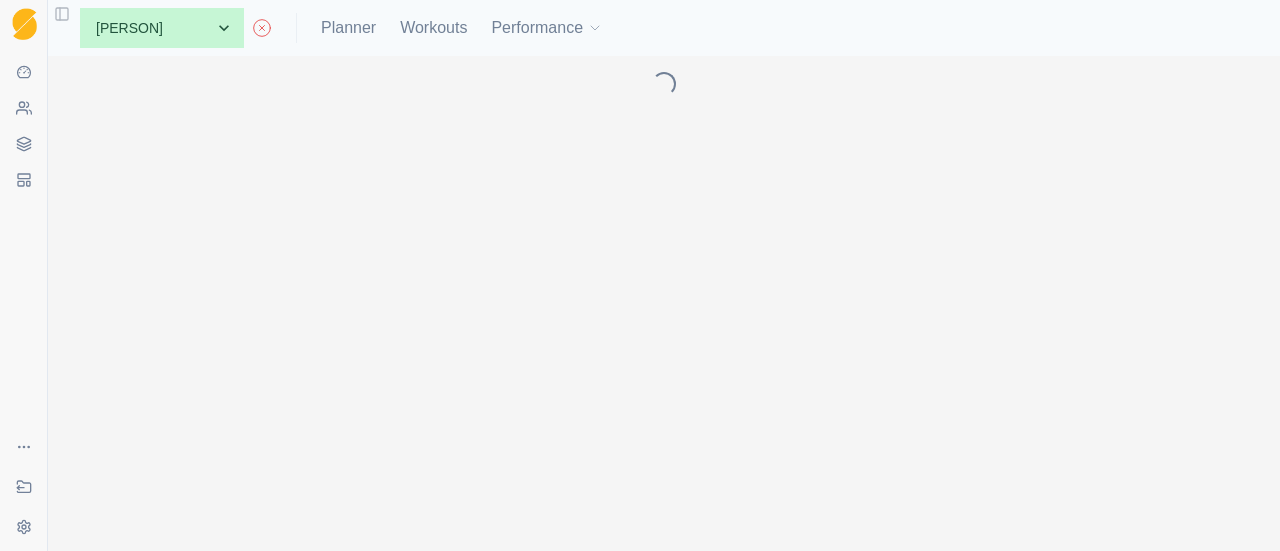 scroll, scrollTop: 0, scrollLeft: 0, axis: both 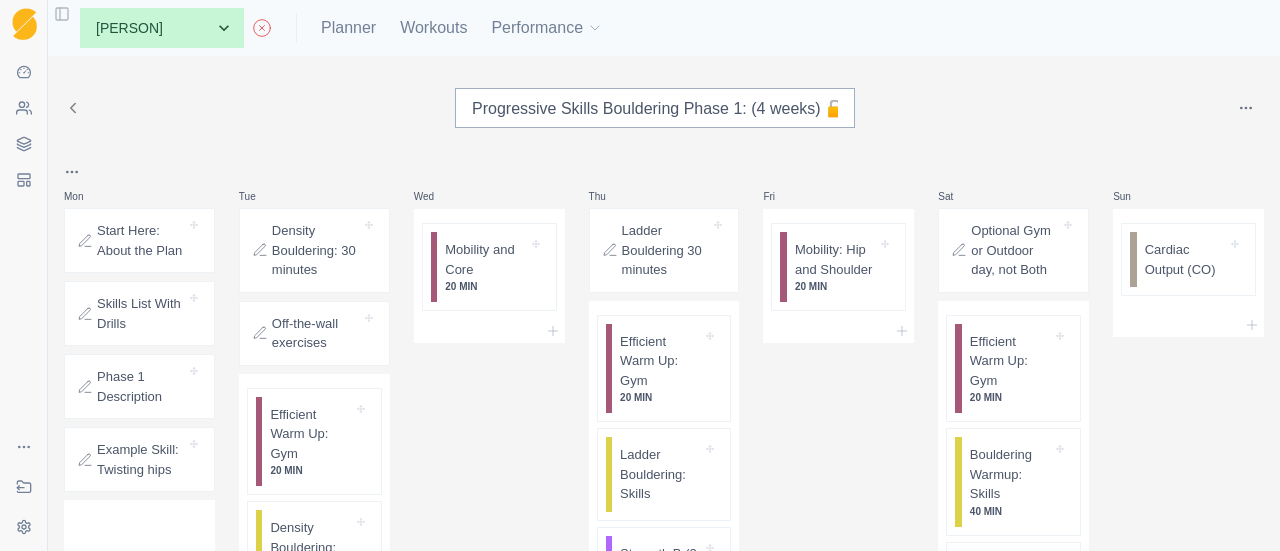 click on "Sequence Dashboard Clients Coaching Workouts Templates Exit Coaching Settings Toggle Sidebar None [PERSON] [PERSON] [PERSON] [PERSON] [PERSON] Planner Workouts Performance Progressive Skills Bouldering Phase 1: (4 weeks) 🔒 Mon Start Here: About the Plan Skills List With Drills Phase 1 Description Example Skill: Twisting hips Tue Density Bouldering: 30 minutes Off-the-wall exercises Efficient Warm Up: Gym 20 MIN Density Bouldering: Skills 1 Wed Mobility and Core 20 MIN Thu Ladder Bouldering 30 minutes Efficient Warm Up: Gym 20 MIN Ladder Bouldering: Skills Strength B (2 sets) Fri Mobility: Hip and Shoulder 20 MIN Sat Optional Gym or Outdoor day, not Both Efficient Warm Up: Gym 20 MIN Bouldering Warmup: Skills 40 MIN Boulder Blocks 30 MIN Outdoor Bouldering: 2nd Tier 2 HR Sun Cardiac Output (CO) Mon Density Bouldering: 35 minutes Efficient Warm Up: Gym 20 MIN Density Bouldering: Skills 1 Tue Light Cardio 30 MIN Strength A (2 sets) Wed Mobility and Core Thu" at bounding box center (640, 275) 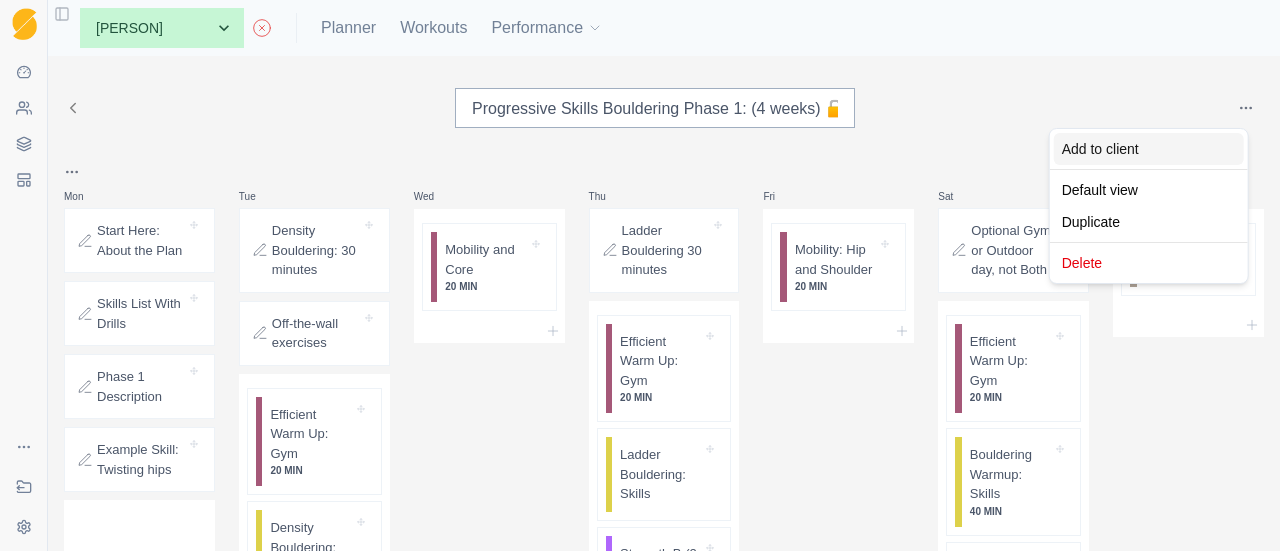 click on "Add to client" at bounding box center [1100, 149] 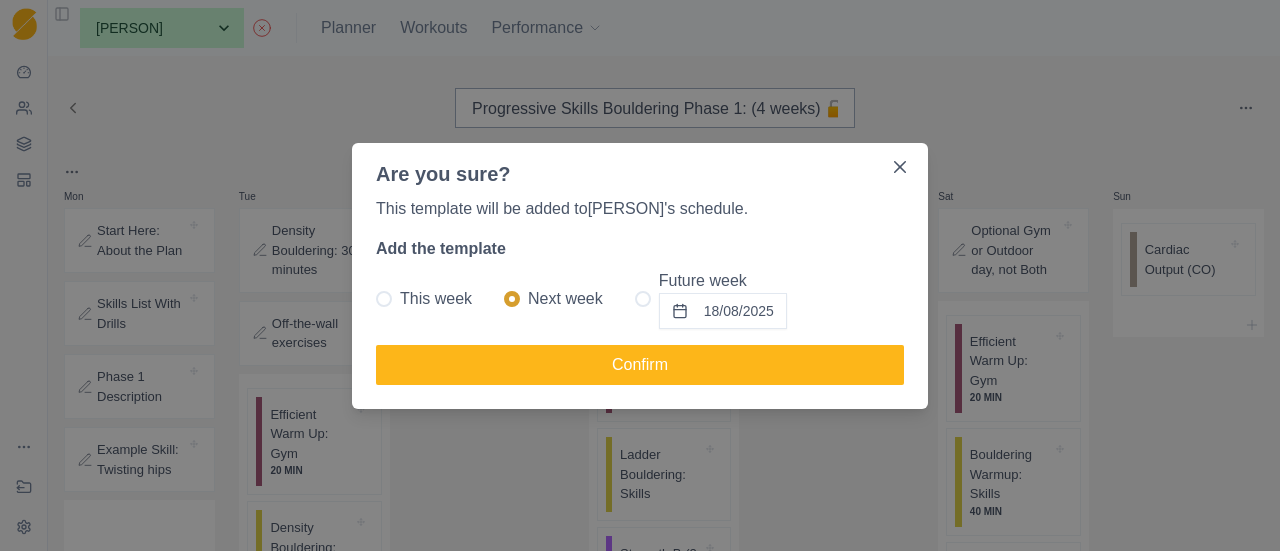 click on "This week" at bounding box center (424, 299) 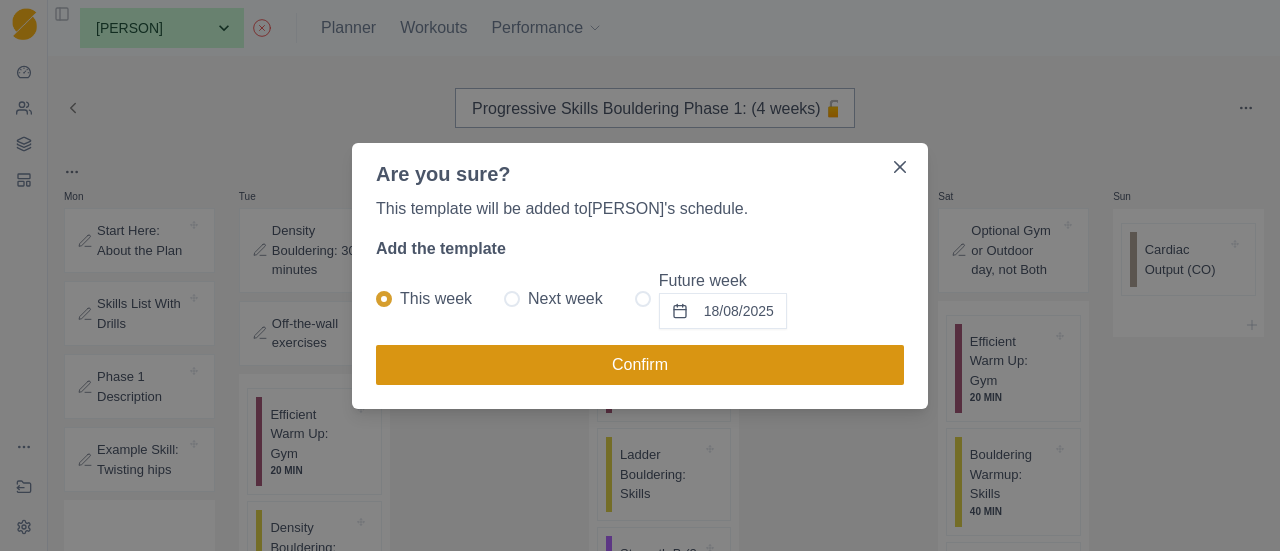 click on "Confirm" at bounding box center [640, 365] 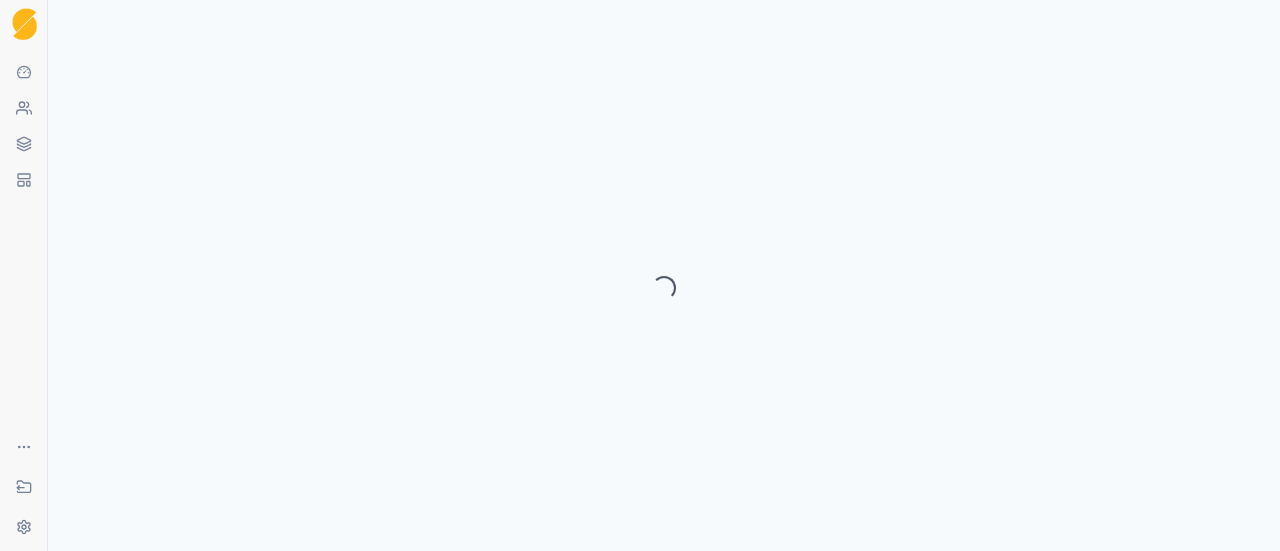 select on "month" 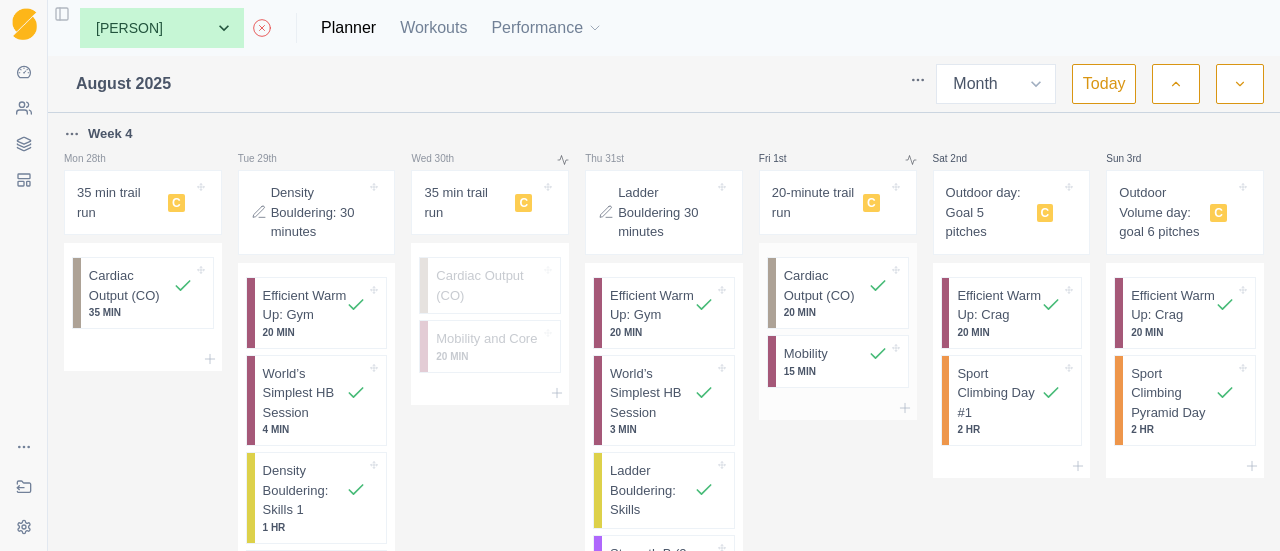 drag, startPoint x: 858, startPoint y: 357, endPoint x: 324, endPoint y: 105, distance: 590.47437 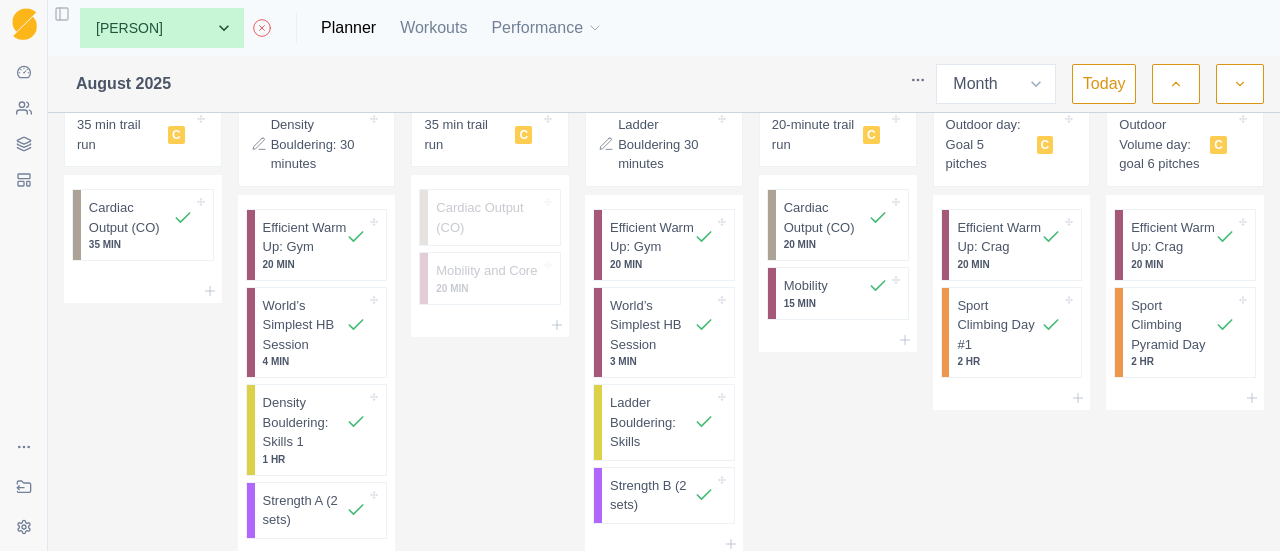 scroll, scrollTop: 100, scrollLeft: 0, axis: vertical 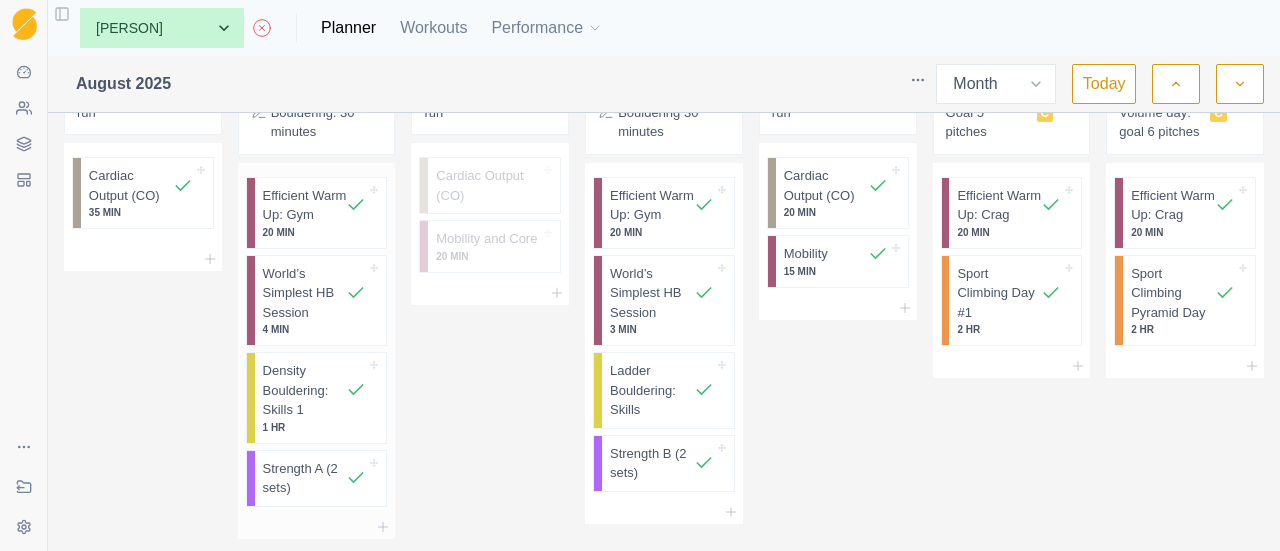 click on "Strength A (2 sets)" at bounding box center (305, 478) 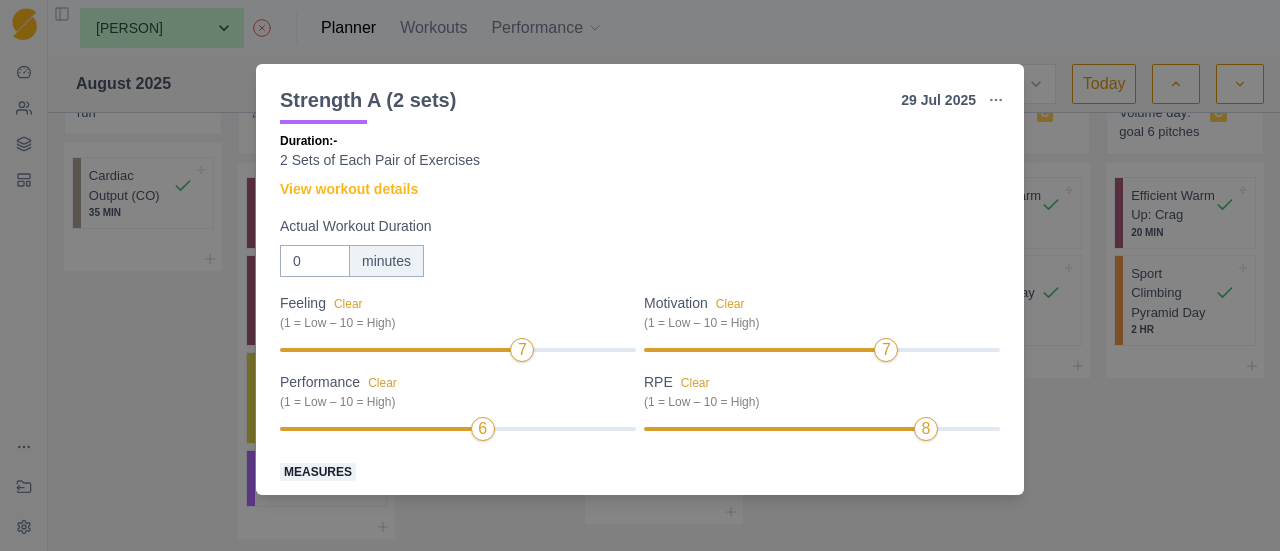 scroll, scrollTop: 0, scrollLeft: 0, axis: both 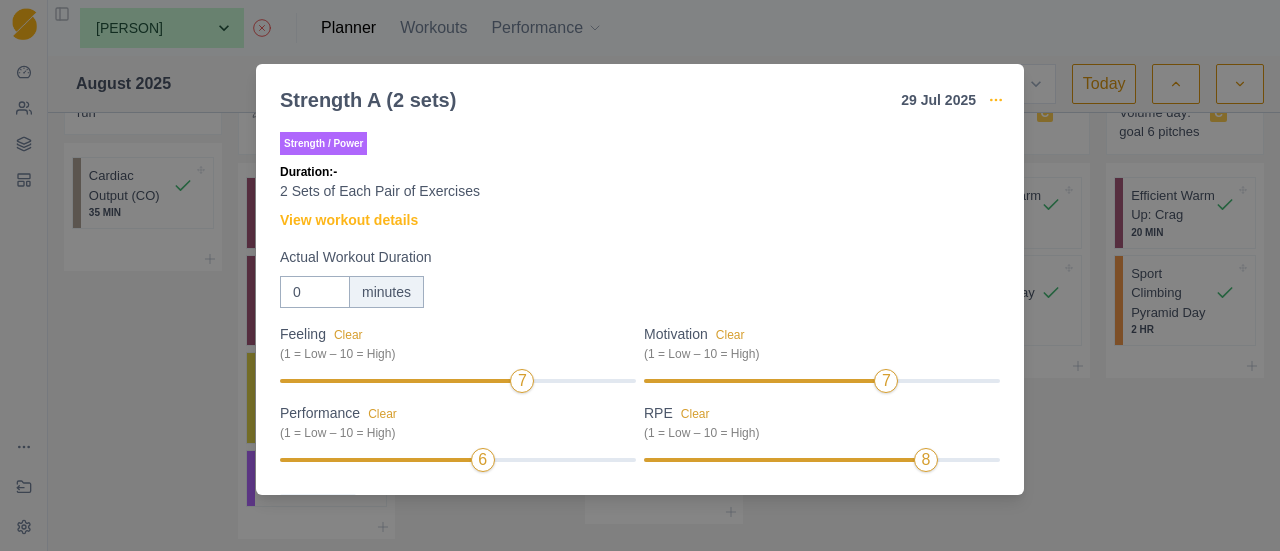 click 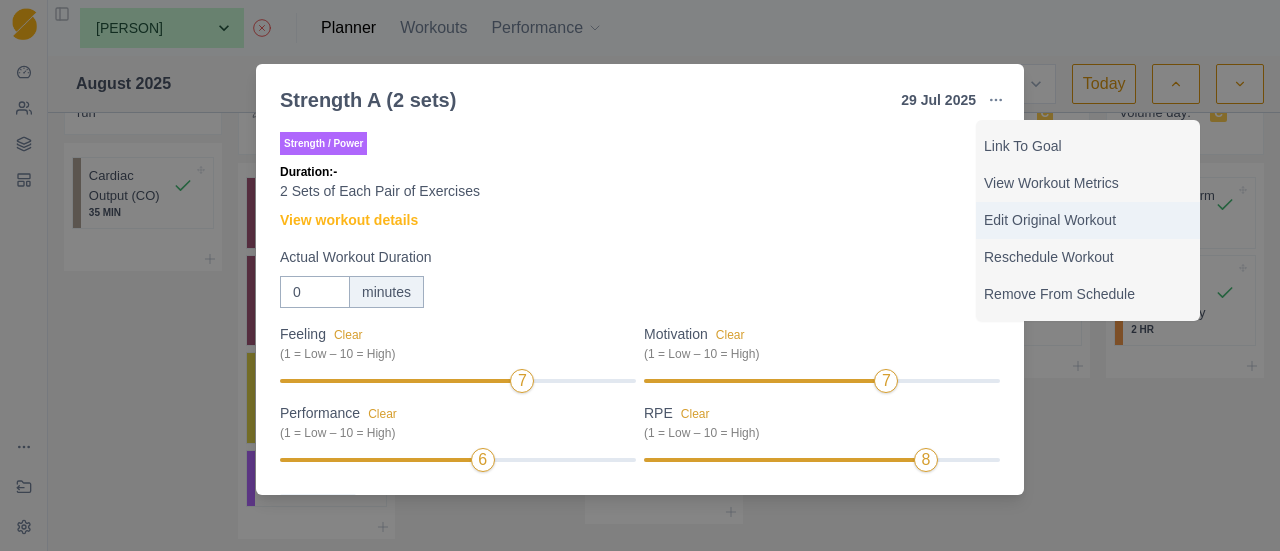 click on "Edit Original Workout" at bounding box center (1088, 220) 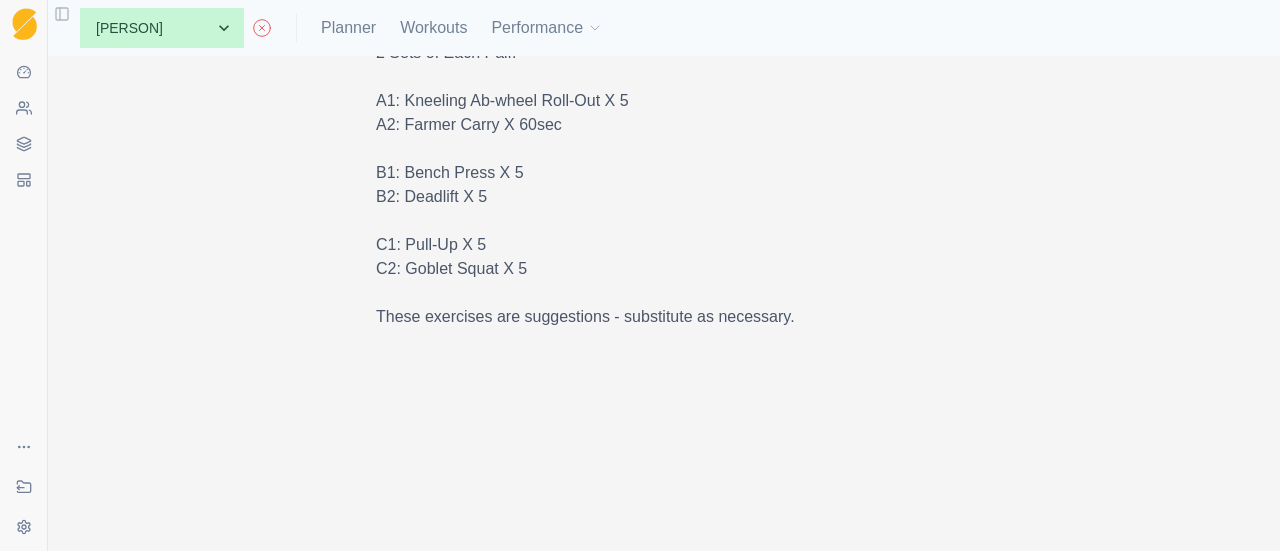 scroll, scrollTop: 1250, scrollLeft: 0, axis: vertical 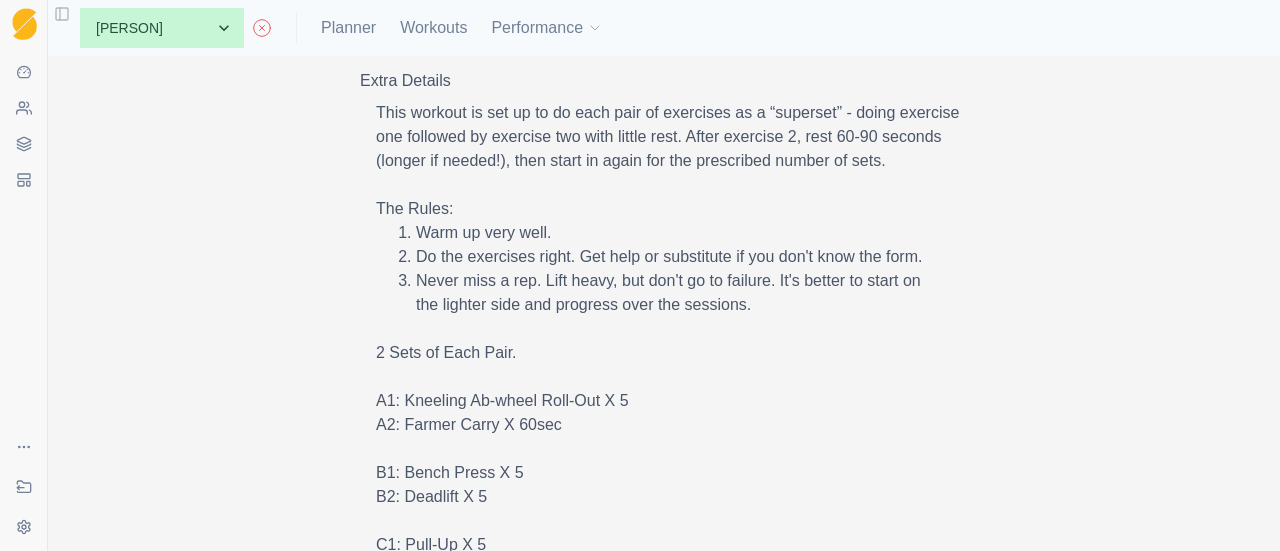 click on "A1: Kneeling Ab-wheel Roll-Out X 5" at bounding box center [672, 401] 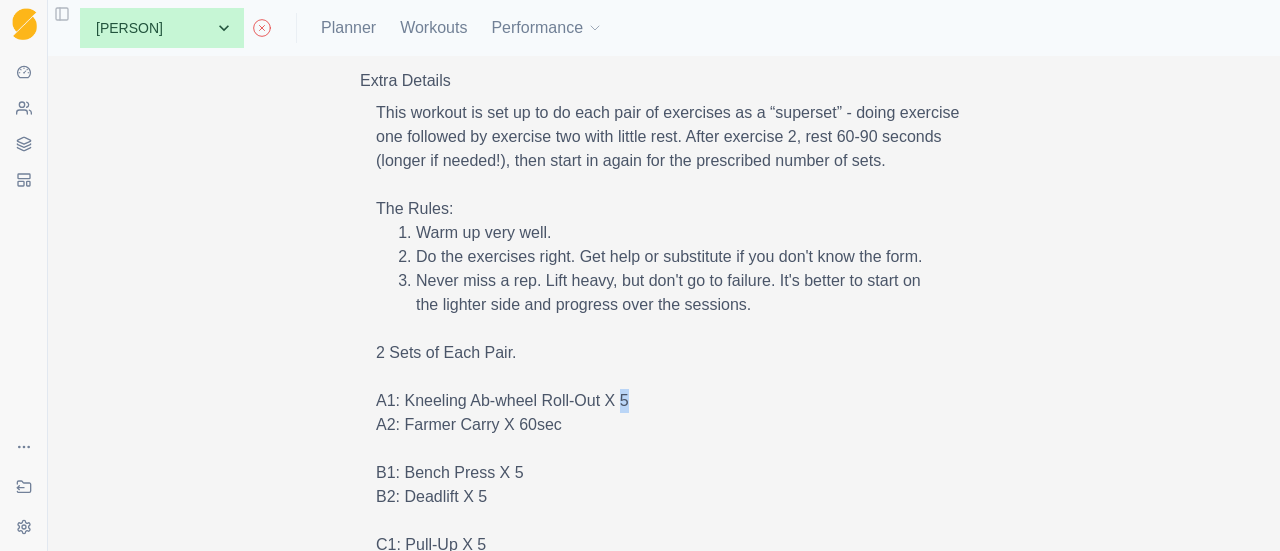 click on "A1: Kneeling Ab-wheel Roll-Out X 5" at bounding box center (672, 401) 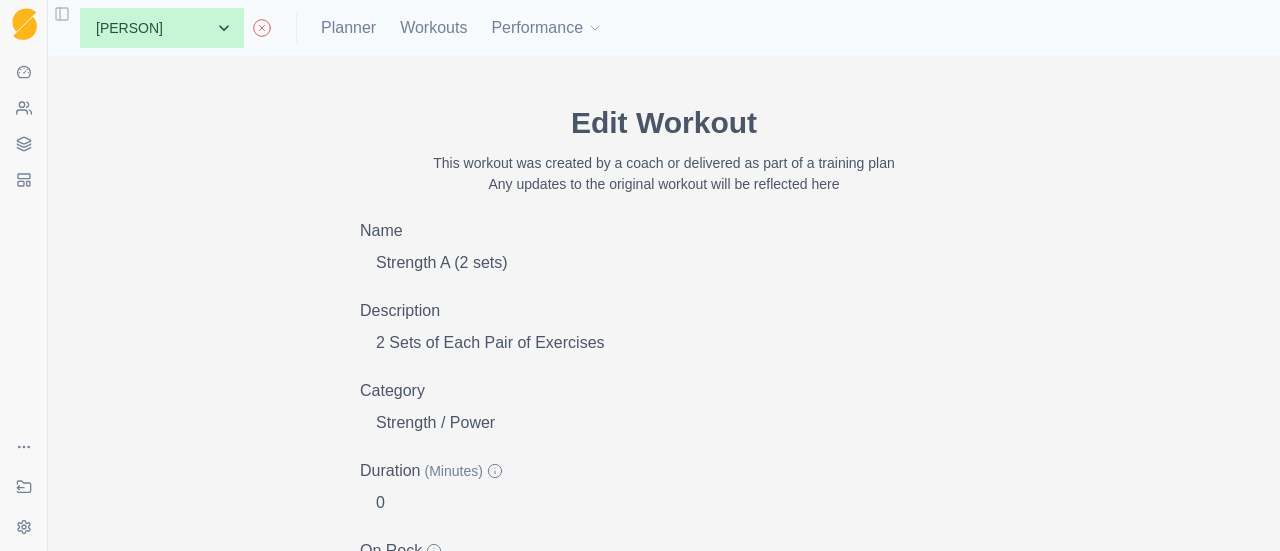 scroll, scrollTop: 0, scrollLeft: 0, axis: both 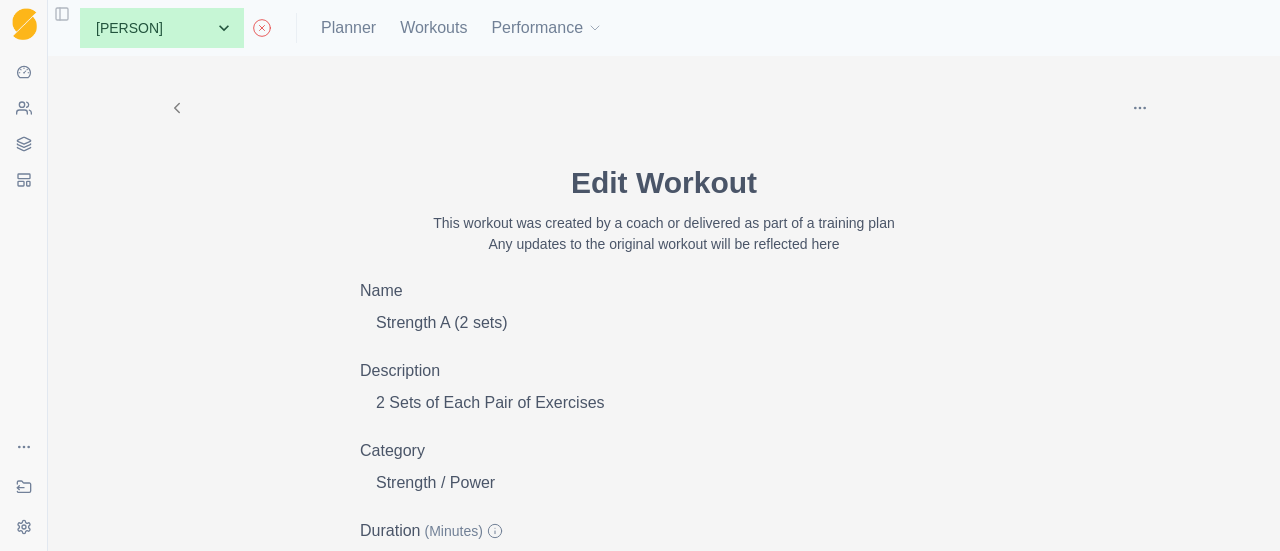 click at bounding box center [1140, 108] 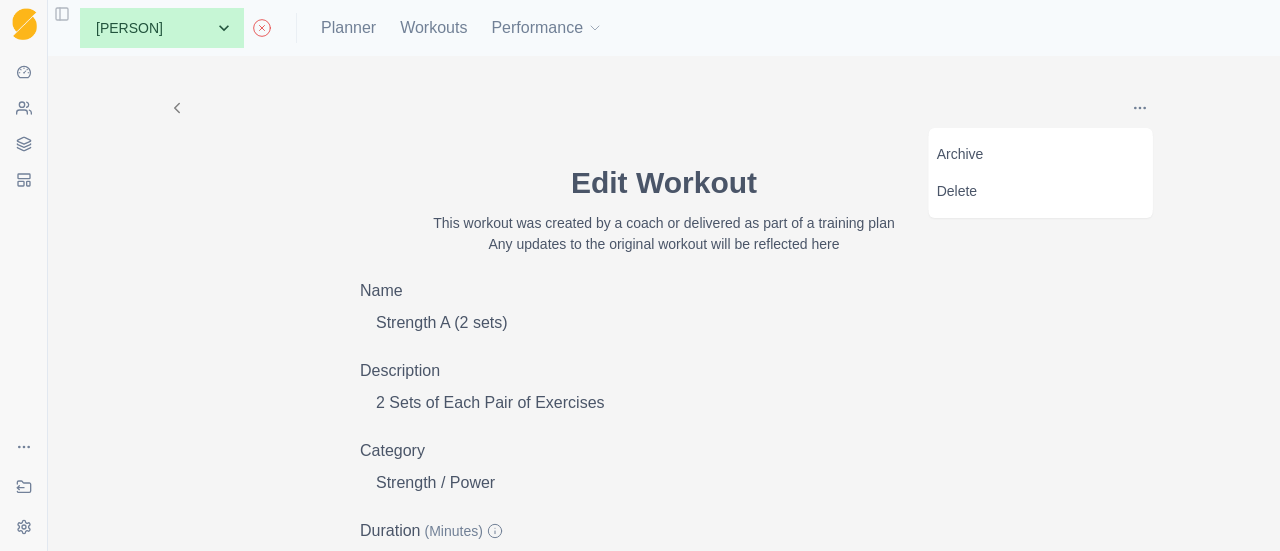 click at bounding box center (1140, 108) 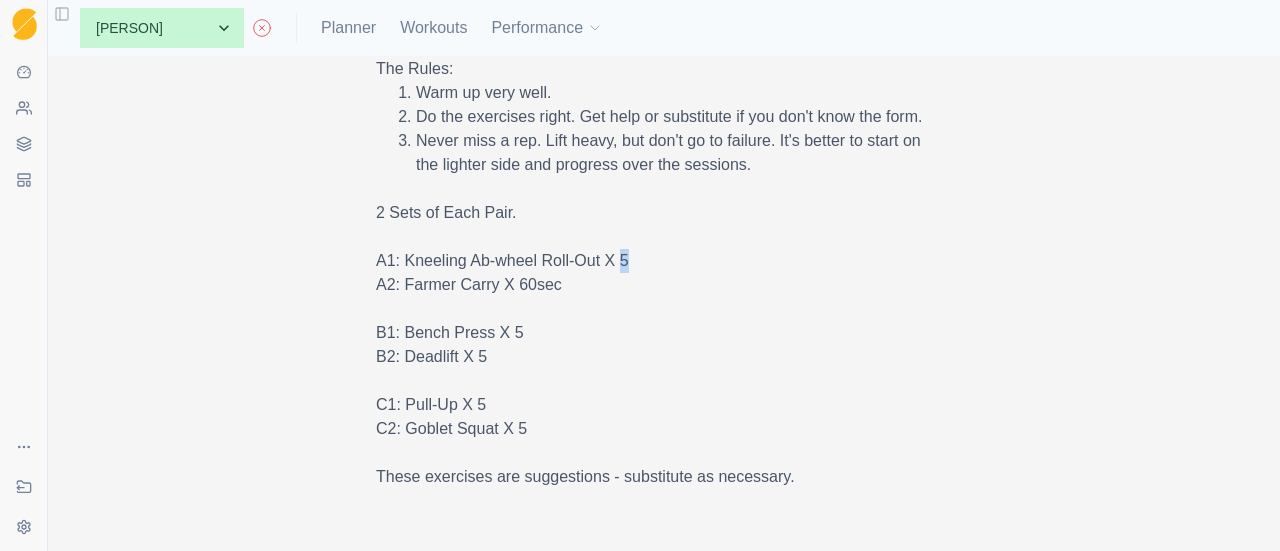 scroll, scrollTop: 1400, scrollLeft: 0, axis: vertical 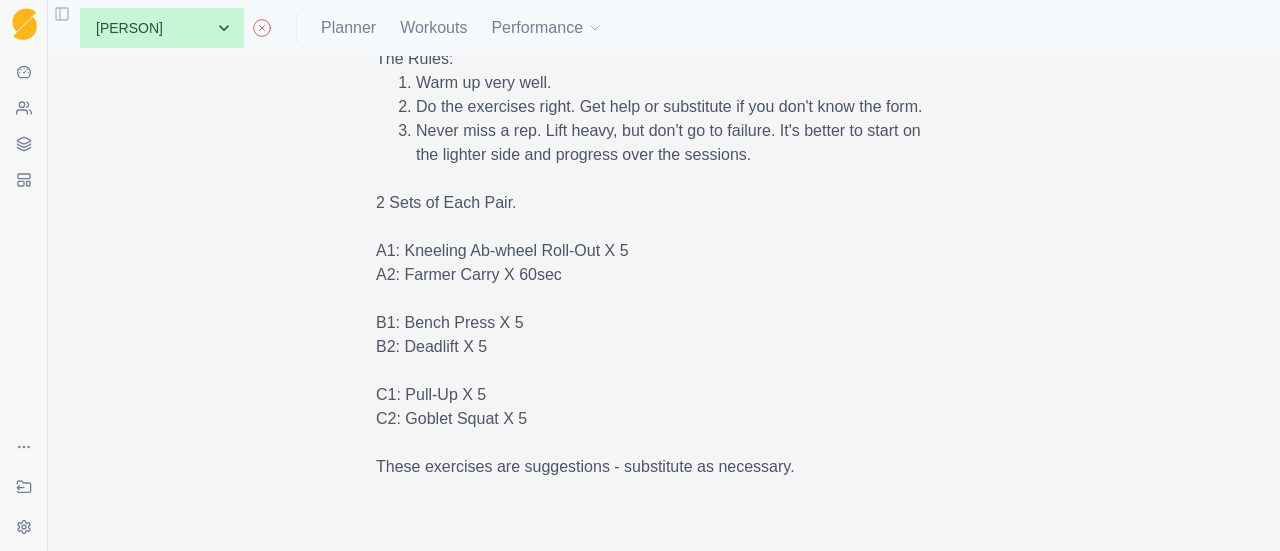 click on "Do the exercises right. Get help or substitute if you don't know the form." at bounding box center (672, 107) 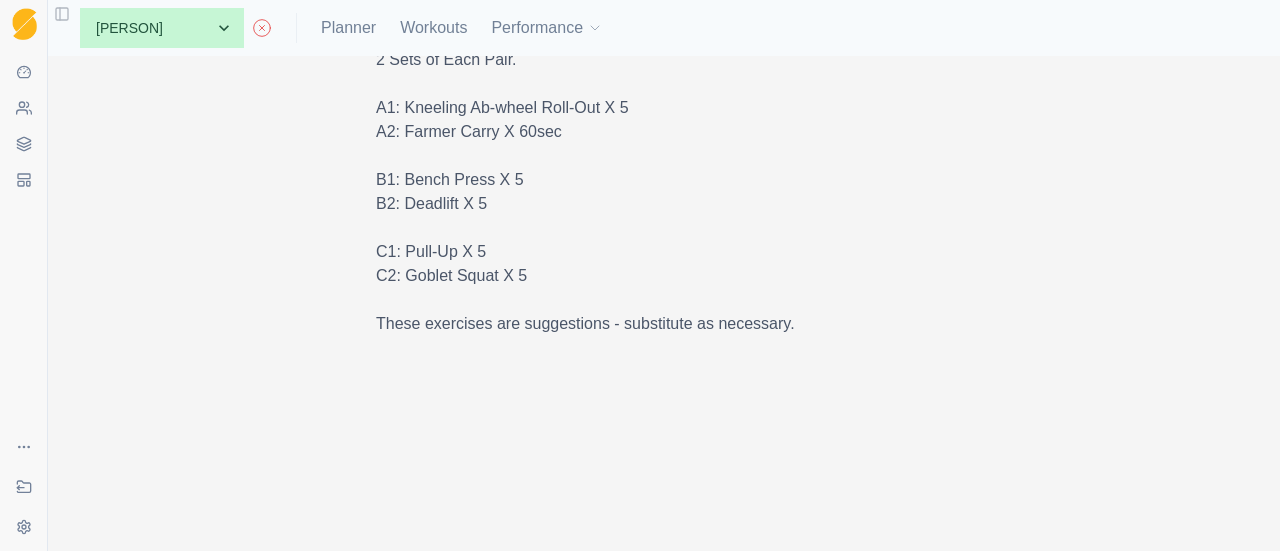 scroll, scrollTop: 1300, scrollLeft: 0, axis: vertical 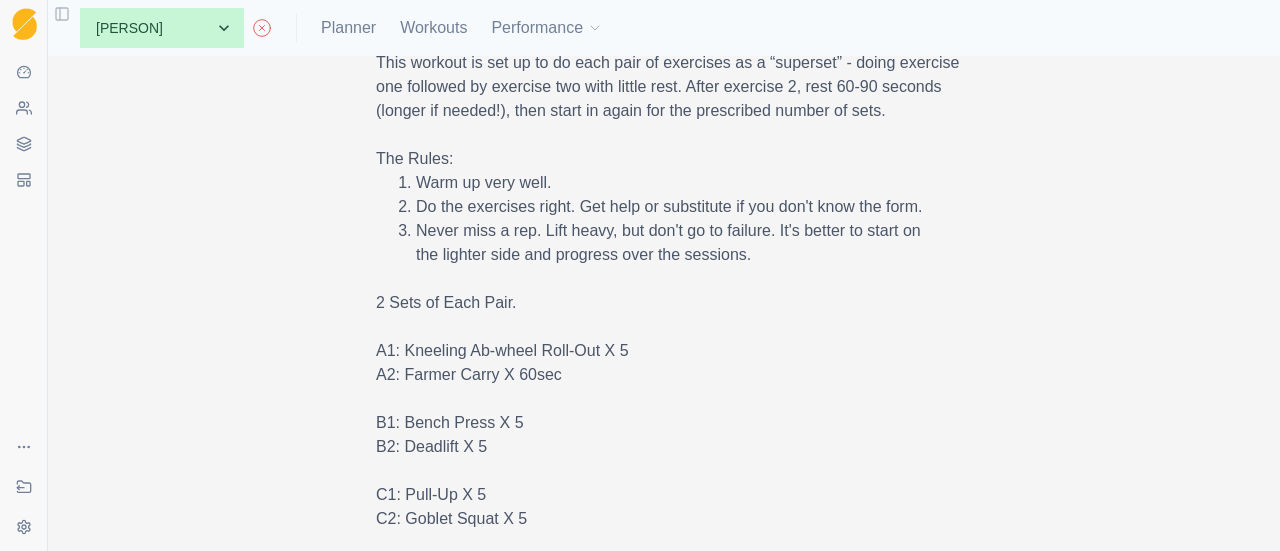 click on "A1: Kneeling Ab-wheel Roll-Out X 5" at bounding box center (672, 351) 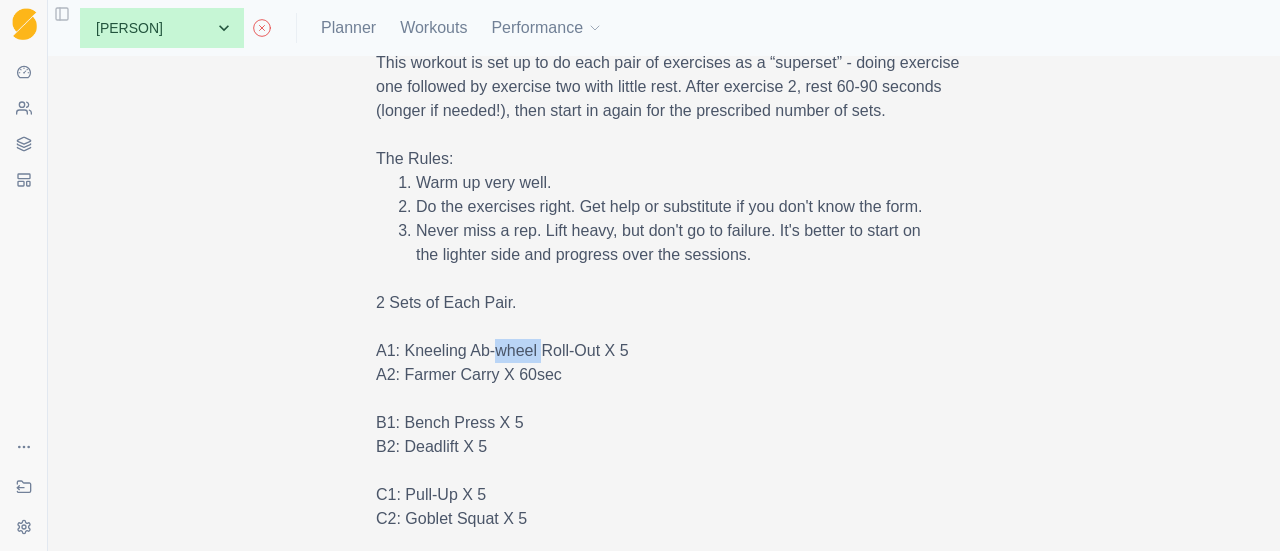 click on "A1: Kneeling Ab-wheel Roll-Out X 5" at bounding box center [672, 351] 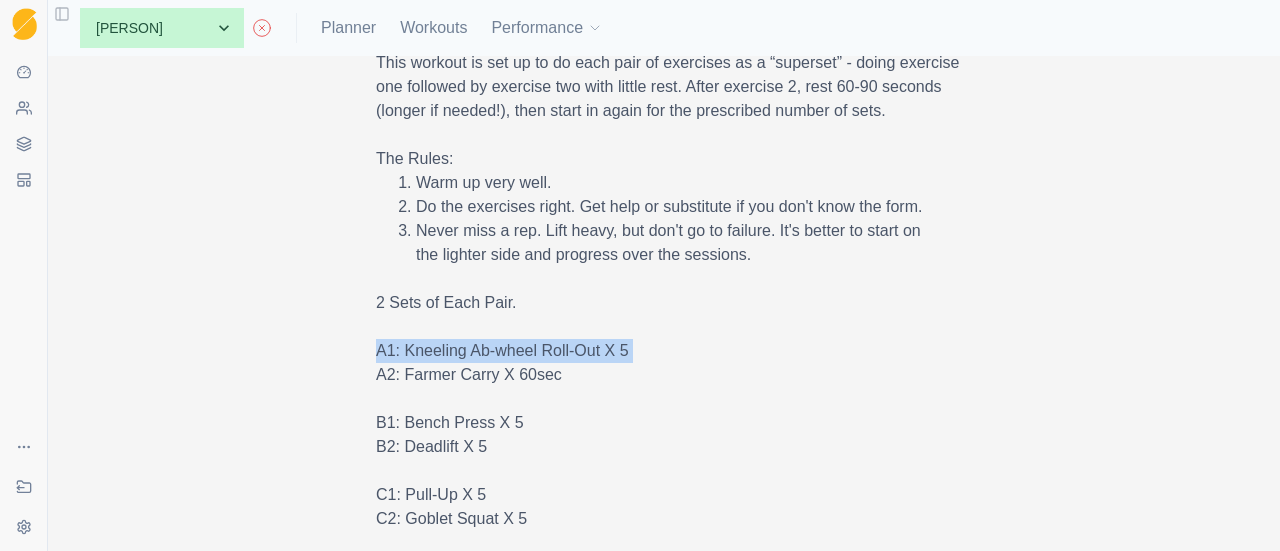 click on "A1: Kneeling Ab-wheel Roll-Out X 5" at bounding box center (672, 351) 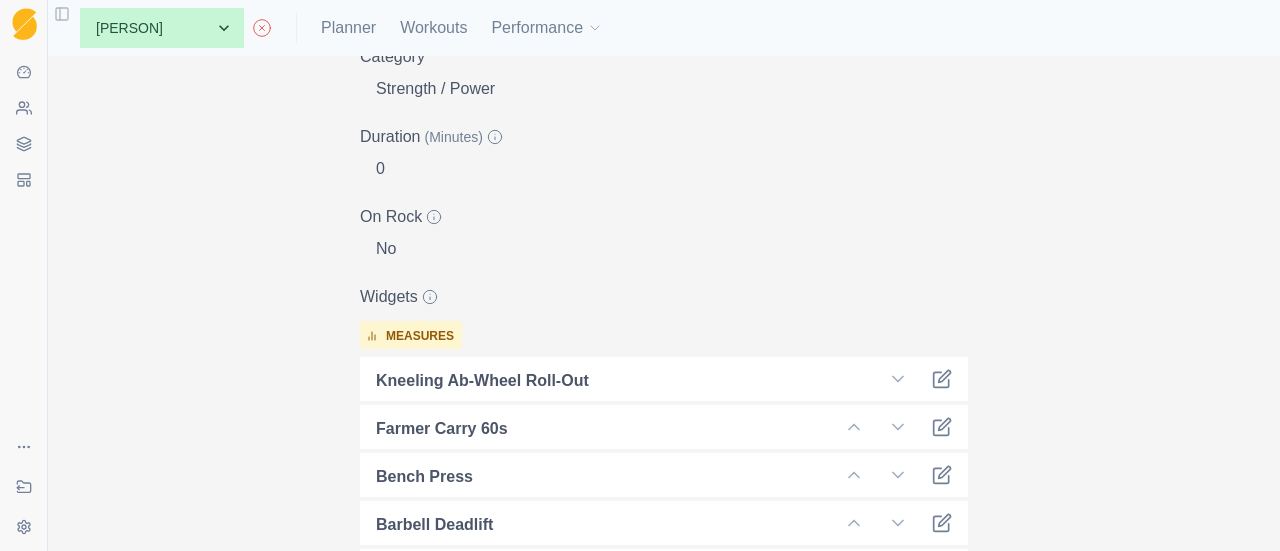 scroll, scrollTop: 200, scrollLeft: 0, axis: vertical 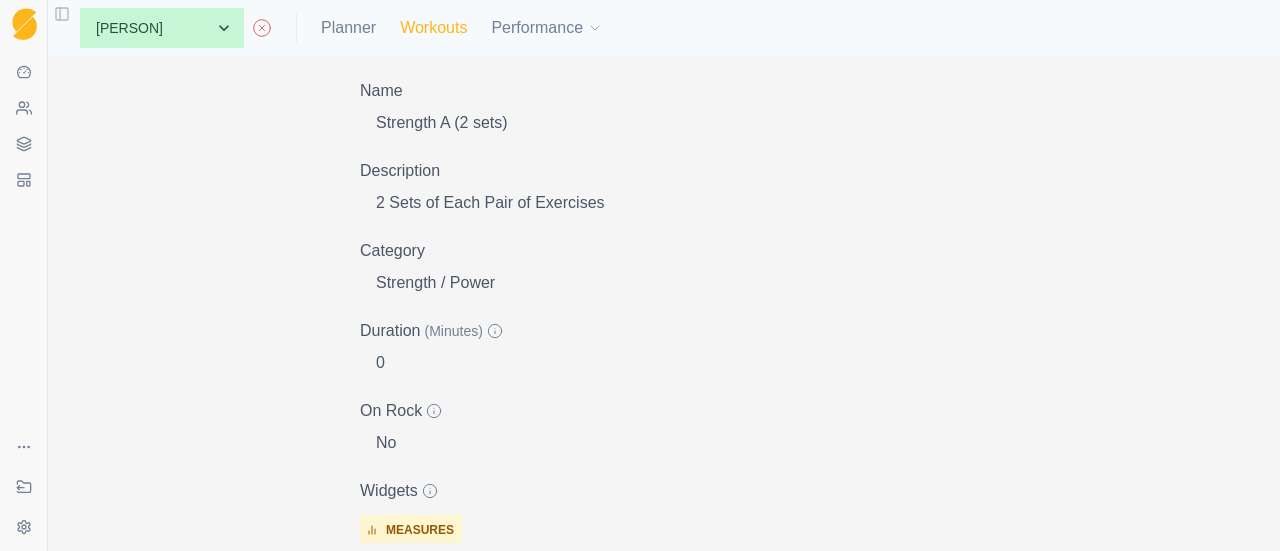 click on "Workouts" at bounding box center (433, 28) 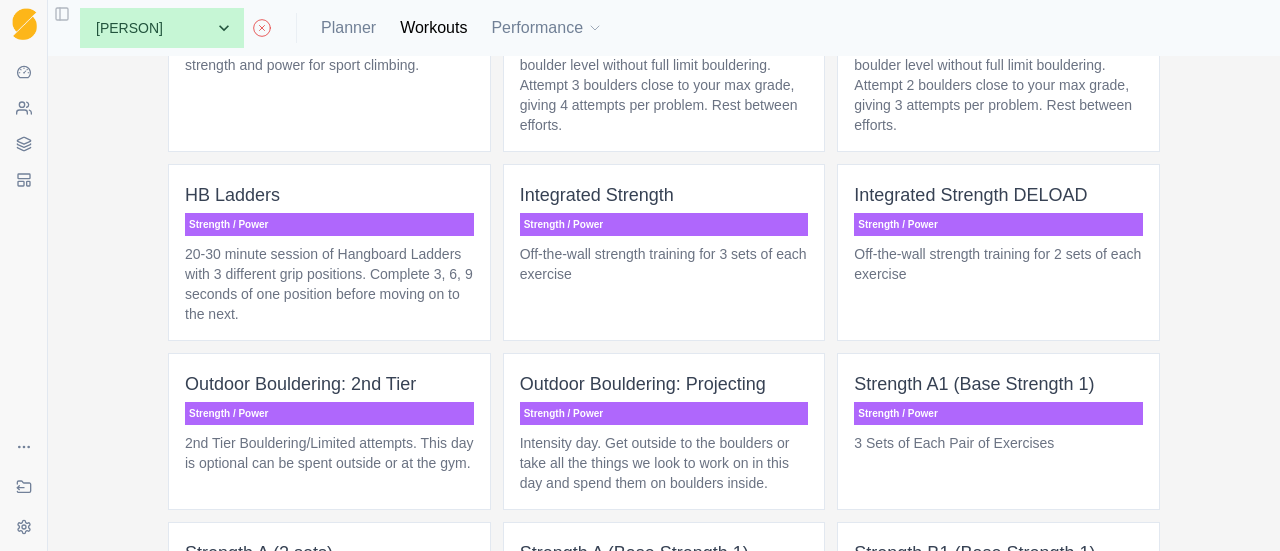 scroll, scrollTop: 3000, scrollLeft: 0, axis: vertical 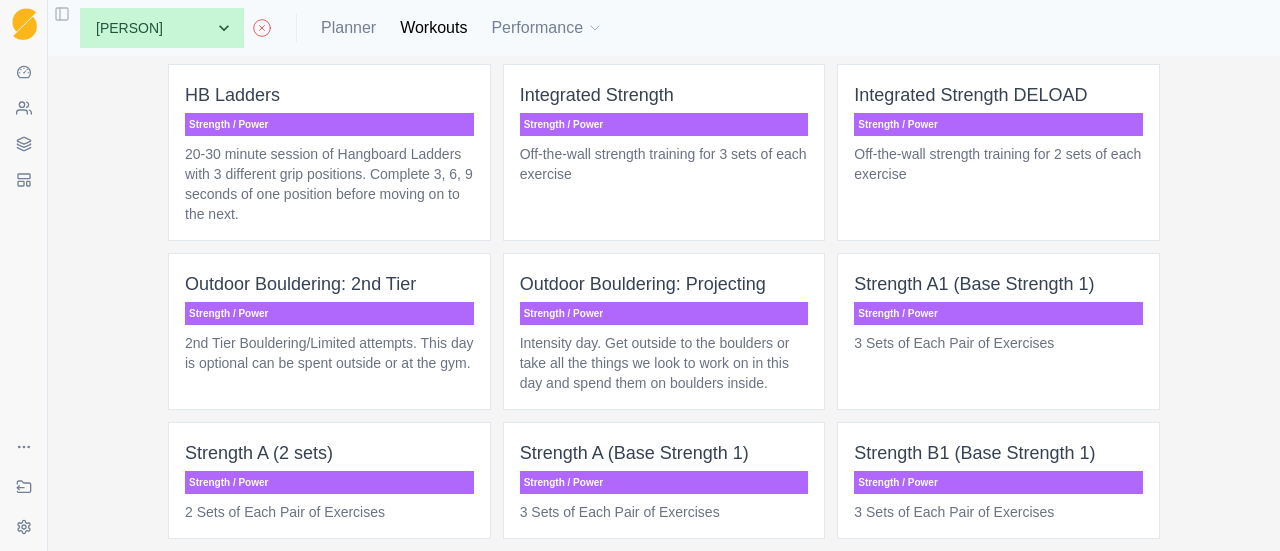 click on "2 Sets of Each Pair of Exercises" at bounding box center (329, 512) 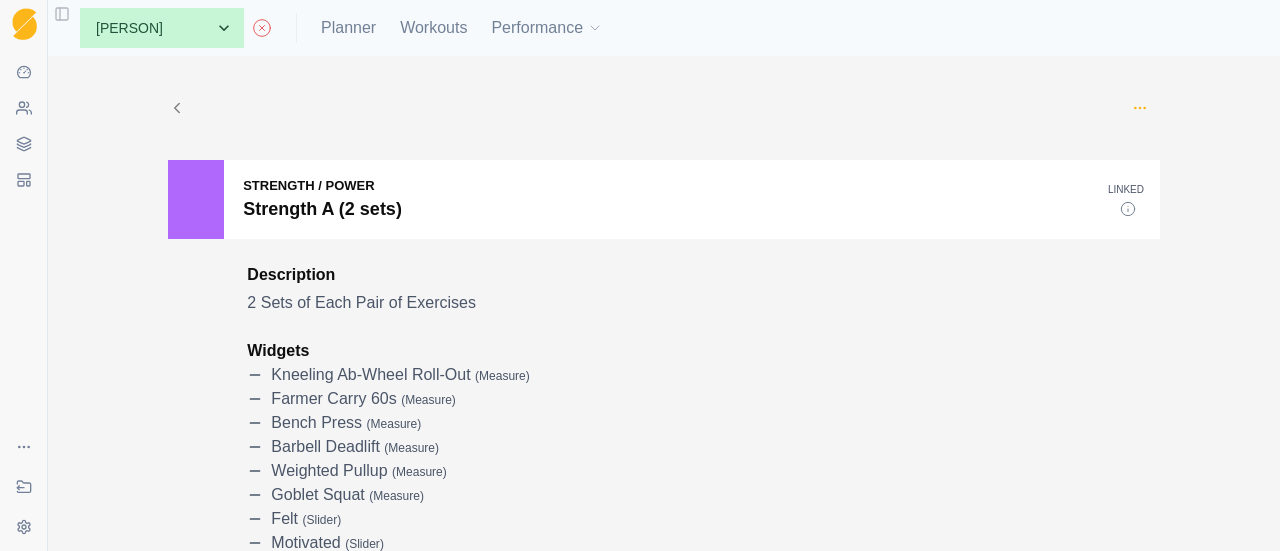 click 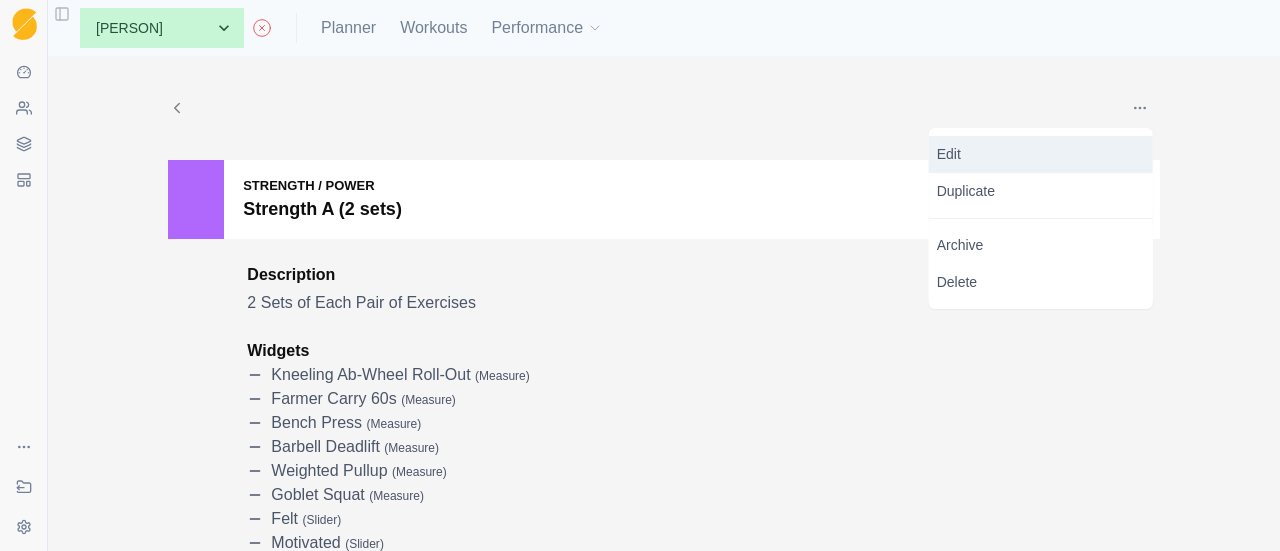 click on "Edit" at bounding box center (1041, 154) 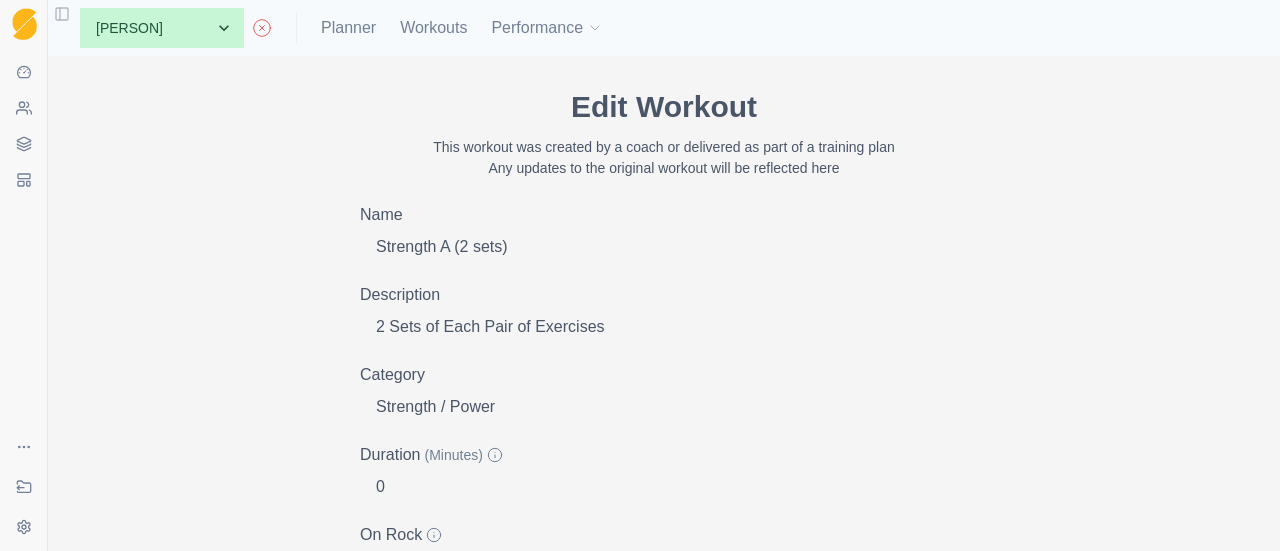 scroll, scrollTop: 0, scrollLeft: 0, axis: both 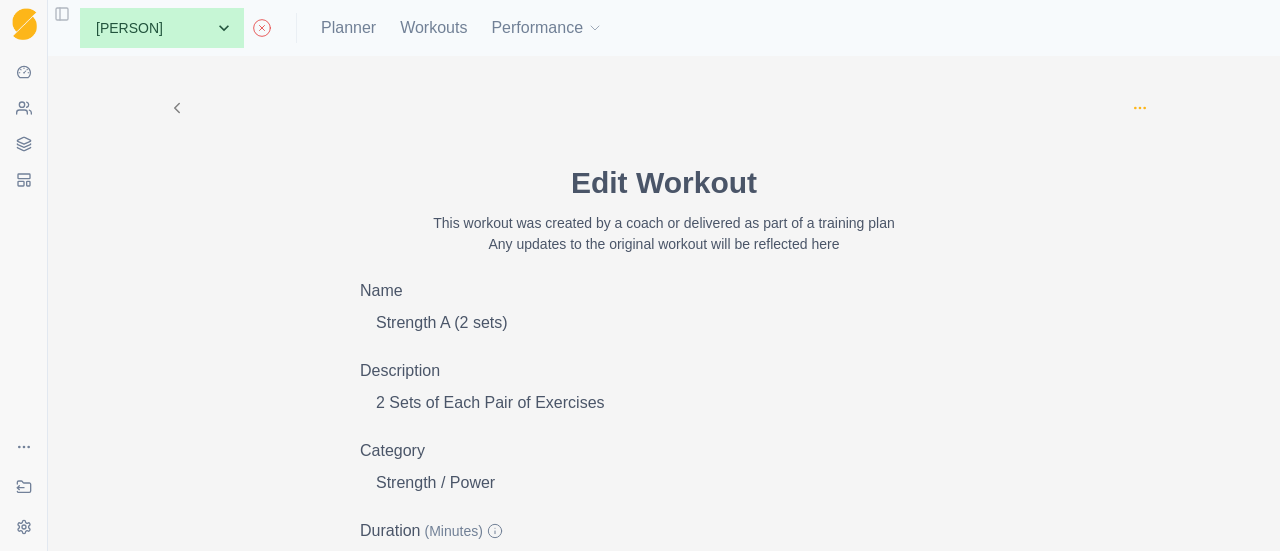 click 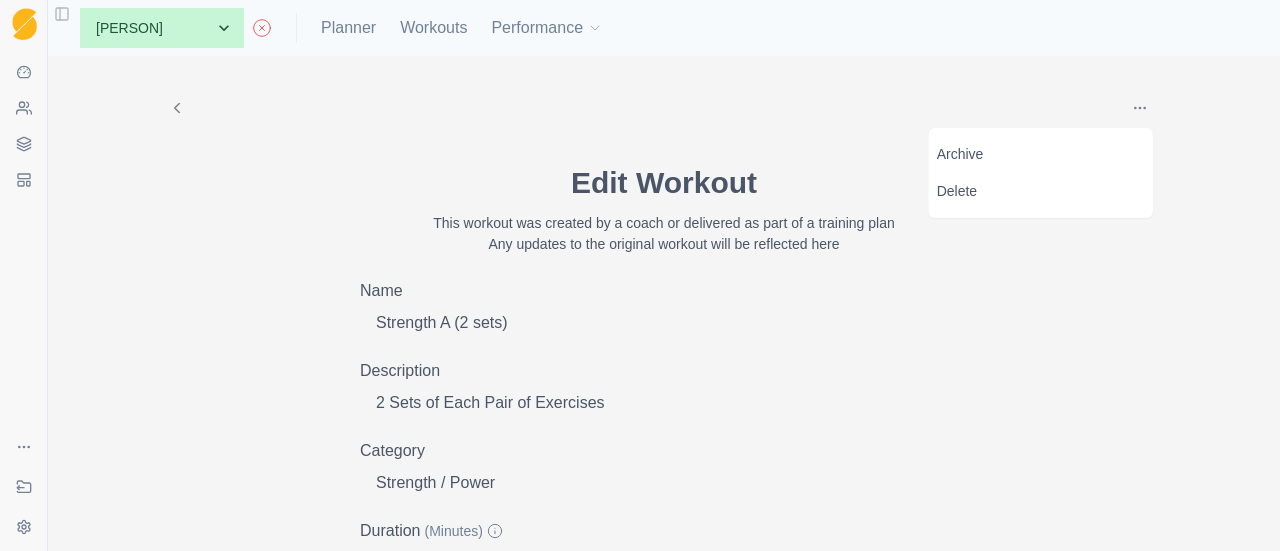 click 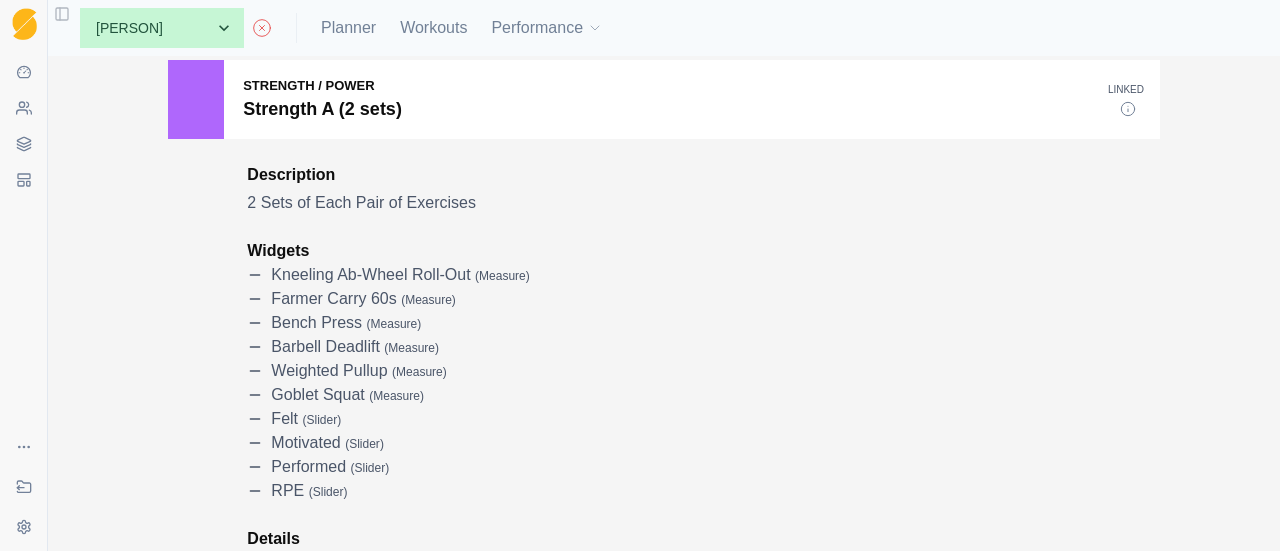 scroll, scrollTop: 0, scrollLeft: 0, axis: both 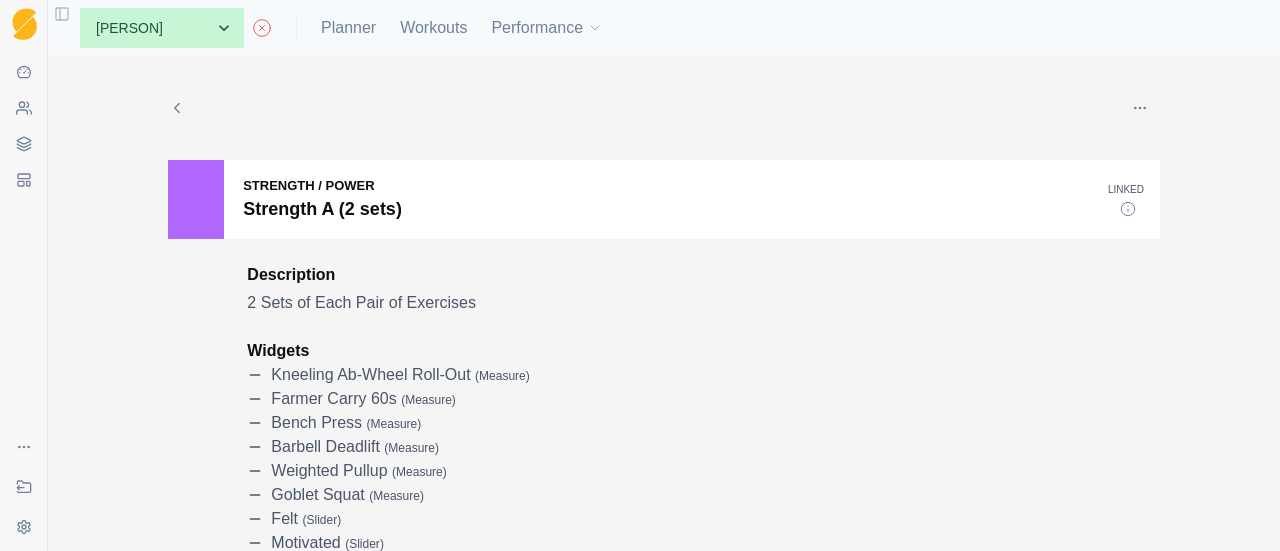 click 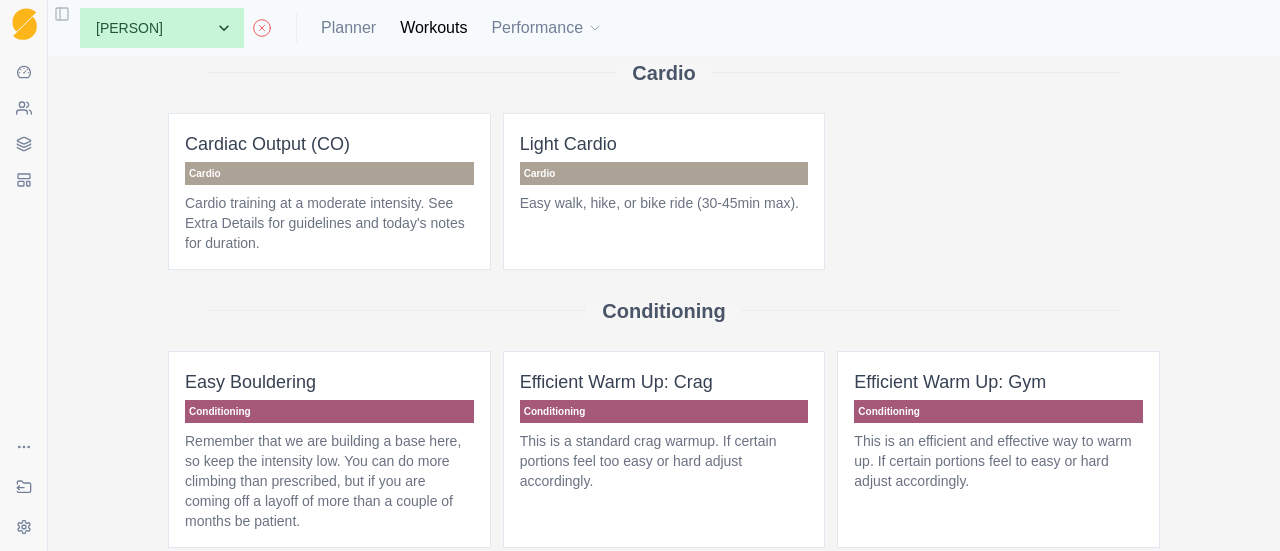 scroll, scrollTop: 0, scrollLeft: 0, axis: both 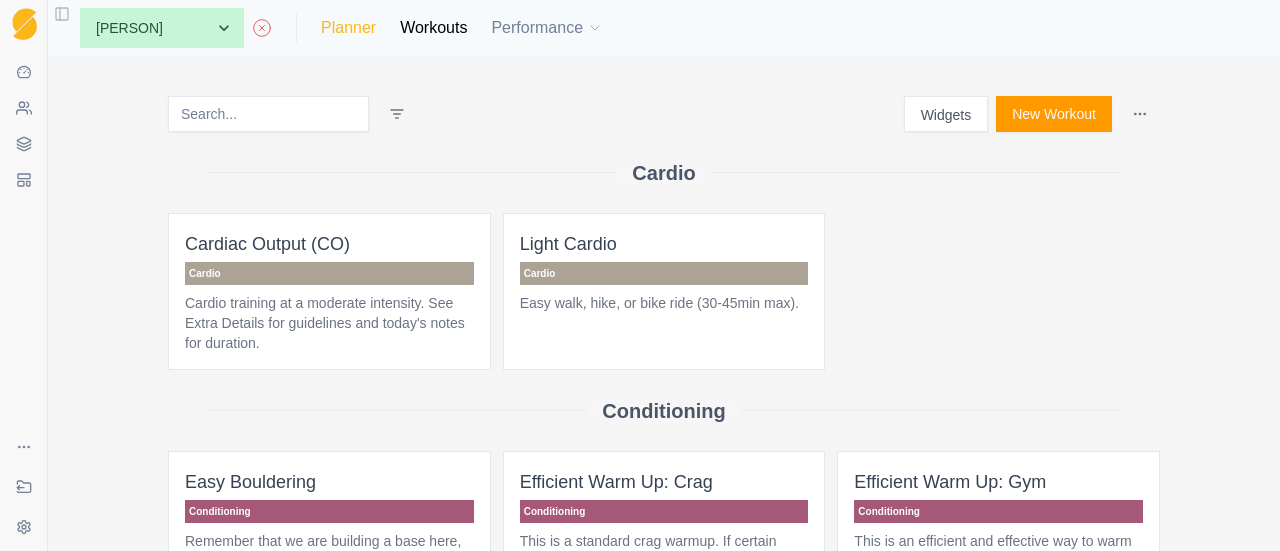 click on "Planner" at bounding box center (348, 28) 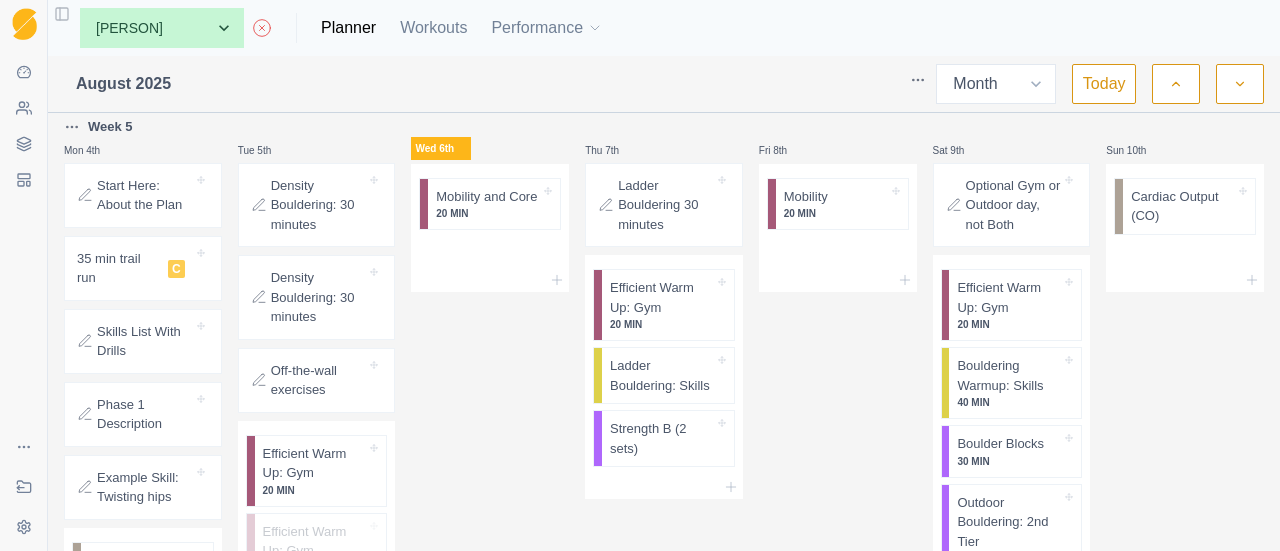 scroll, scrollTop: 508, scrollLeft: 0, axis: vertical 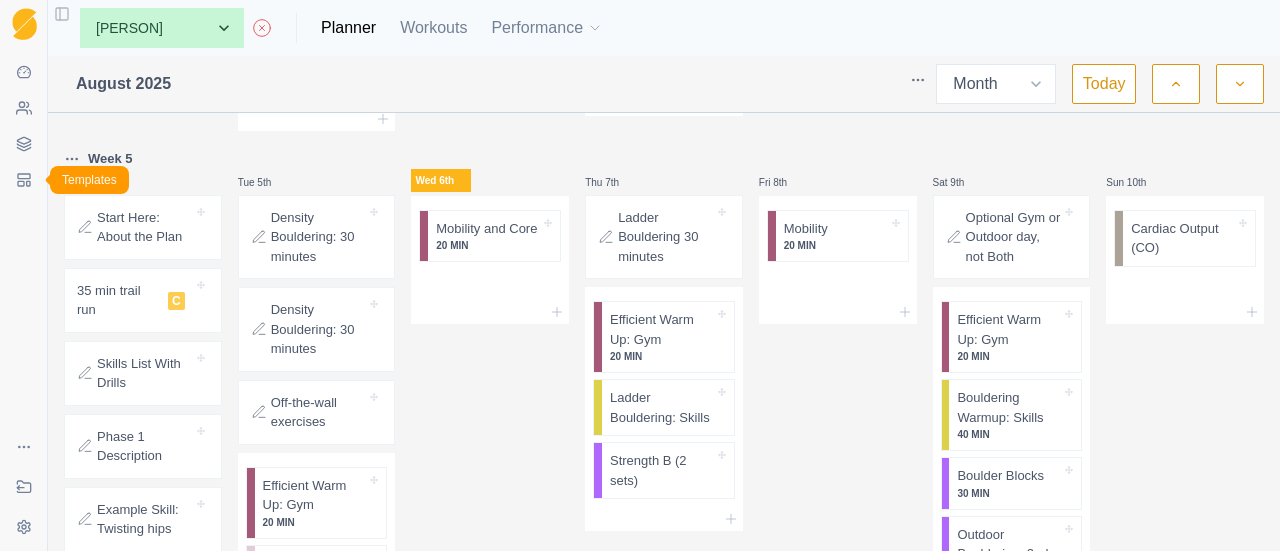 click 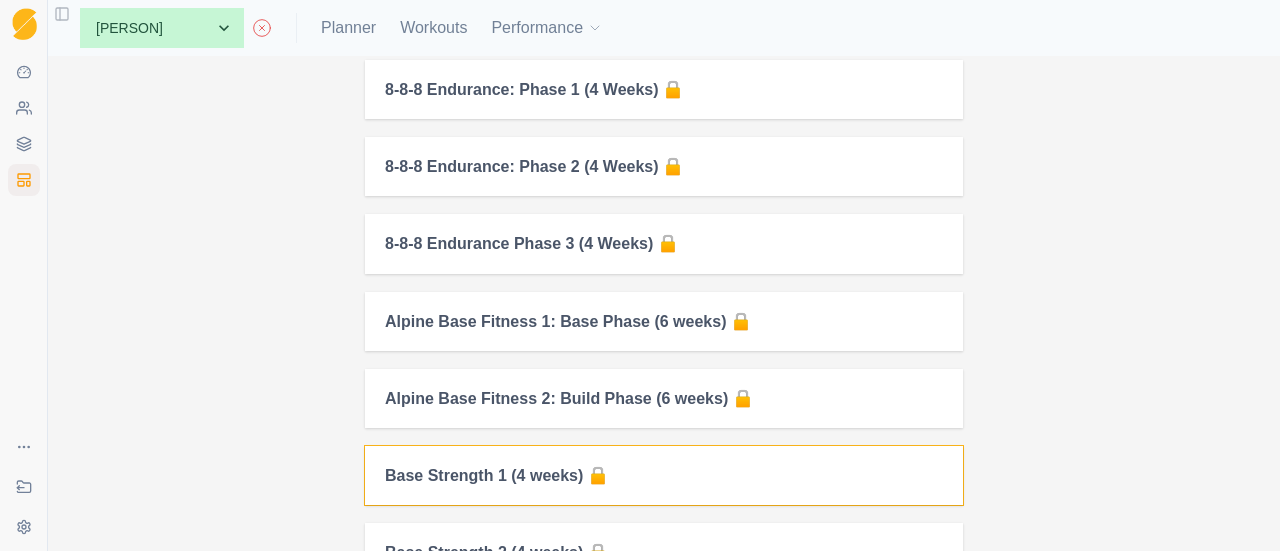 scroll, scrollTop: 587, scrollLeft: 0, axis: vertical 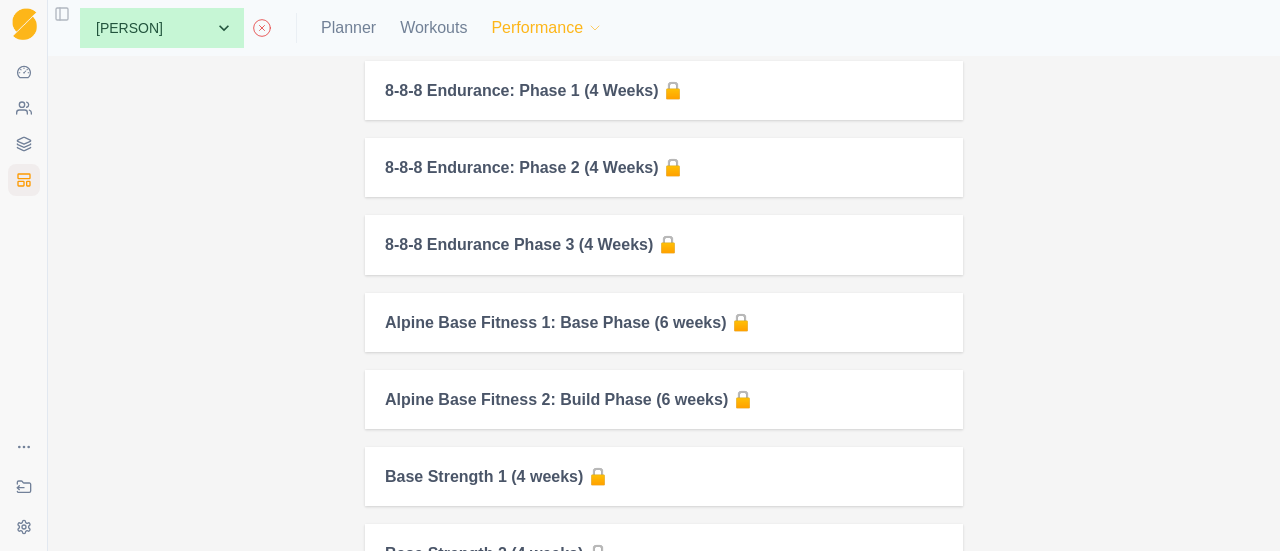 click on "Performance" at bounding box center (547, 28) 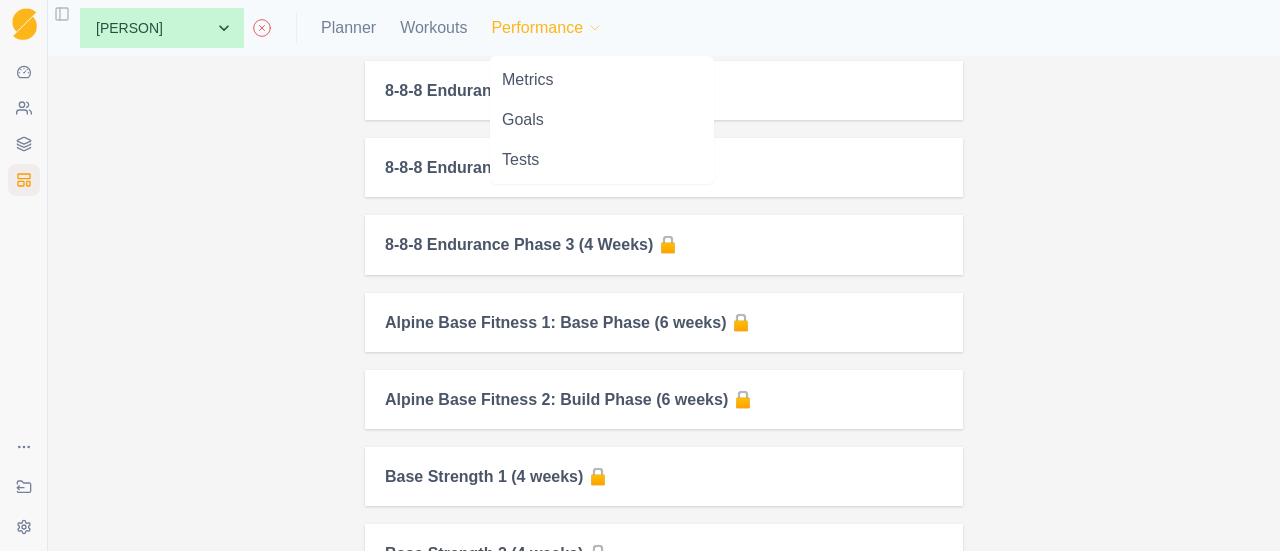 click on "Performance" at bounding box center [547, 28] 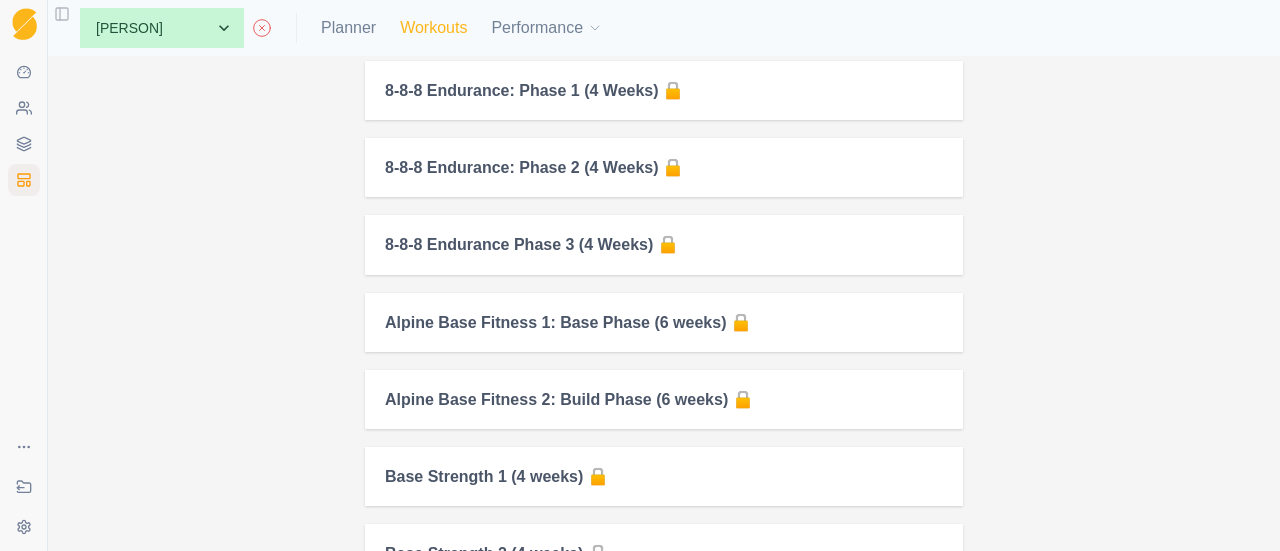 click on "Workouts" at bounding box center (433, 28) 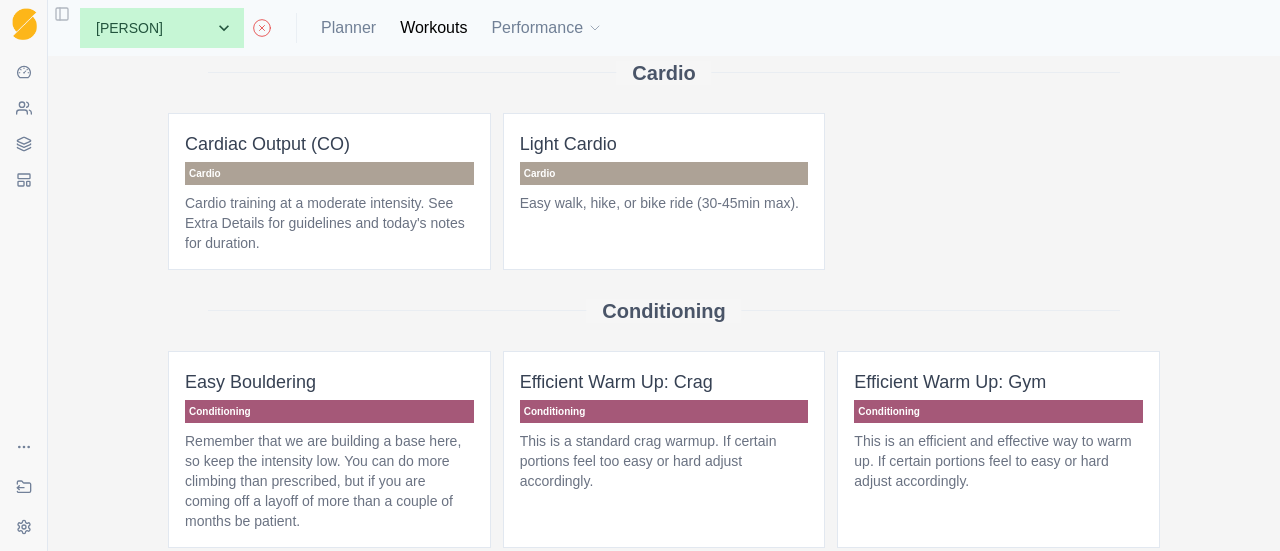 scroll, scrollTop: 0, scrollLeft: 0, axis: both 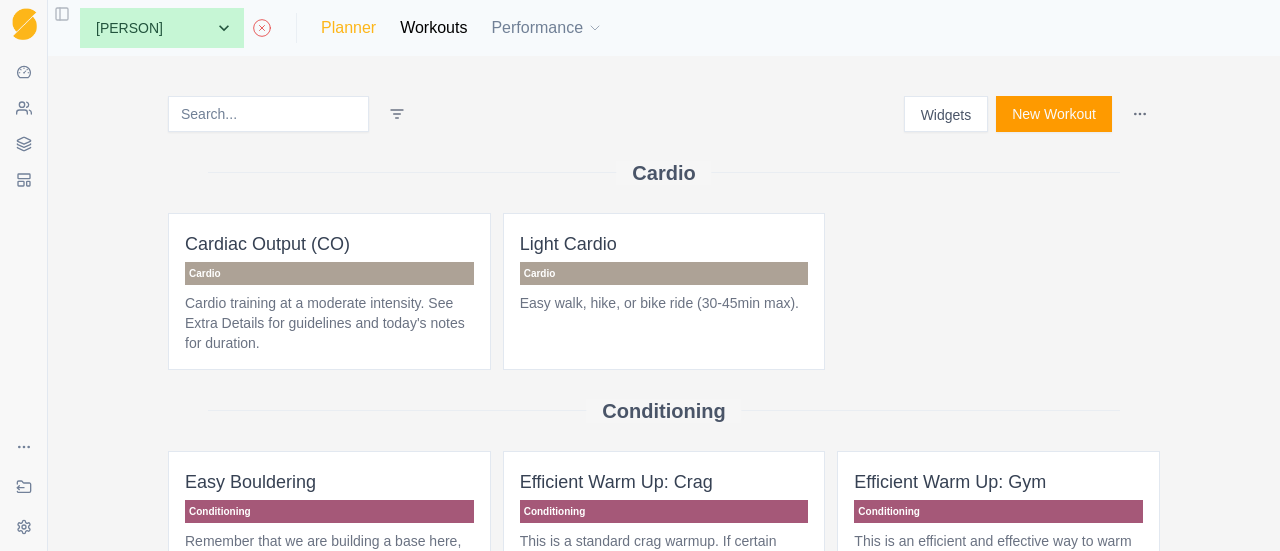 click on "Planner" at bounding box center (348, 28) 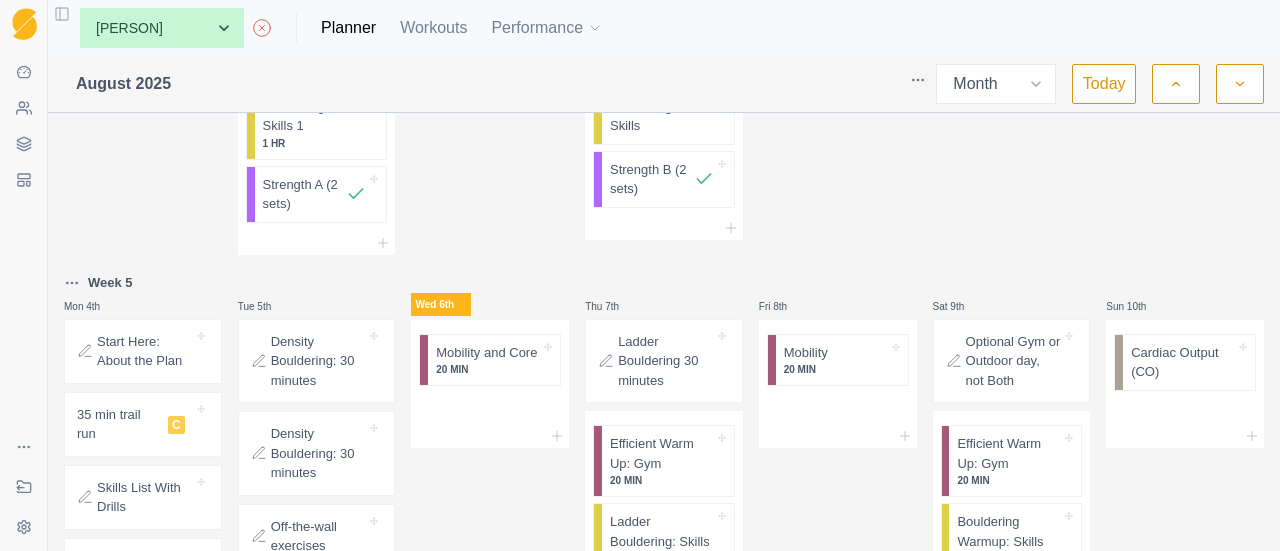 scroll, scrollTop: 400, scrollLeft: 0, axis: vertical 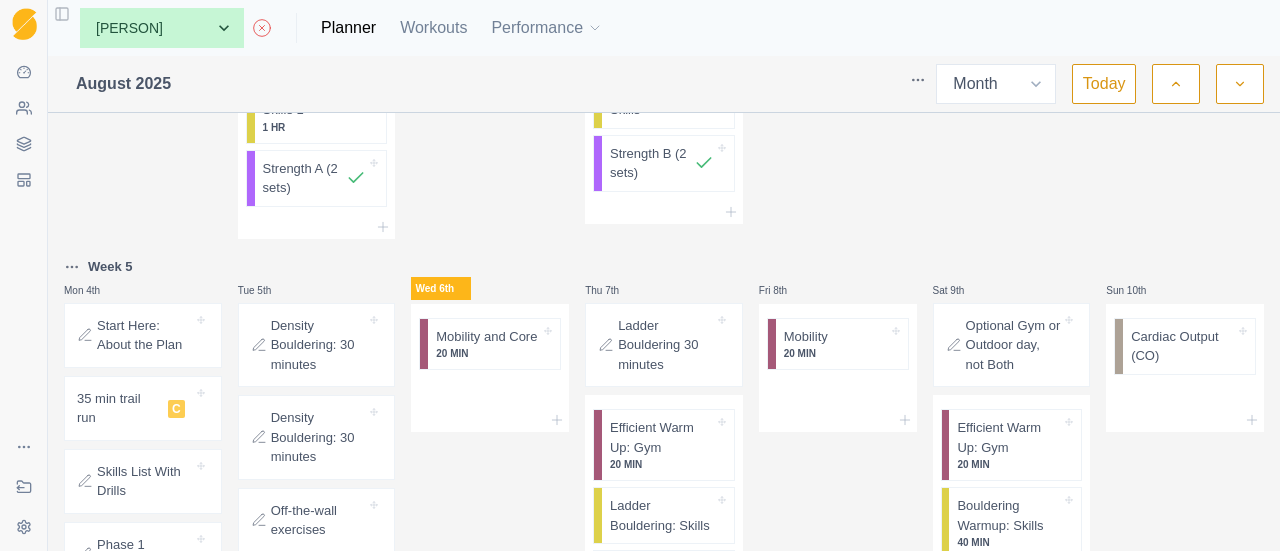 click on "Sequence Dashboard Clients Coaching Workouts Templates Exit Coaching Settings Toggle Sidebar None [PERSON] [PERSON] [PERSON] [PERSON] [PERSON] Planner Workouts Performance August [YEAR] Week Month Today Week 4 Mon 28th 35 min trail run C Cardiac Output (CO) 35 MIN Tue 29th Density Bouldering: 30 minutes Efficient Warm Up: Gym 20 MIN World’s Simplest HB Session 4 MIN Density Bouldering: Skills 1 1 HR Strength A (2 sets) Wed 30th 35 min trail run C Cardiac Output (CO) Mobility and Core 20 MIN Thu 31st Ladder Bouldering 30 minutes Efficient Warm Up: Gym 20 MIN World’s Simplest HB Session 3 MIN Ladder Bouldering: Skills Strength B (2 sets) Fri 1st 20-minute trail run C Cardiac Output (CO) 20 MIN Mobility 15 MIN Sat 2nd Outdoor day: Goal 5 pitches C Efficient Warm Up: Crag 20 MIN Sport Climbing Day #1 2 HR Sun 3rd Outdoor Volume day: goal 6 pitches C Efficient Warm Up: Crag 20 MIN Sport Climbing Pyramid Day 2 HR Week 5 Mon 4th Start Here: About the Plan C 4 MIN" at bounding box center (640, 275) 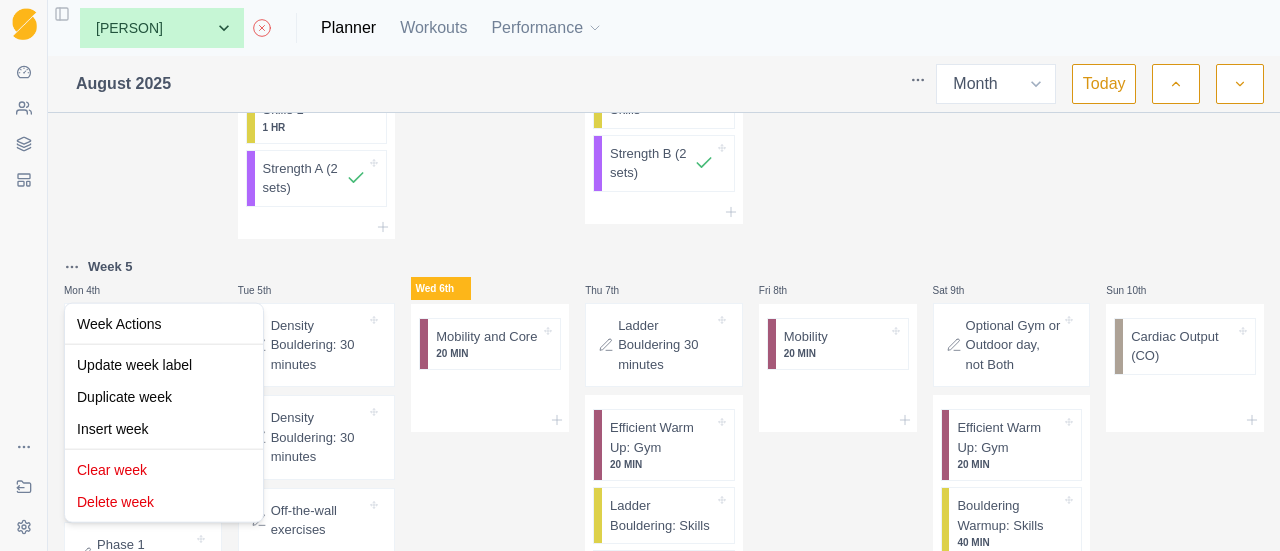 click on "Sequence Dashboard Clients Coaching Workouts Templates Exit Coaching Settings Toggle Sidebar None [PERSON] [PERSON] [PERSON] [PERSON] [PERSON] Planner Workouts Performance August [YEAR] Week Month Today Week 4 Mon 28th 35 min trail run C Cardiac Output (CO) 35 MIN Tue 29th Density Bouldering: 30 minutes Efficient Warm Up: Gym 20 MIN World’s Simplest HB Session 4 MIN Density Bouldering: Skills 1 1 HR Strength A (2 sets) Wed 30th 35 min trail run C Cardiac Output (CO) Mobility and Core 20 MIN Thu 31st Ladder Bouldering 30 minutes Efficient Warm Up: Gym 20 MIN World’s Simplest HB Session 3 MIN Ladder Bouldering: Skills Strength B (2 sets) Fri 1st 20-minute trail run C Cardiac Output (CO) 20 MIN Mobility 15 MIN Sat 2nd Outdoor day: Goal 5 pitches C Efficient Warm Up: Crag 20 MIN Sport Climbing Day #1 2 HR Sun 3rd Outdoor Volume day: goal 6 pitches C Efficient Warm Up: Crag 20 MIN Sport Climbing Pyramid Day 2 HR Week 5 Mon 4th Start Here: About the Plan C 4 MIN" at bounding box center [640, 275] 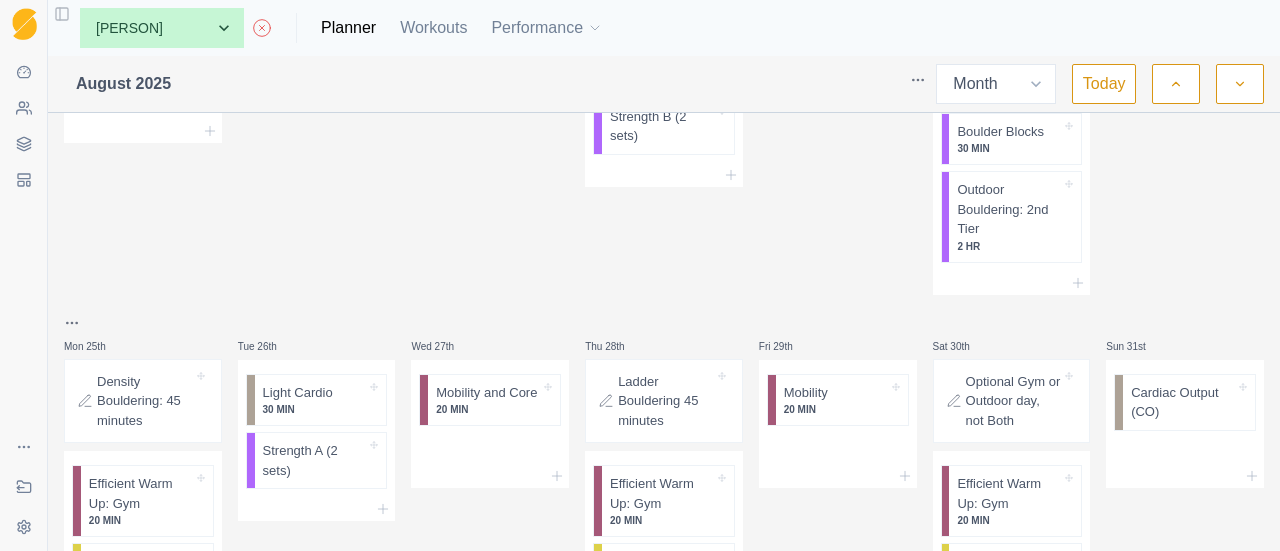 scroll, scrollTop: 2400, scrollLeft: 0, axis: vertical 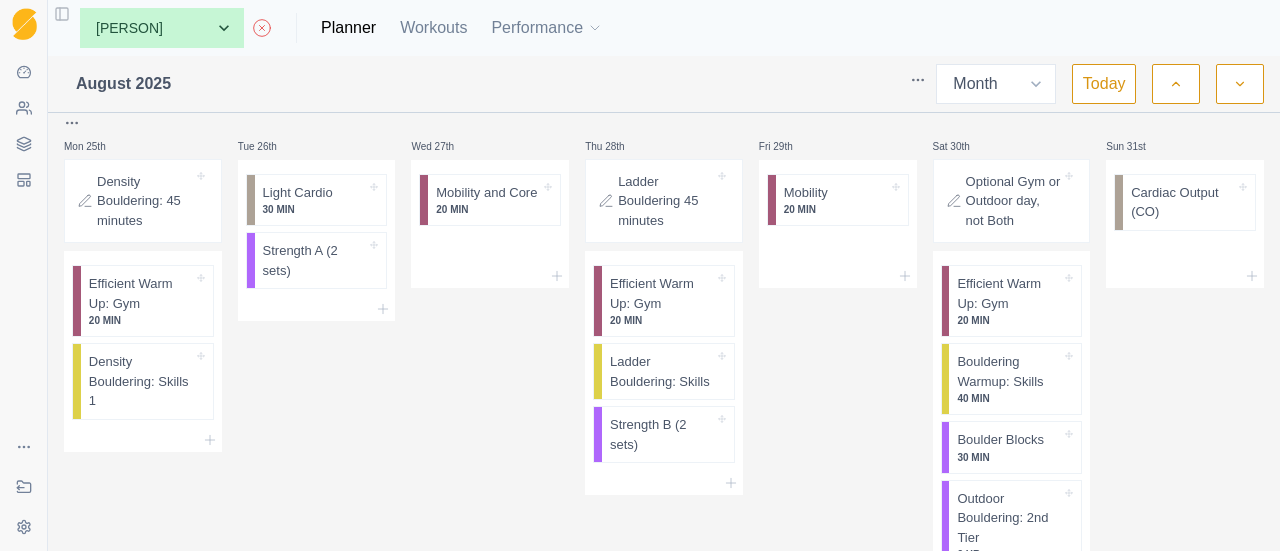 click on "Sequence Dashboard Clients Coaching Workouts Templates Exit Coaching Settings Toggle Sidebar None [PERSON] [PERSON] [PERSON] [PERSON] [PERSON] Planner Workouts Performance August [YEAR] Week Month Today Week 4 Mon 28th 35 min trail run C Cardiac Output (CO) 35 MIN Tue 29th Density Bouldering: 30 minutes Efficient Warm Up: Gym 20 MIN World’s Simplest HB Session 4 MIN Density Bouldering: Skills 1 1 HR Strength A (2 sets) Wed 30th 35 min trail run C Cardiac Output (CO) Mobility and Core 20 MIN Thu 31st Ladder Bouldering 30 minutes Efficient Warm Up: Gym 20 MIN World’s Simplest HB Session 3 MIN Ladder Bouldering: Skills Strength B (2 sets) Fri 1st 20-minute trail run C Cardiac Output (CO) 20 MIN Mobility 15 MIN Sat 2nd Outdoor day: Goal 5 pitches C Efficient Warm Up: Crag 20 MIN Sport Climbing Day #1 2 HR Sun 3rd Outdoor Volume day: goal 6 pitches C Efficient Warm Up: Crag 20 MIN Sport Climbing Pyramid Day 2 HR Week 5 Mon 4th Start Here: About the Plan C 4 MIN" at bounding box center (640, 275) 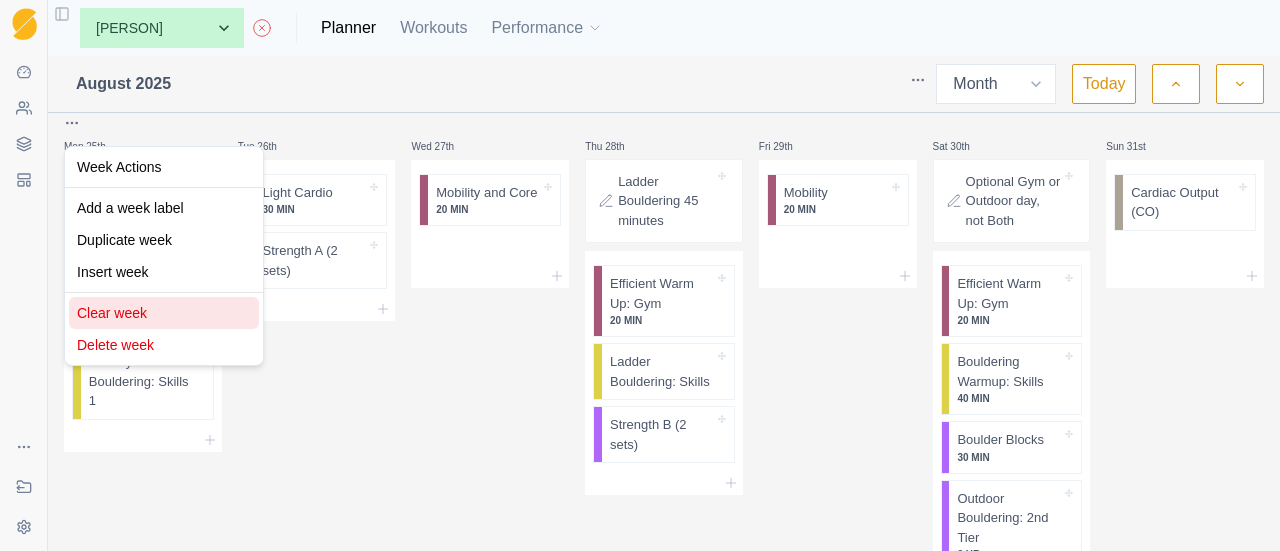 click on "Clear week" at bounding box center (164, 313) 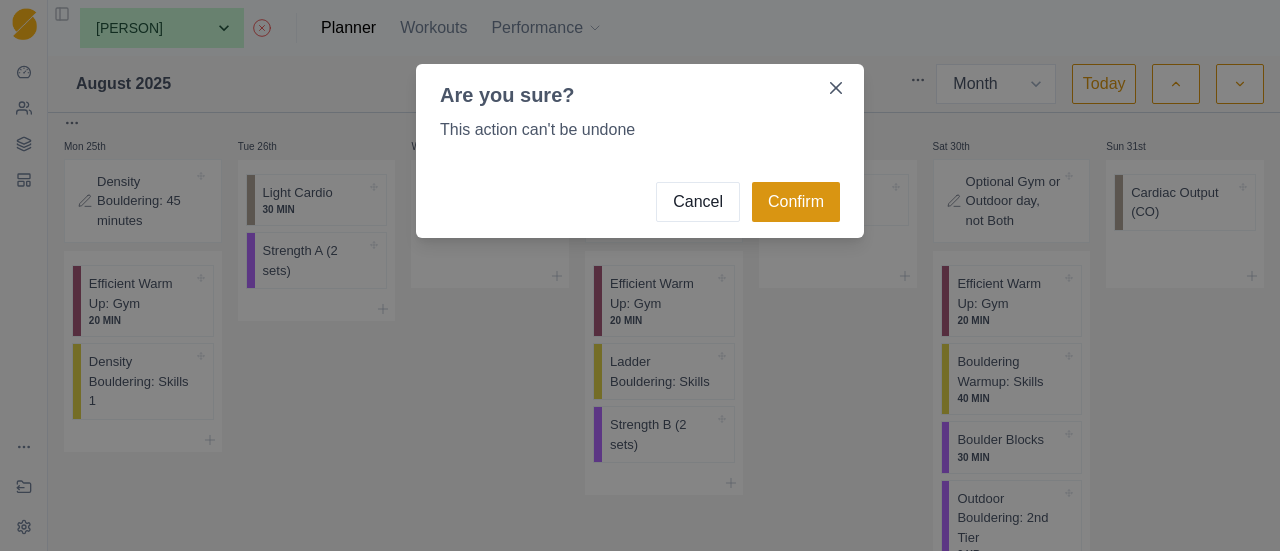 click on "Confirm" at bounding box center [796, 202] 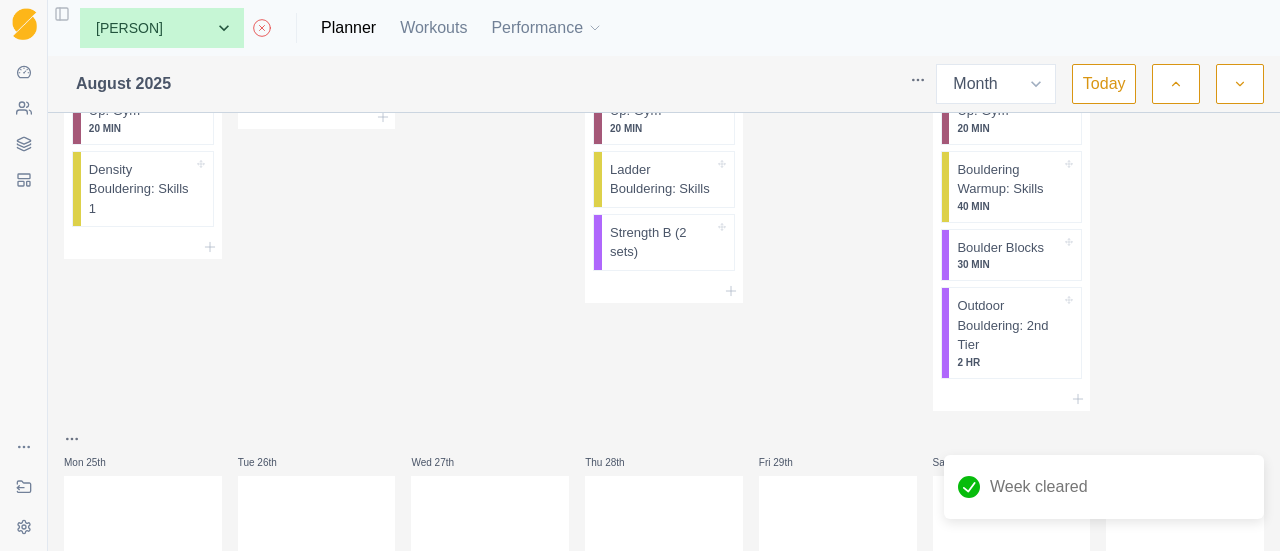 scroll, scrollTop: 1896, scrollLeft: 0, axis: vertical 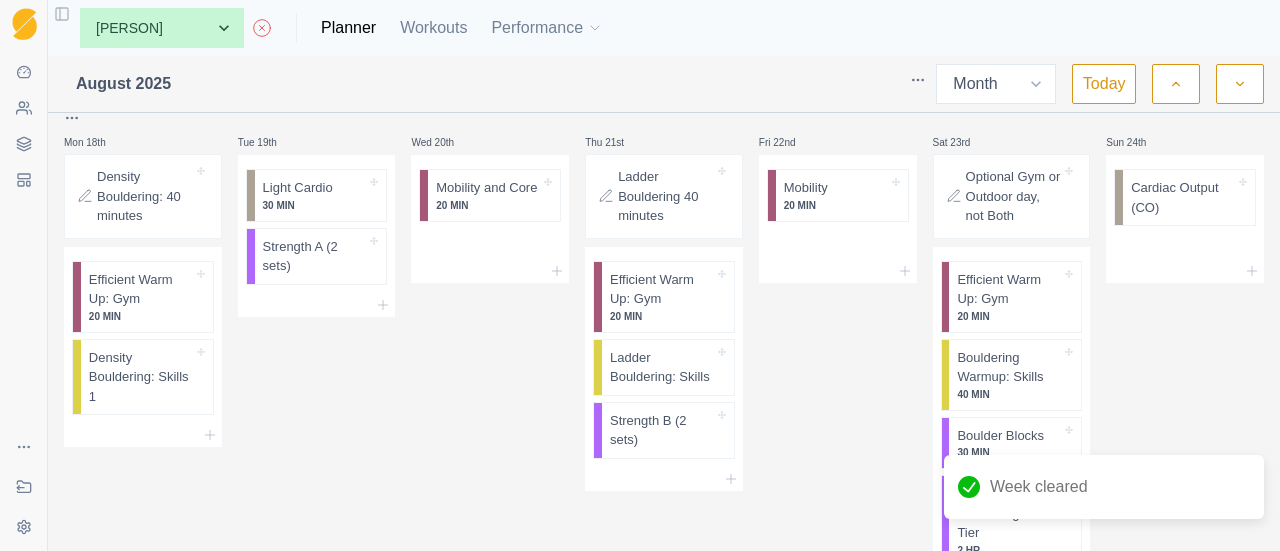 click on "Sequence Dashboard Clients Coaching Workouts Templates Exit Coaching Settings Toggle Sidebar None [PERSON] [PERSON] [PERSON] [PERSON] [PERSON] Planner Workouts Performance August [YEAR] Week Month Today Week 4 Mon 28th 35 min trail run C Cardiac Output (CO) 35 MIN Tue 29th Density Bouldering: 30 minutes Efficient Warm Up: Gym 20 MIN World’s Simplest HB Session 4 MIN Density Bouldering: Skills 1 1 HR Strength A (2 sets) Wed 30th 35 min trail run C Cardiac Output (CO) Mobility and Core 20 MIN Thu 31st Ladder Bouldering 30 minutes Efficient Warm Up: Gym 20 MIN World’s Simplest HB Session 3 MIN Ladder Bouldering: Skills Strength B (2 sets) Fri 1st 20-minute trail run C Cardiac Output (CO) 20 MIN Mobility 15 MIN Sat 2nd Outdoor day: Goal 5 pitches C Efficient Warm Up: Crag 20 MIN Sport Climbing Day #1 2 HR Sun 3rd Outdoor Volume day: goal 6 pitches C Efficient Warm Up: Crag 20 MIN Sport Climbing Pyramid Day 2 HR Week 5 Mon 4th Start Here: About the Plan C 4 MIN" at bounding box center [640, 275] 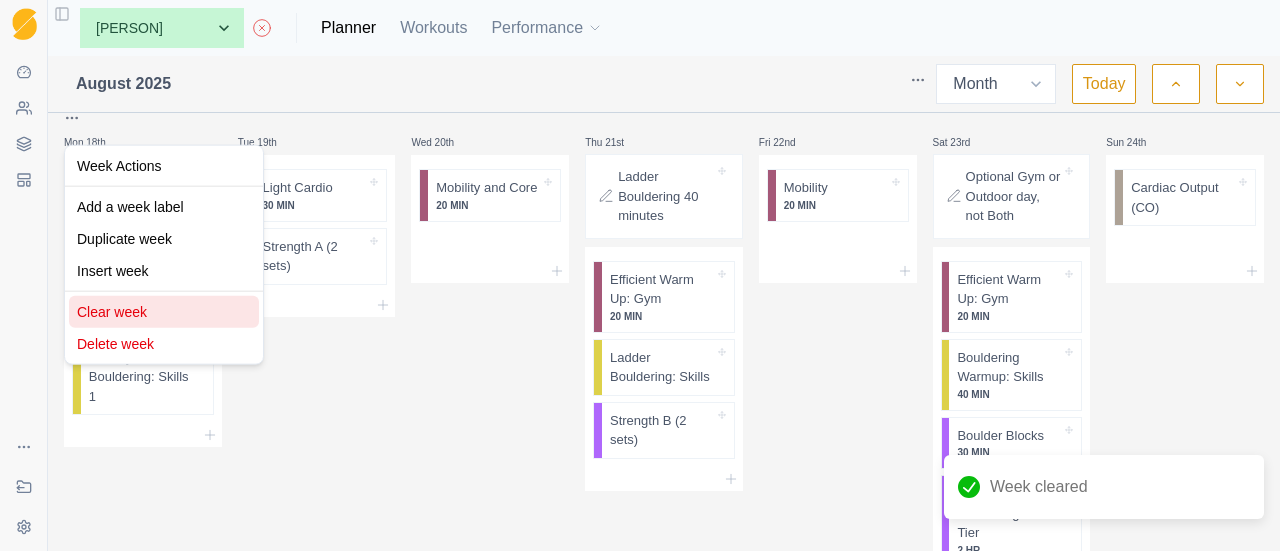click on "Clear week" at bounding box center [164, 312] 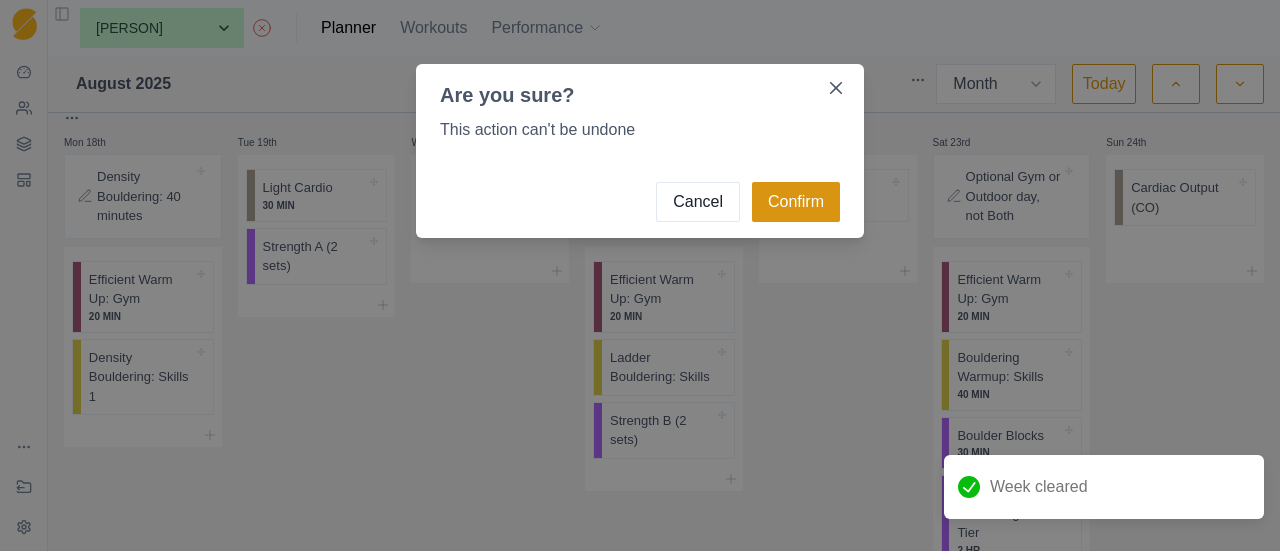click on "Confirm" at bounding box center (796, 202) 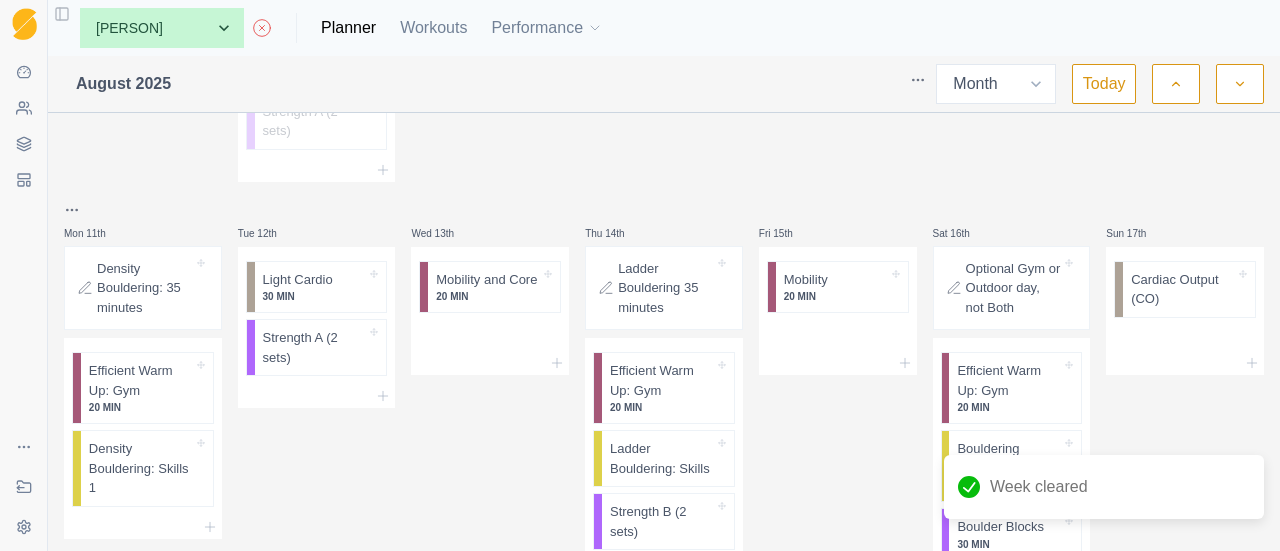 scroll, scrollTop: 1283, scrollLeft: 0, axis: vertical 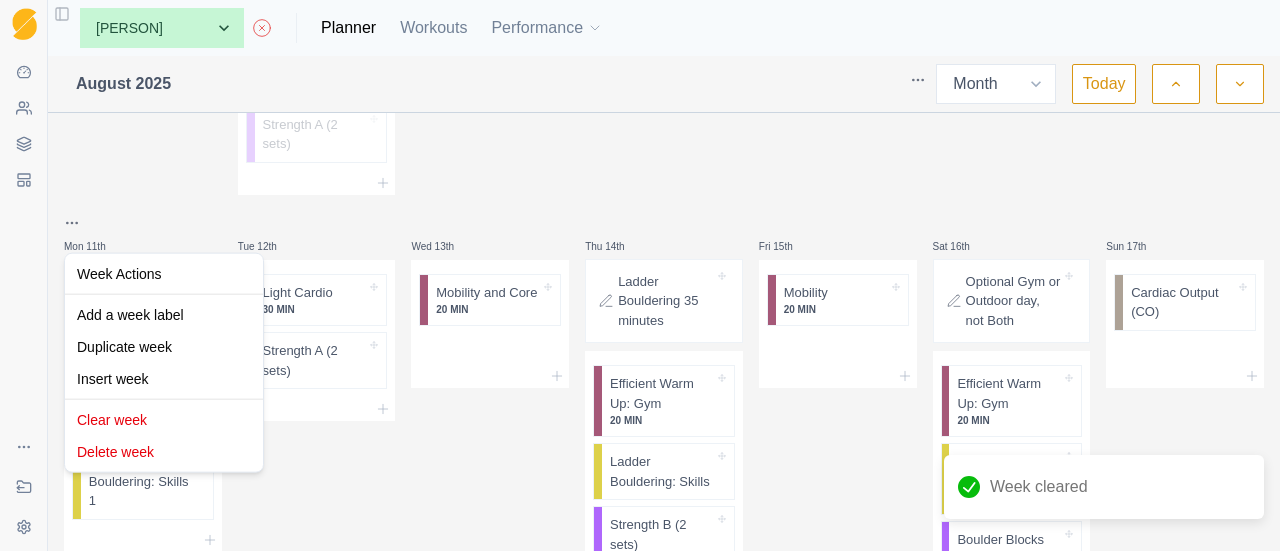 click on "Sequence Dashboard Clients Coaching Workouts Templates Exit Coaching Settings Toggle Sidebar None [PERSON] [PERSON] [PERSON] [PERSON] [PERSON] Planner Workouts Performance August [YEAR] Week Month Today Week 4 Mon 28th 35 min trail run C Cardiac Output (CO) 35 MIN Tue 29th Density Bouldering: 30 minutes Efficient Warm Up: Gym 20 MIN World’s Simplest HB Session 4 MIN Density Bouldering: Skills 1 1 HR Strength A (2 sets) Wed 30th 35 min trail run C Cardiac Output (CO) Mobility and Core 20 MIN Thu 31st Ladder Bouldering 30 minutes Efficient Warm Up: Gym 20 MIN World’s Simplest HB Session 3 MIN Ladder Bouldering: Skills Strength B (2 sets) Fri 1st 20-minute trail run C Cardiac Output (CO) 20 MIN Mobility 15 MIN Sat 2nd Outdoor day: Goal 5 pitches C Efficient Warm Up: Crag 20 MIN Sport Climbing Day #1 2 HR Sun 3rd Outdoor Volume day: goal 6 pitches C Efficient Warm Up: Crag 20 MIN Sport Climbing Pyramid Day 2 HR Week 5 Mon 4th Start Here: About the Plan C 4 MIN" at bounding box center [640, 275] 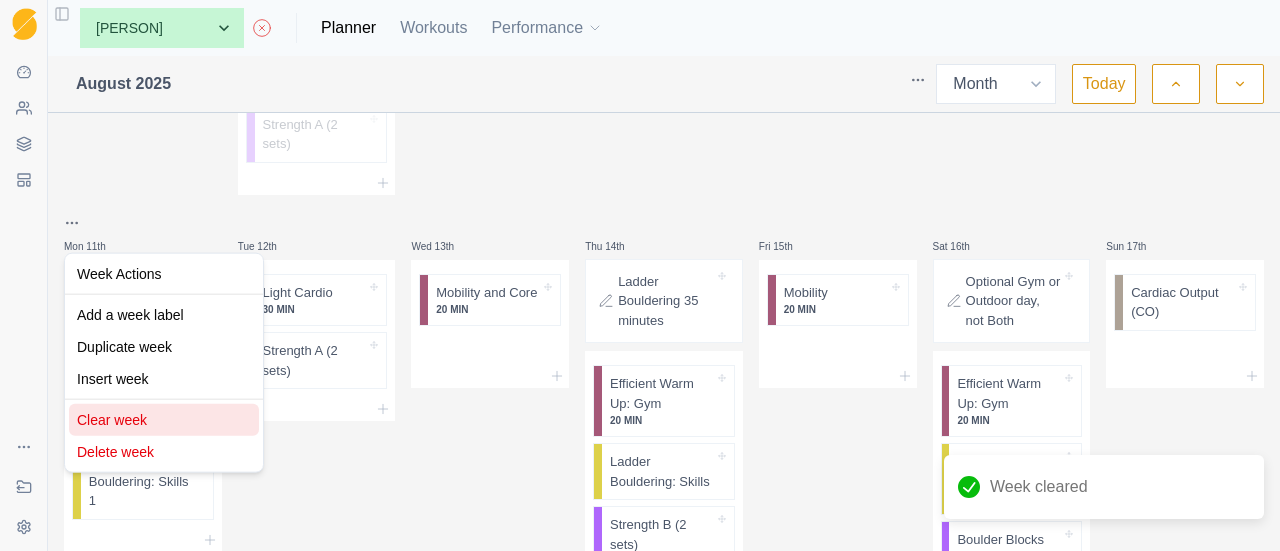 click on "Clear week" at bounding box center [164, 420] 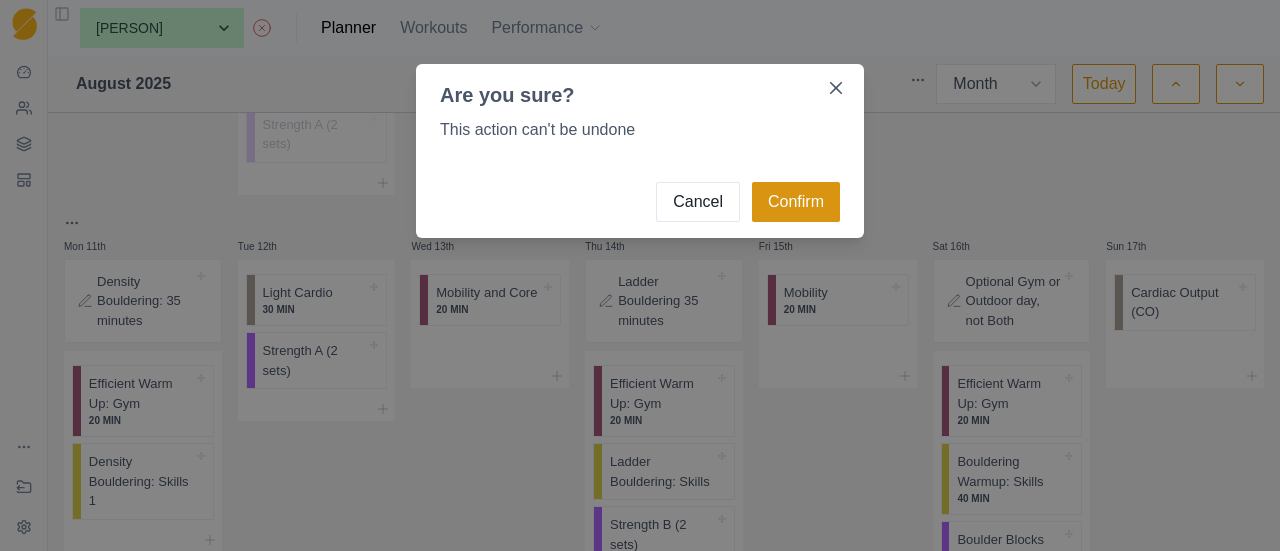 click on "Confirm" at bounding box center (796, 202) 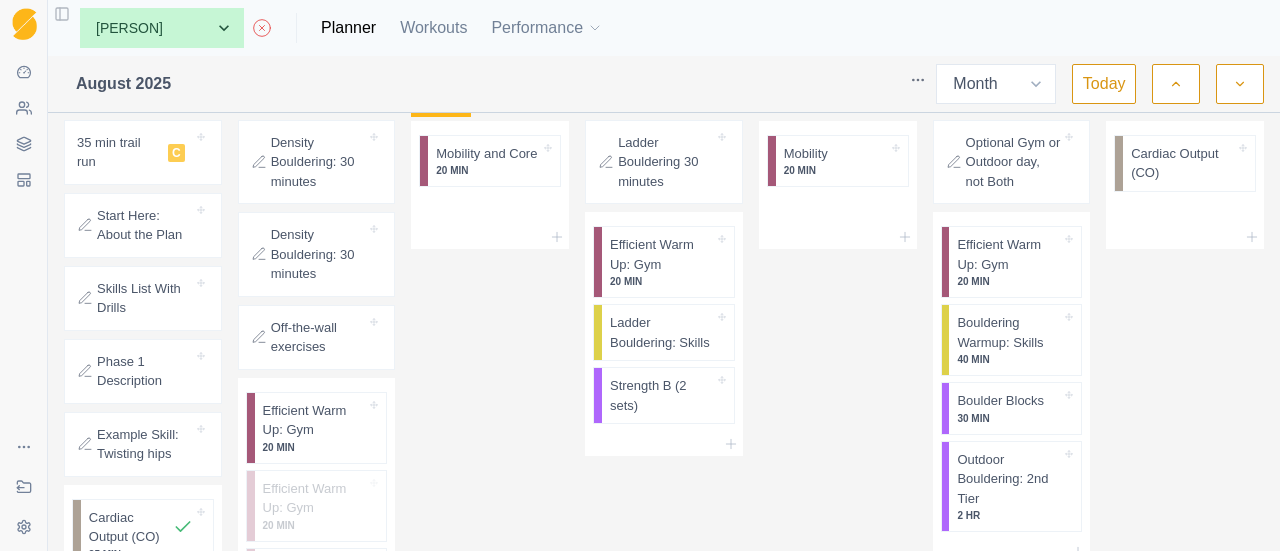 scroll, scrollTop: 483, scrollLeft: 0, axis: vertical 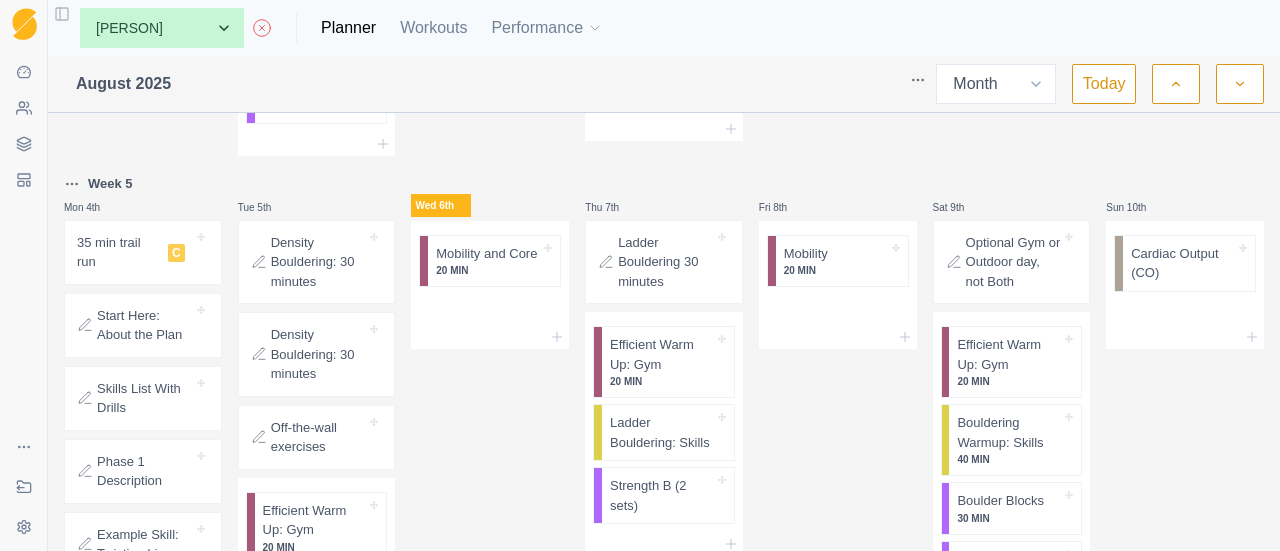 click on "Sequence Dashboard Clients Coaching Workouts Templates Exit Coaching Settings Toggle Sidebar None [FIRST] [LAST] [FIRST] [LAST] [FIRST] [LAST] [FIRST] [LAST] Planner Workouts Performance August [YEAR] Week Month Today Week 4 Mon 28th 35 min  trail run C Cardiac Output (CO) 35 MIN Tue 29th Density Bouldering: 30 minutes  Efficient Warm Up: Gym 20 MIN World’s Simplest HB Session 4 MIN Density Bouldering: Skills 1 1 HR Strength A (2 sets) Wed 30th 35 min trail run C Cardiac Output (CO) Mobility and Core  20 MIN Thu 31st Ladder Bouldering 30 minutes Efficient Warm Up: Gym 20 MIN World’s Simplest HB Session 3 MIN Ladder Bouldering: Skills Strength B (2 sets) Fri 1st 20-minute trail run C Cardiac Output (CO) 20 MIN Mobility 15 MIN Sat 2nd Outdoor day: Goal 5 pitches C Efficient Warm Up: Crag 20 MIN Sport Climbing Day #1 2 HR Sun 3rd Outdoor Volume day: goal 6 pitches C Efficient Warm Up: Crag 20 MIN Sport Climbing Pyramid Day 2 HR Week 5 Mon 4th 35 min  trail run C 35 MIN Tue 5th" at bounding box center (640, 275) 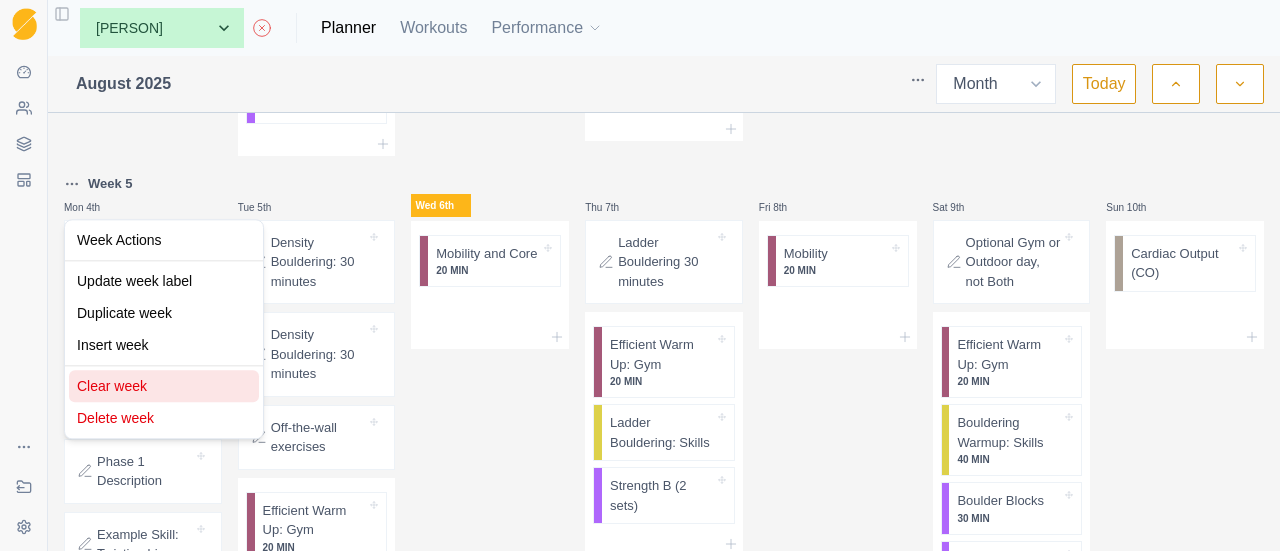 click on "Clear week" at bounding box center (164, 386) 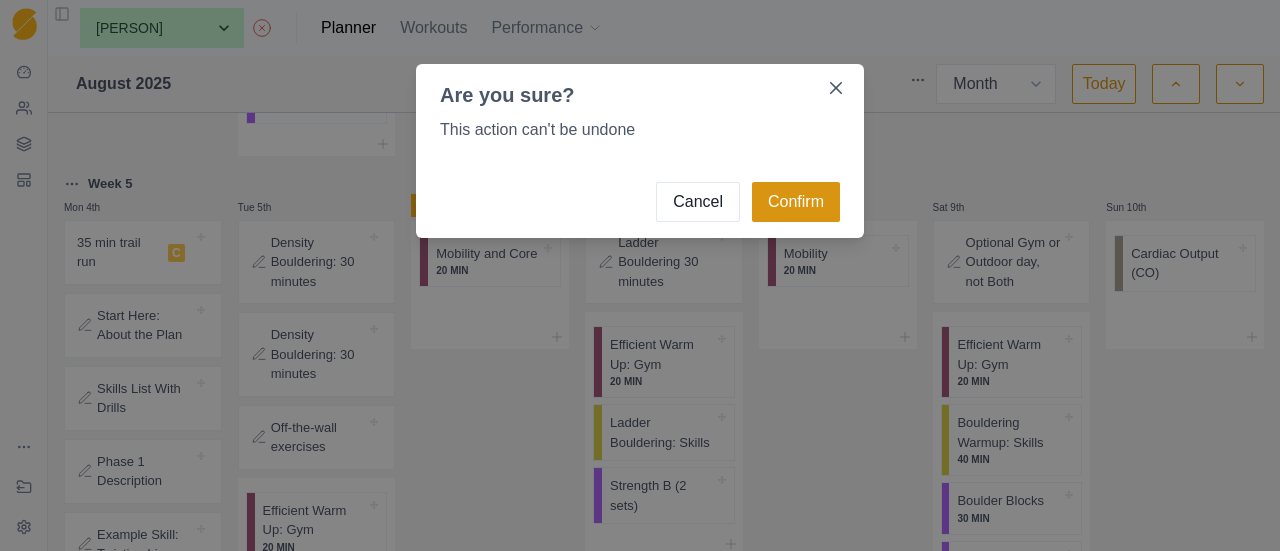 click on "Confirm" at bounding box center [796, 202] 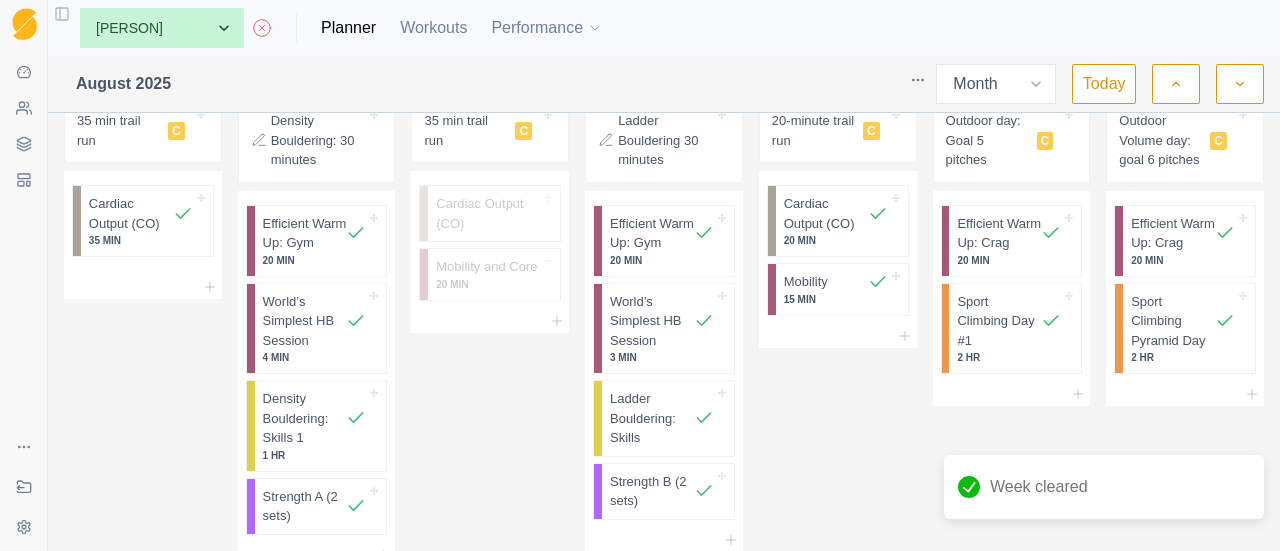 scroll, scrollTop: 0, scrollLeft: 0, axis: both 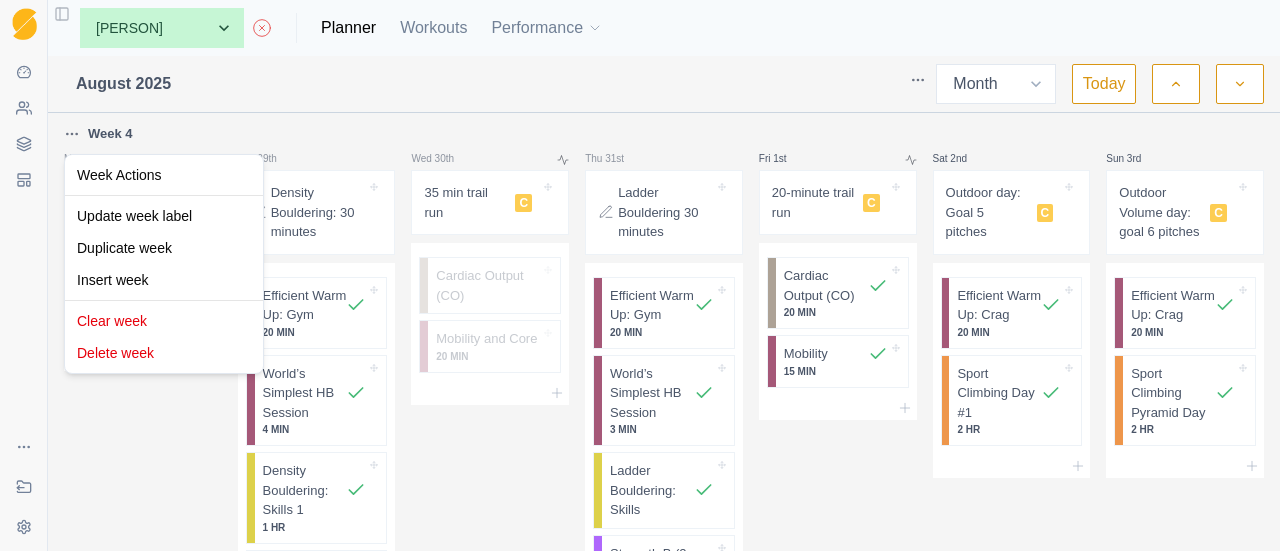 click on "Sequence Dashboard Clients Coaching Workouts Templates Exit Coaching Settings Toggle Sidebar None [FIRST] [LAST] [FIRST] [LAST] [FIRST] [LAST] [FIRST] [LAST] Planner Workouts Performance August [YEAR] Week Month Today Week 4 Mon 28th 35 min  trail run C Cardiac Output (CO) 35 MIN Tue 29th Density Bouldering: 30 minutes  Efficient Warm Up: Gym 20 MIN World’s Simplest HB Session 4 MIN Density Bouldering: Skills 1 1 HR Strength A (2 sets) Wed 30th 35 min trail run C Cardiac Output (CO) Mobility and Core  20 MIN Thu 31st Ladder Bouldering 30 minutes Efficient Warm Up: Gym 20 MIN World’s Simplest HB Session 3 MIN Ladder Bouldering: Skills Strength B (2 sets) Fri 1st 20-minute trail run C Cardiac Output (CO) 20 MIN Mobility 15 MIN Sat 2nd Outdoor day: Goal 5 pitches C Efficient Warm Up: Crag 20 MIN Sport Climbing Day #1 2 HR Sun 3rd Outdoor Volume day: goal 6 pitches C Efficient Warm Up: Crag 20 MIN Sport Climbing Pyramid Day 2 HR Mon 4th Tue 5th Wed 6th Thu 7th Fri 8th Sat 9th" at bounding box center (640, 275) 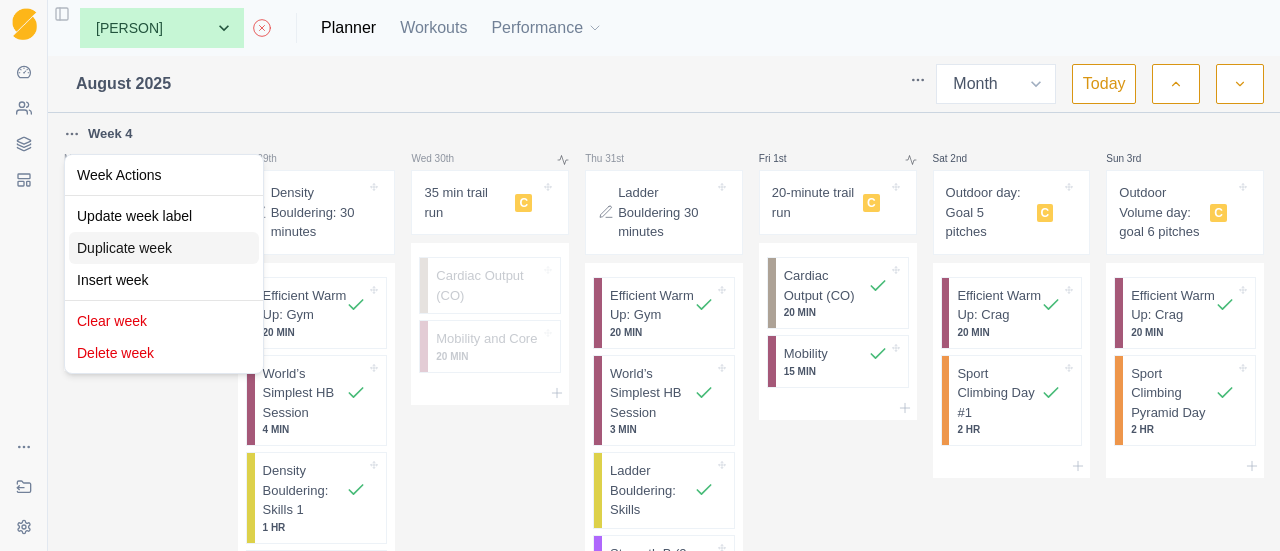 click on "Duplicate week" at bounding box center (164, 248) 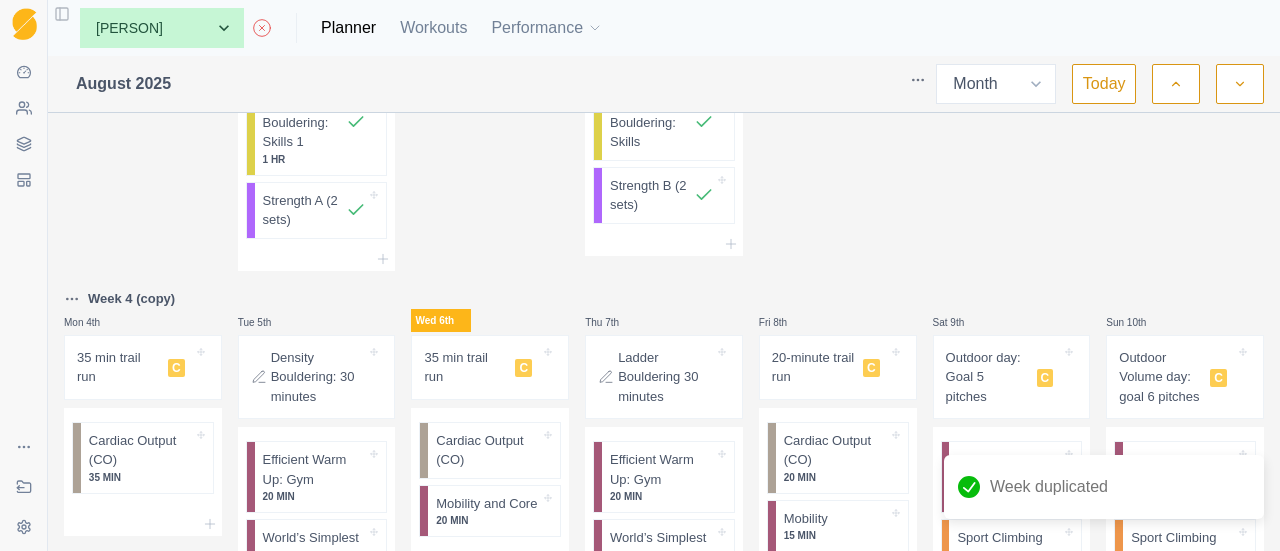 scroll, scrollTop: 400, scrollLeft: 0, axis: vertical 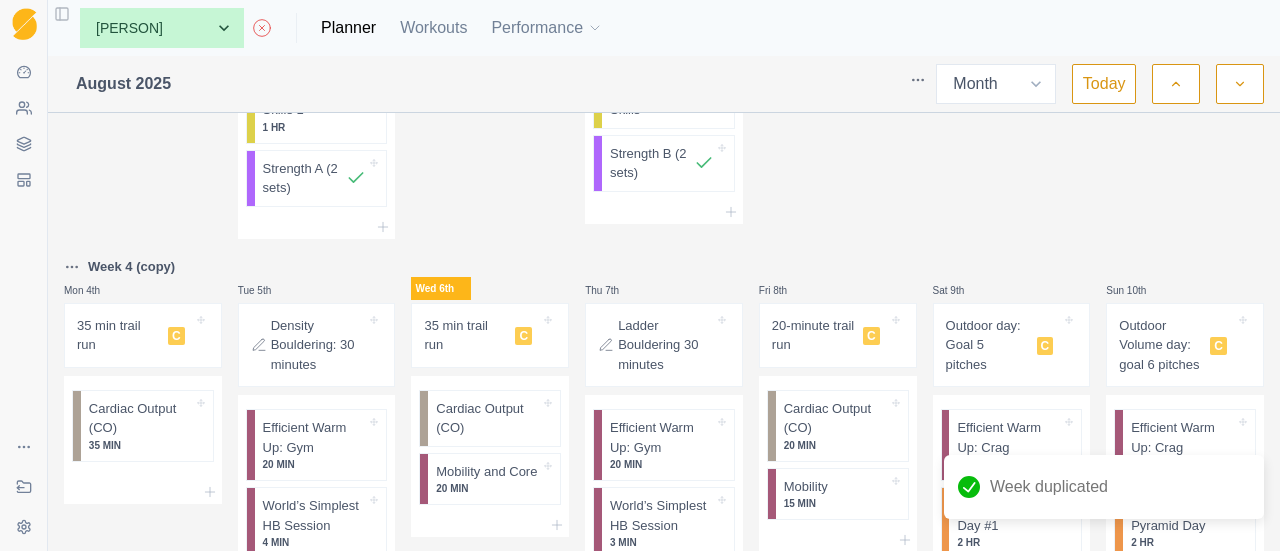 click on "Week 4 (copy)" at bounding box center [131, 267] 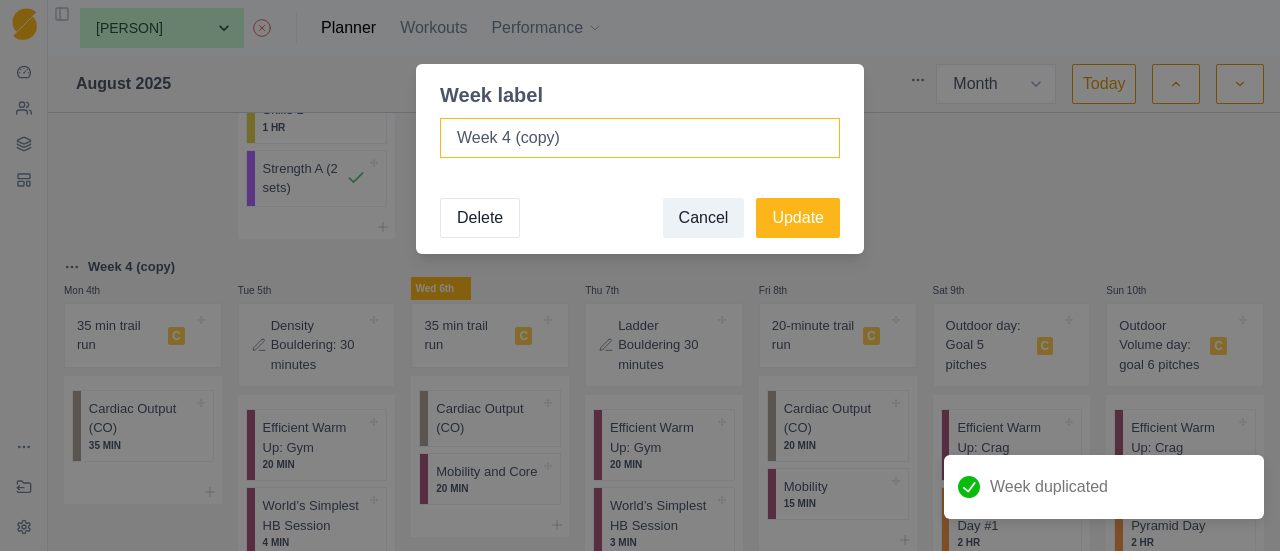 drag, startPoint x: 571, startPoint y: 137, endPoint x: 500, endPoint y: 148, distance: 71.84706 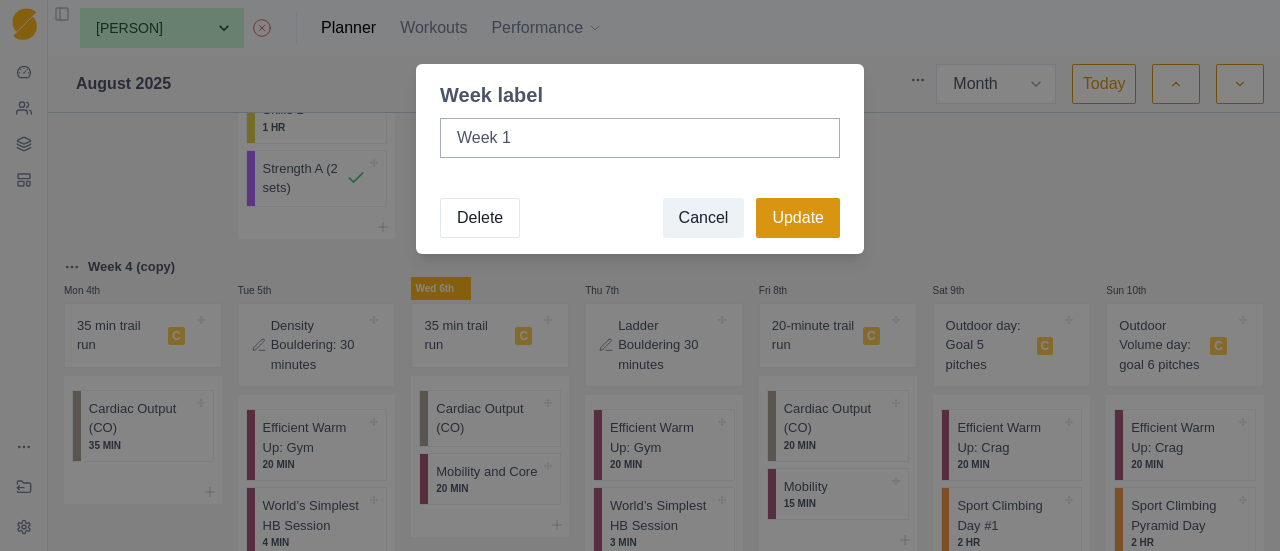type on "Week 1" 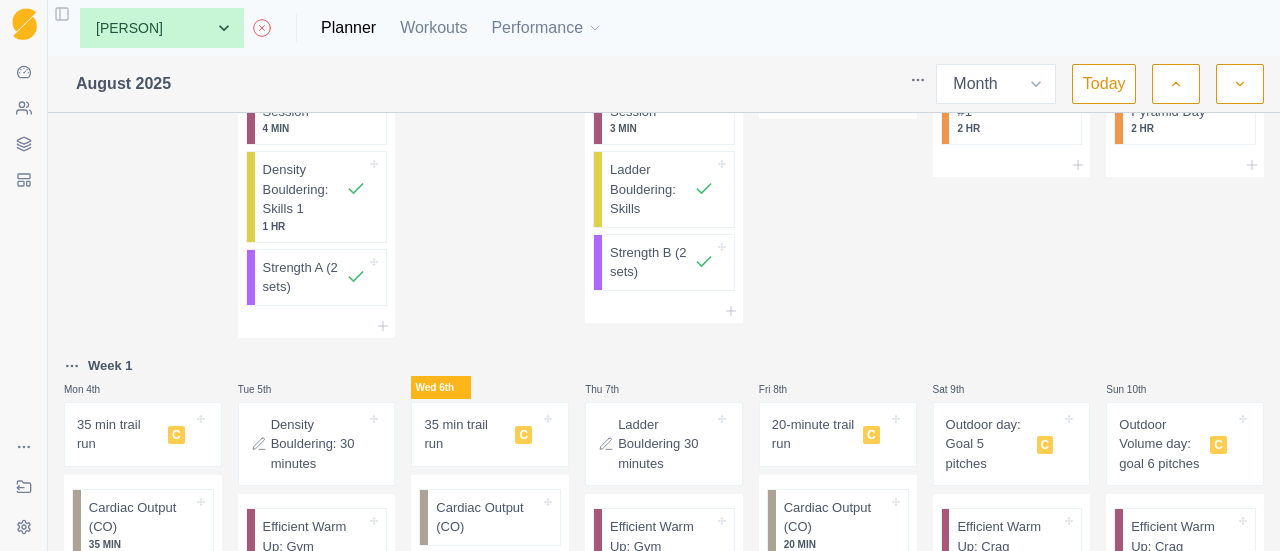 scroll, scrollTop: 300, scrollLeft: 0, axis: vertical 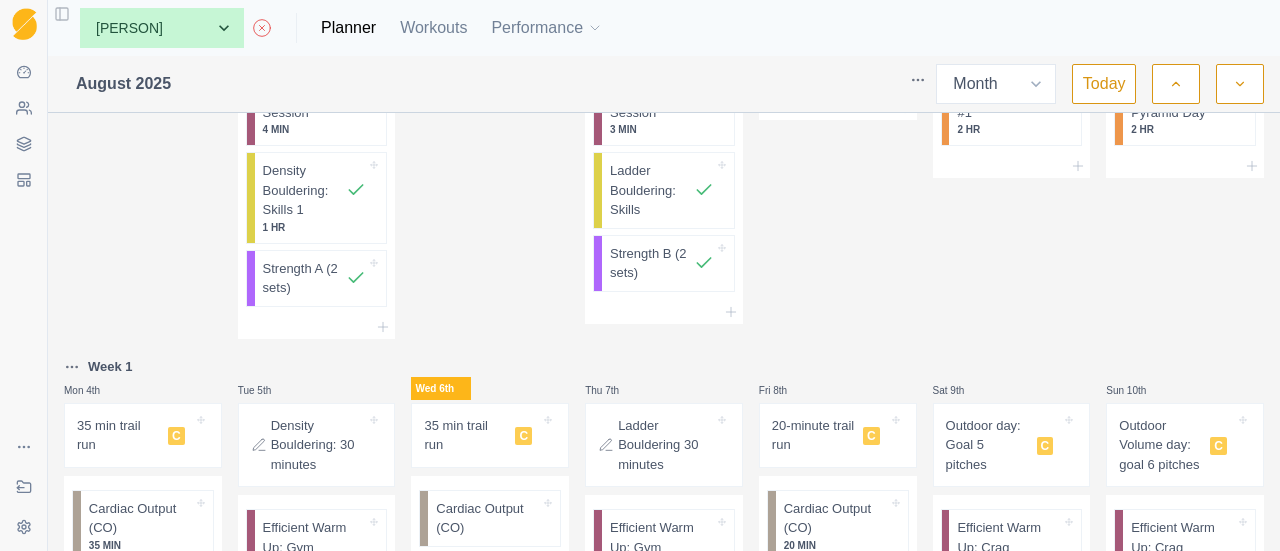 click on "Sequence Dashboard Clients Coaching Workouts Templates Exit Coaching Settings Toggle Sidebar None [PERSON] [PERSON] [PERSON] [PERSON] [PERSON] Planner Workouts Performance August [YEAR] Week Month Today Week 4 Mon 28th 35 min trail run C Cardiac Output (CO) 35 MIN Tue 29th Density Bouldering: 30 minutes Efficient Warm Up: Gym 20 MIN World’s Simplest HB Session 4 MIN Density Bouldering: Skills 1 1 HR Strength A (2 sets) Wed 30th 35 min trail run C Cardiac Output (CO) Mobility and Core 20 MIN Thu 31st Ladder Bouldering 30 minutes Efficient Warm Up: Gym 20 MIN World’s Simplest HB Session 3 MIN Ladder Bouldering: Skills Strength B (2 sets) Fri 1st 20-minute trail run C Cardiac Output (CO) 20 MIN Mobility 15 MIN Sat 2nd Outdoor day: Goal 5 pitches C Efficient Warm Up: Crag 20 MIN Sport Climbing Day #1 2 HR Sun 3rd Outdoor Volume day: goal 6 pitches C Efficient Warm Up: Crag 20 MIN Sport Climbing Pyramid Day 2 HR Week 1 Mon 4th 35 min trail run C 35 MIN Tue 5th" at bounding box center [640, 275] 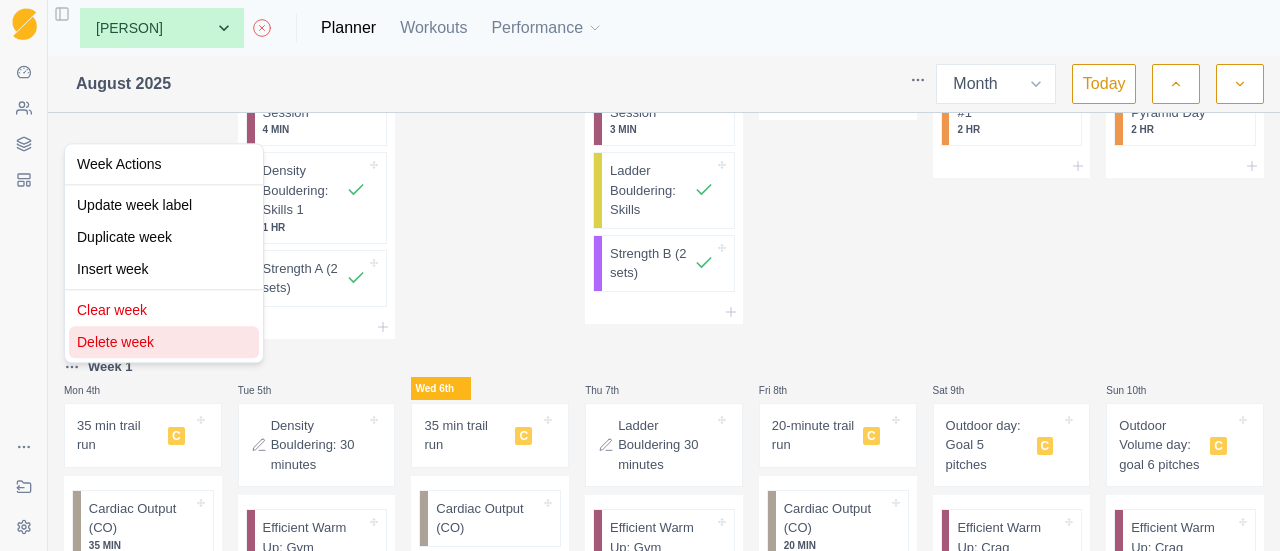 click on "Delete week" at bounding box center [164, 342] 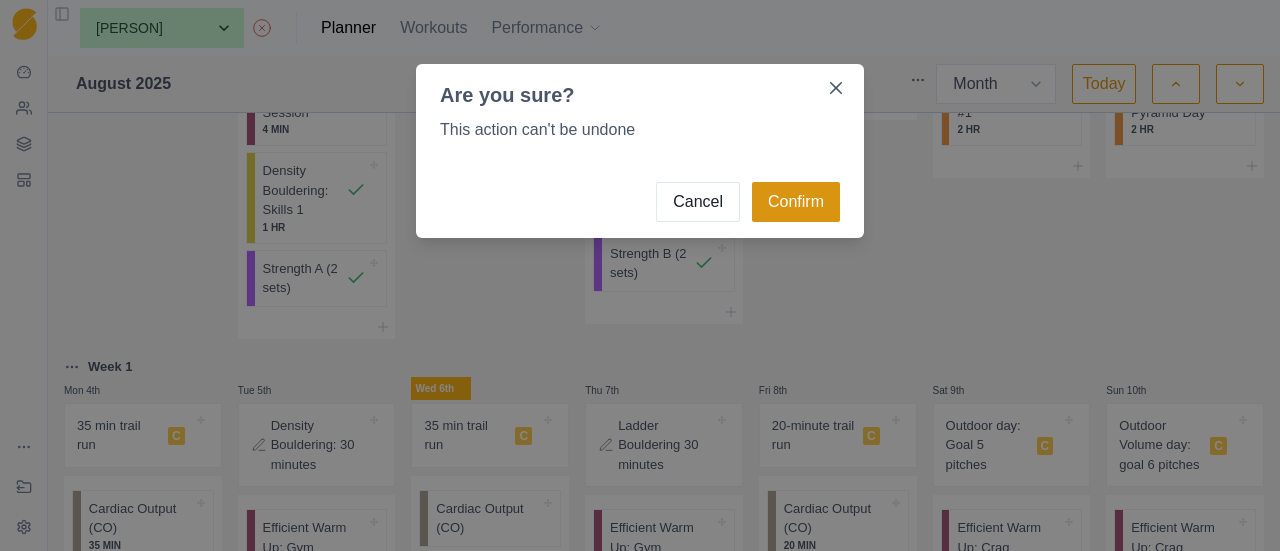 click on "Confirm" at bounding box center (796, 202) 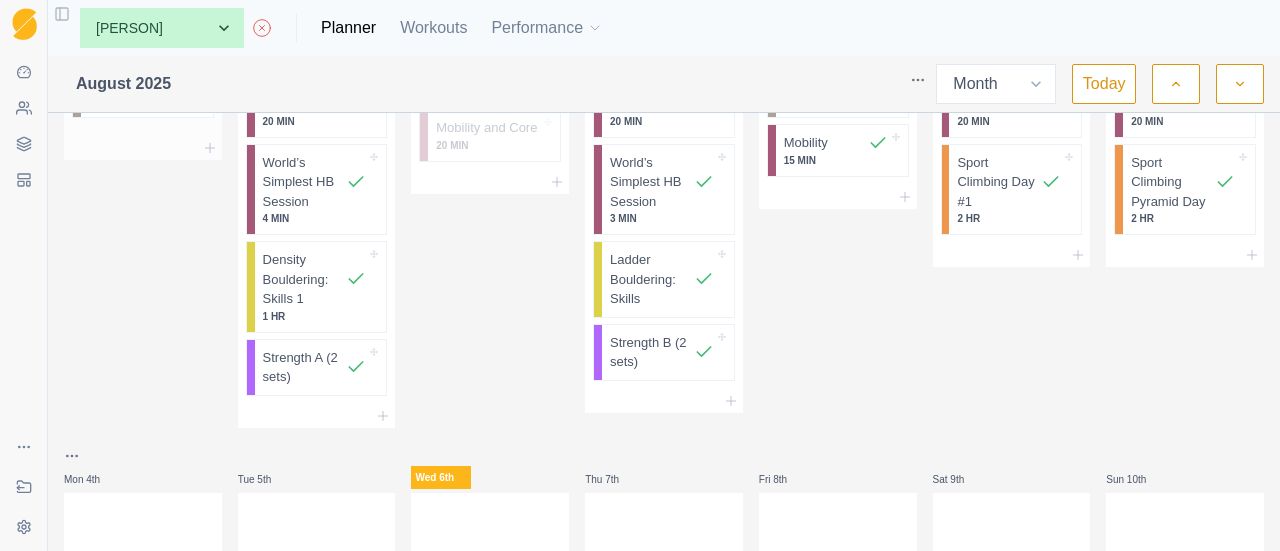 scroll, scrollTop: 400, scrollLeft: 0, axis: vertical 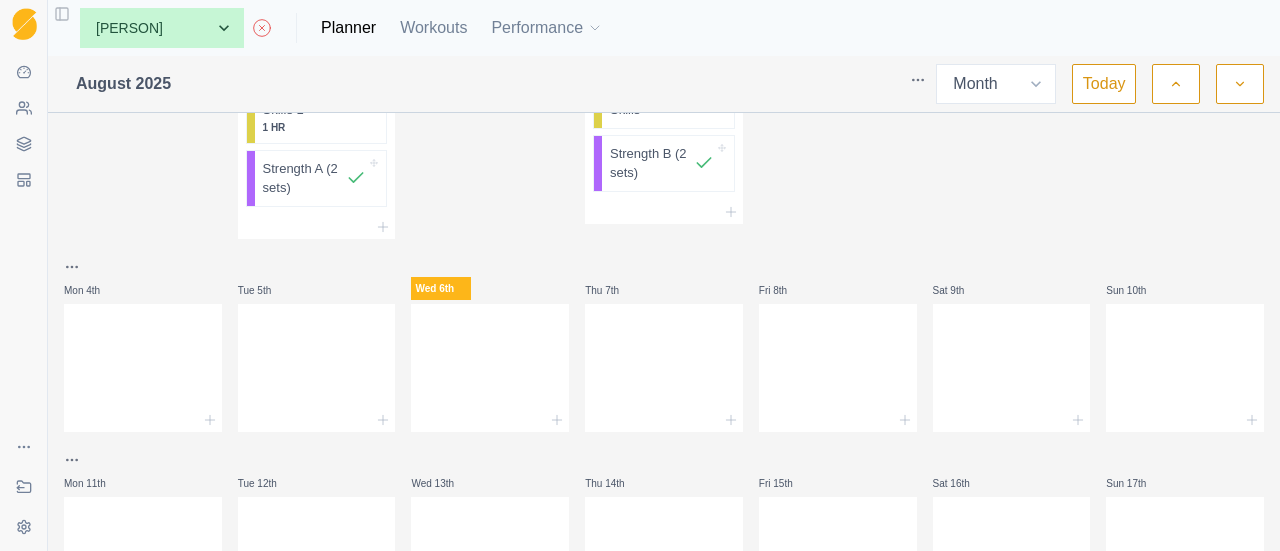 click on "Sequence Dashboard Clients Coaching Workouts Templates Exit Coaching Settings Toggle Sidebar None [FIRST] [LAST] [FIRST] [LAST] [FIRST] [LAST] [FIRST] [LAST] Planner Workouts Performance August [YEAR] Week Month Today Week 4 Mon 28th 35 min  trail run C Cardiac Output (CO) 35 MIN Tue 29th Density Bouldering: 30 minutes  Efficient Warm Up: Gym 20 MIN World’s Simplest HB Session 4 MIN Density Bouldering: Skills 1 1 HR Strength A (2 sets) Wed 30th 35 min trail run C Cardiac Output (CO) Mobility and Core  20 MIN Thu 31st Ladder Bouldering 30 minutes Efficient Warm Up: Gym 20 MIN World’s Simplest HB Session 3 MIN Ladder Bouldering: Skills Strength B (2 sets) Fri 1st 20-minute trail run C Cardiac Output (CO) 20 MIN Mobility 15 MIN Sat 2nd Outdoor day: Goal 5 pitches C Efficient Warm Up: Crag 20 MIN Sport Climbing Day #1 2 HR Sun 3rd Outdoor Volume day: goal 6 pitches C Efficient Warm Up: Crag 20 MIN Sport Climbing Pyramid Day 2 HR Mon 4th Tue 5th Wed 6th Thu 7th Fri 8th Sat 9th" at bounding box center [640, 275] 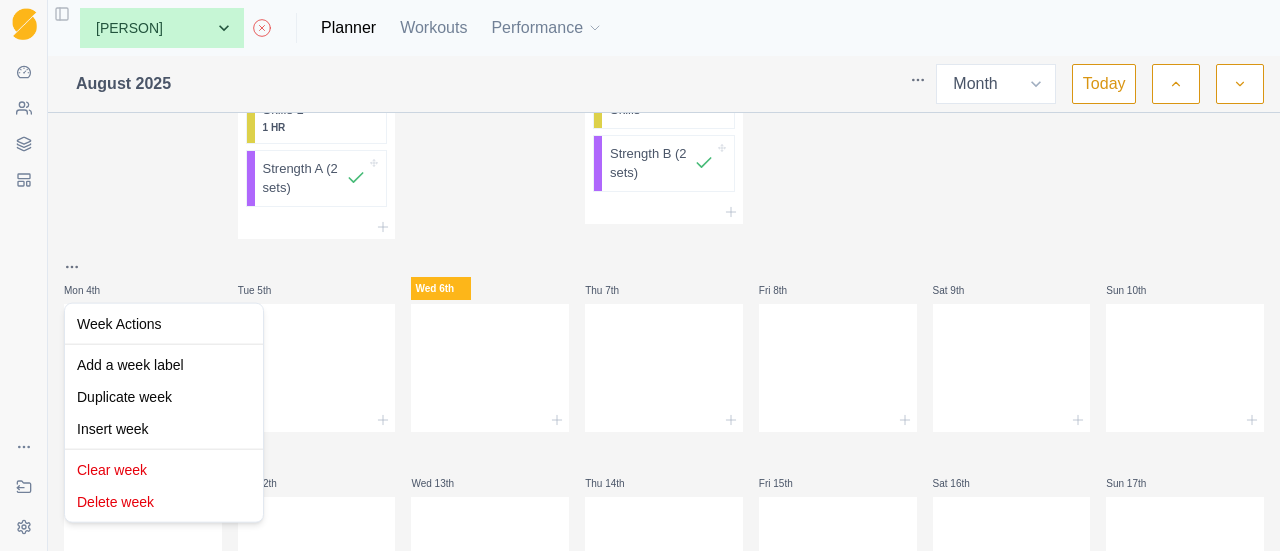 click on "Sequence Dashboard Clients Coaching Workouts Templates Exit Coaching Settings Toggle Sidebar None [FIRST] [LAST] [FIRST] [LAST] [FIRST] [LAST] [FIRST] [LAST] Planner Workouts Performance August [YEAR] Week Month Today Week 4 Mon 28th 35 min  trail run C Cardiac Output (CO) 35 MIN Tue 29th Density Bouldering: 30 minutes  Efficient Warm Up: Gym 20 MIN World’s Simplest HB Session 4 MIN Density Bouldering: Skills 1 1 HR Strength A (2 sets) Wed 30th 35 min trail run C Cardiac Output (CO) Mobility and Core  20 MIN Thu 31st Ladder Bouldering 30 minutes Efficient Warm Up: Gym 20 MIN World’s Simplest HB Session 3 MIN Ladder Bouldering: Skills Strength B (2 sets) Fri 1st 20-minute trail run C Cardiac Output (CO) 20 MIN Mobility 15 MIN Sat 2nd Outdoor day: Goal 5 pitches C Efficient Warm Up: Crag 20 MIN Sport Climbing Day #1 2 HR Sun 3rd Outdoor Volume day: goal 6 pitches C Efficient Warm Up: Crag 20 MIN Sport Climbing Pyramid Day 2 HR Mon 4th Tue 5th Wed 6th Thu 7th Fri 8th Sat 9th" at bounding box center [640, 275] 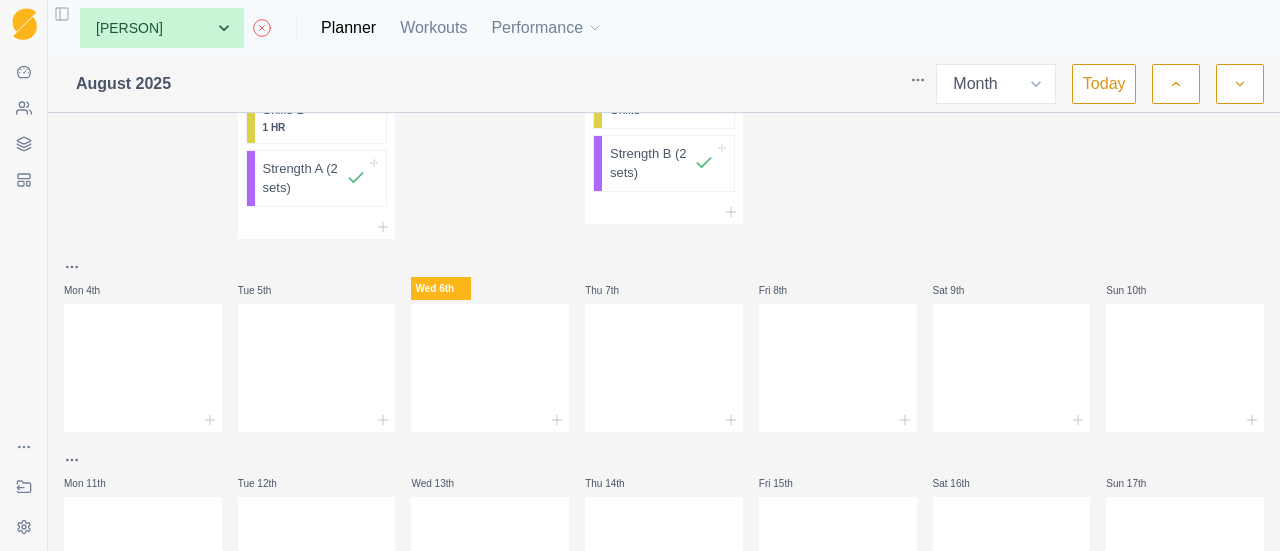 scroll, scrollTop: 0, scrollLeft: 0, axis: both 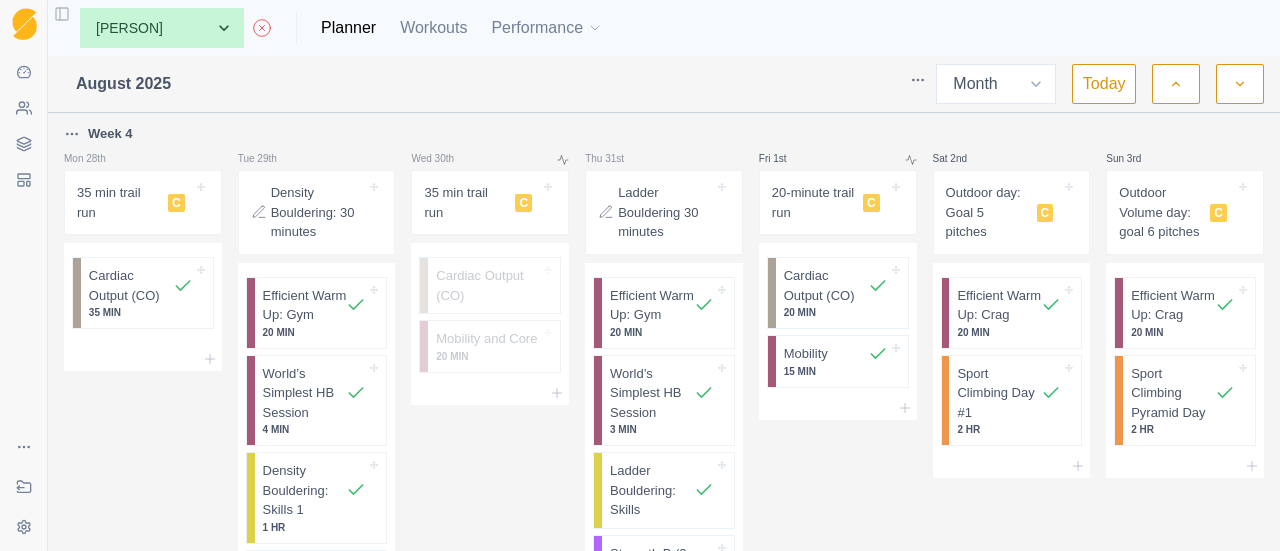 click on "Sequence Dashboard Clients Coaching Workouts Templates Exit Coaching Settings Toggle Sidebar None [FIRST] [LAST] [FIRST] [LAST] [FIRST] [LAST] [FIRST] [LAST] Planner Workouts Performance August [YEAR] Week Month Today Week 4 Mon 28th 35 min  trail run C Cardiac Output (CO) 35 MIN Tue 29th Density Bouldering: 30 minutes  Efficient Warm Up: Gym 20 MIN World’s Simplest HB Session 4 MIN Density Bouldering: Skills 1 1 HR Strength A (2 sets) Wed 30th 35 min trail run C Cardiac Output (CO) Mobility and Core  20 MIN Thu 31st Ladder Bouldering 30 minutes Efficient Warm Up: Gym 20 MIN World’s Simplest HB Session 3 MIN Ladder Bouldering: Skills Strength B (2 sets) Fri 1st 20-minute trail run C Cardiac Output (CO) 20 MIN Mobility 15 MIN Sat 2nd Outdoor day: Goal 5 pitches C Efficient Warm Up: Crag 20 MIN Sport Climbing Day #1 2 HR Sun 3rd Outdoor Volume day: goal 6 pitches C Efficient Warm Up: Crag 20 MIN Sport Climbing Pyramid Day 2 HR Mon 4th Tue 5th Wed 6th Thu 7th Fri 8th Sat 9th" at bounding box center (640, 275) 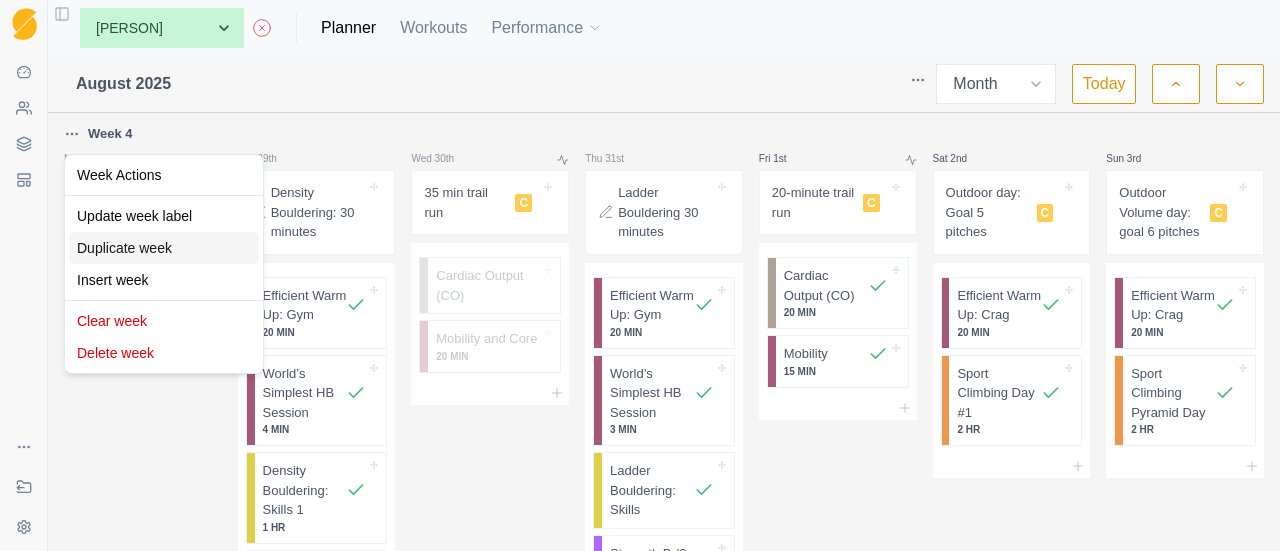 click on "Duplicate week" at bounding box center [164, 248] 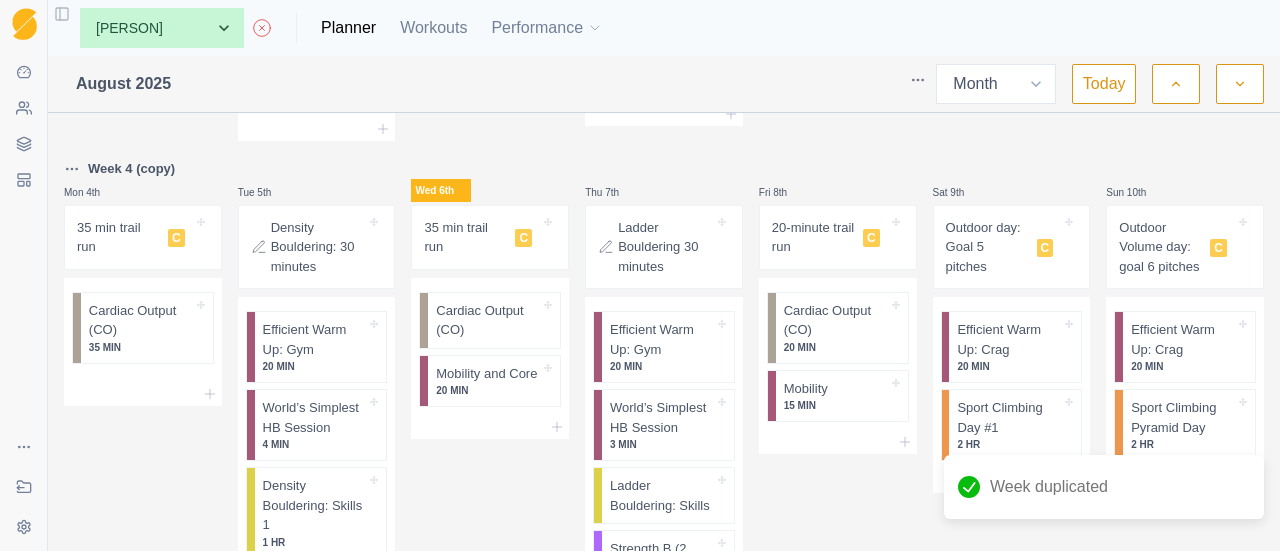 scroll, scrollTop: 400, scrollLeft: 0, axis: vertical 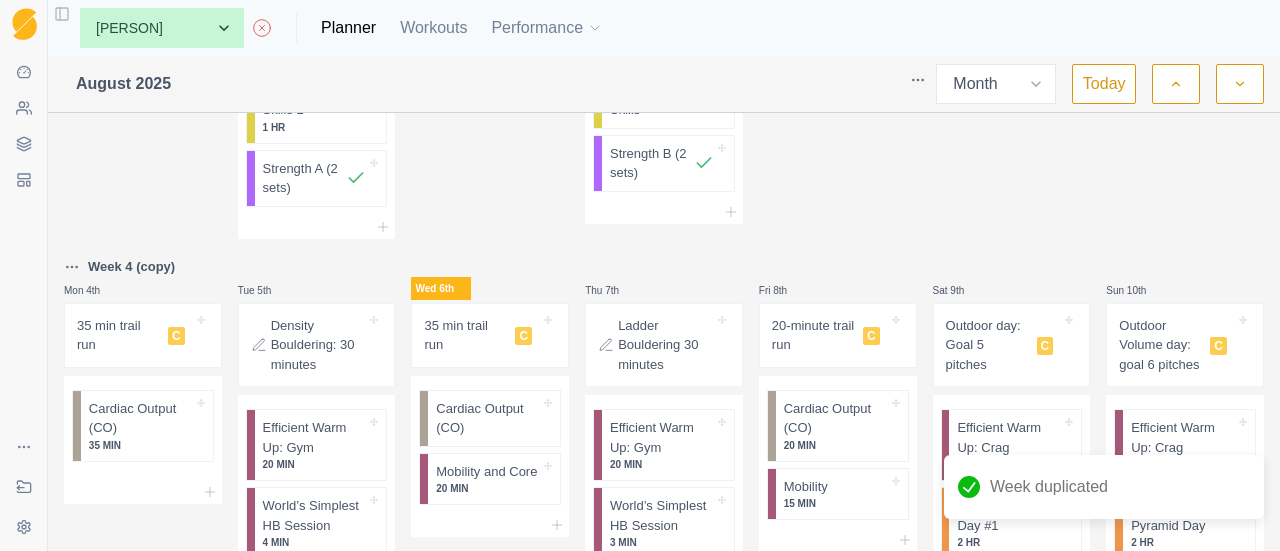 click on "Sequence Dashboard Clients Coaching Workouts Templates Exit Coaching Settings Toggle Sidebar None [FIRST] [LAST] [FIRST] [LAST] [FIRST] [LAST] [FIRST] [LAST] Planner Workouts Performance August [YEAR] Week Month Today Week 4 Mon 28th 35 min  trail run C Cardiac Output (CO) 35 MIN Tue 29th Density Bouldering: 30 minutes  Efficient Warm Up: Gym 20 MIN World’s Simplest HB Session 4 MIN Density Bouldering: Skills 1 1 HR Strength A (2 sets) Wed 30th 35 min trail run C Cardiac Output (CO) Mobility and Core  20 MIN Thu 31st Ladder Bouldering 30 minutes Efficient Warm Up: Gym 20 MIN World’s Simplest HB Session 3 MIN Ladder Bouldering: Skills Strength B (2 sets) Fri 1st 20-minute trail run C Cardiac Output (CO) 20 MIN Mobility 15 MIN Sat 2nd Outdoor day: Goal 5 pitches C Efficient Warm Up: Crag 20 MIN Sport Climbing Day #1 2 HR Sun 3rd Outdoor Volume day: goal 6 pitches C Efficient Warm Up: Crag 20 MIN Sport Climbing Pyramid Day 2 HR Week 4 (copy) Mon 4th 35 min  trail run C 35 MIN" at bounding box center [640, 275] 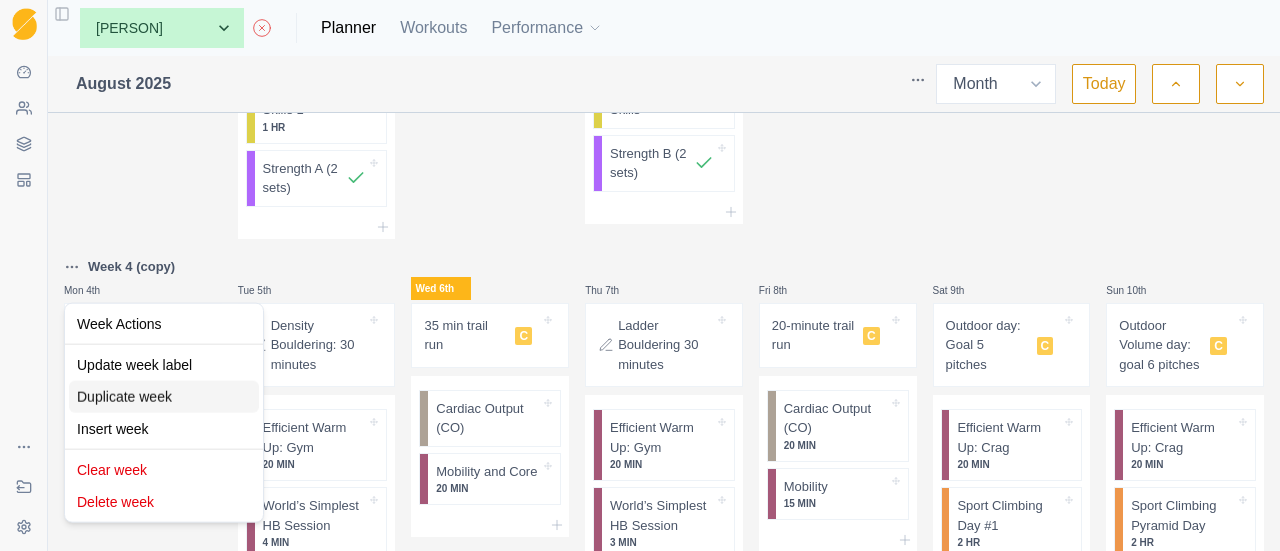 click on "Duplicate week" at bounding box center (164, 397) 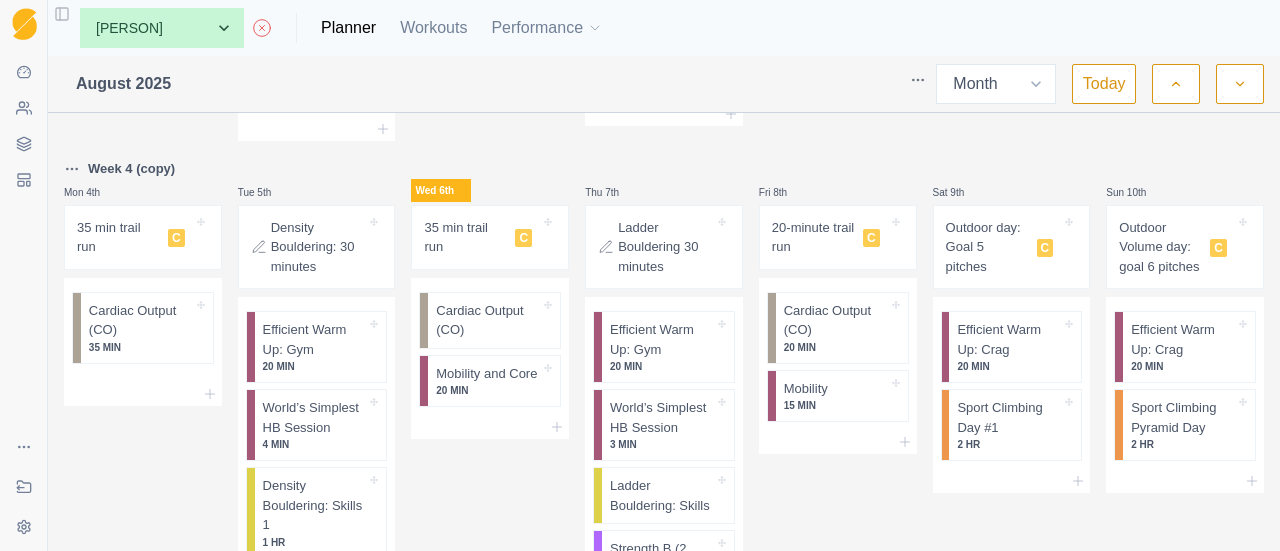 scroll, scrollTop: 300, scrollLeft: 0, axis: vertical 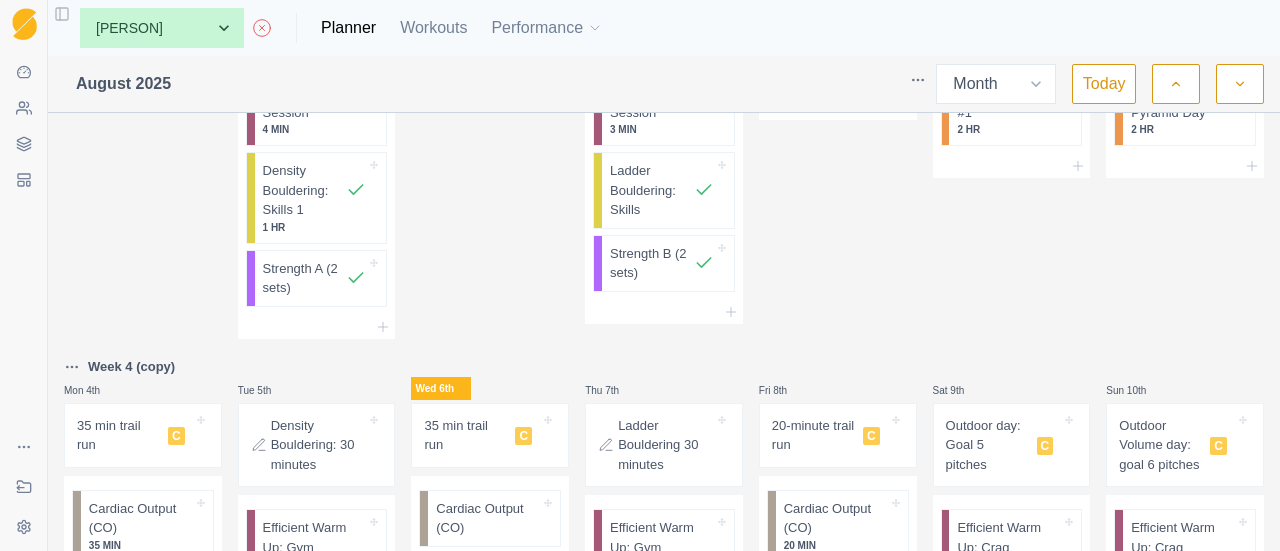 click on "Week 4 (copy)" at bounding box center [131, 367] 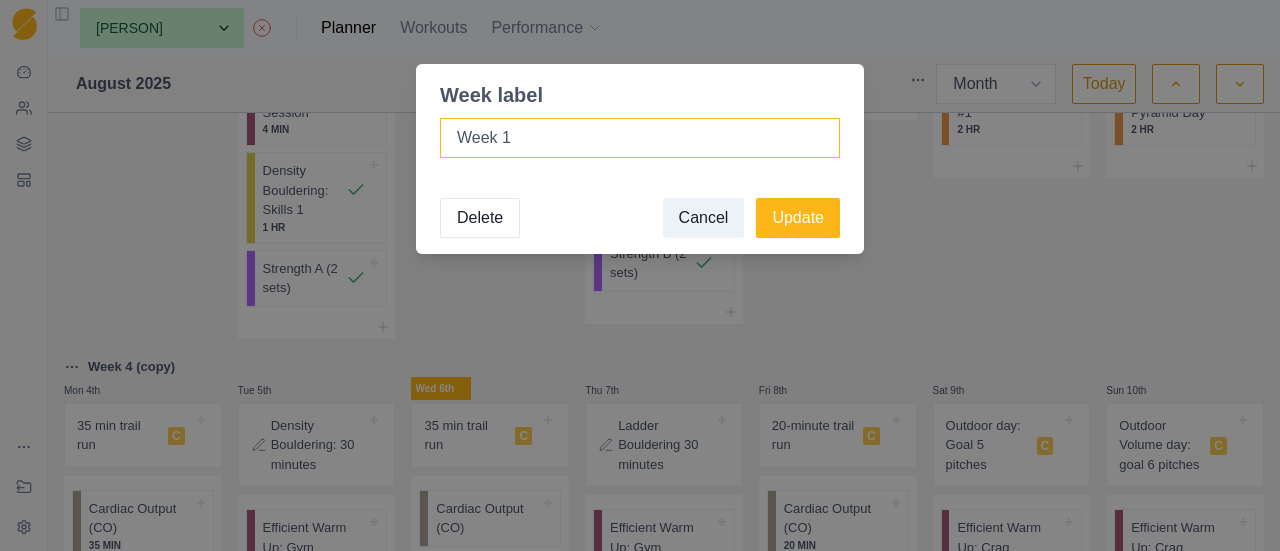 click on "Week 1" at bounding box center [640, 138] 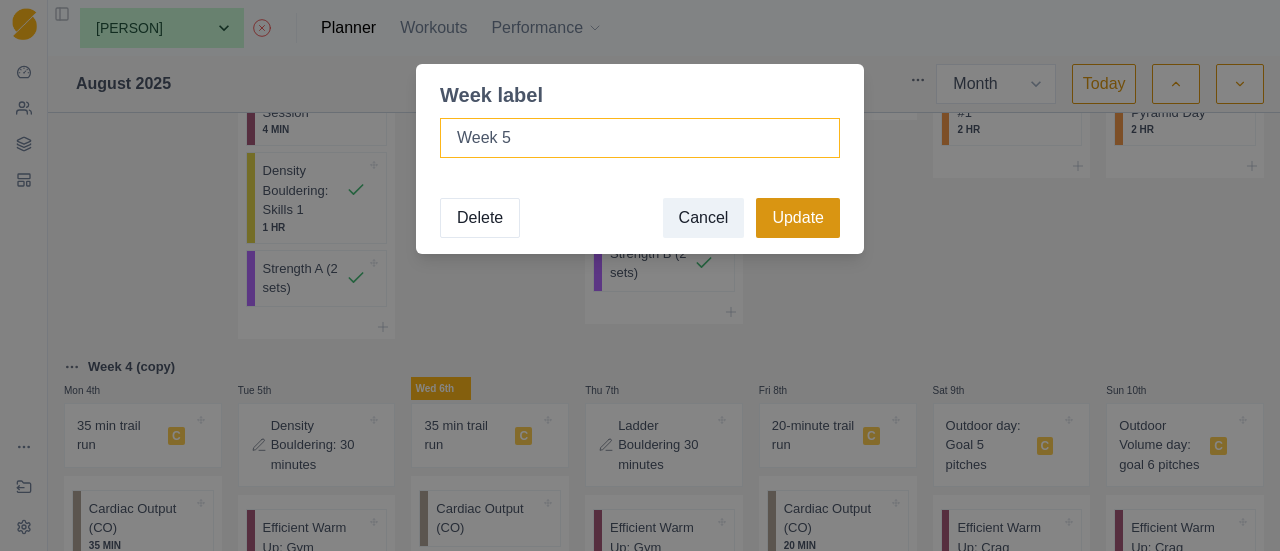 type on "Week 5" 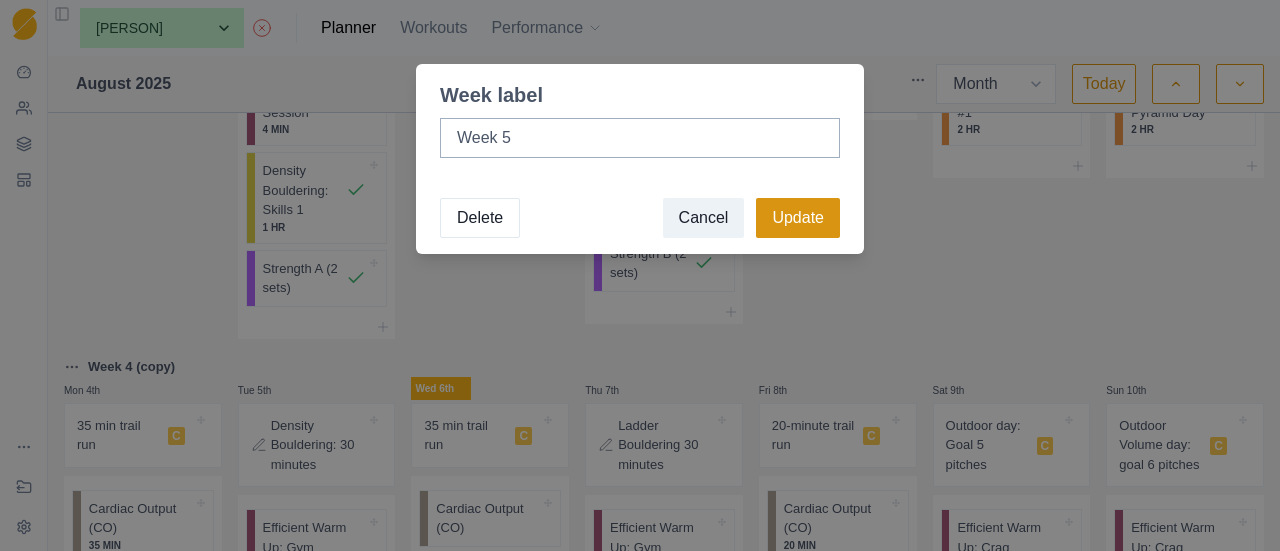 click on "Update" at bounding box center (798, 218) 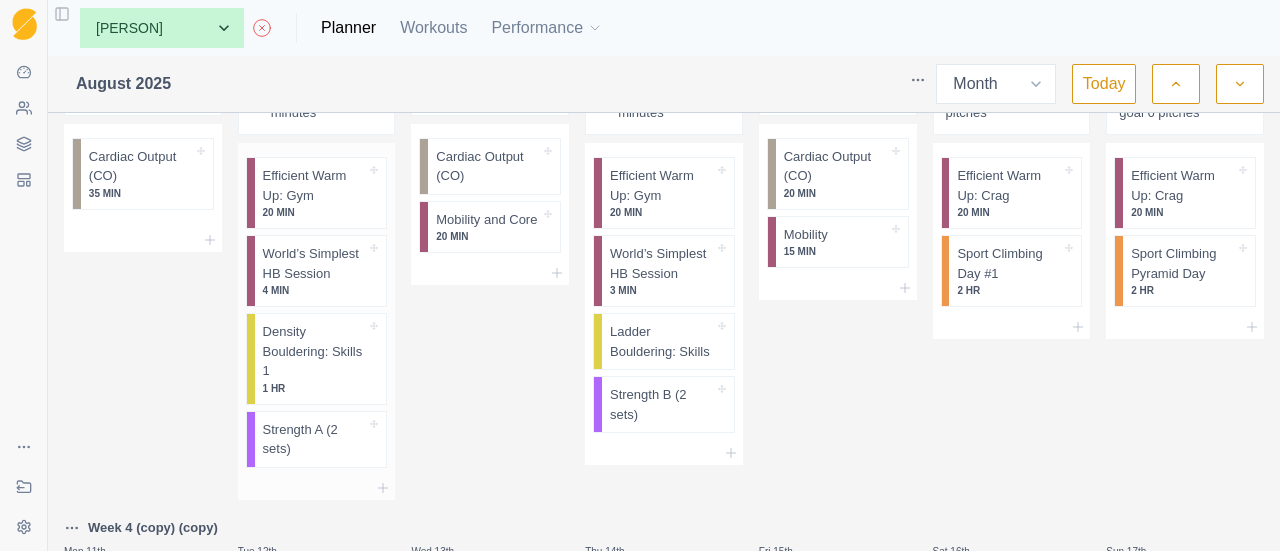 scroll, scrollTop: 700, scrollLeft: 0, axis: vertical 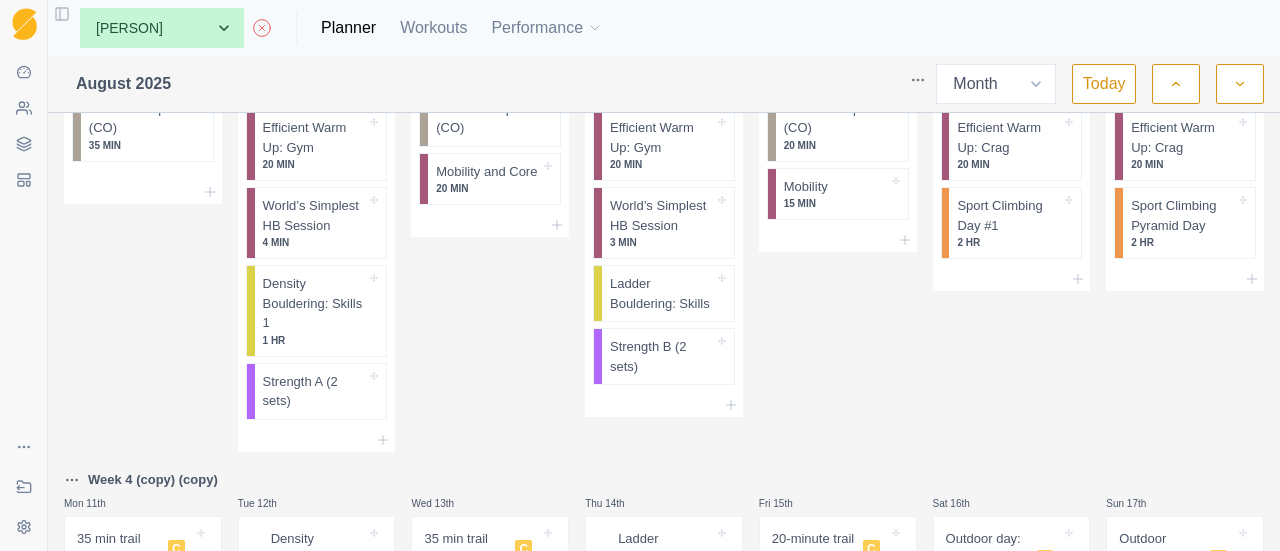 click on "Week 4 (copy) (copy)" at bounding box center (153, 480) 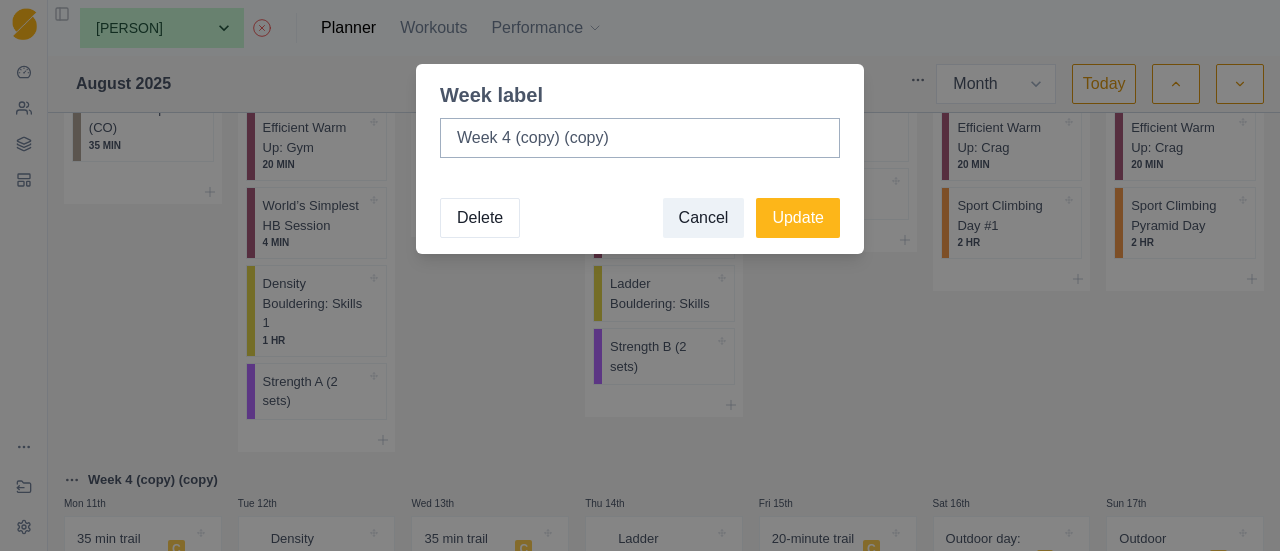 drag, startPoint x: 620, startPoint y: 147, endPoint x: 506, endPoint y: 158, distance: 114.52947 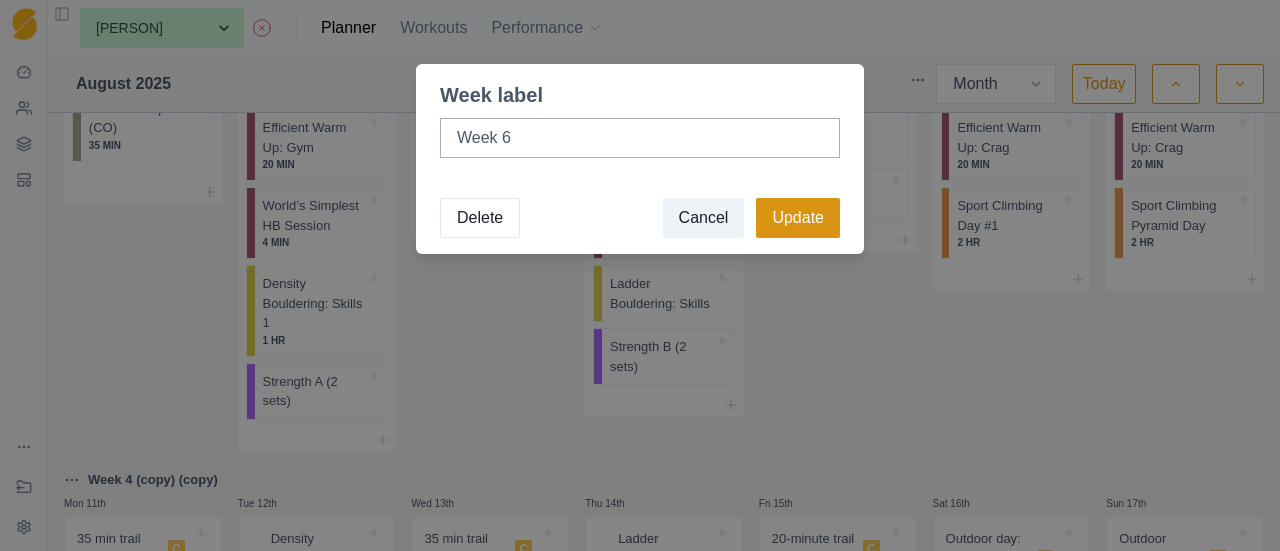 type on "Week 6" 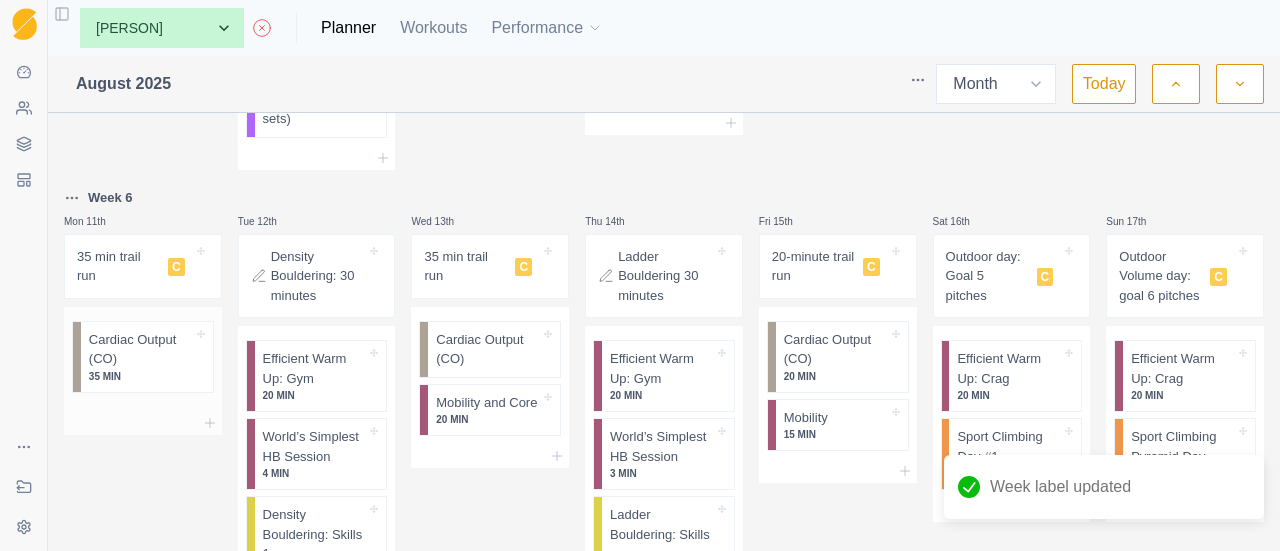 scroll, scrollTop: 900, scrollLeft: 0, axis: vertical 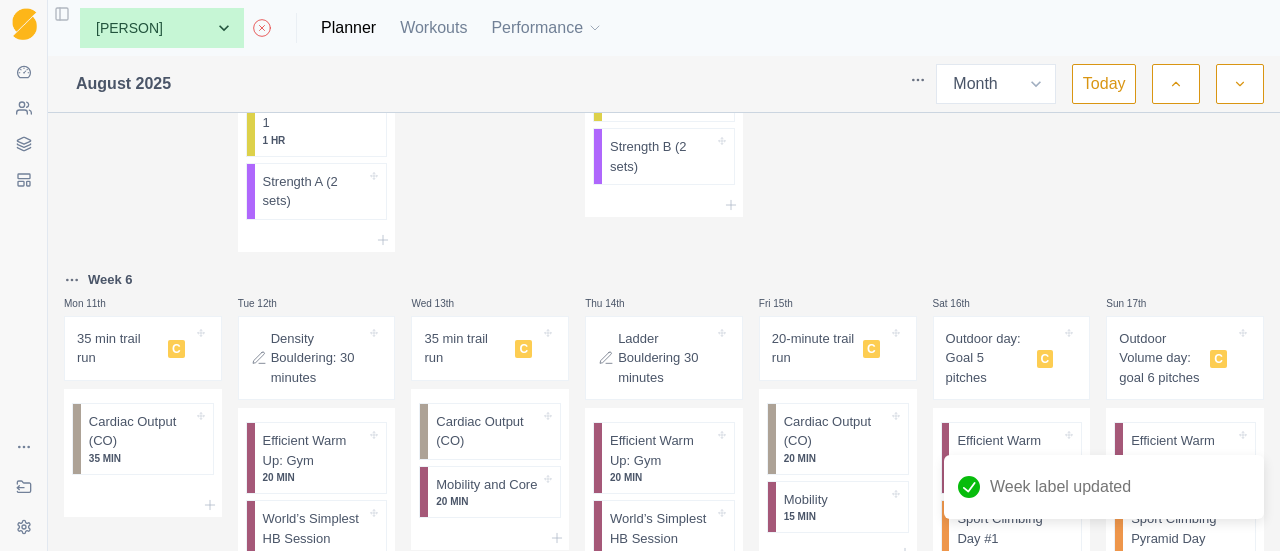 click on "Sequence Dashboard Clients Coaching Workouts Templates Exit Coaching Settings Toggle Sidebar None [FIRST] [LAST] [FIRST] [LAST] [FIRST] [LAST] [FIRST] [LAST] Planner Workouts Performance August [YEAR] Week Month Today Week 4 Mon 28th 35 min  trail run C Cardiac Output (CO) 35 MIN Tue 29th Density Bouldering: 30 minutes  Efficient Warm Up: Gym 20 MIN World’s Simplest HB Session 4 MIN Density Bouldering: Skills 1 1 HR Strength A (2 sets) Wed 30th 35 min trail run C Cardiac Output (CO) Mobility and Core  20 MIN Thu 31st Ladder Bouldering 30 minutes Efficient Warm Up: Gym 20 MIN World’s Simplest HB Session 3 MIN Ladder Bouldering: Skills Strength B (2 sets) Fri 1st 20-minute trail run C Cardiac Output (CO) 20 MIN Mobility 15 MIN Sat 2nd Outdoor day: Goal 5 pitches C Efficient Warm Up: Crag 20 MIN Sport Climbing Day #1 2 HR Sun 3rd Outdoor Volume day: goal 6 pitches C Efficient Warm Up: Crag 20 MIN Sport Climbing Pyramid Day 2 HR Week 5 Mon 4th 35 min  trail run C 35 MIN Tue 5th" at bounding box center (640, 275) 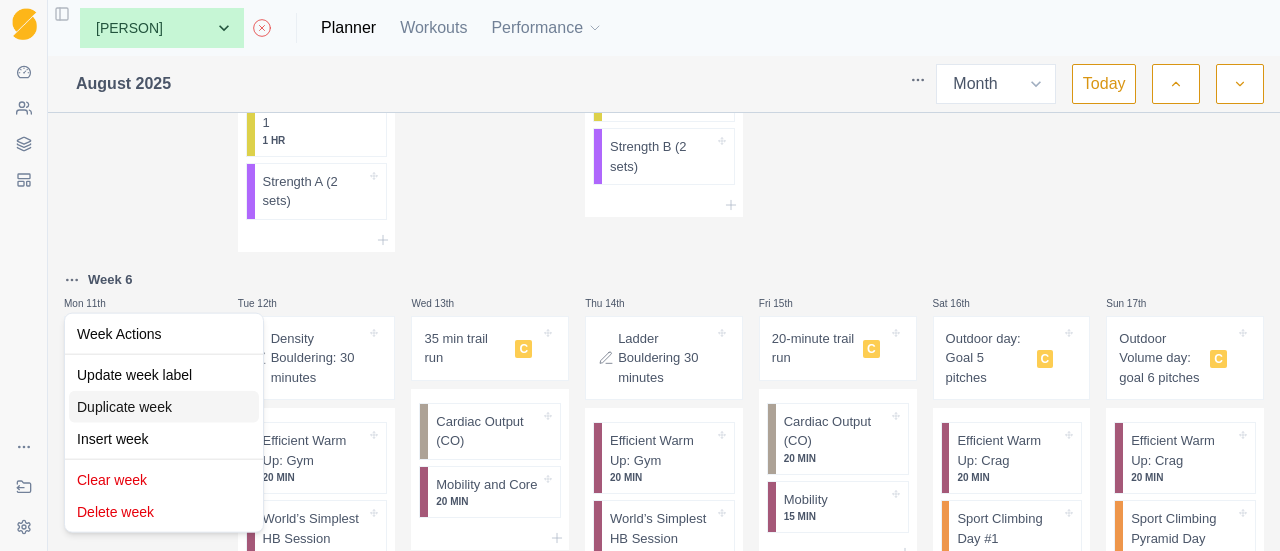 click on "Duplicate week" at bounding box center (164, 407) 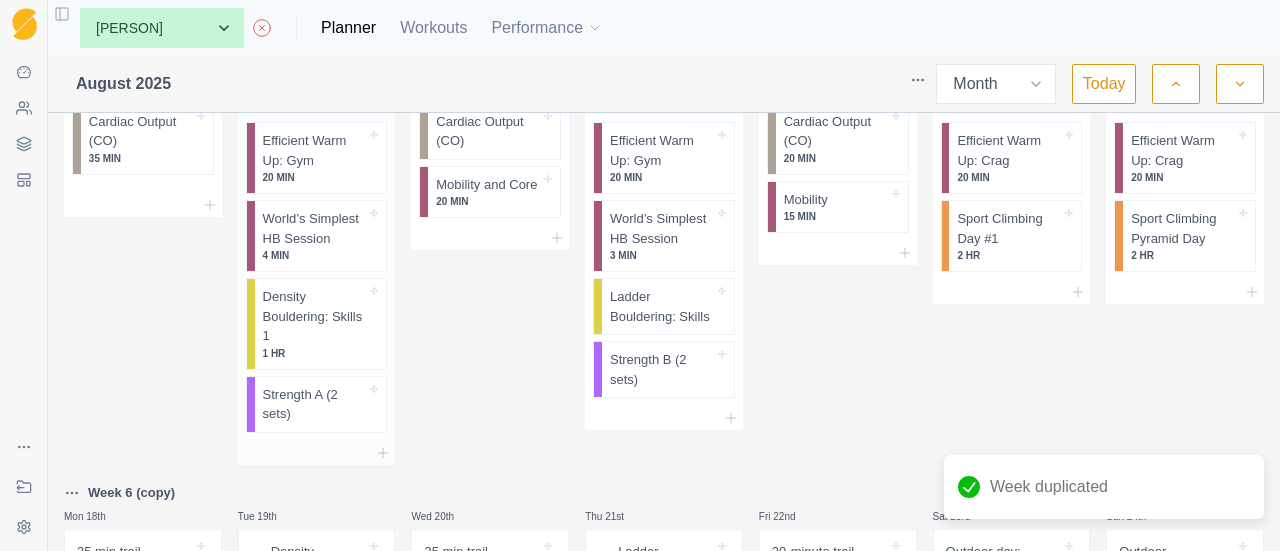 scroll, scrollTop: 1400, scrollLeft: 0, axis: vertical 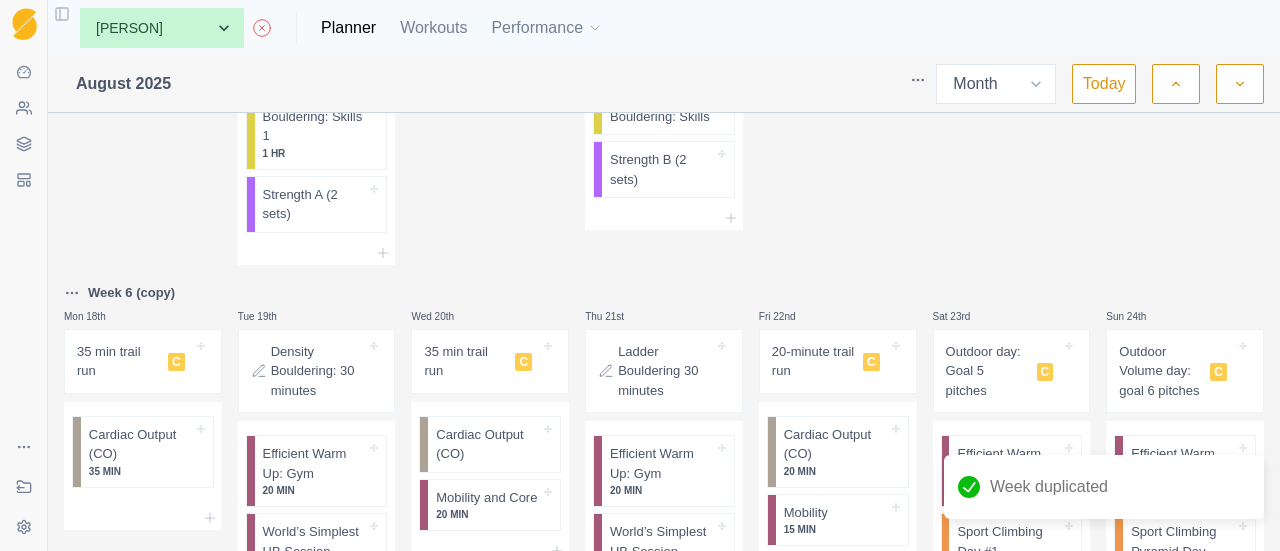 click on "Week 6 (copy)" at bounding box center [131, 293] 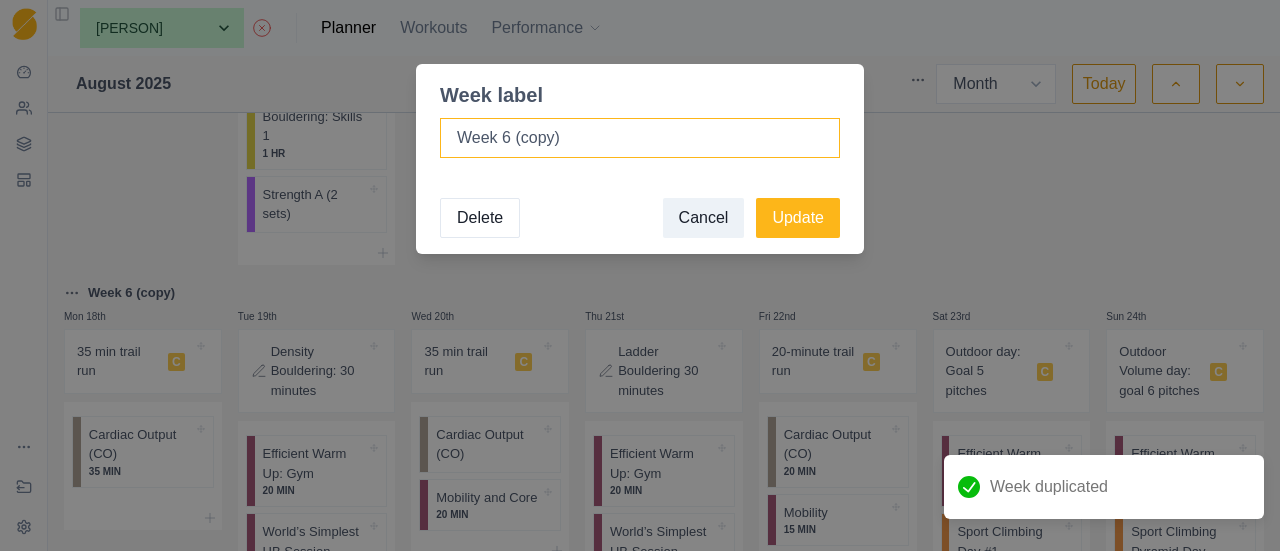 drag, startPoint x: 618, startPoint y: 137, endPoint x: 500, endPoint y: 157, distance: 119.682915 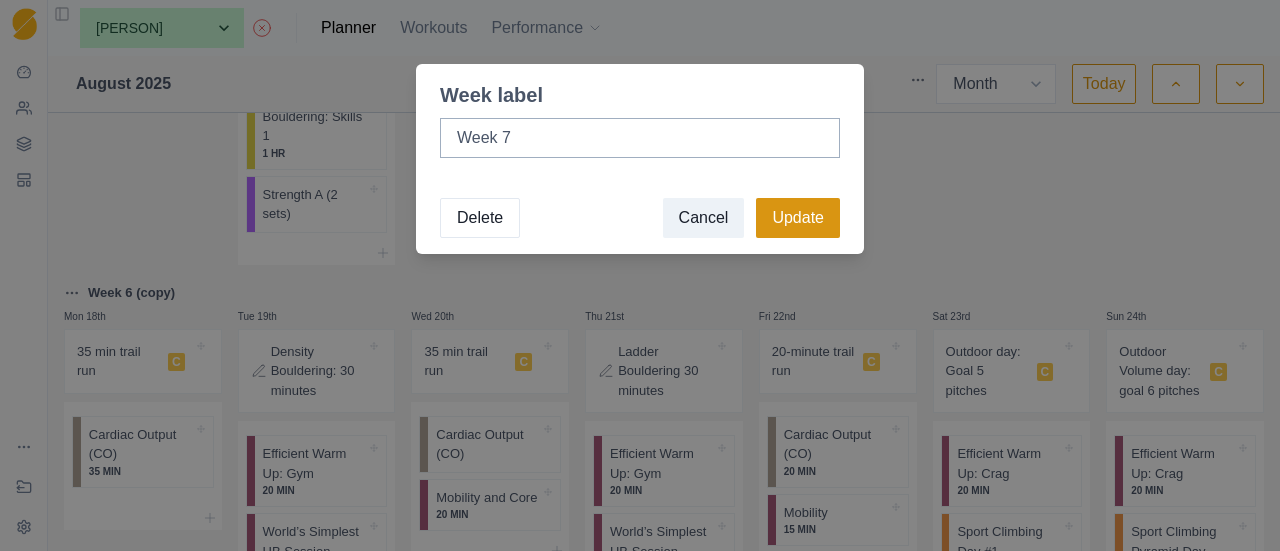 type on "Week 7" 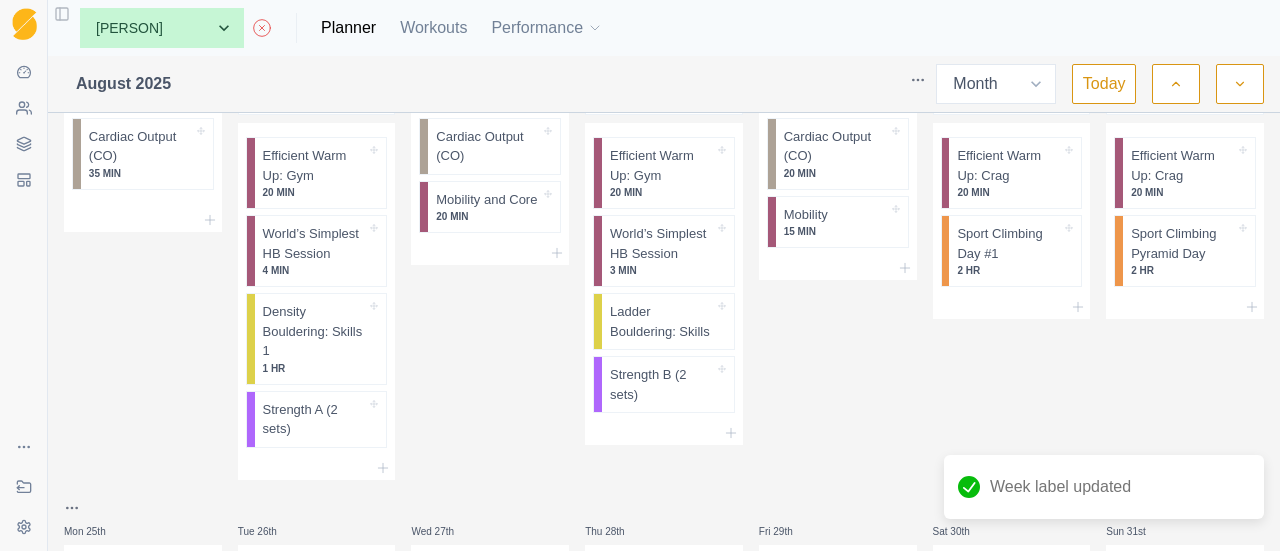 scroll, scrollTop: 1700, scrollLeft: 0, axis: vertical 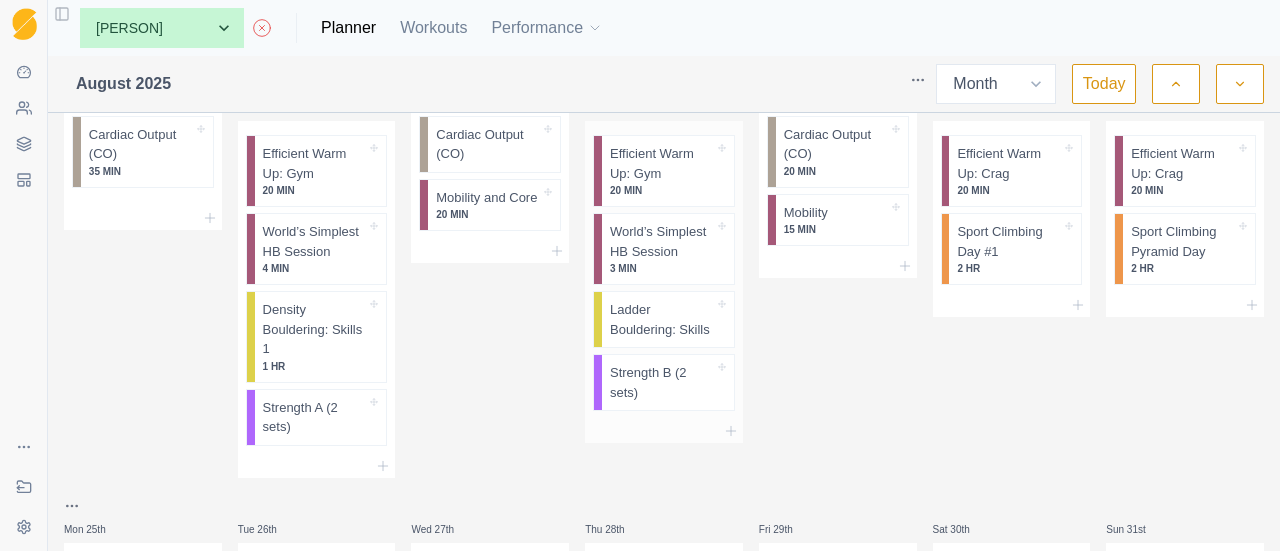 click on "Strength B (2 sets)" at bounding box center (662, 382) 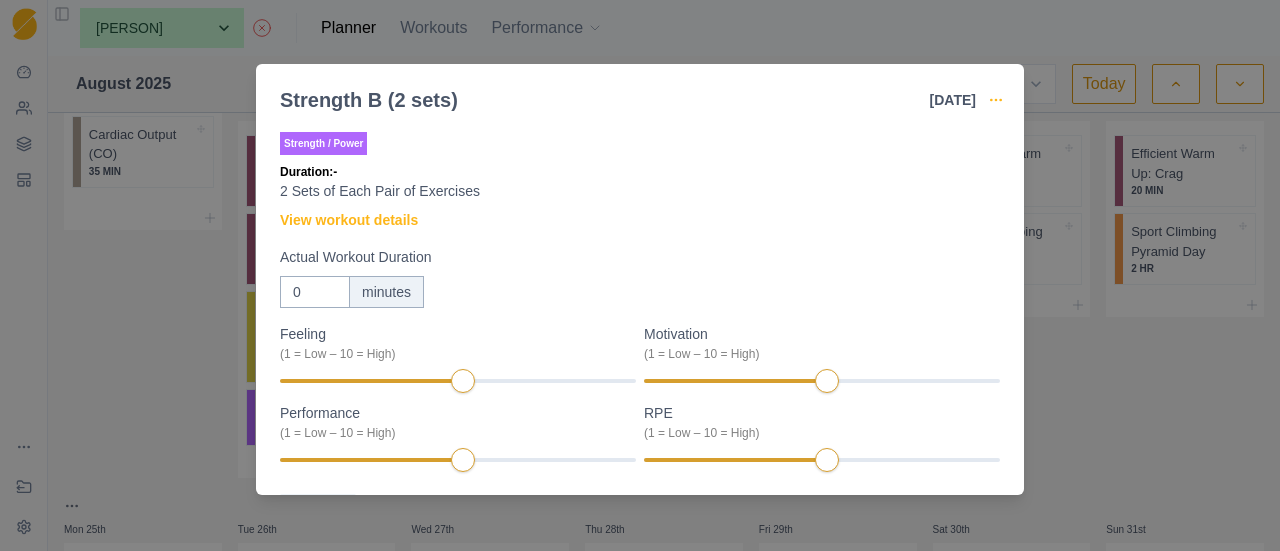 click 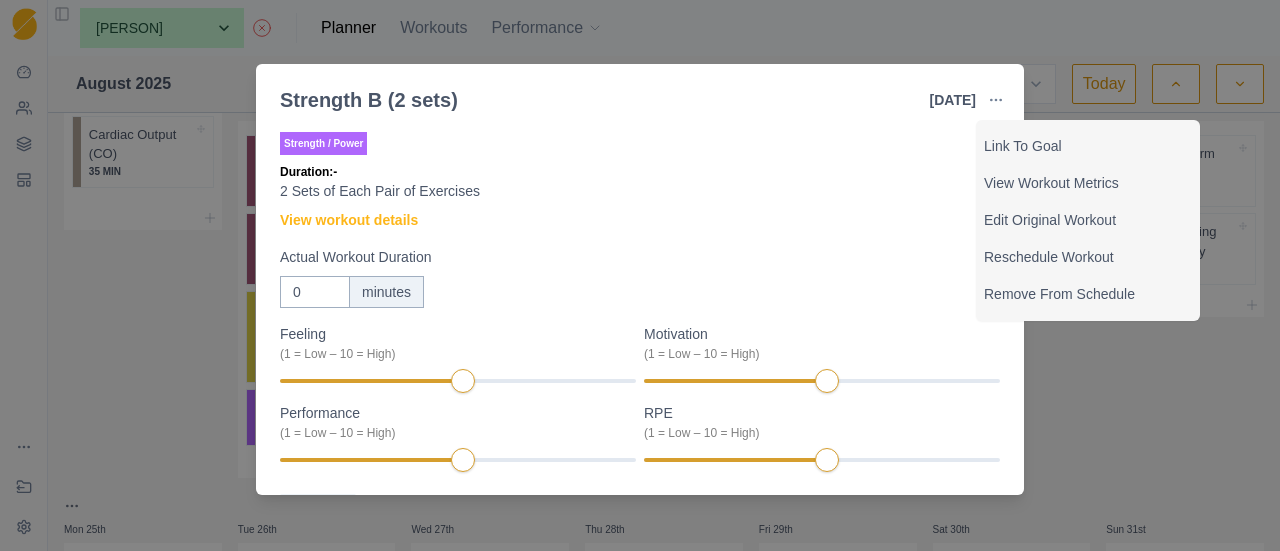 click on "Strength B (2 sets) [DATE] Link To Goal View Workout Metrics Edit Original Workout Reschedule Workout Remove From Schedule Strength / Power Duration:  - 2 Sets of Each Pair of Exercises
View workout details Actual Workout Duration 0 minutes Feeling (1 = Low – 10 = High) Motivation (1 = Low – 10 = High) Performance (1 = Low – 10 = High) RPE (1 = Low – 10 = High) Measures Hanging Straight Leg Raise 0 bodyweight 2 sets 20 reps Suitcase Carry (30s each side) 55 lb 2 sets 120 reps Barbell Overhead Press 64 lb 2 sets 10 reps Kettlebell Swing 45 lb 2 sets 40 reps Inverted Row 0 Bodyweight 2 sets 10 reps Walking Lunge 40 lb added 2 sets 20 reps Training Notes View previous training notes Mark as Incomplete Complete Workout" at bounding box center [640, 275] 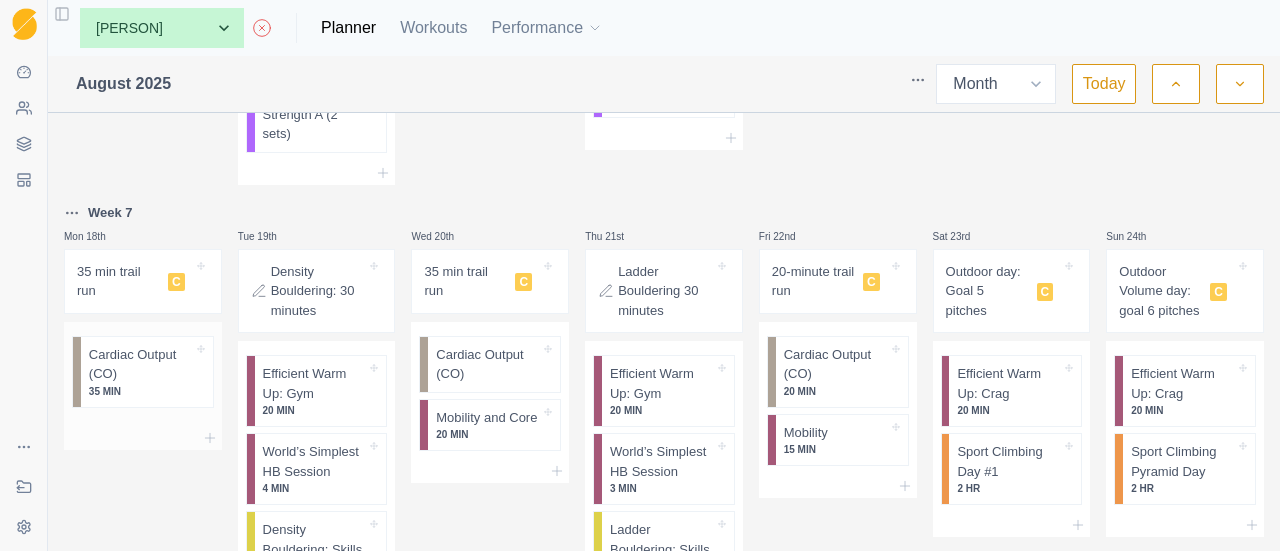 scroll, scrollTop: 1381, scrollLeft: 0, axis: vertical 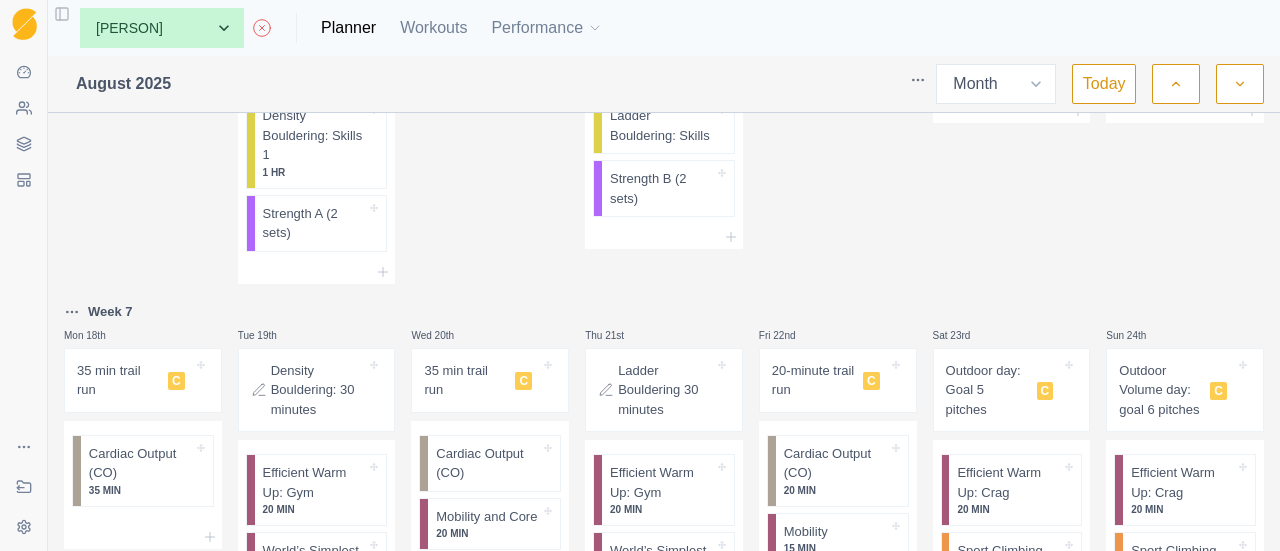 click on "Sequence Dashboard Clients Coaching Workouts Templates Exit Coaching Settings Toggle Sidebar None [FIRST] [LAST] [FIRST] [LAST] [FIRST] [LAST] [FIRST] [LAST] Planner Workouts Performance August [YEAR] Week Month Today Week 4 Mon 28th 35 min  trail run C Cardiac Output (CO) 35 MIN Tue 29th Density Bouldering: 30 minutes  Efficient Warm Up: Gym 20 MIN World’s Simplest HB Session 4 MIN Density Bouldering: Skills 1 1 HR Strength A (2 sets) Wed 30th 35 min trail run C Cardiac Output (CO) Mobility and Core  20 MIN Thu 31st Ladder Bouldering 30 minutes Efficient Warm Up: Gym 20 MIN World’s Simplest HB Session 3 MIN Ladder Bouldering: Skills Strength B (2 sets) Fri 1st 20-minute trail run C Cardiac Output (CO) 20 MIN Mobility 15 MIN Sat 2nd Outdoor day: Goal 5 pitches C Efficient Warm Up: Crag 20 MIN Sport Climbing Day #1 2 HR Sun 3rd Outdoor Volume day: goal 6 pitches C Efficient Warm Up: Crag 20 MIN Sport Climbing Pyramid Day 2 HR Week 5 Mon 4th 35 min  trail run C 35 MIN Tue 5th" at bounding box center (640, 275) 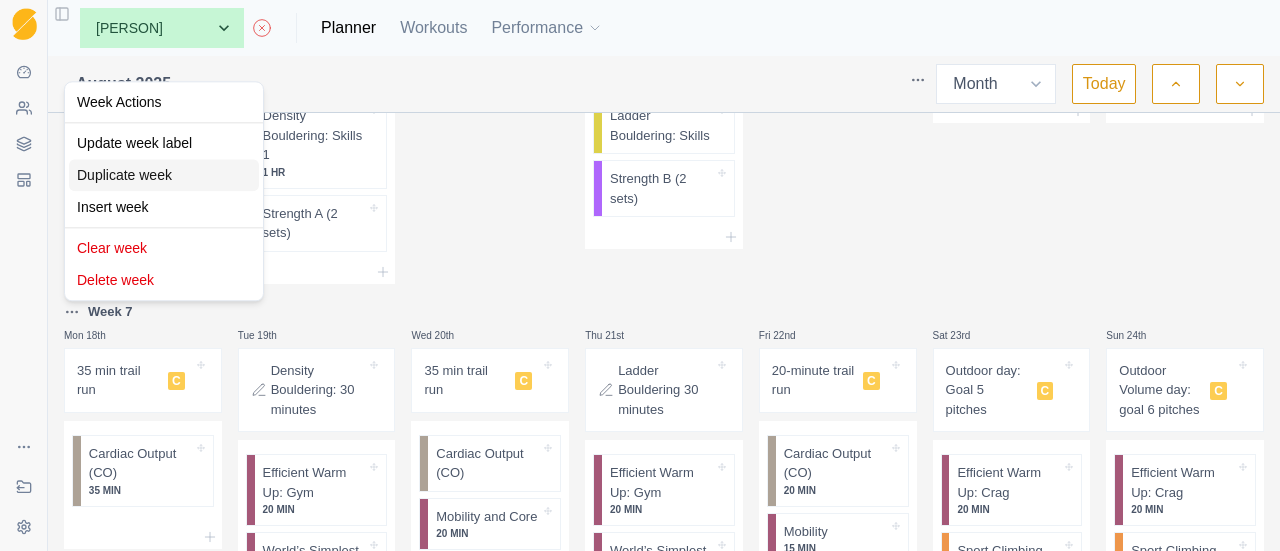 click on "Duplicate week" at bounding box center (164, 175) 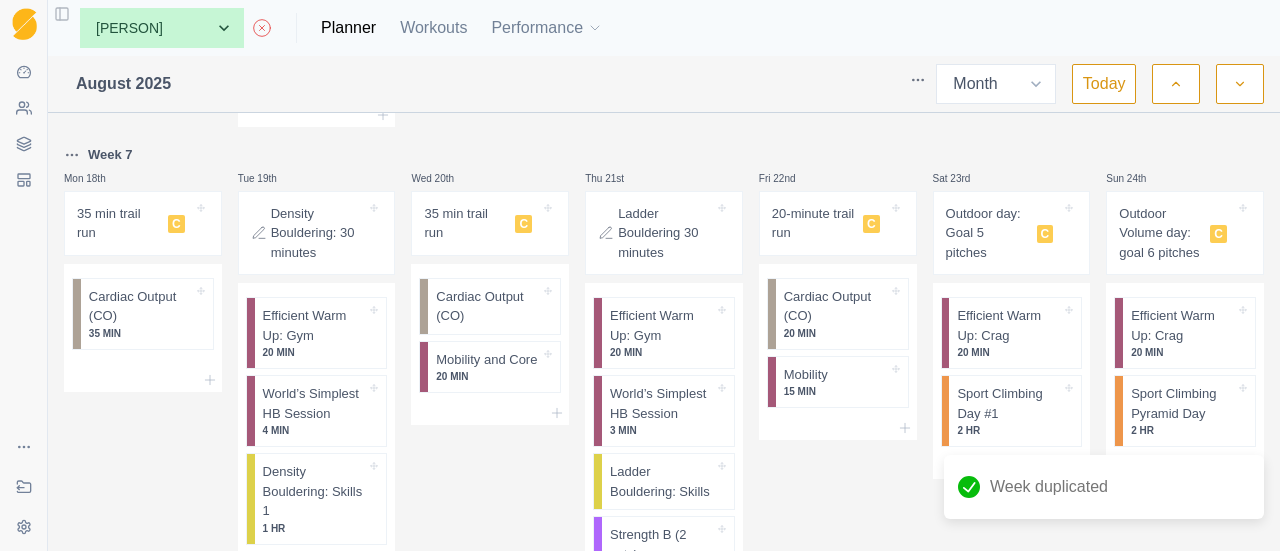 scroll, scrollTop: 1781, scrollLeft: 0, axis: vertical 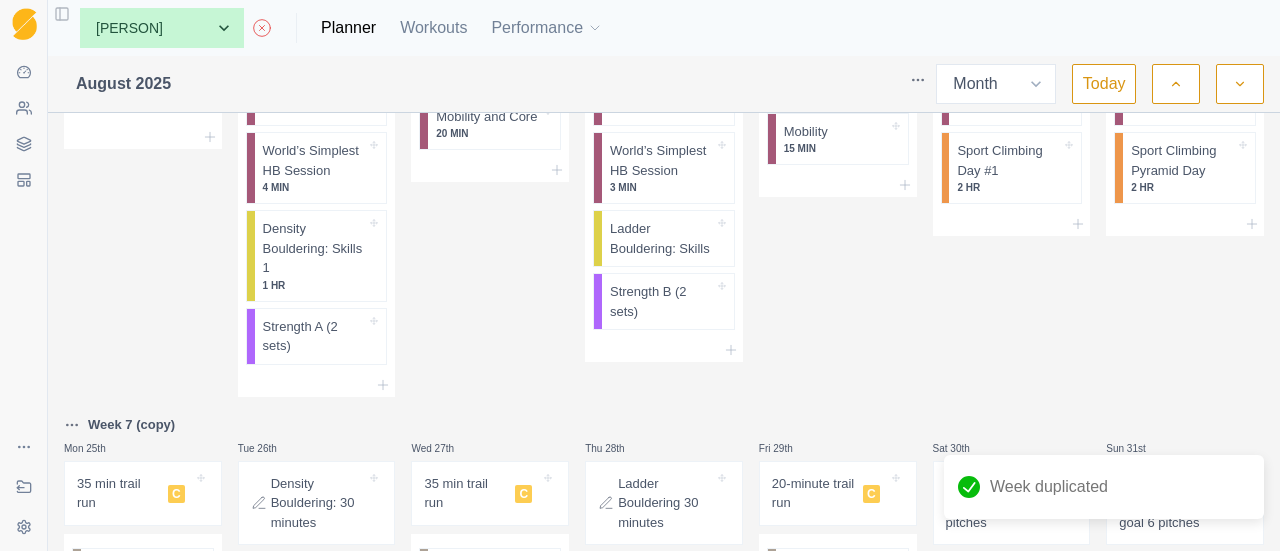 click on "Week 7 (copy)" at bounding box center (131, 425) 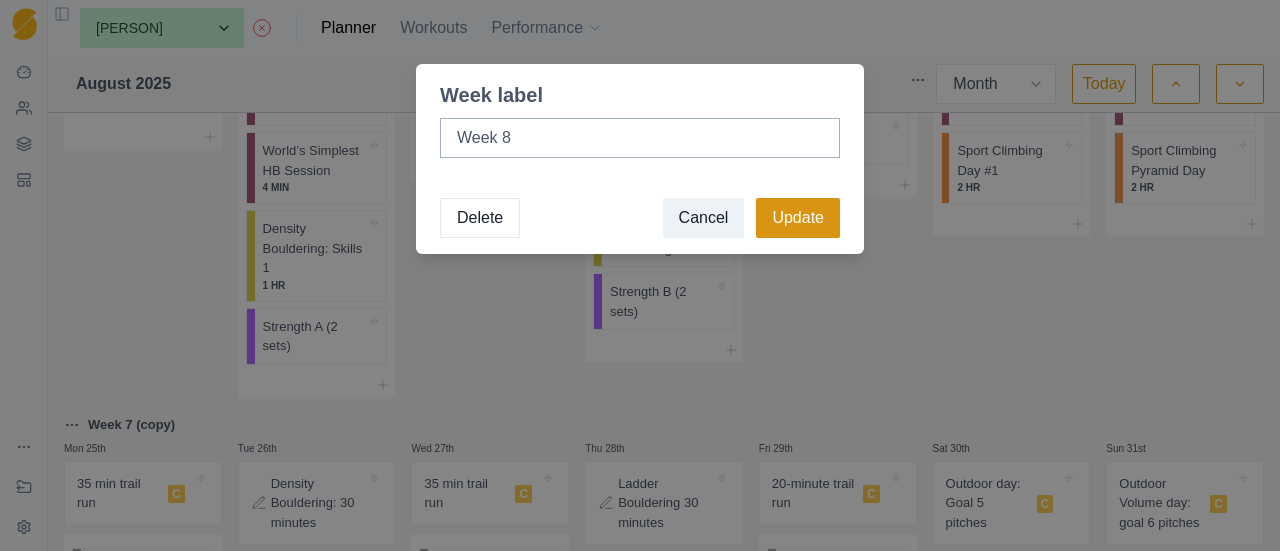 type on "Week 8" 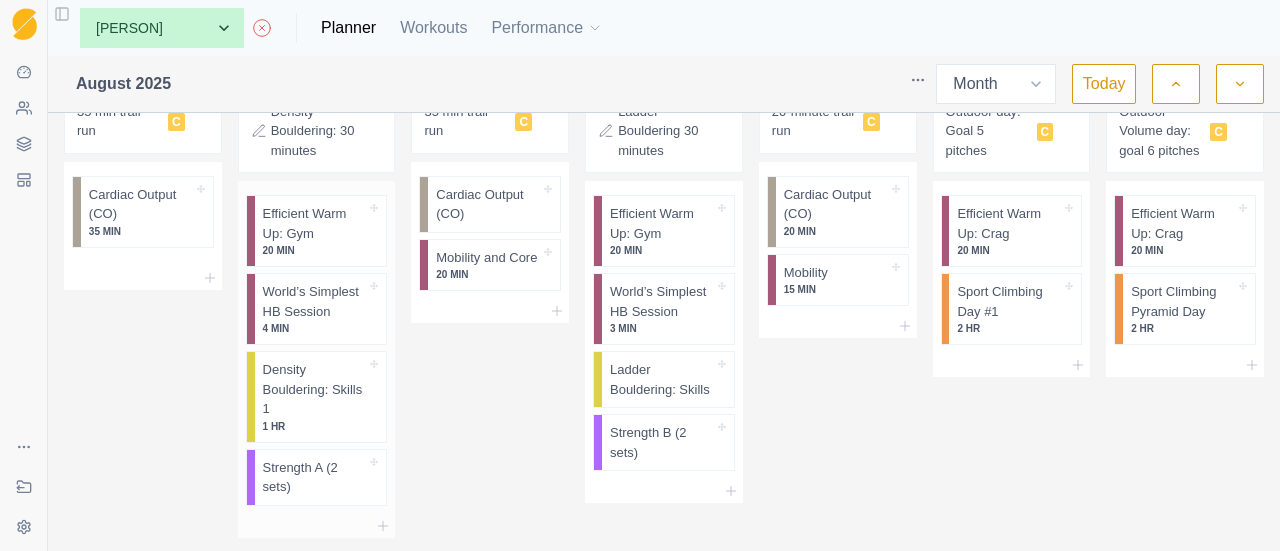 scroll, scrollTop: 2181, scrollLeft: 0, axis: vertical 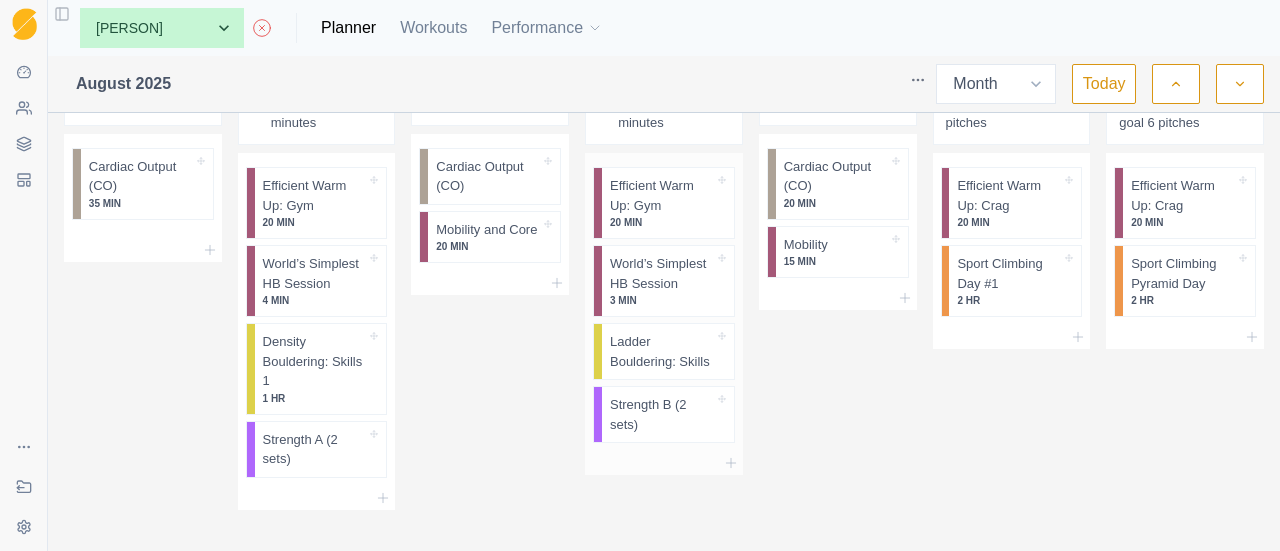 click on "Ladder Bouldering: Skills" at bounding box center (662, 351) 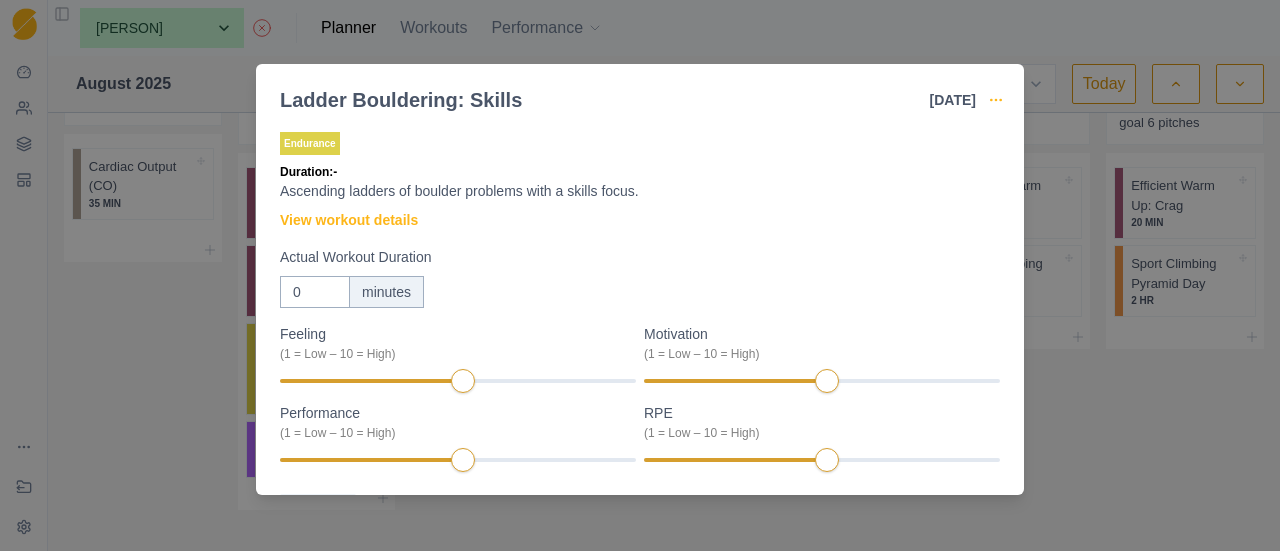 click 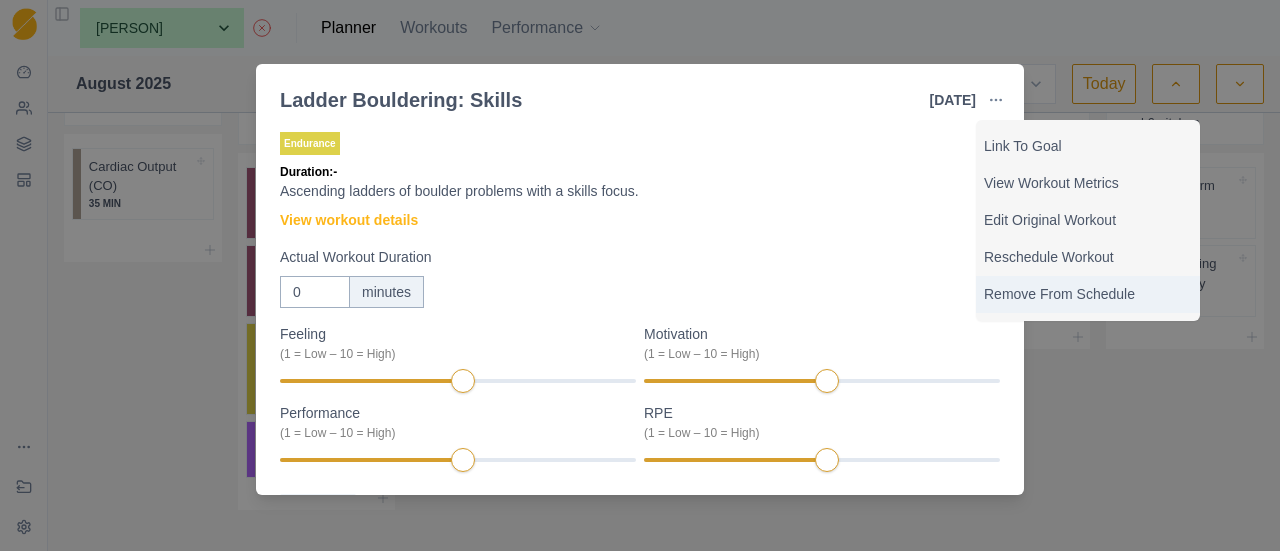 click on "Remove From Schedule" at bounding box center [1088, 294] 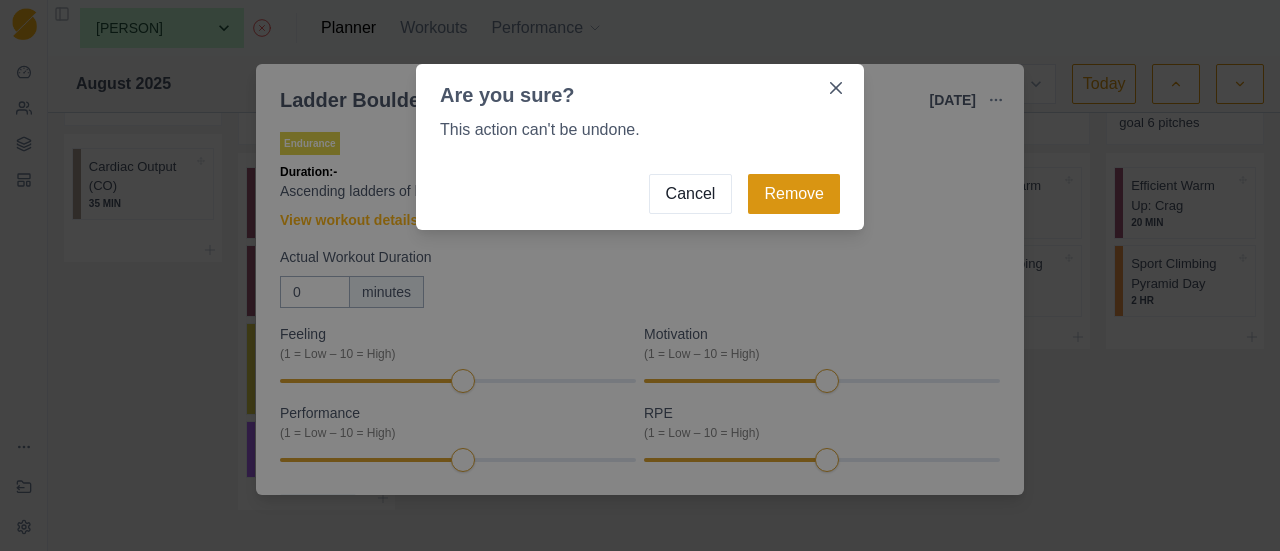 click on "Remove" at bounding box center (794, 194) 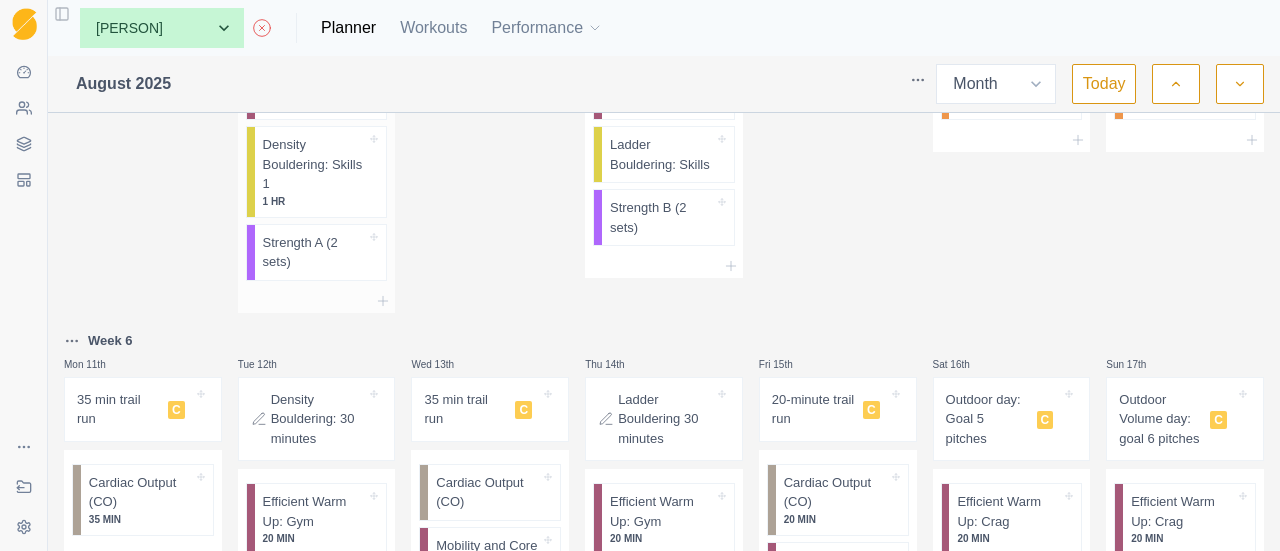 scroll, scrollTop: 881, scrollLeft: 0, axis: vertical 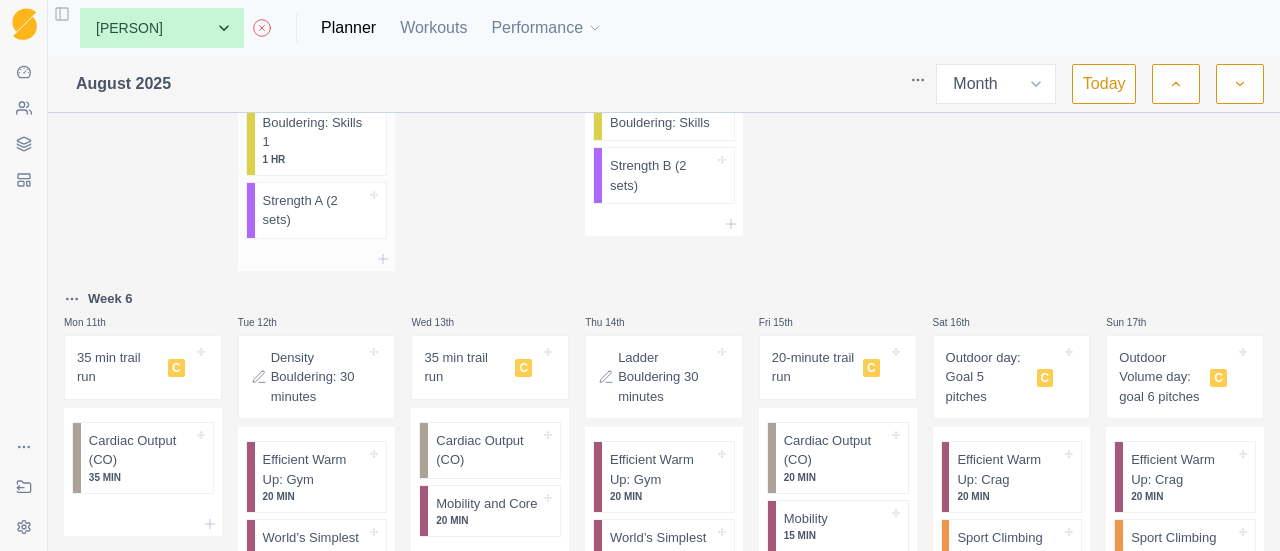 click on "Strength A (2 sets)" at bounding box center (315, 210) 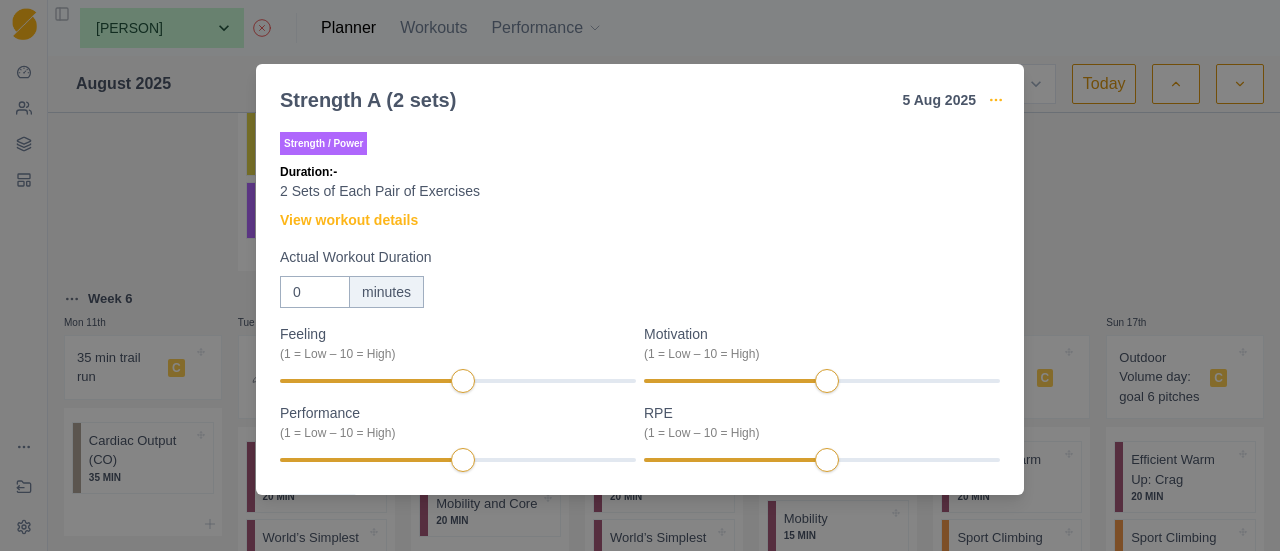 click 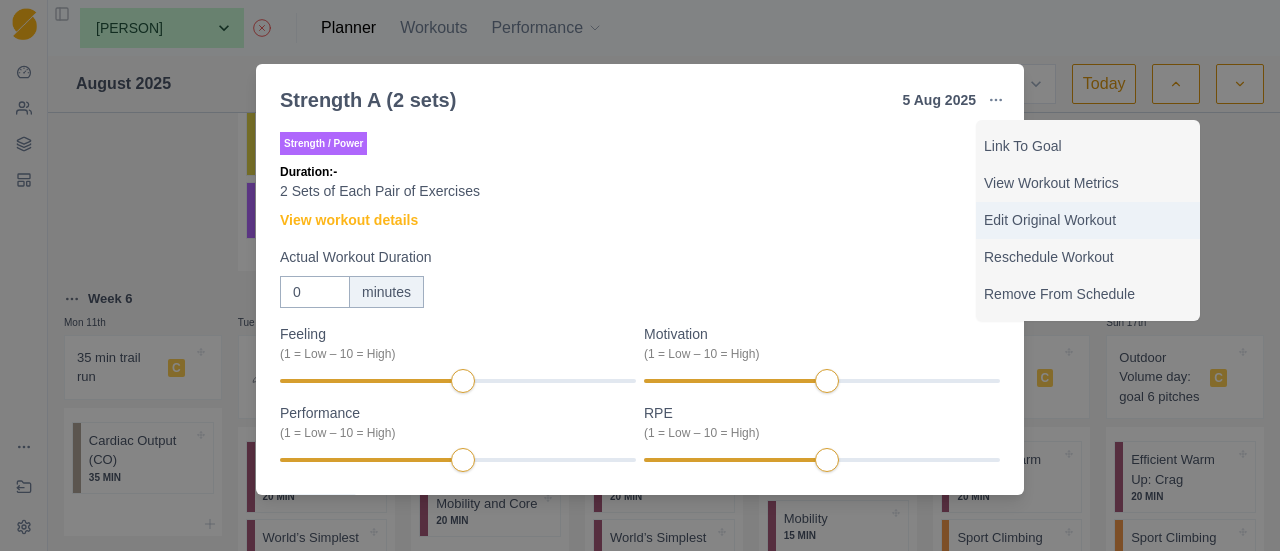 click on "Edit Original Workout" at bounding box center (1088, 220) 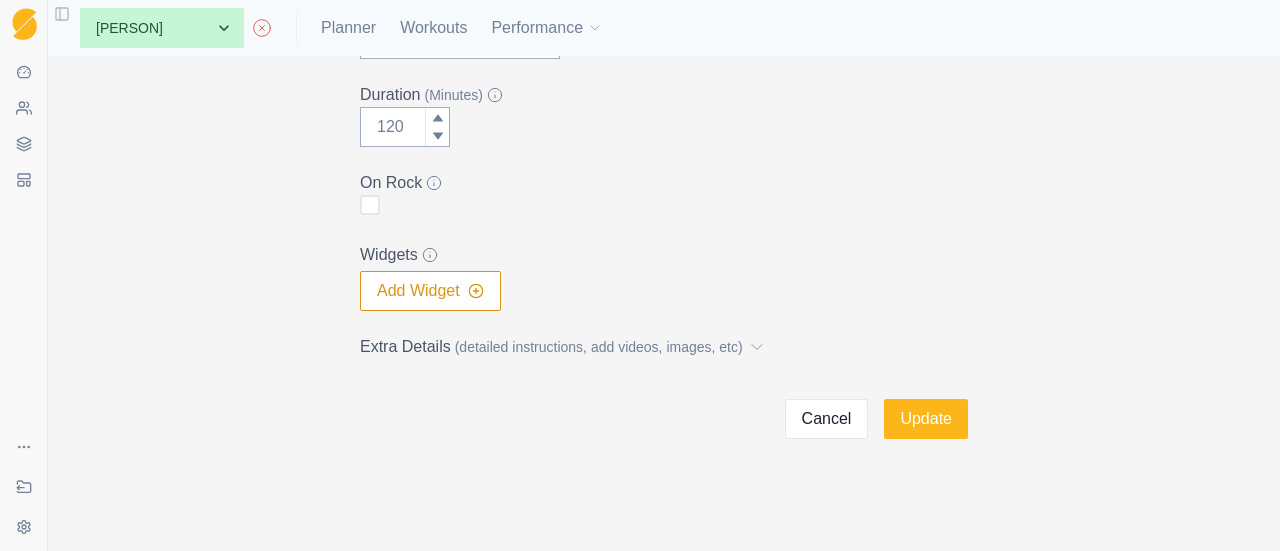 scroll, scrollTop: 0, scrollLeft: 0, axis: both 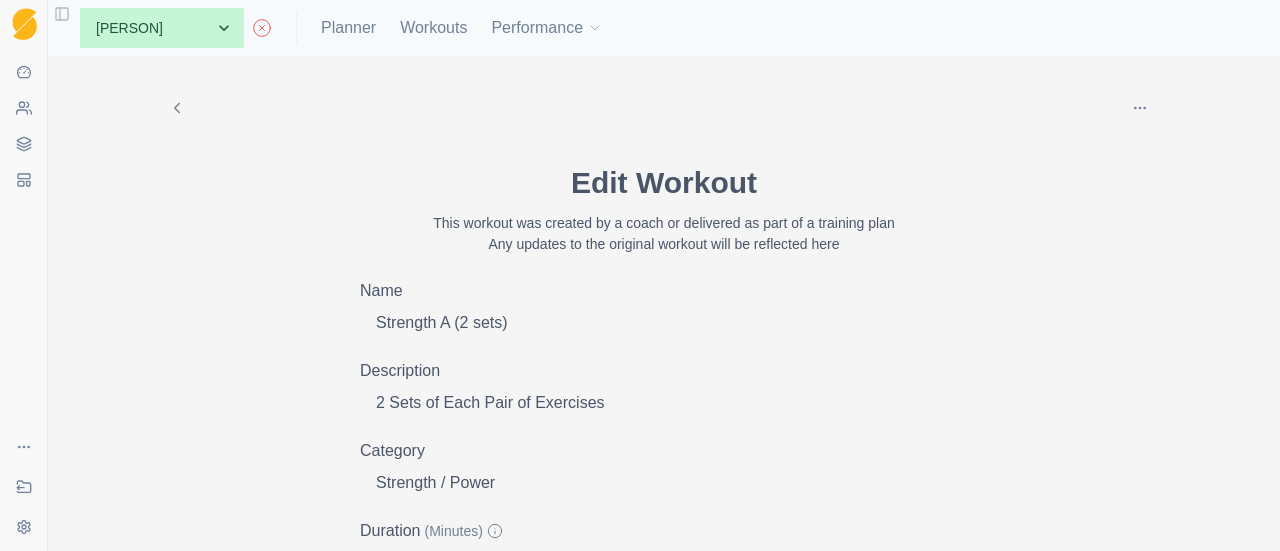 click at bounding box center (1140, 108) 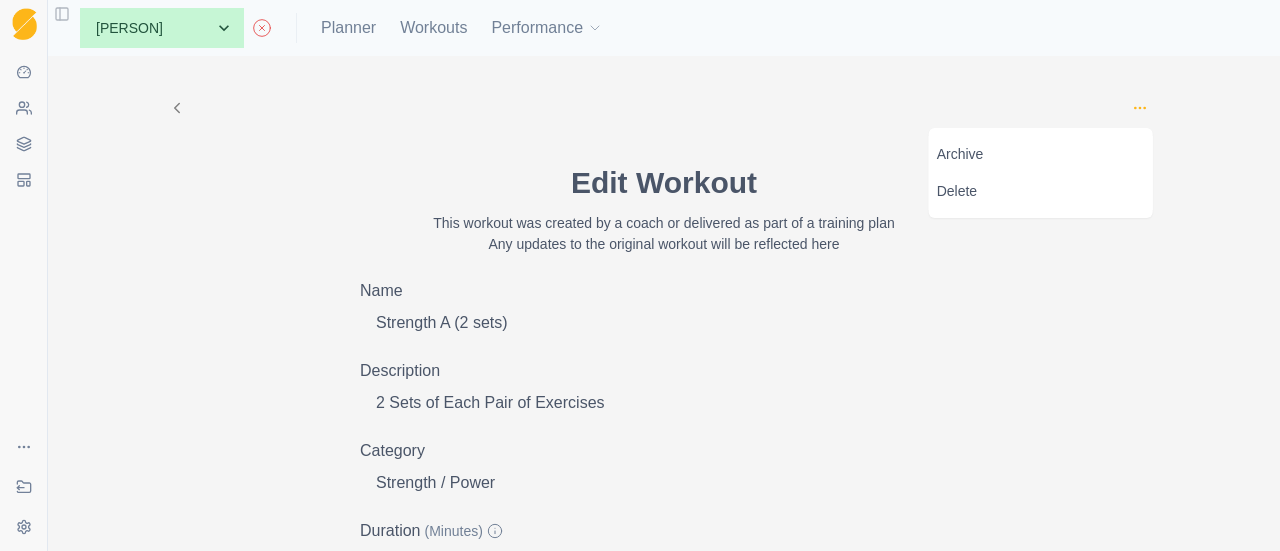 click 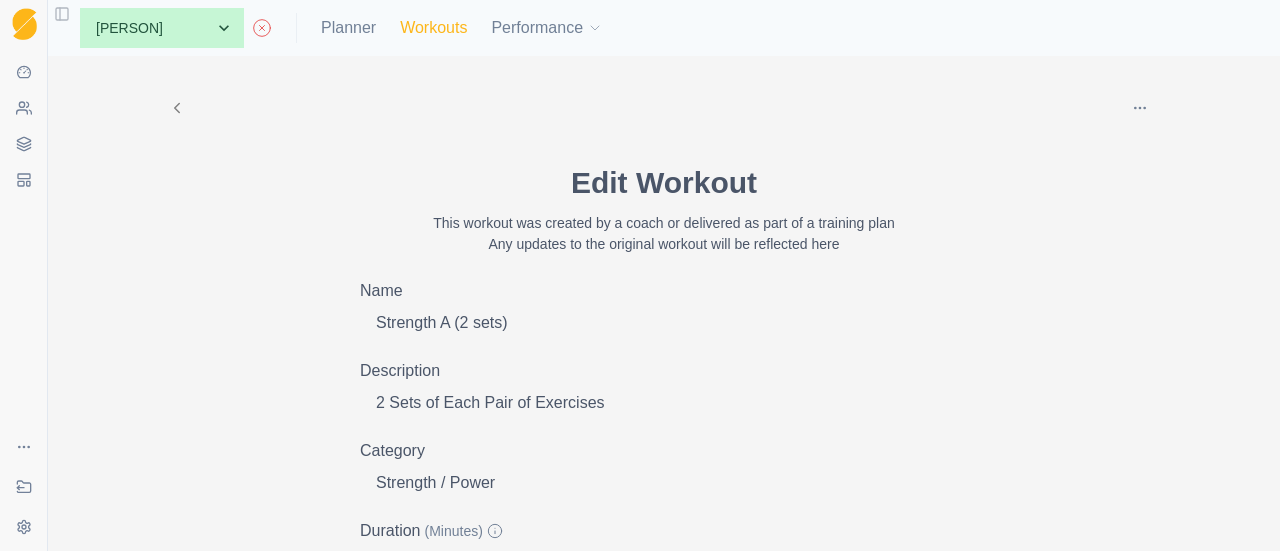 click on "Workouts" at bounding box center [433, 28] 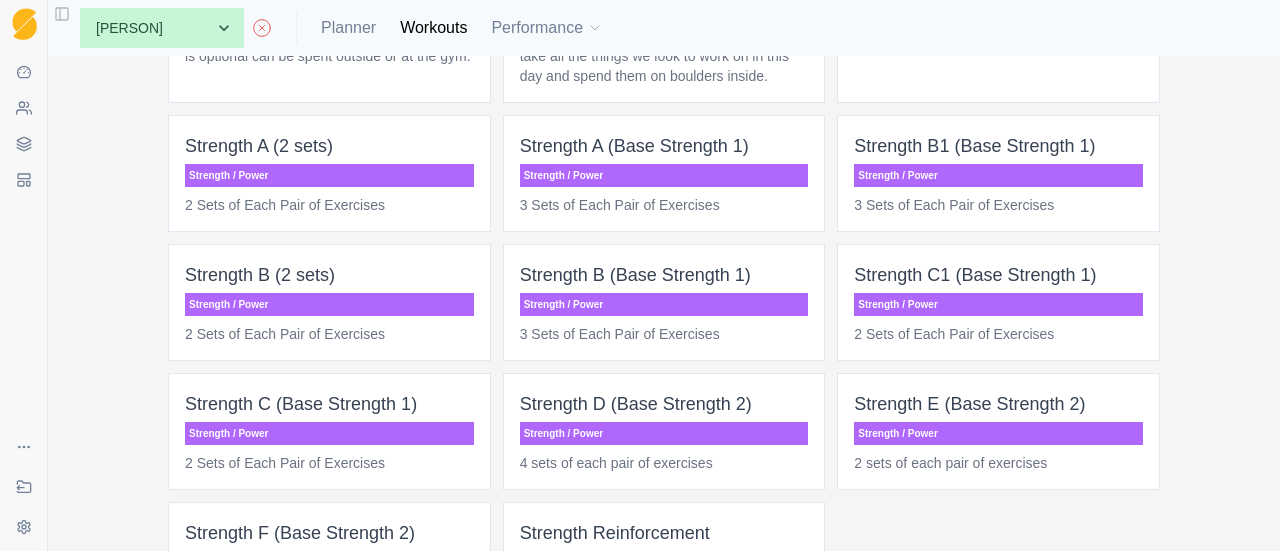 scroll, scrollTop: 3200, scrollLeft: 0, axis: vertical 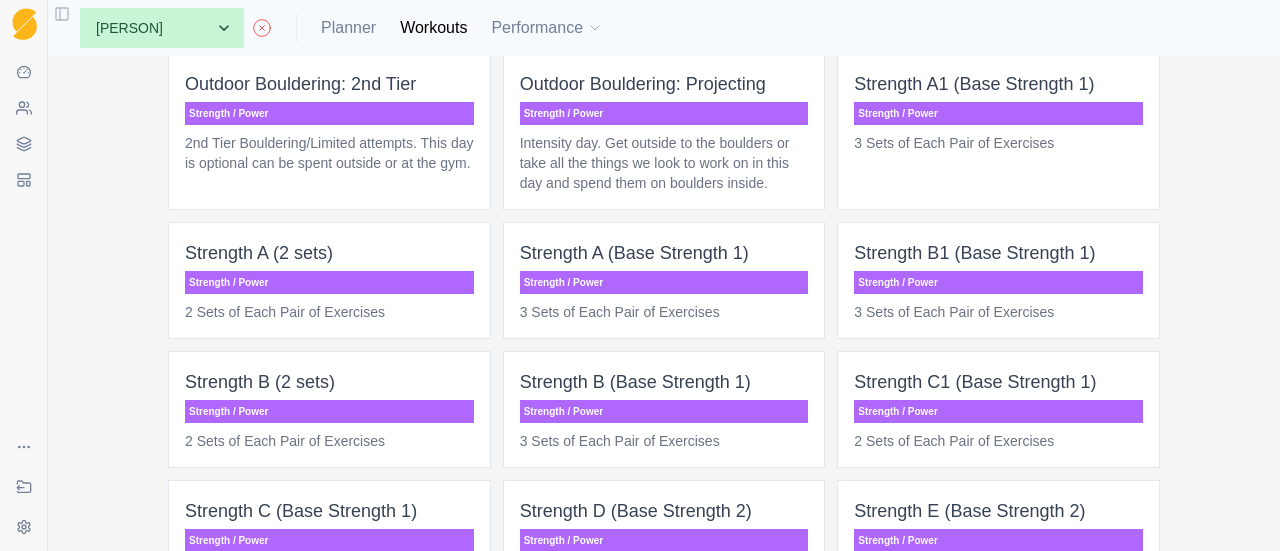 click on "Strength / Power" at bounding box center [329, 282] 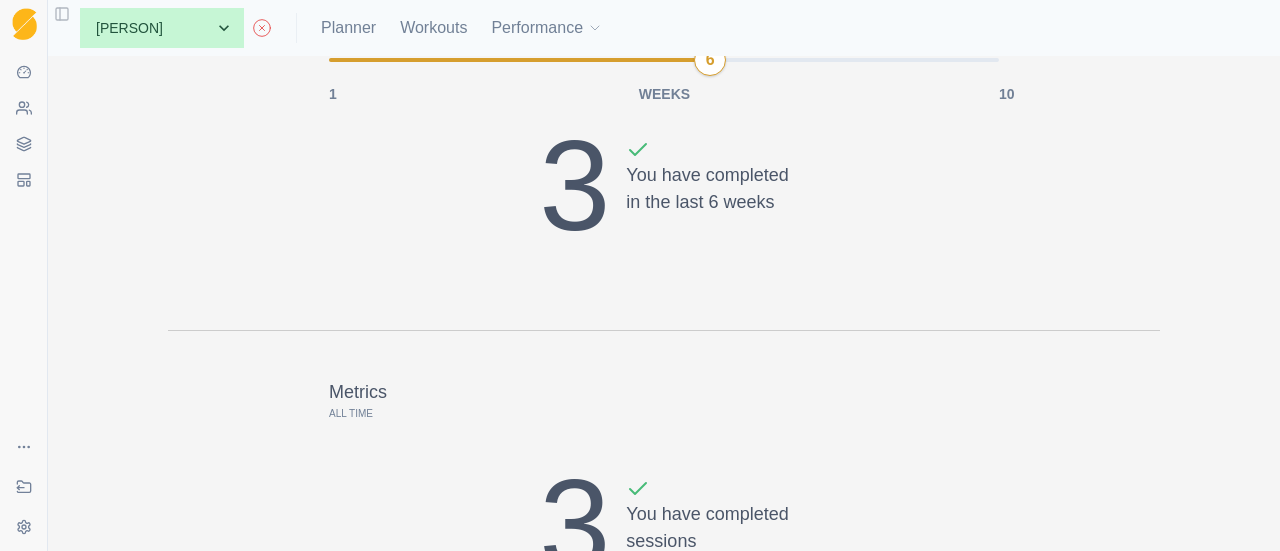 scroll, scrollTop: 0, scrollLeft: 0, axis: both 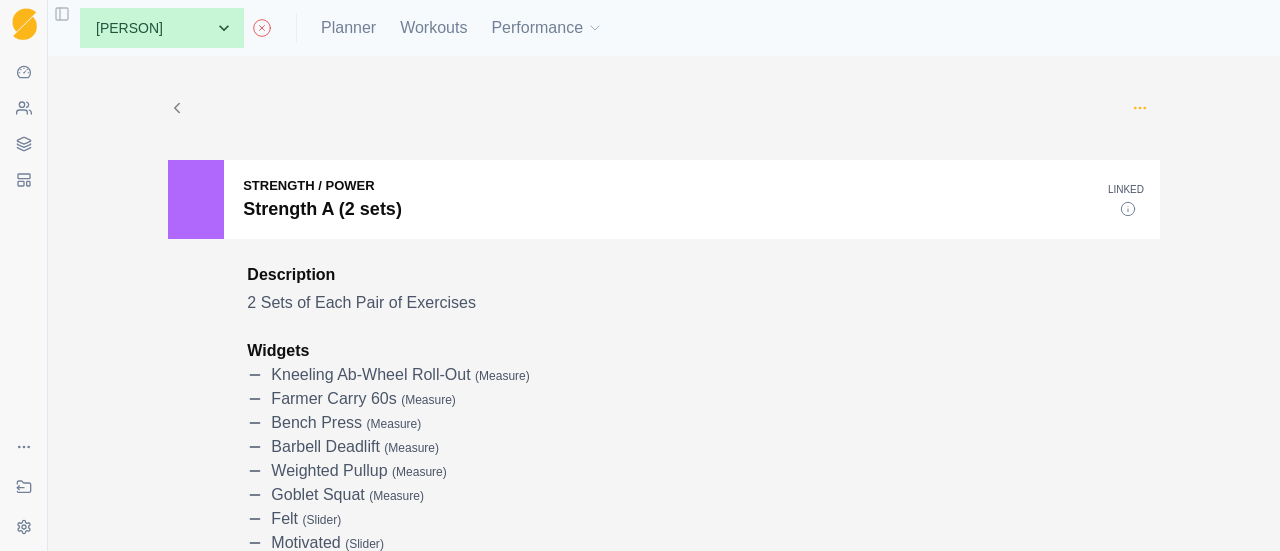 click 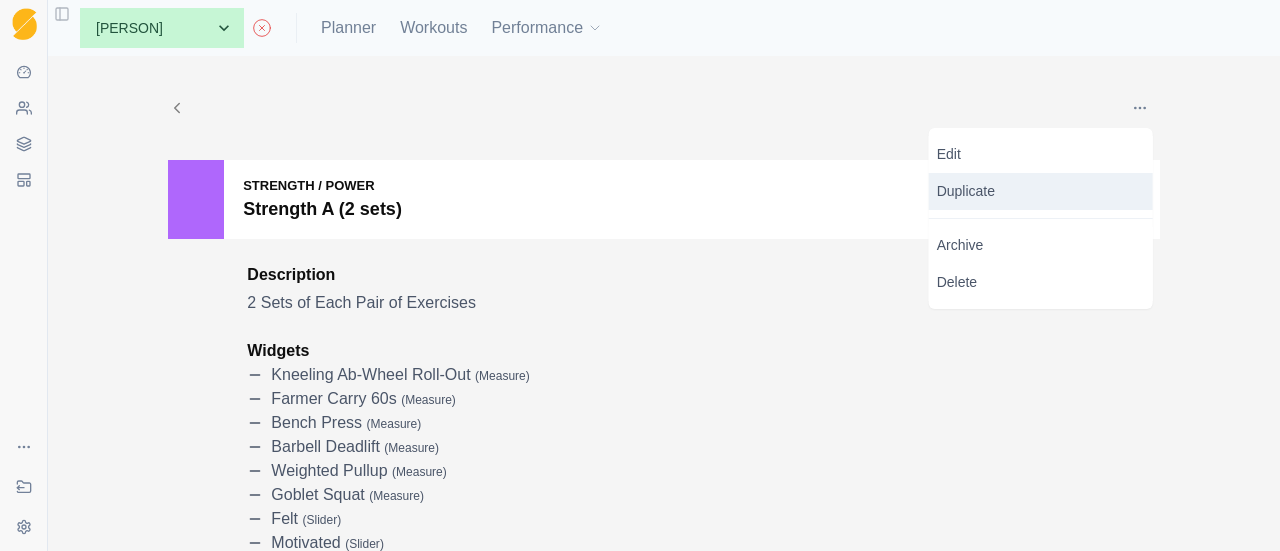 click on "Duplicate" at bounding box center [1041, 191] 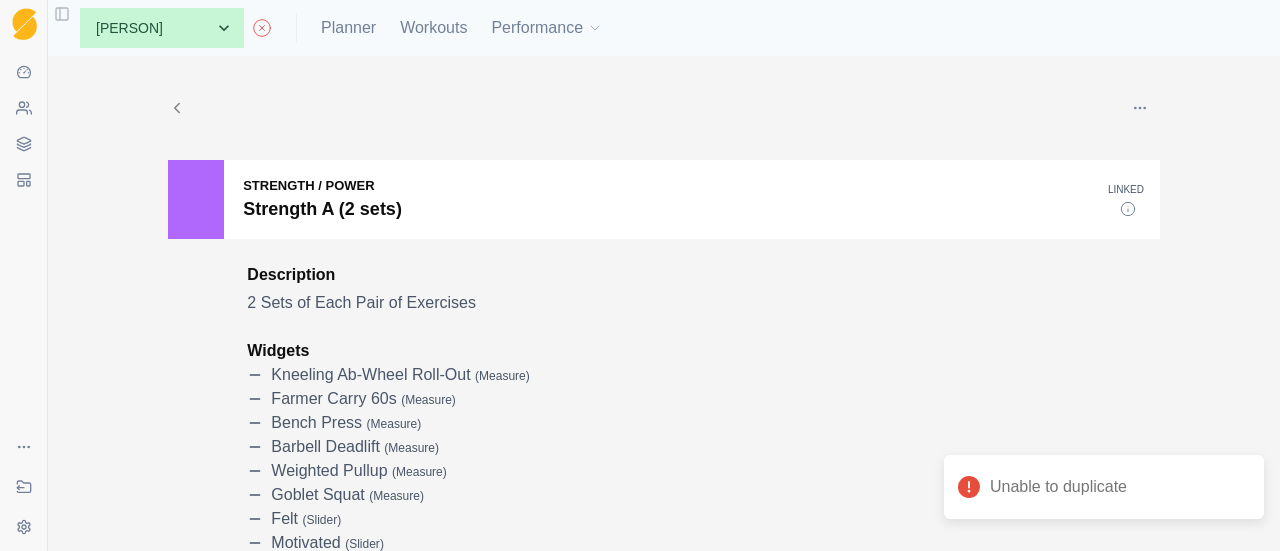 click at bounding box center [1140, 108] 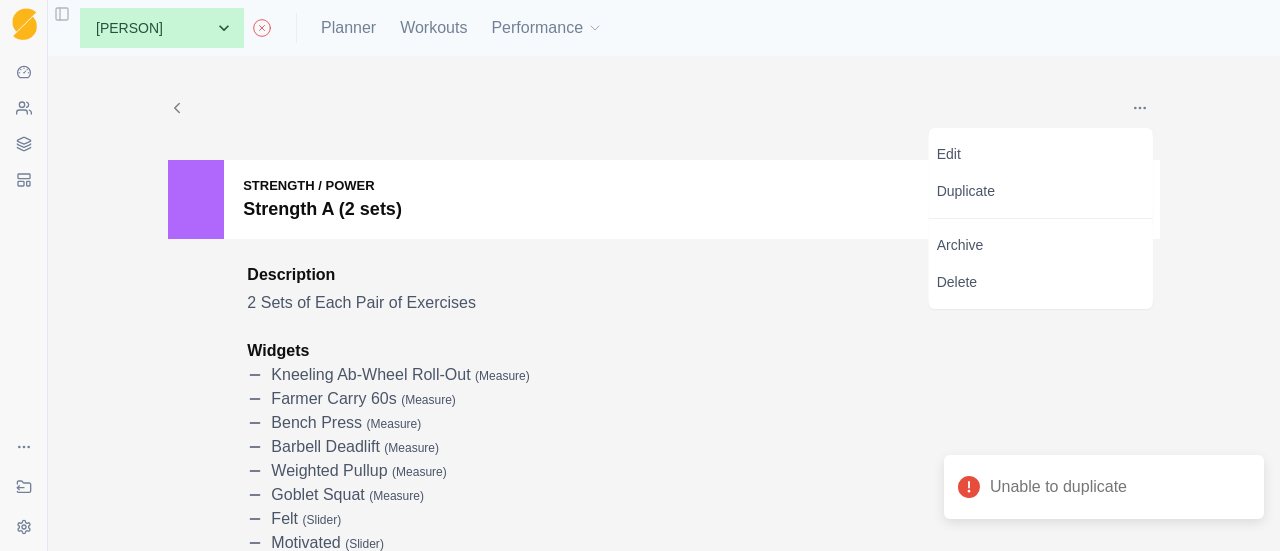 click on "Edit Duplicate Archive Delete Strength / Power Strength A (2 sets) Linked Description 2 Sets of Each Pair of Exercises Widgets Kneeling Ab-wheel  Roll-Out   ( measure ) Farmer Carry 60s   ( measure ) Bench Press   ( measure ) Barbell Deadlift   ( measure ) Weighted Pullup   ( measure ) Goblet Squat   ( measure ) felt   ( slider ) motivated   ( slider ) performed   ( slider ) RPE   ( slider ) Details This workout is set up to do each pair of exercises as a “superset” - doing exercise one followed by exercise two with little rest. After exercise 2, rest 60-90 seconds (longer if needed!), then start in again for the prescribed number of sets.  The Rules: Warm up very well. Do the exercises right. Get help or substitute if you don't know the form. Never miss a rep. Lift heavy, but don't go to failure. It's better to start on the lighter side and progress over the sessions. 2 Sets of Each Pair. A1: Kneeling Ab-wheel Roll-Out X 5 A2: Farmer Carry X 60sec B1: Bench Press X 5 B2: Deadlift X 5 C1: Pull-Up X 5   1" at bounding box center [664, 4107] 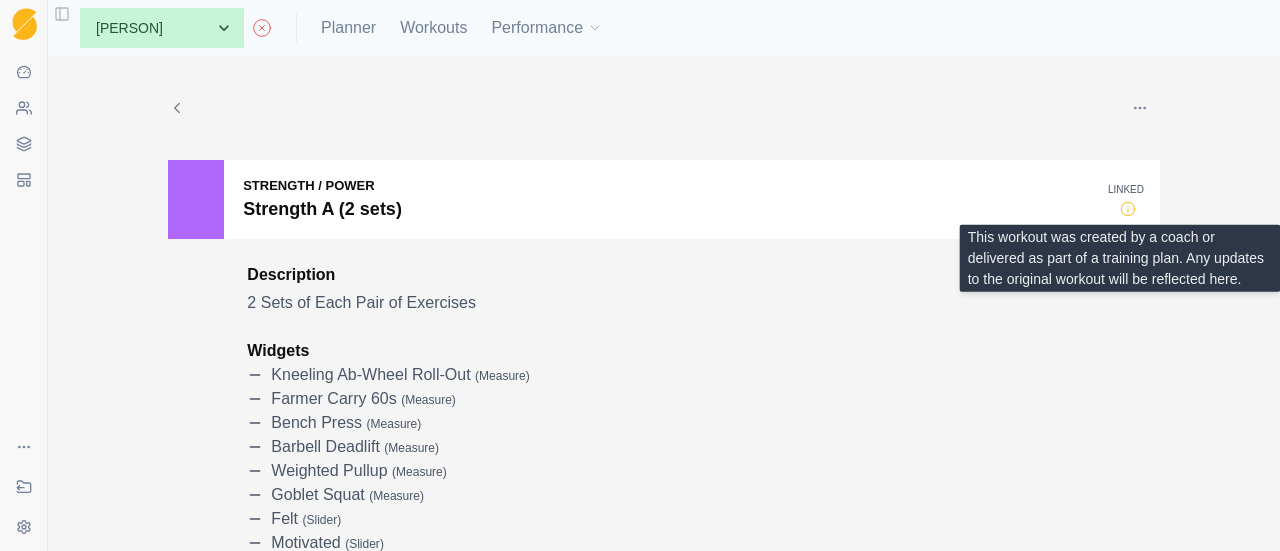 click 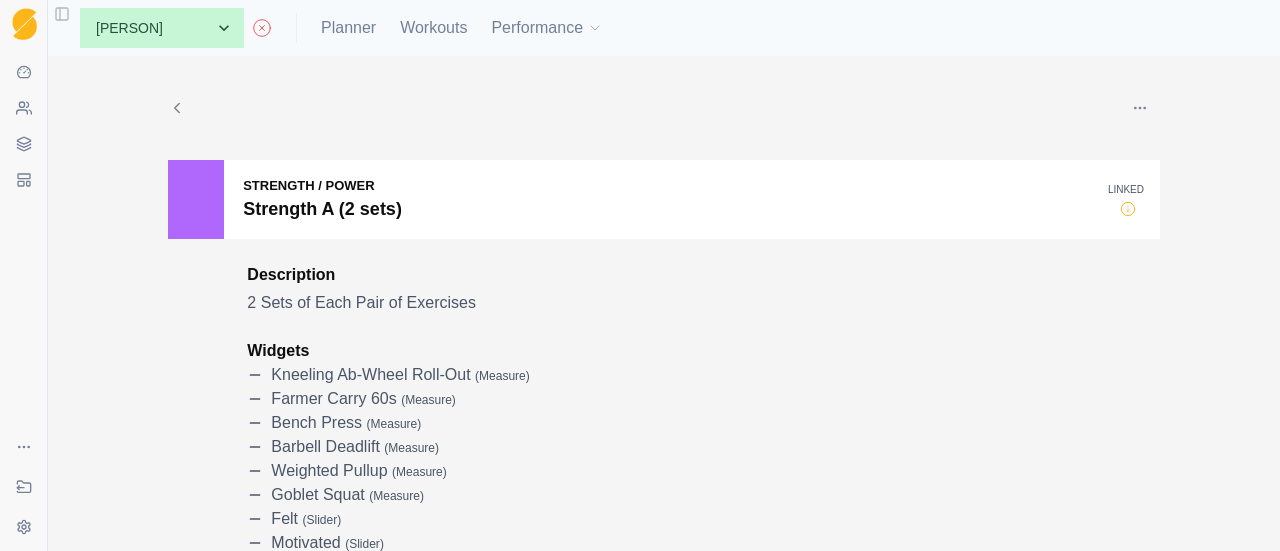 click 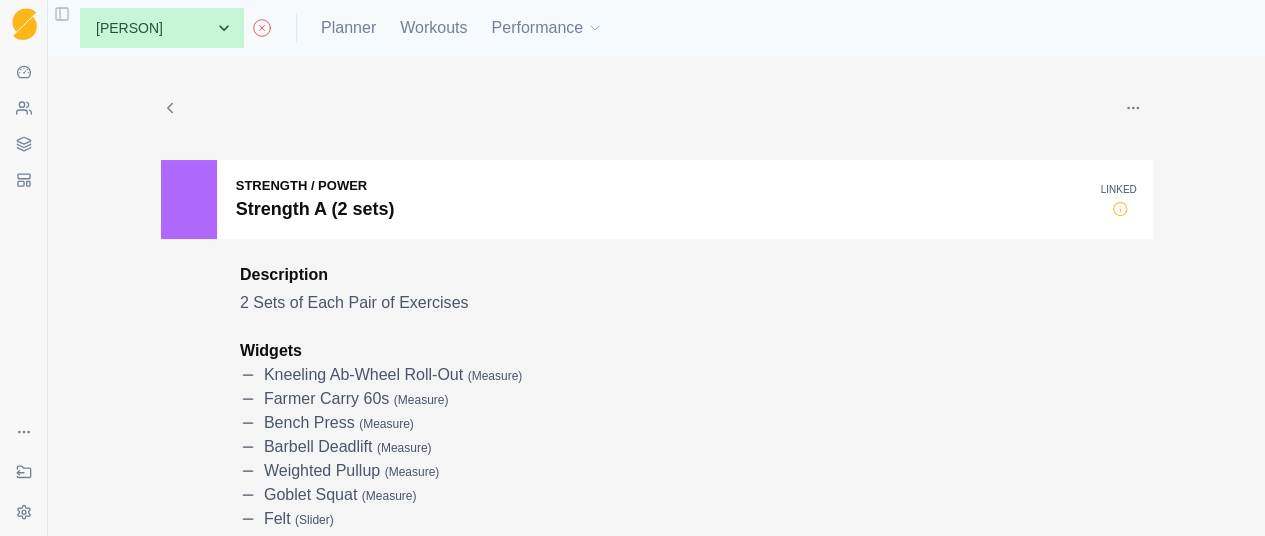 click 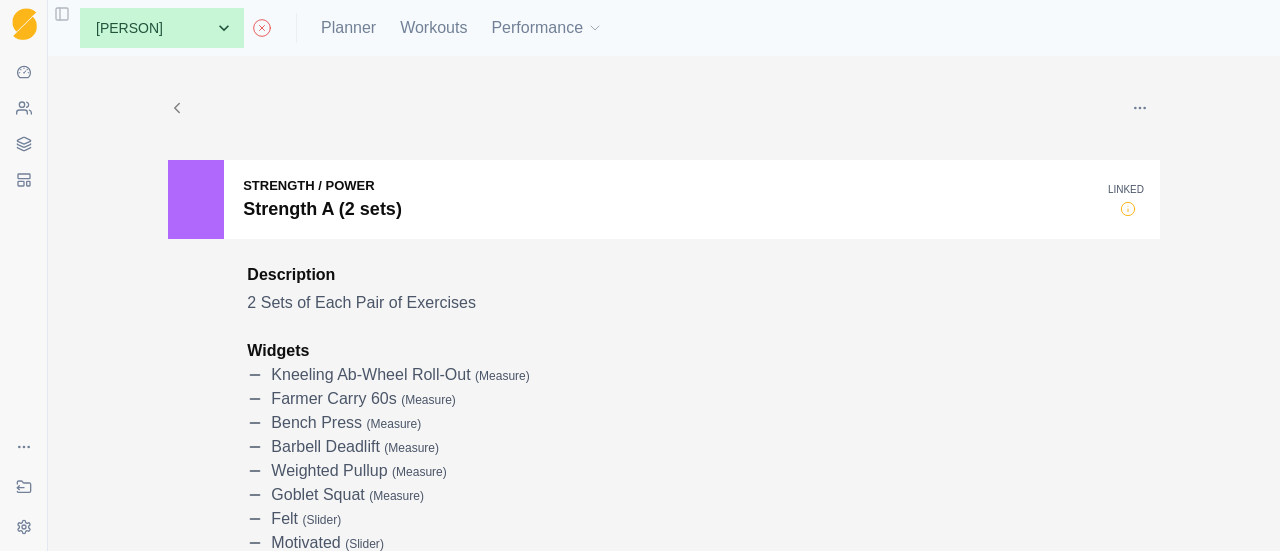 click 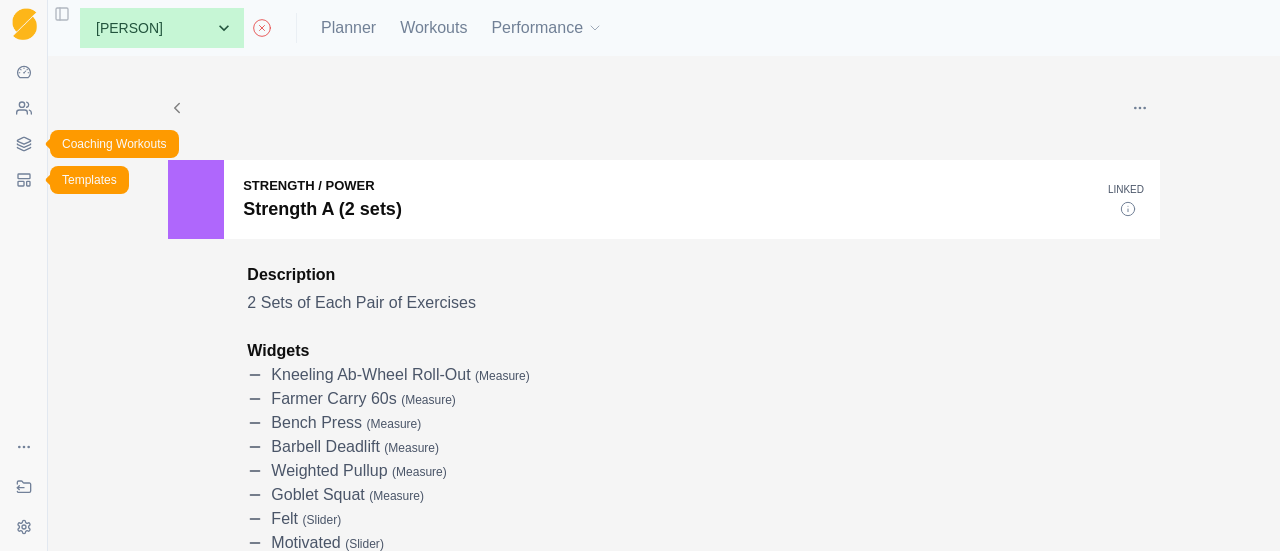 click 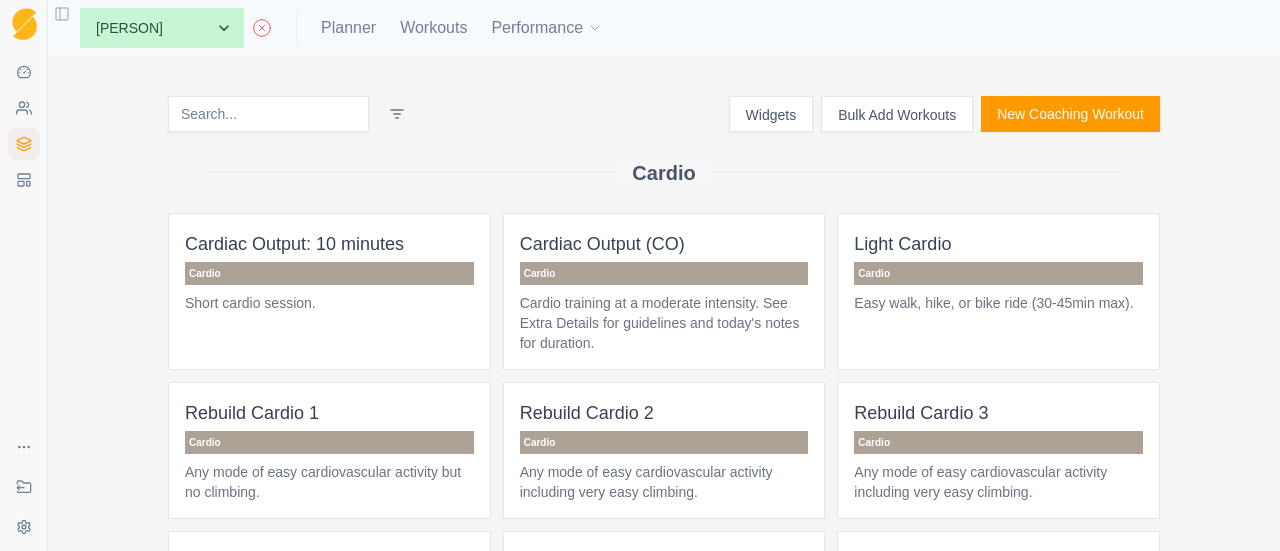 click at bounding box center [268, 114] 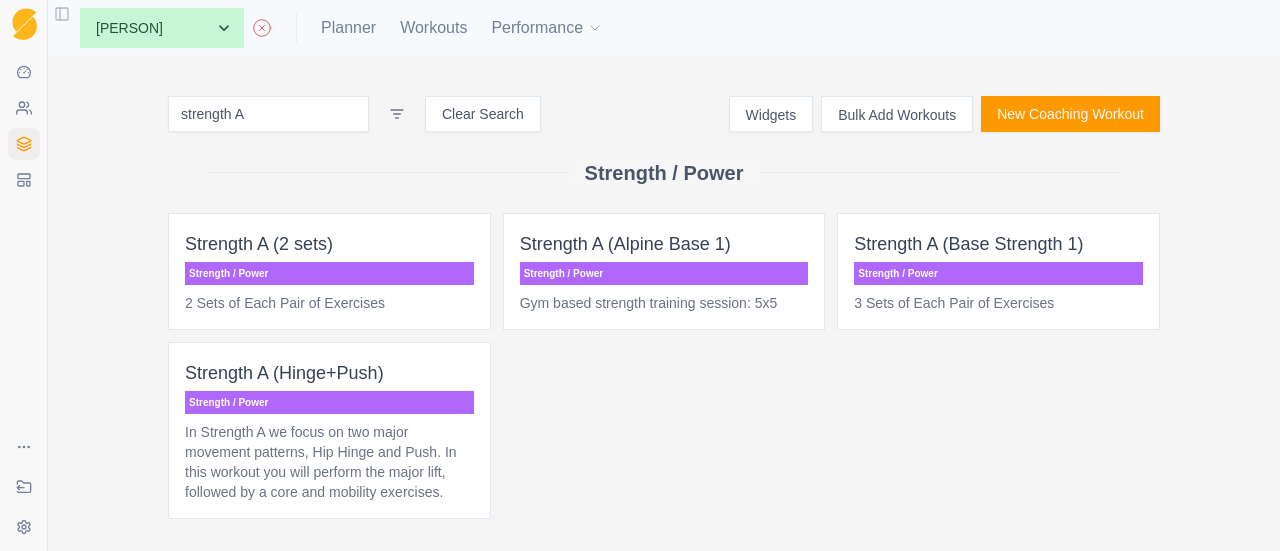 type on "strength A" 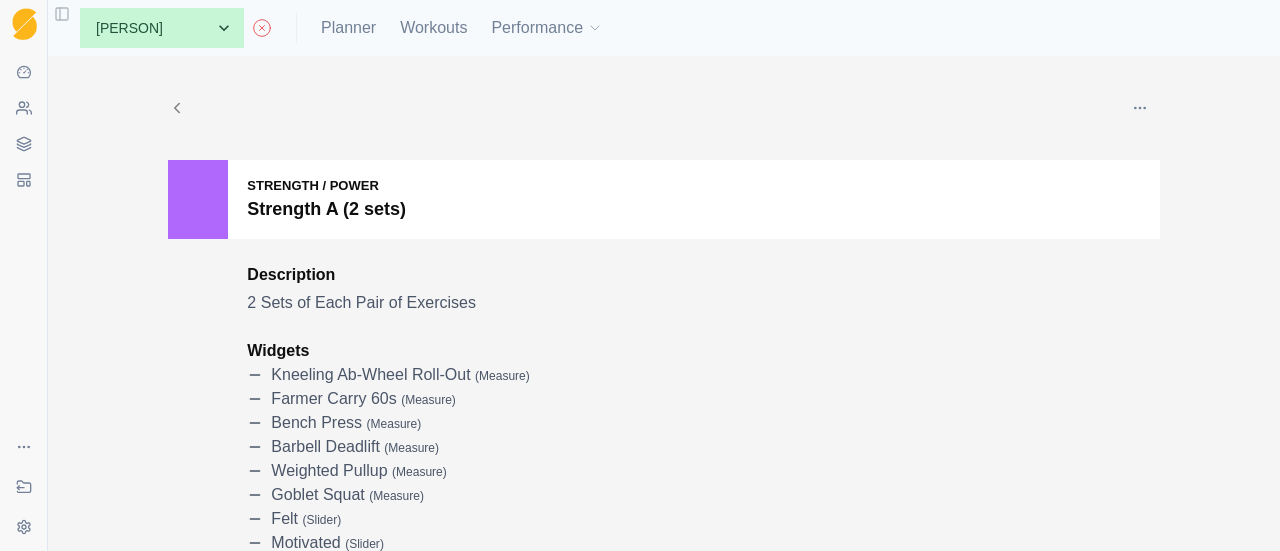 click at bounding box center [1140, 108] 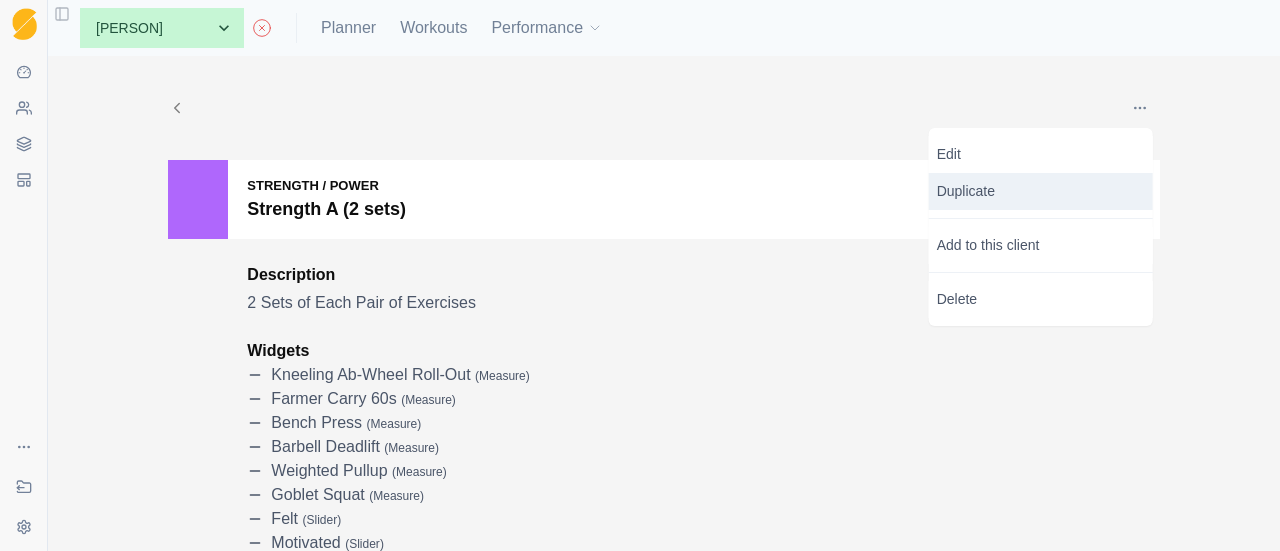 click on "Duplicate" at bounding box center (1041, 191) 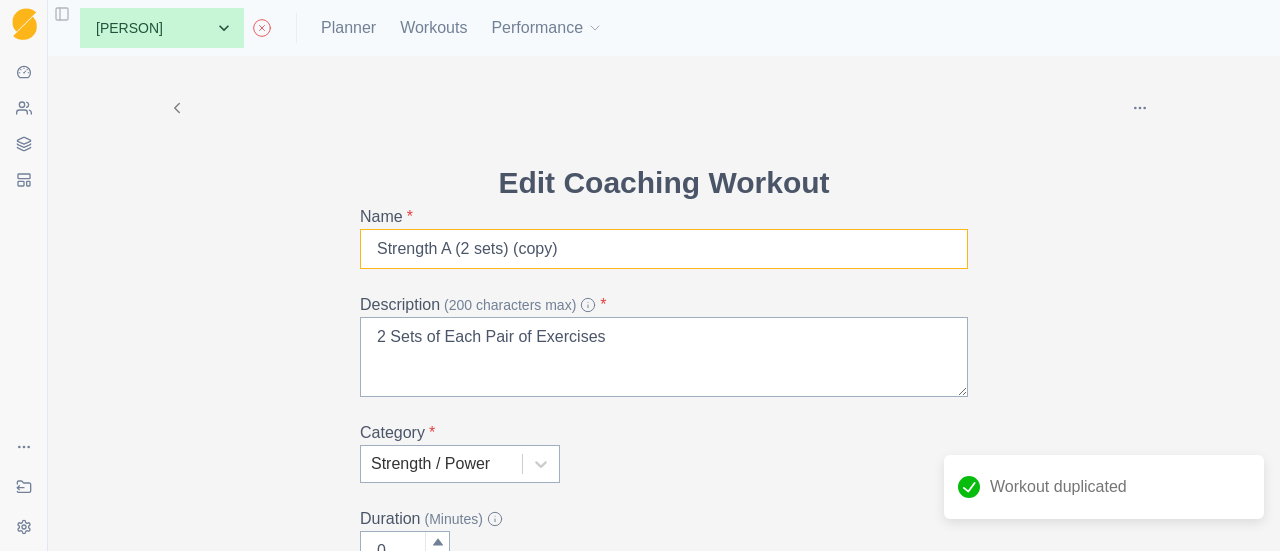 drag, startPoint x: 532, startPoint y: 261, endPoint x: 504, endPoint y: 262, distance: 28.01785 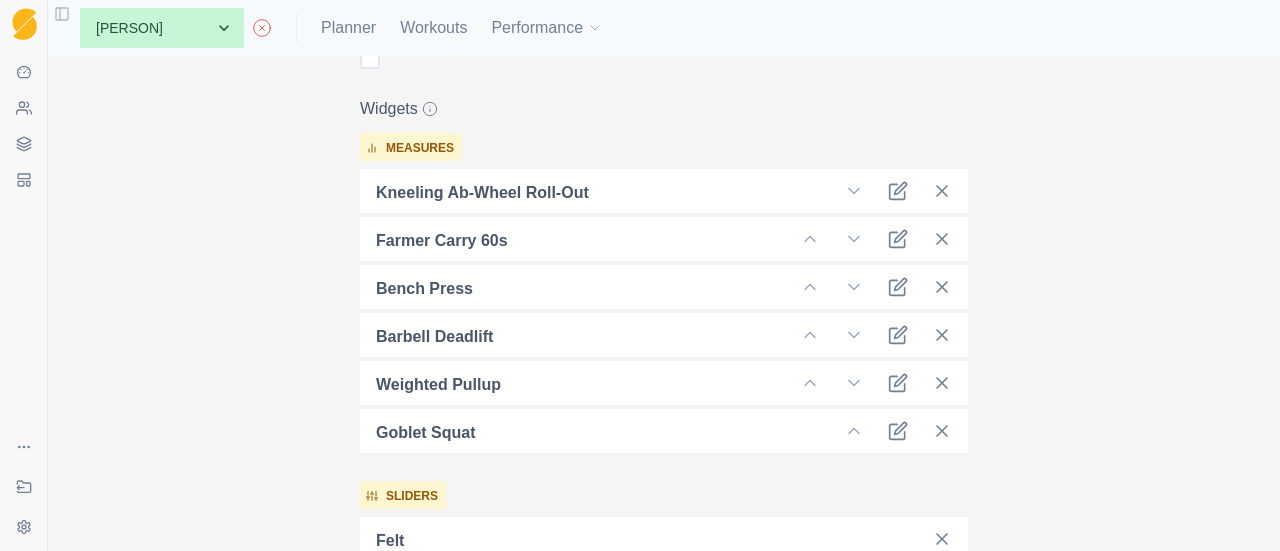 scroll, scrollTop: 600, scrollLeft: 0, axis: vertical 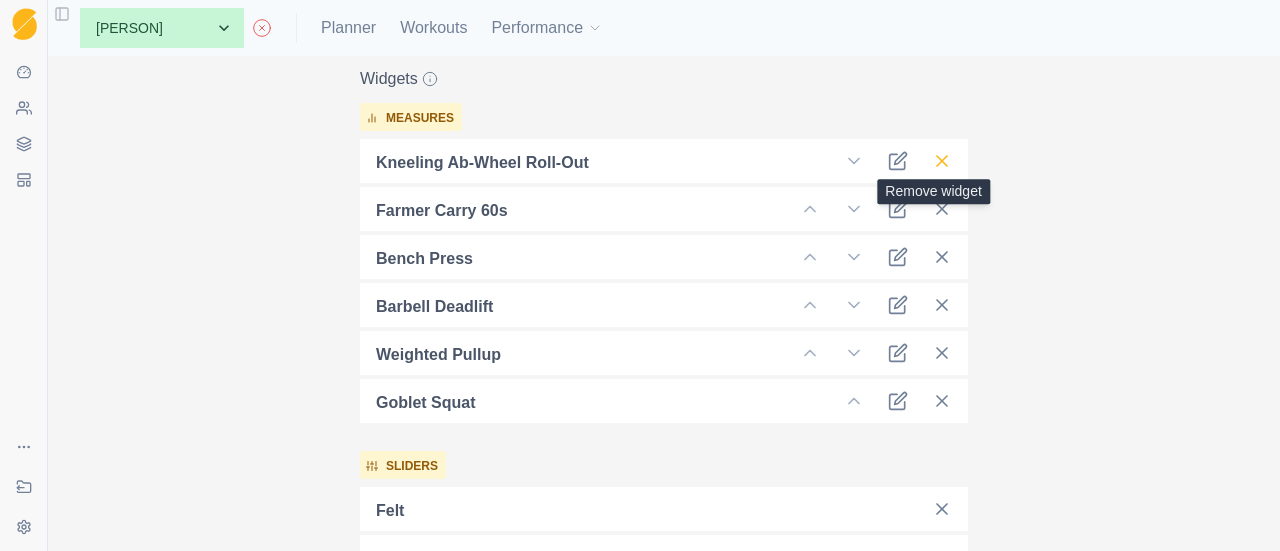 type on "Strength A (2 sets) [FIRST] ver2" 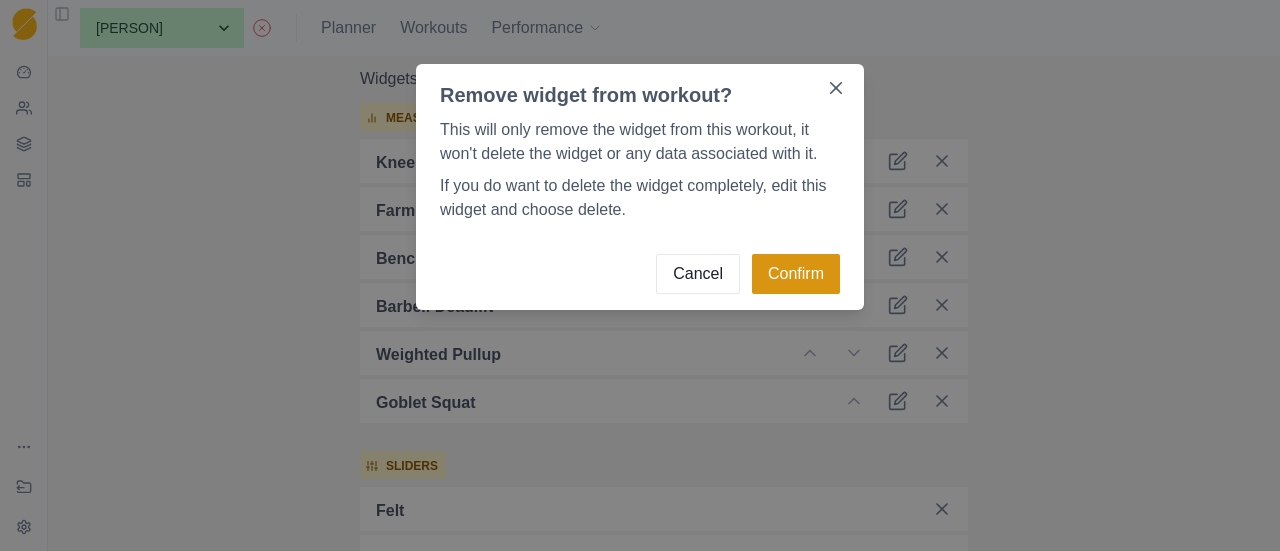 click on "Confirm" at bounding box center [796, 274] 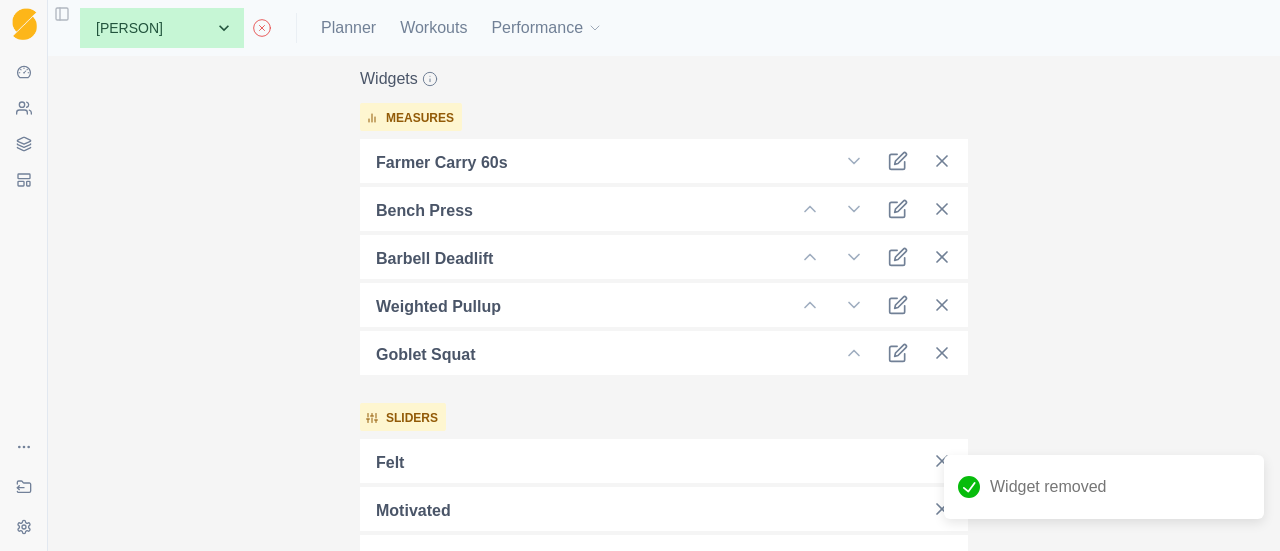 scroll, scrollTop: 1088, scrollLeft: 0, axis: vertical 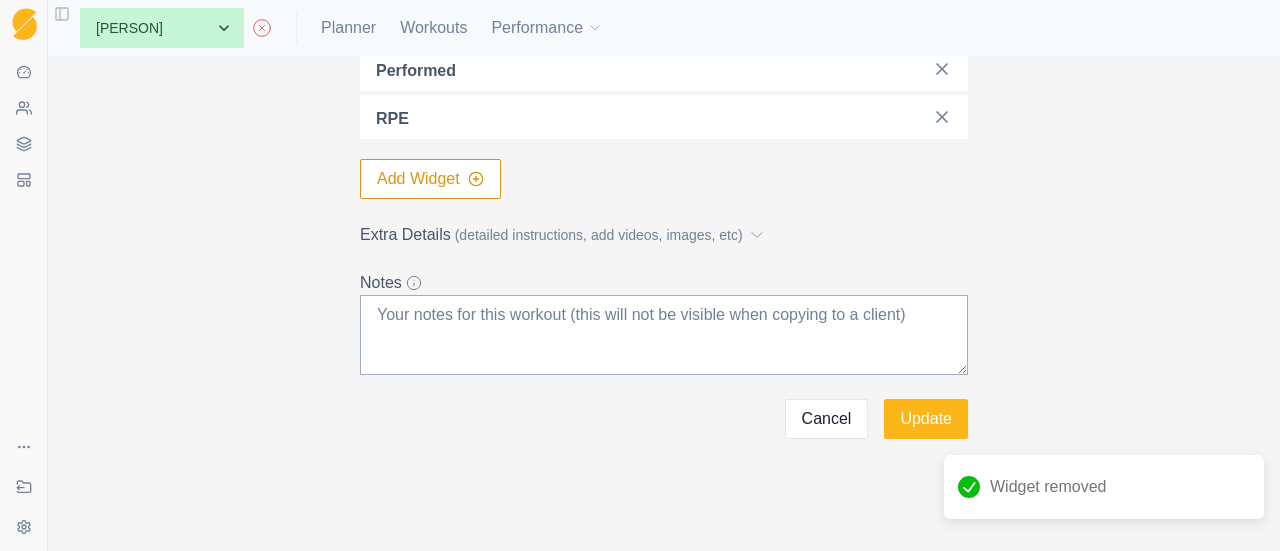 click on "Extra Details (detailed instructions, add videos, images, etc)" at bounding box center [658, 235] 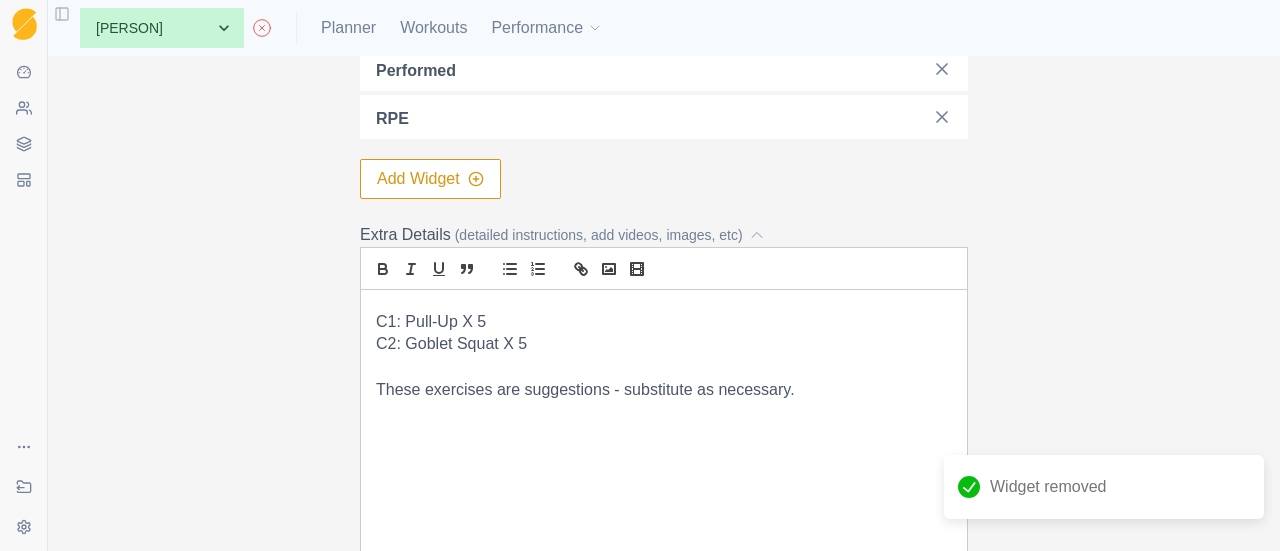 scroll, scrollTop: 200, scrollLeft: 0, axis: vertical 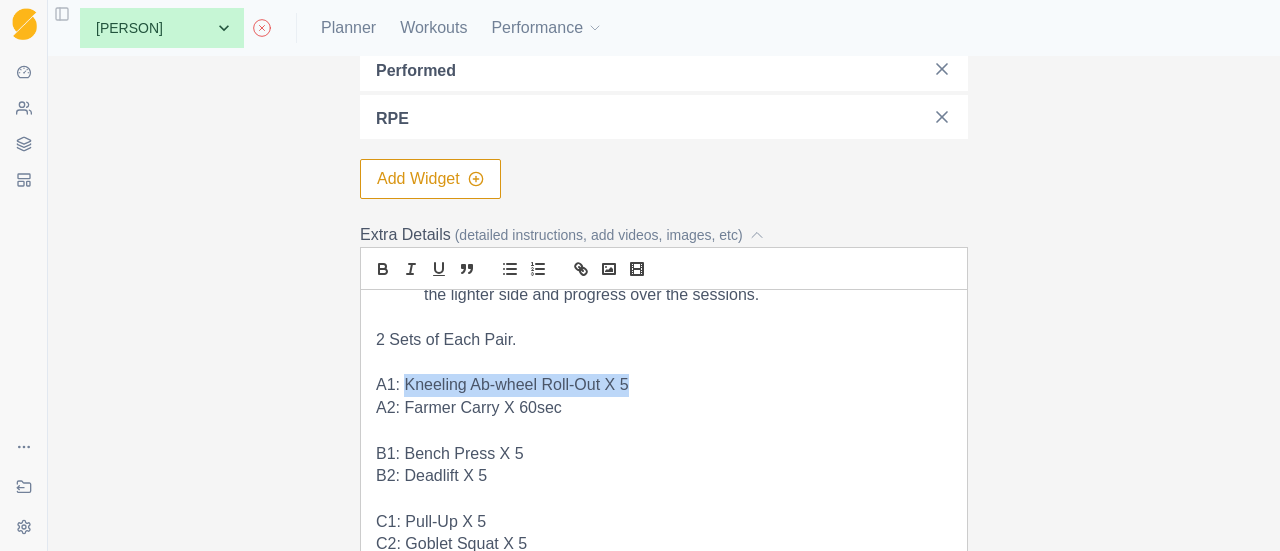drag, startPoint x: 596, startPoint y: 410, endPoint x: 394, endPoint y: 415, distance: 202.06187 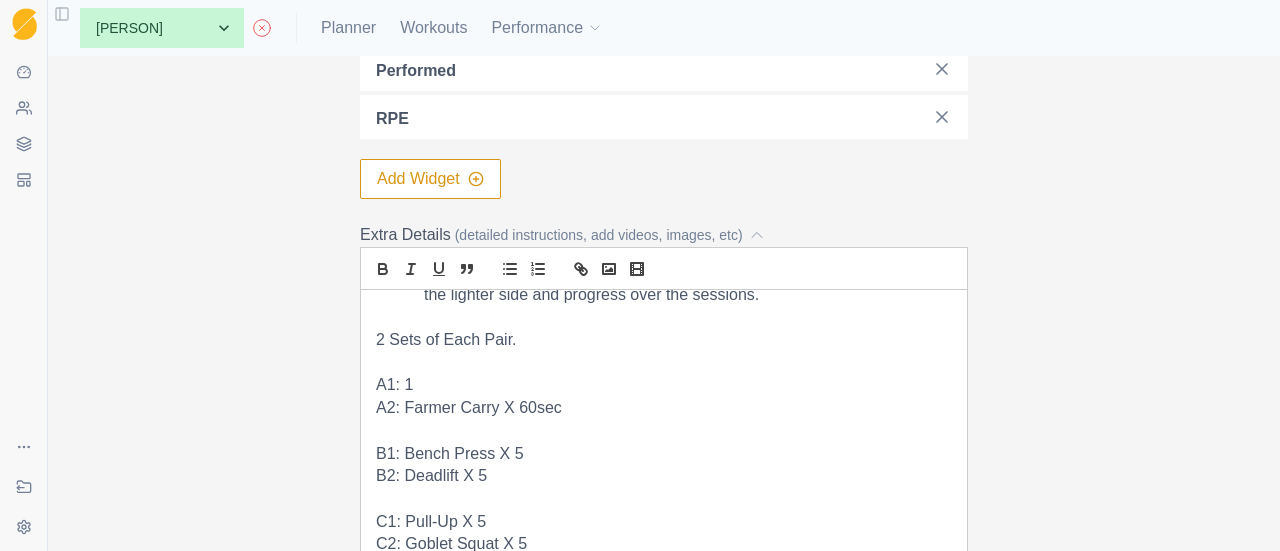 type 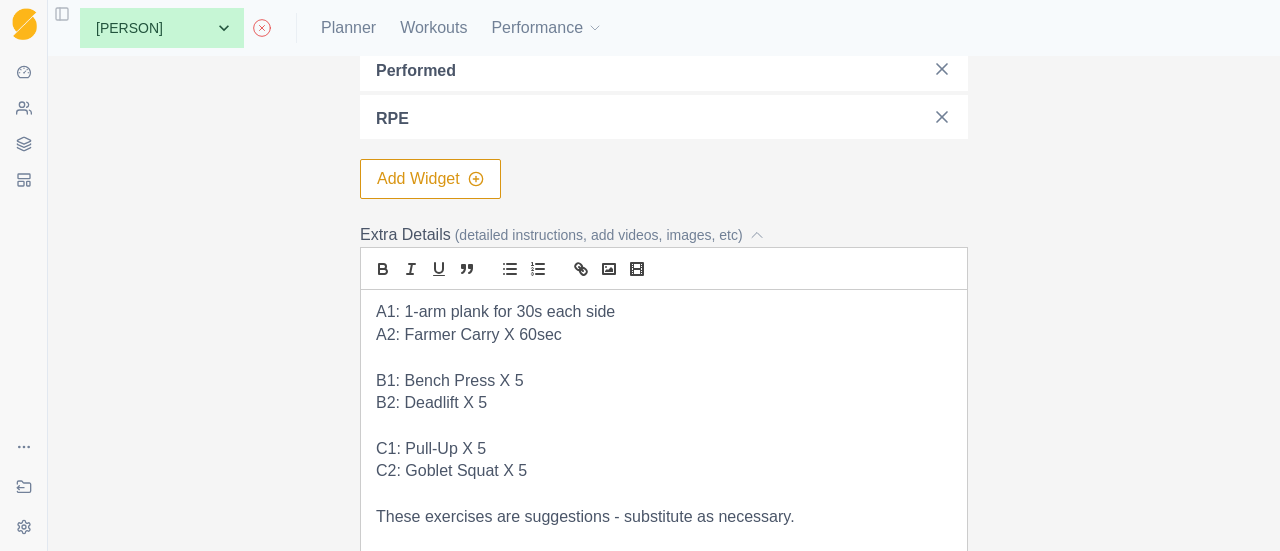 scroll, scrollTop: 300, scrollLeft: 0, axis: vertical 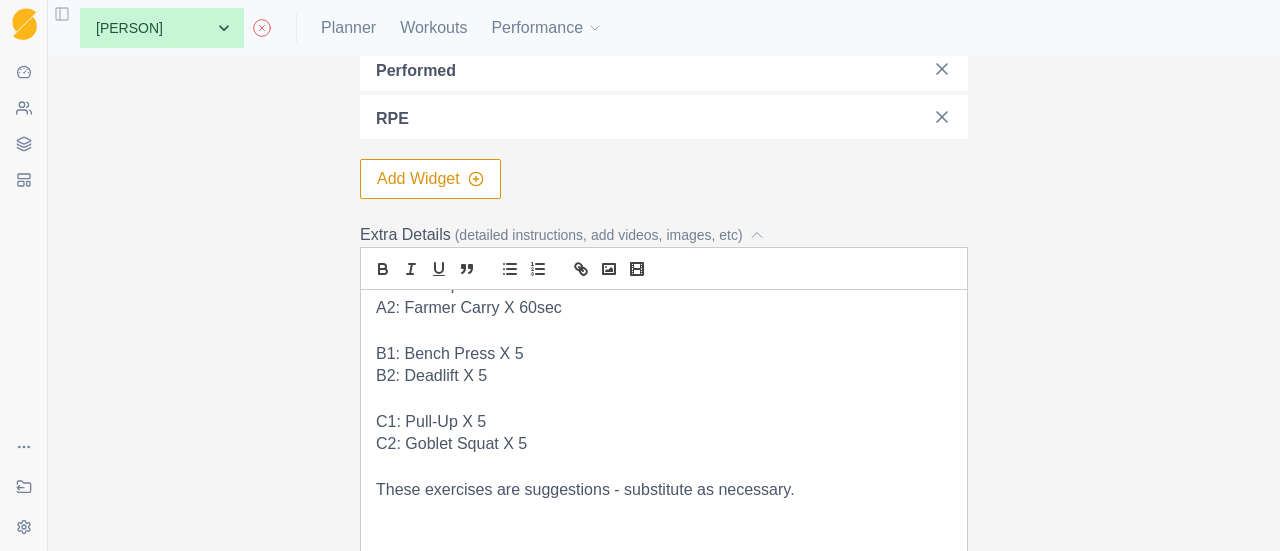 click on "C2: Goblet Squat X 5" at bounding box center (664, 444) 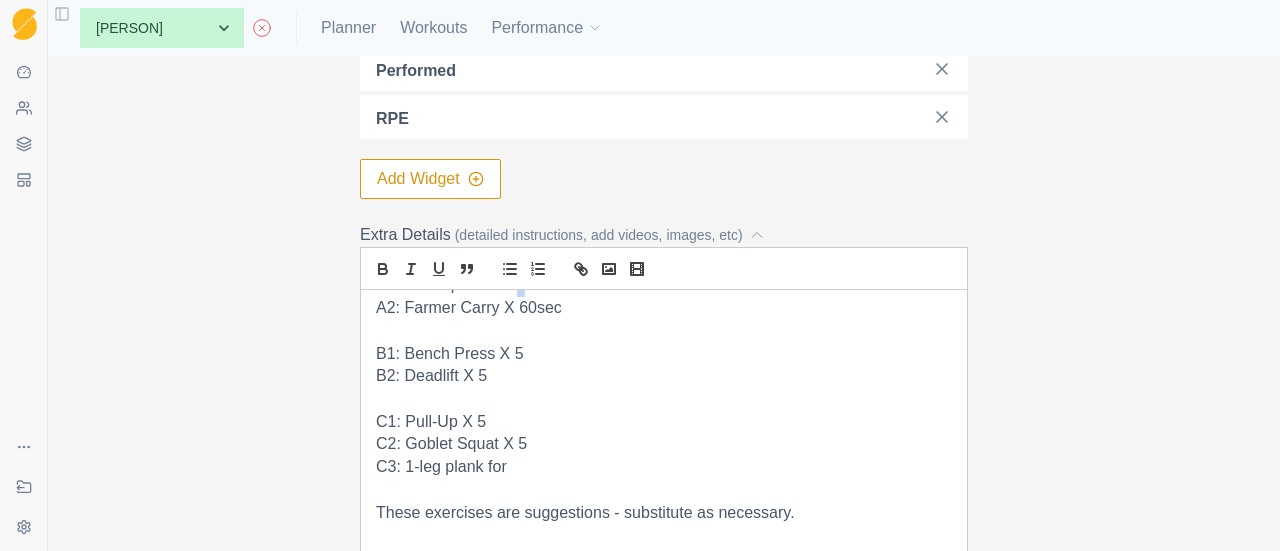 click on "A1: 1-arm plank for 30s each side" at bounding box center [664, 285] 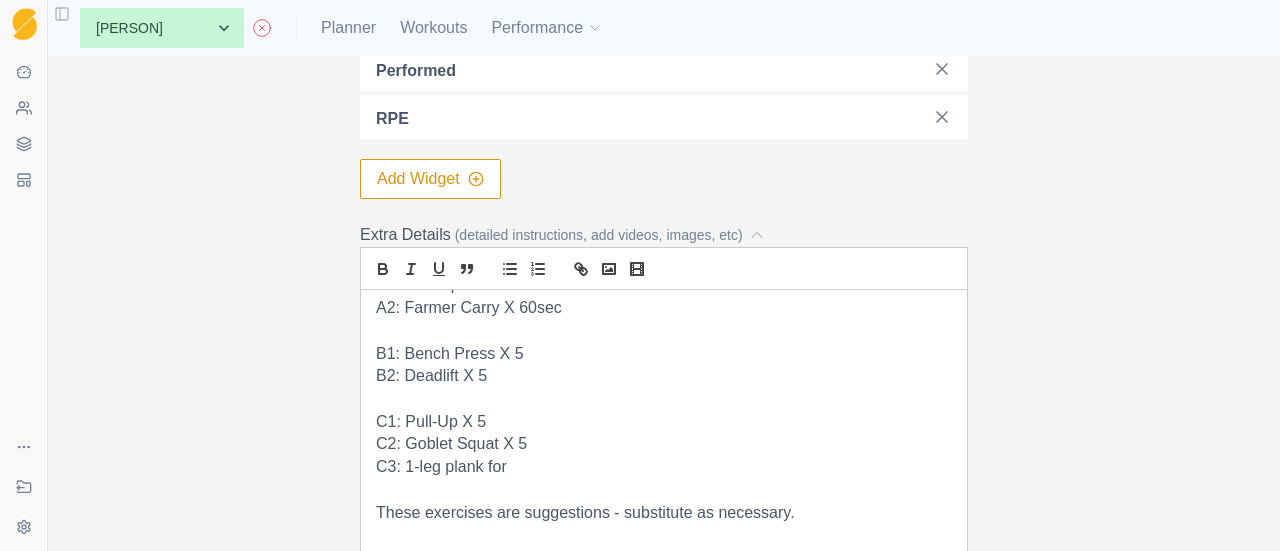 click on "C3: 1-leg plank for" at bounding box center (664, 467) 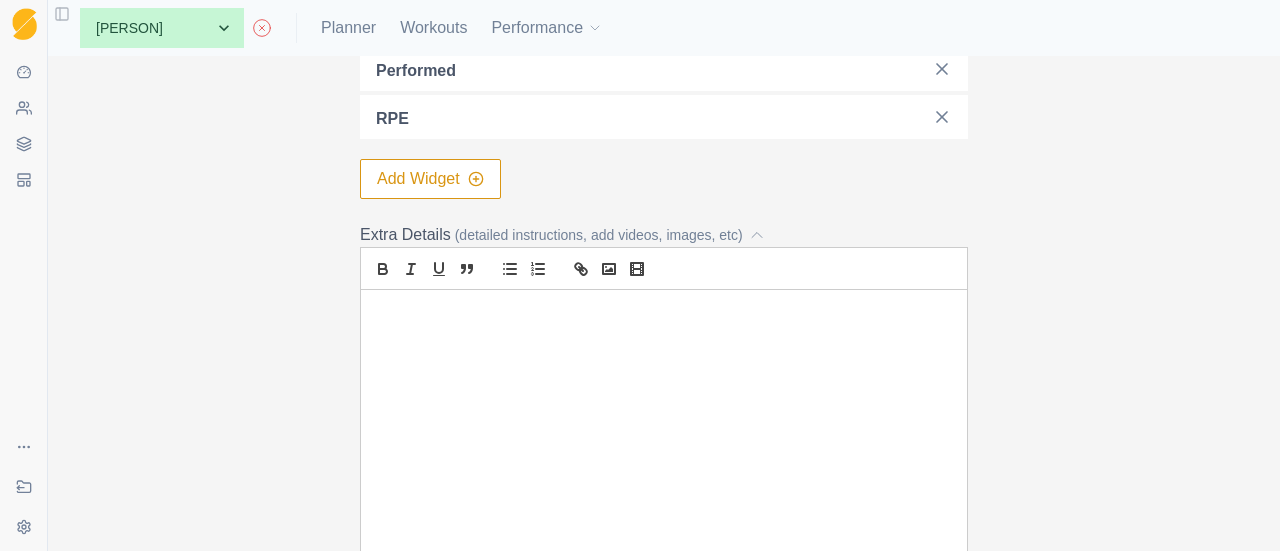scroll, scrollTop: 500, scrollLeft: 0, axis: vertical 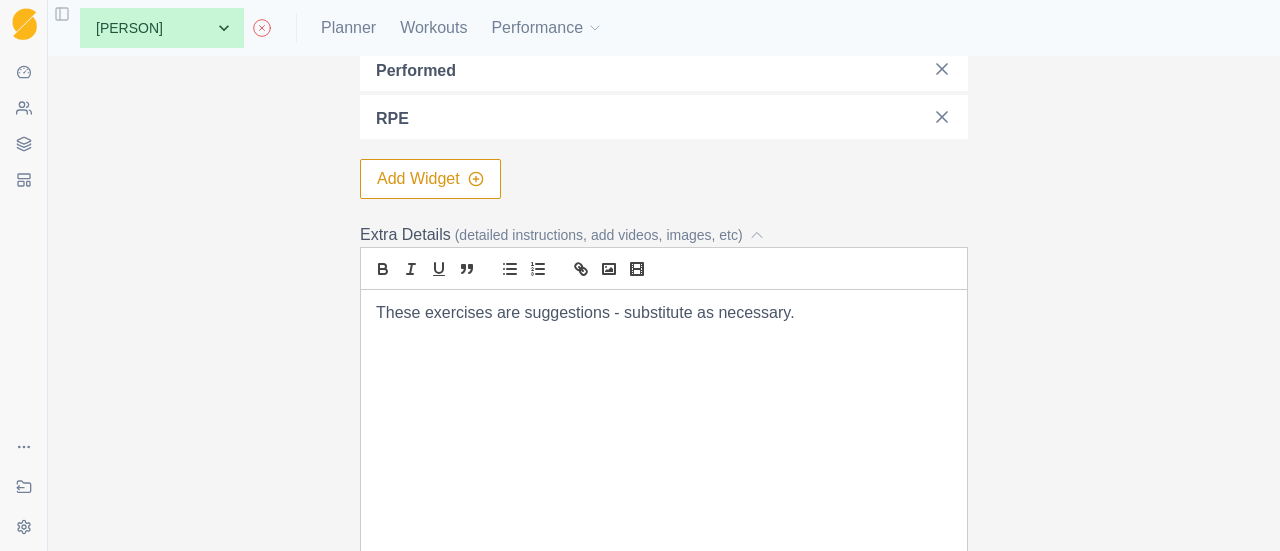 click on "This workout is set up to do each pair of exercises as a “superset” - doing exercise one followed by exercise two with little rest. After exercise 2, rest 60-90 seconds (longer if needed!), then start in again for the prescribed number of sets. The Rules: Warm up very well. Do the exercises right. Get help or substitute if you don't know the form. Never miss a rep. Lift heavy, but don't go to failure. It's better to start on the lighter side and progress over the sessions. 2 Sets of Each Pair. A1: 1-arm plank for 20s each side  A2: Farmer Carry X 60sec B1: Bench Press X 5 B2: Deadlift X 5 C1: Pull-Up X 5 C2: Goblet Squat X 5 C3: 1-leg plank for 20s each side These exercises are suggestions - substitute as necessary." at bounding box center (664, 540) 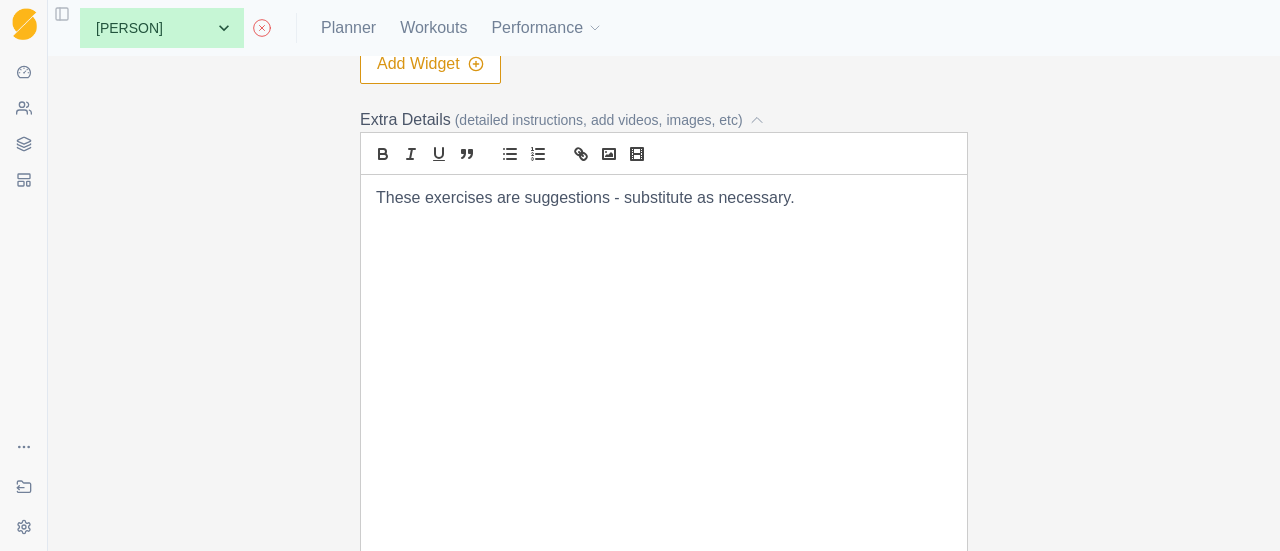 scroll, scrollTop: 0, scrollLeft: 0, axis: both 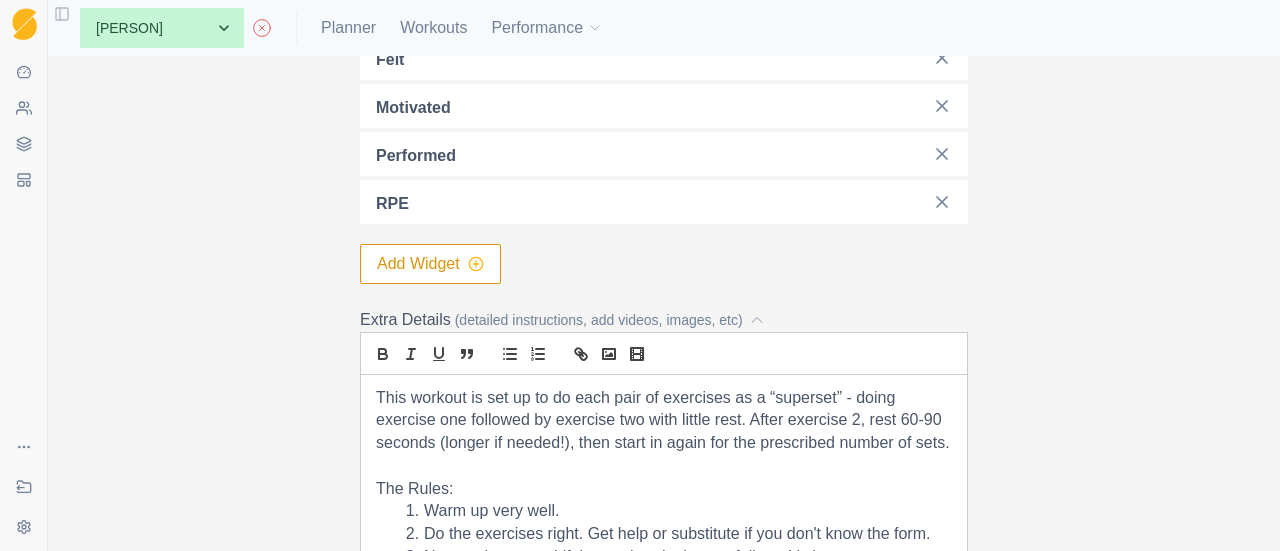 click 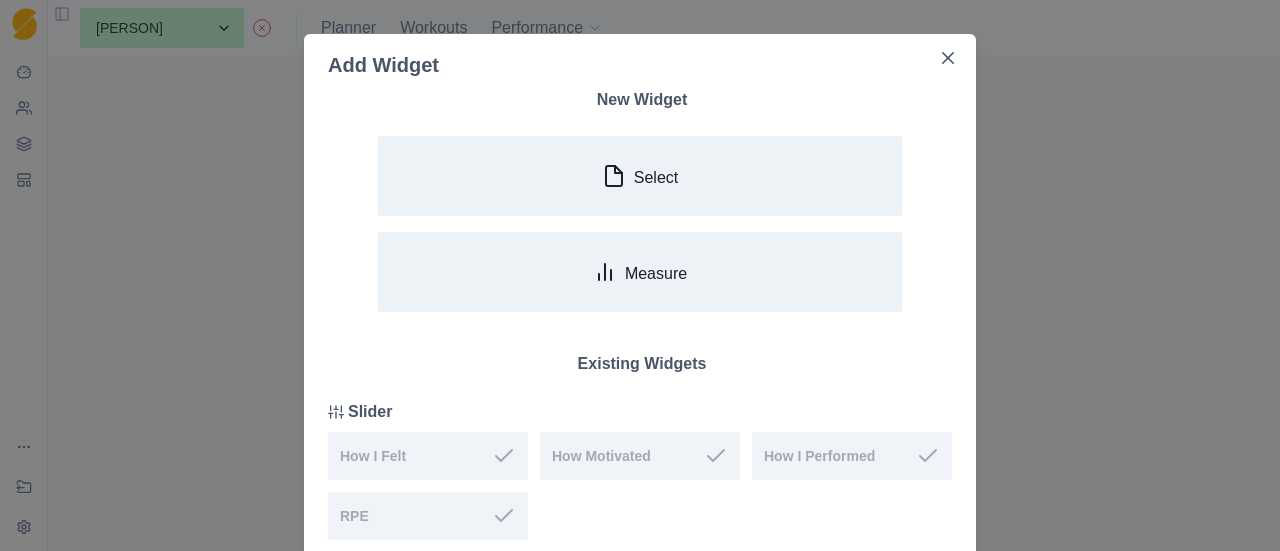 scroll, scrollTop: 0, scrollLeft: 0, axis: both 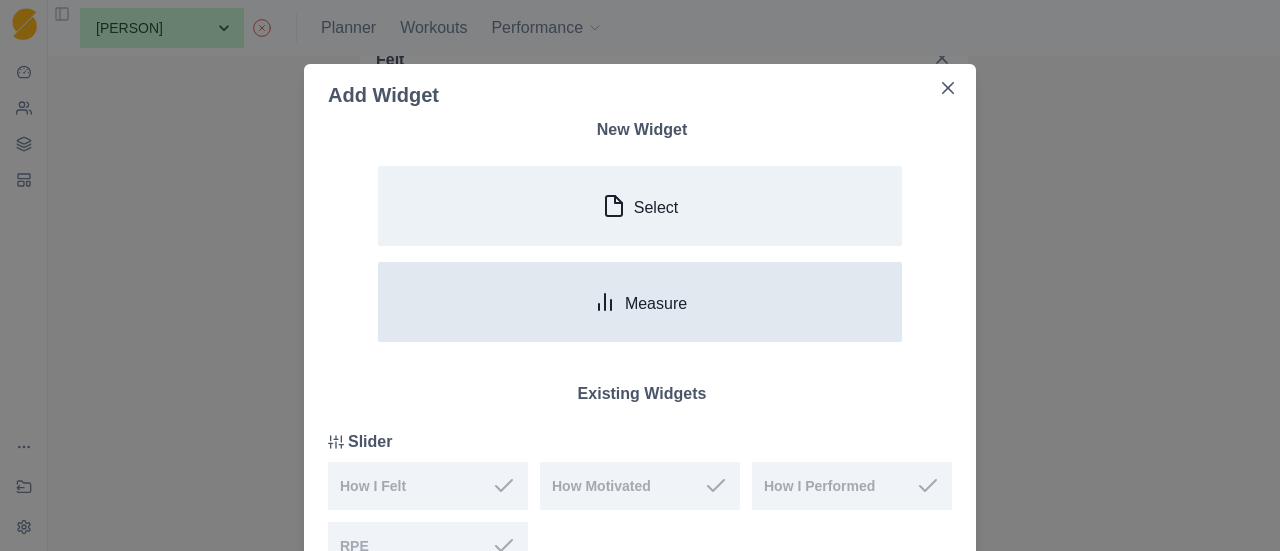 click on "Measure" at bounding box center [656, 303] 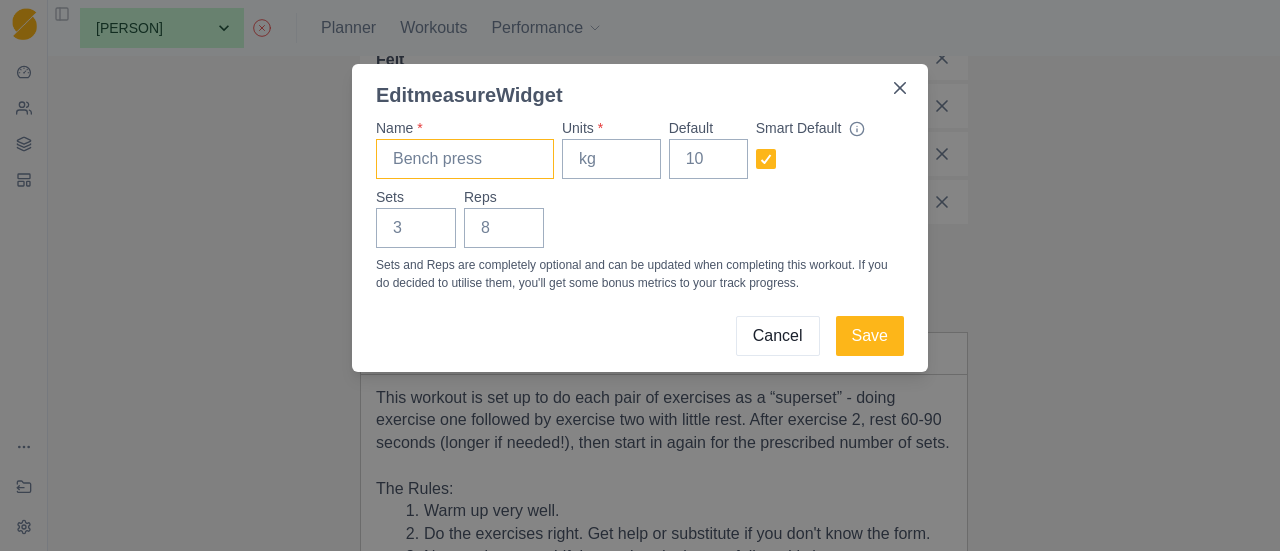 click on "Name *" at bounding box center (465, 159) 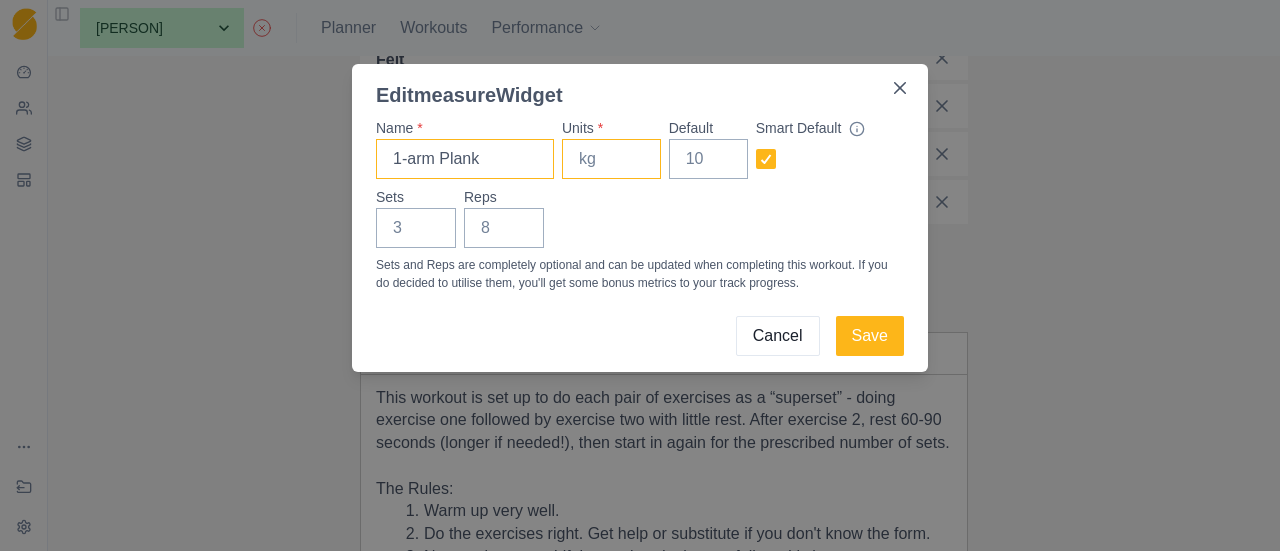 type on "1-arm Plank" 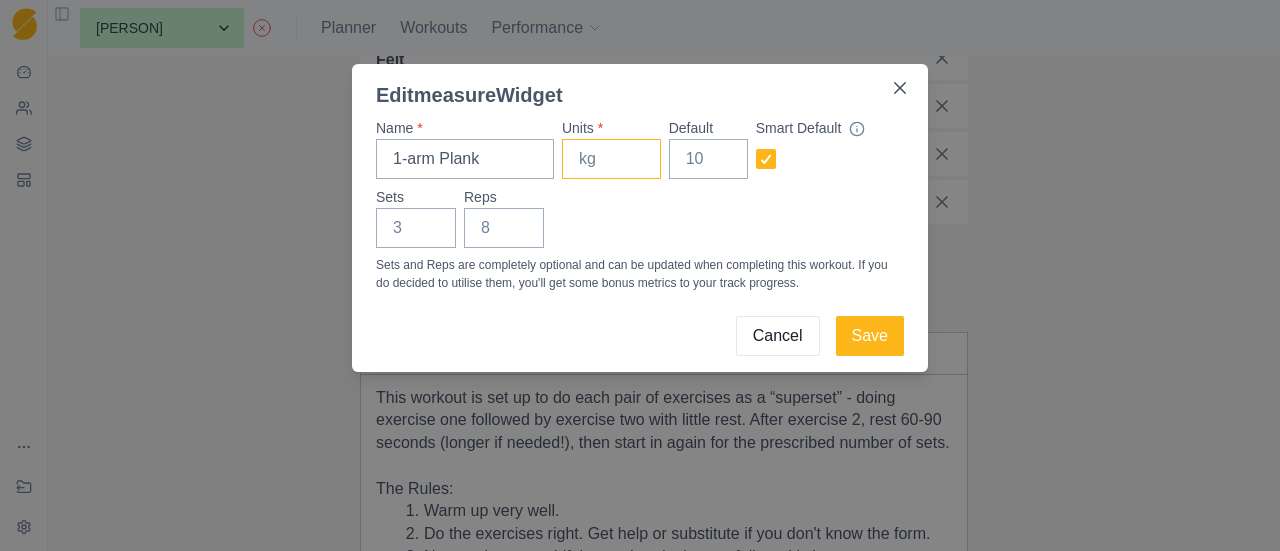 click on "Units *" at bounding box center [611, 159] 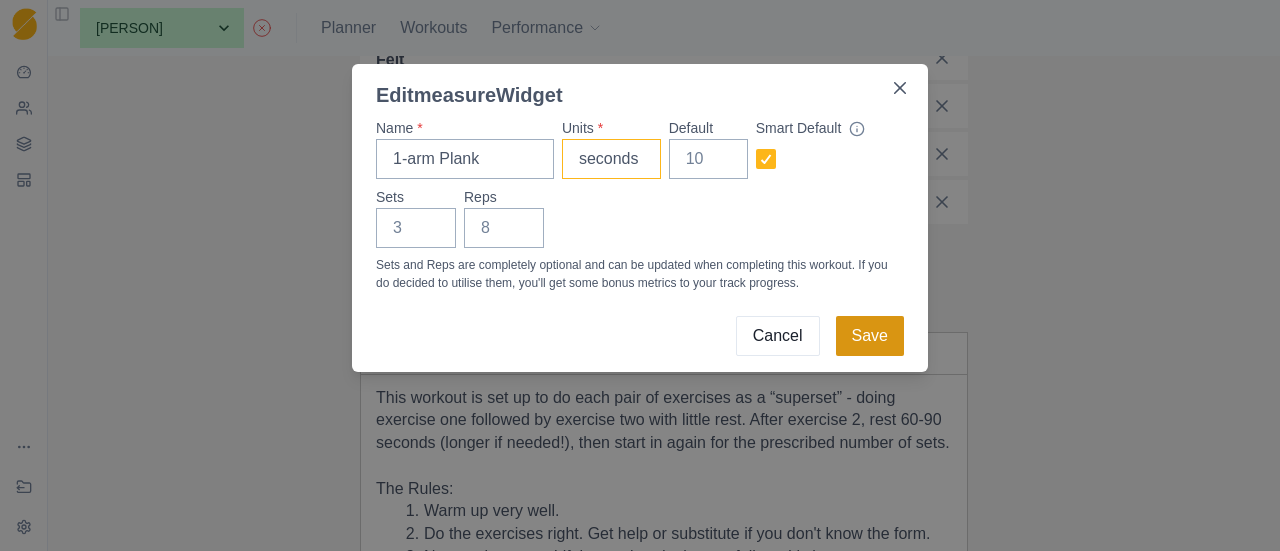 type on "seconds" 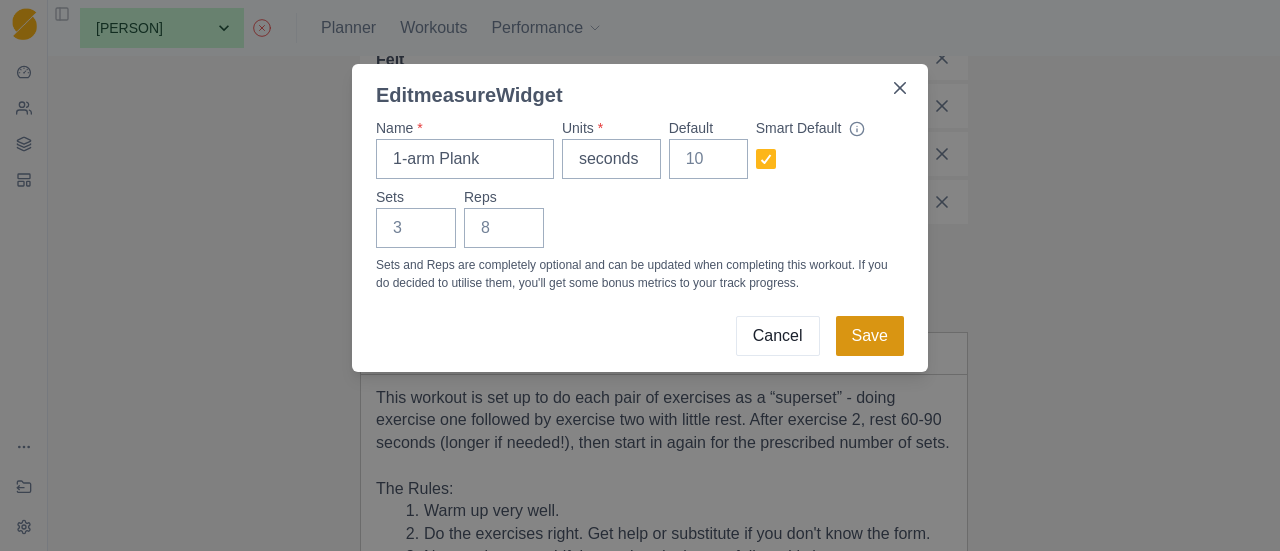 click on "Save" at bounding box center (870, 336) 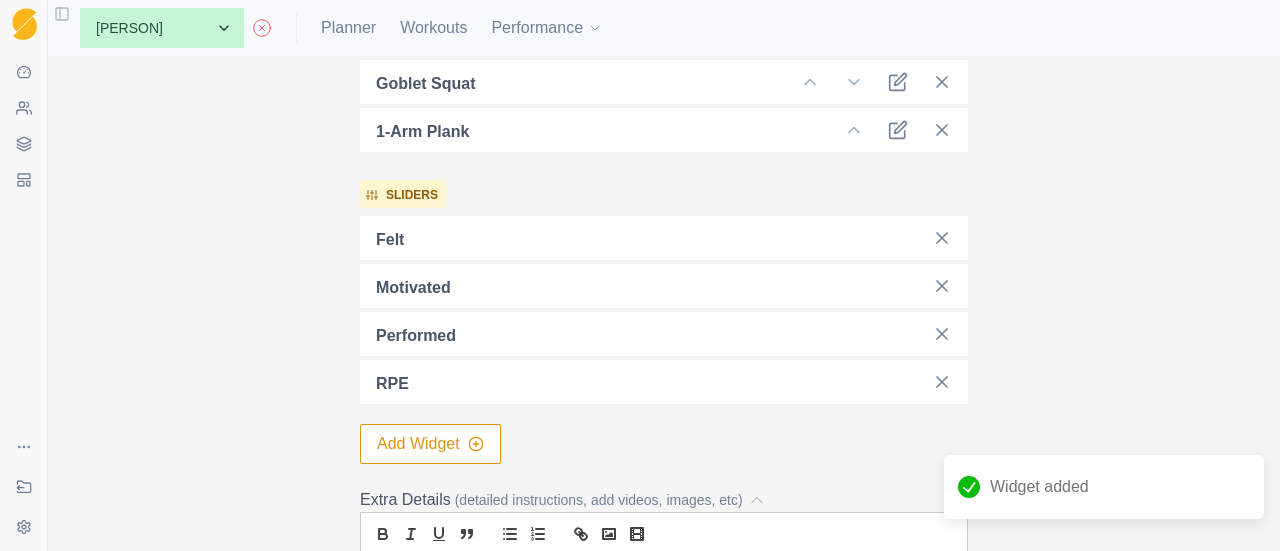 scroll, scrollTop: 751, scrollLeft: 0, axis: vertical 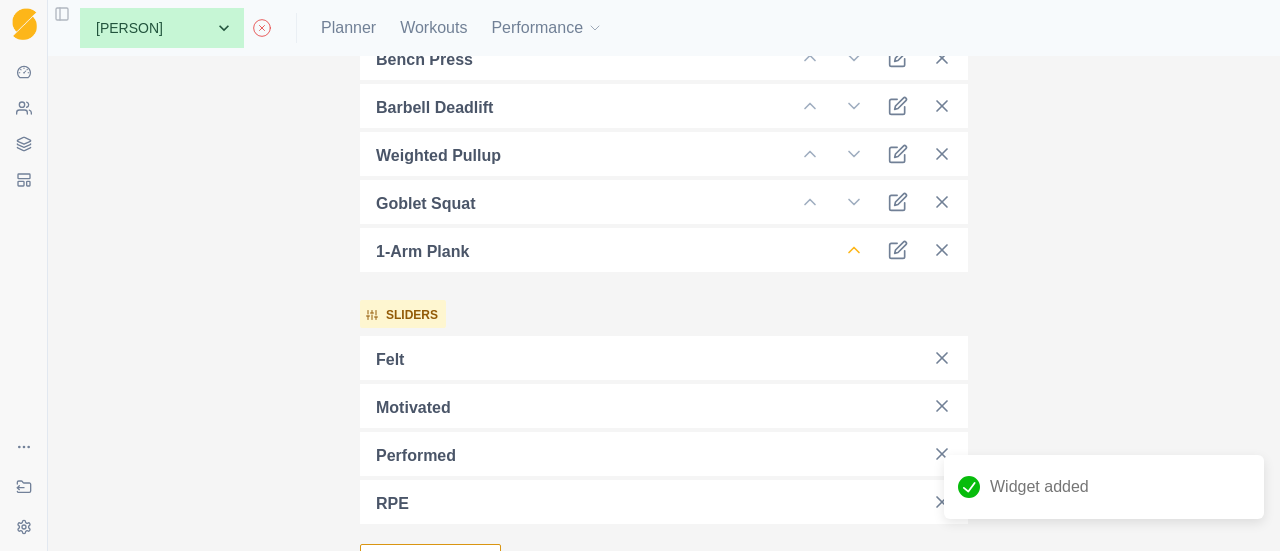 click 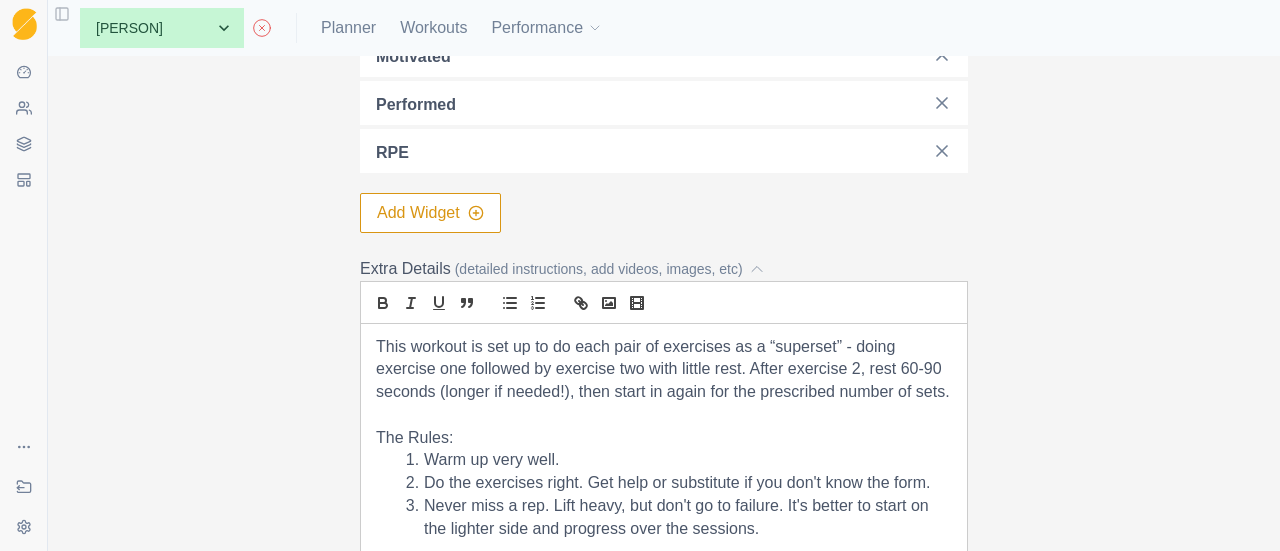 scroll, scrollTop: 1151, scrollLeft: 0, axis: vertical 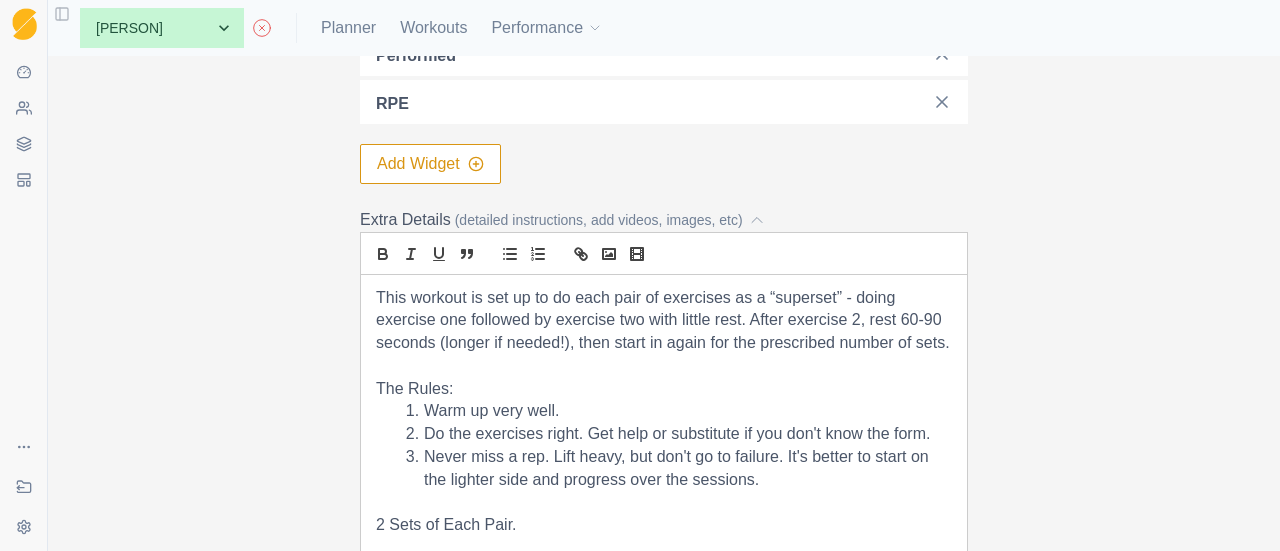 click on "Add Widget" at bounding box center [430, 164] 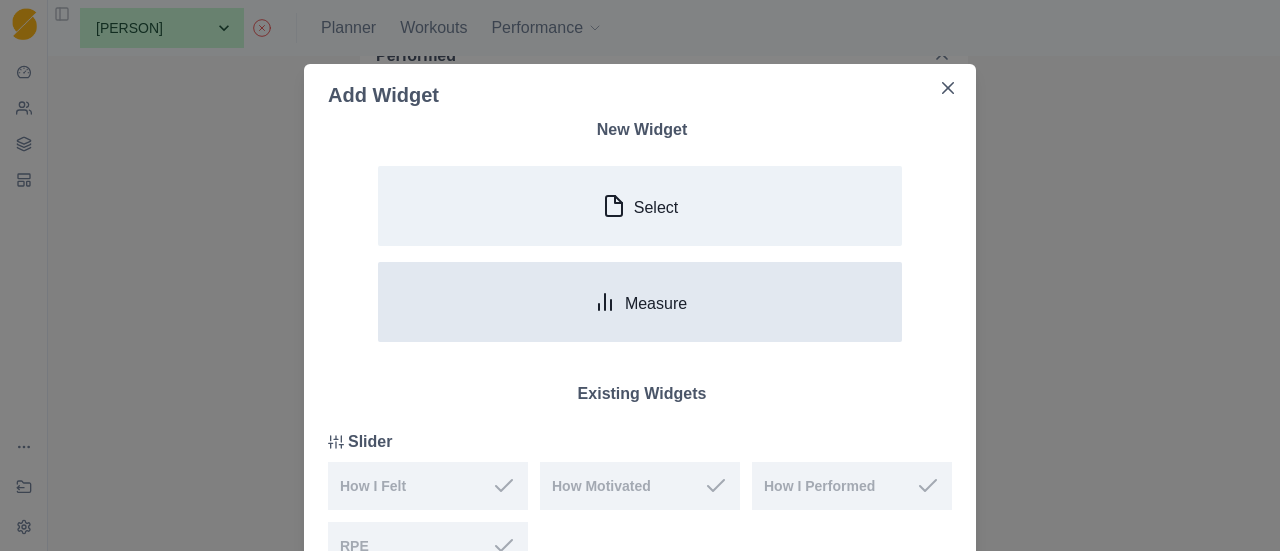 click on "Measure" at bounding box center (656, 303) 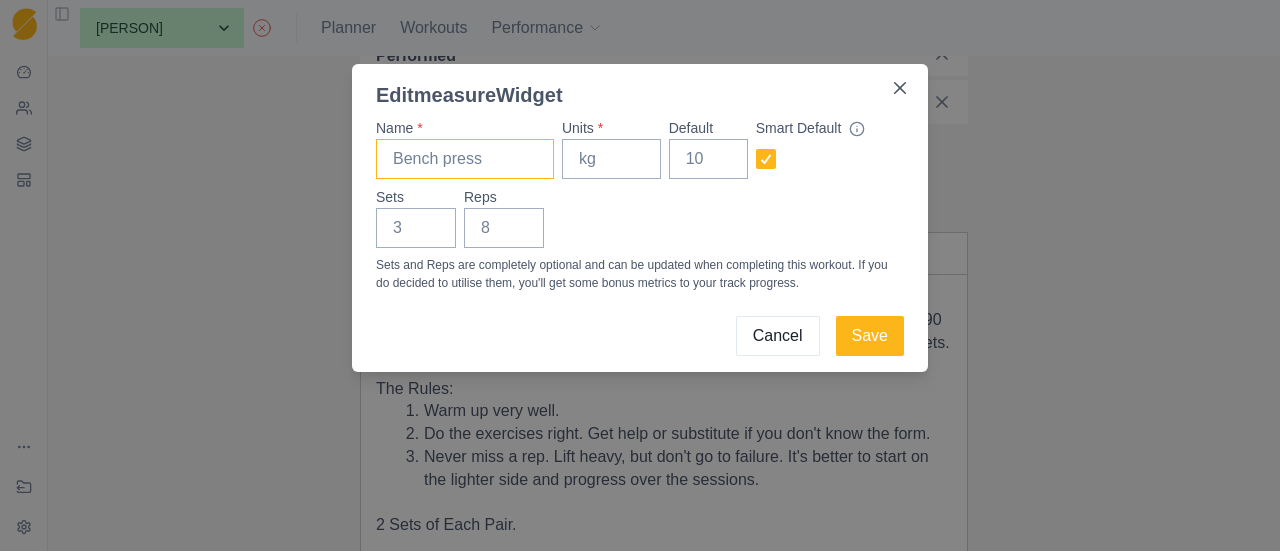 click on "Name *" at bounding box center [465, 159] 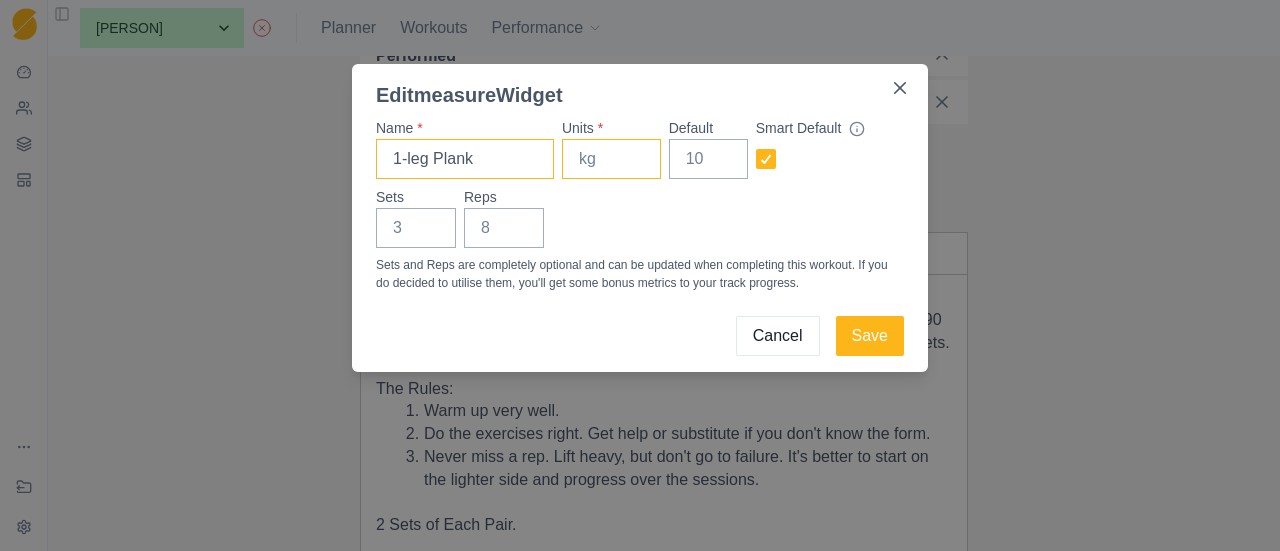 type on "1-leg Plank" 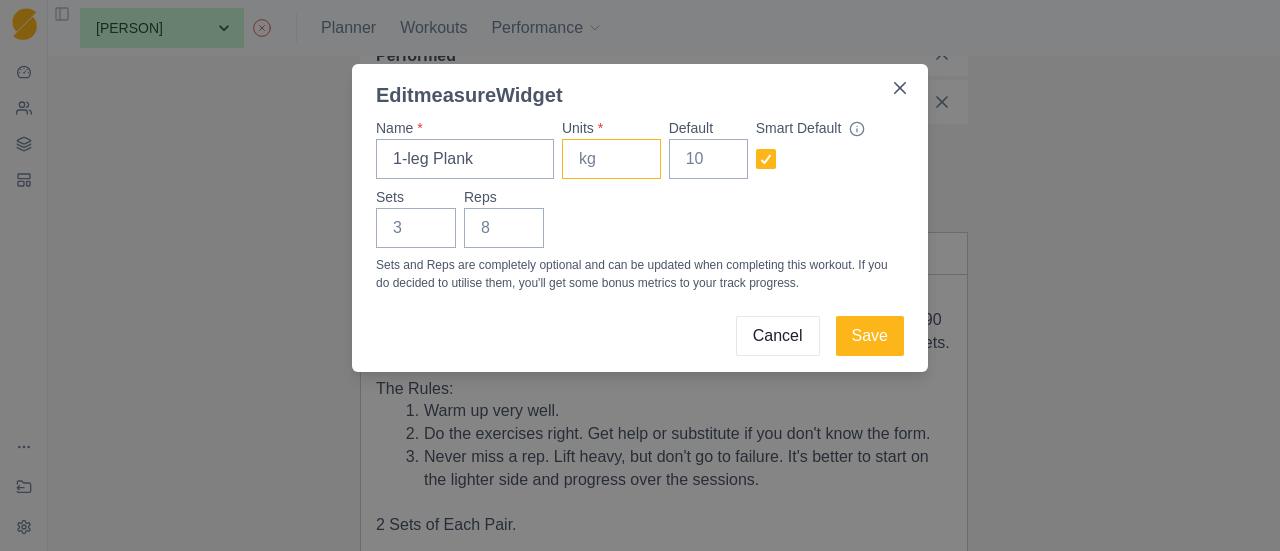 click on "Units *" at bounding box center (611, 159) 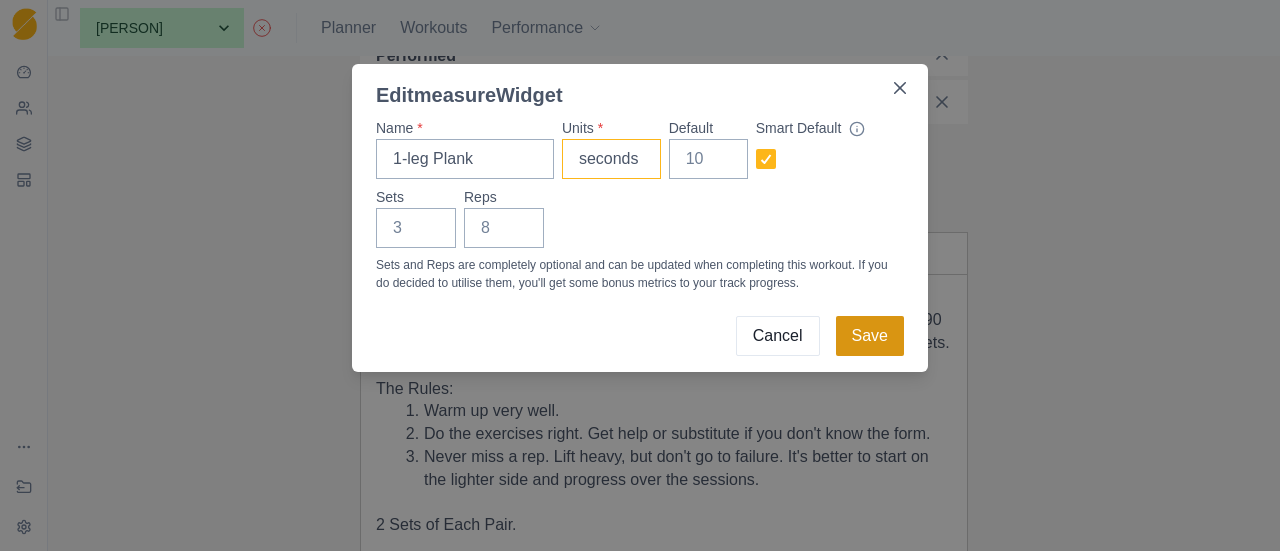 type on "seconds" 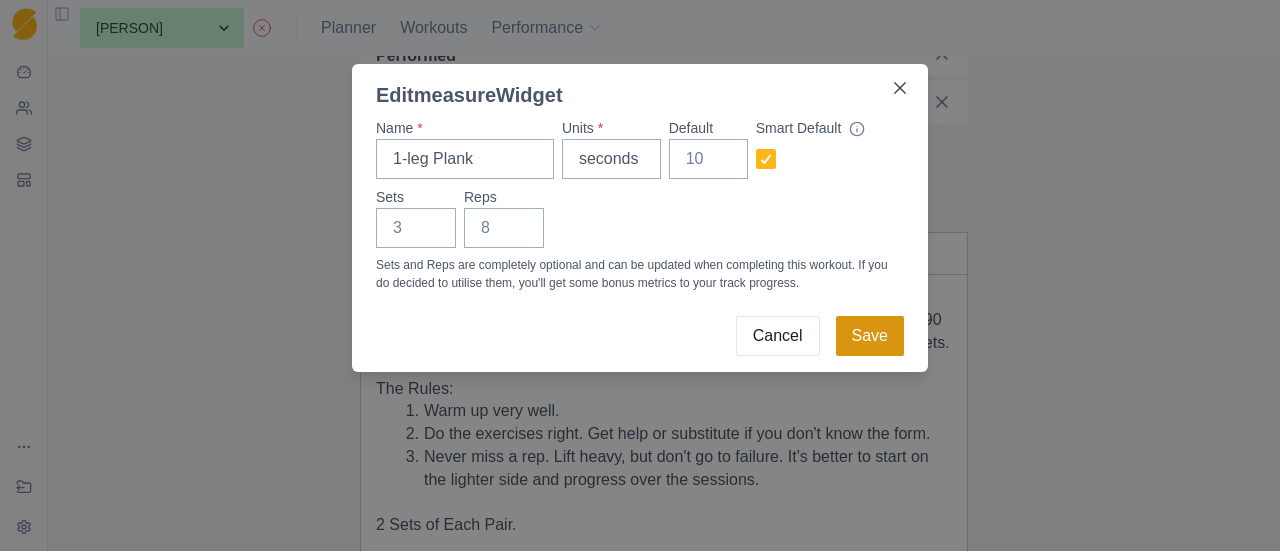 click on "Save" at bounding box center [870, 336] 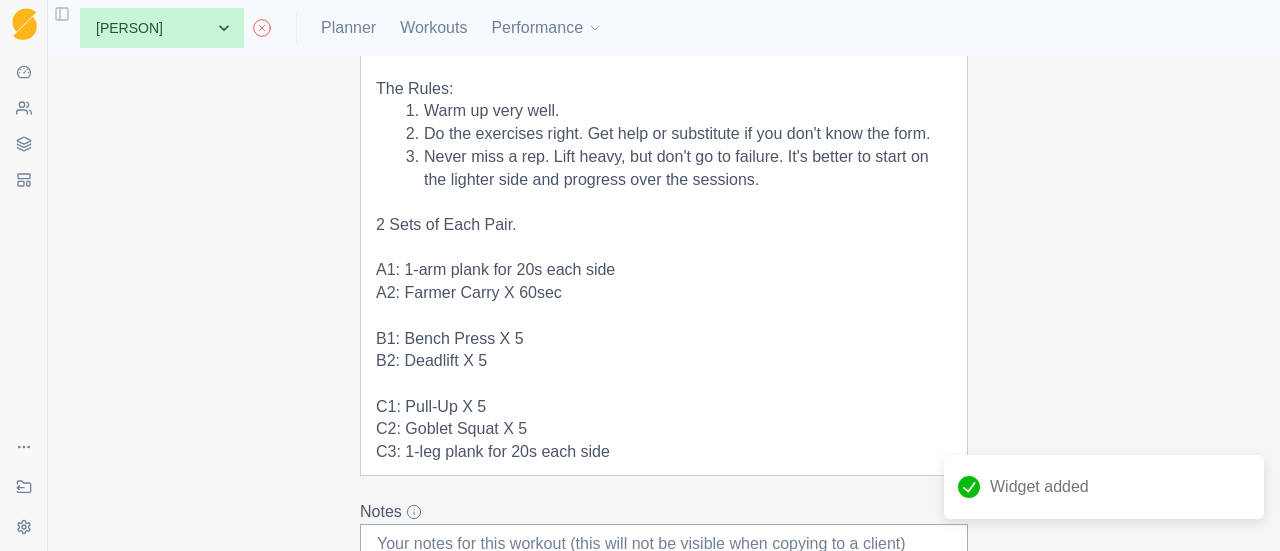 scroll, scrollTop: 1726, scrollLeft: 0, axis: vertical 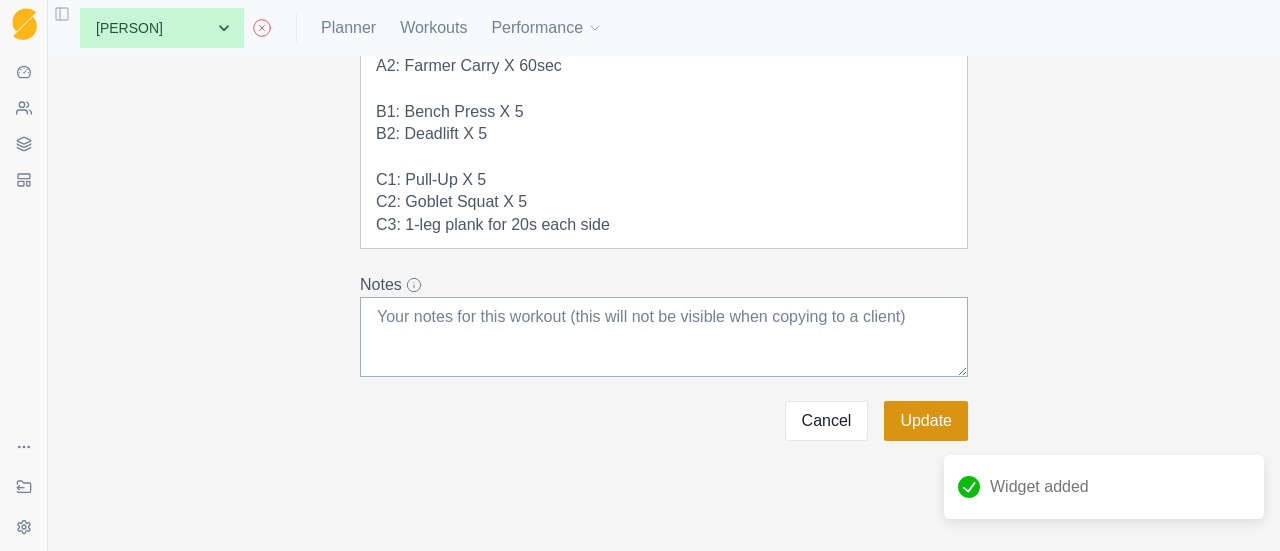 click on "Update" at bounding box center [926, 421] 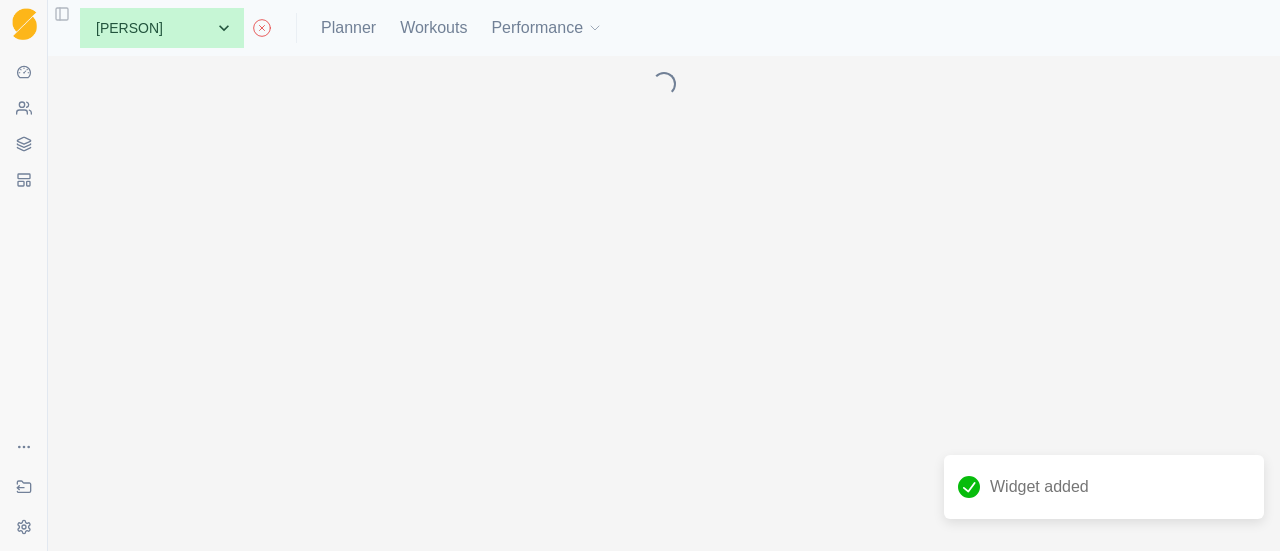 scroll, scrollTop: 0, scrollLeft: 0, axis: both 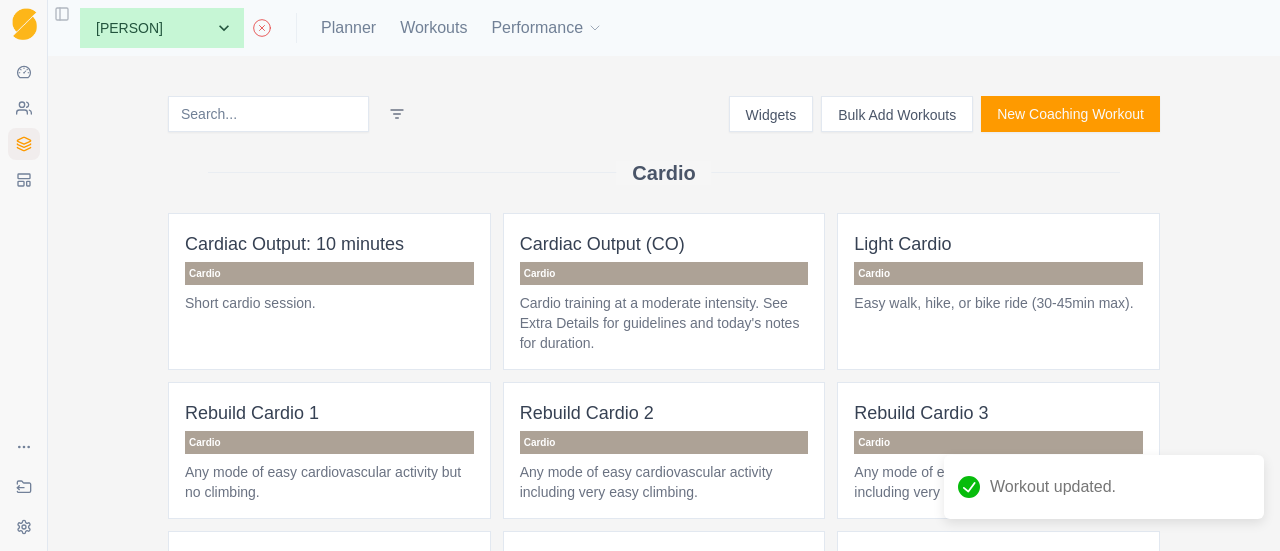 click at bounding box center (268, 114) 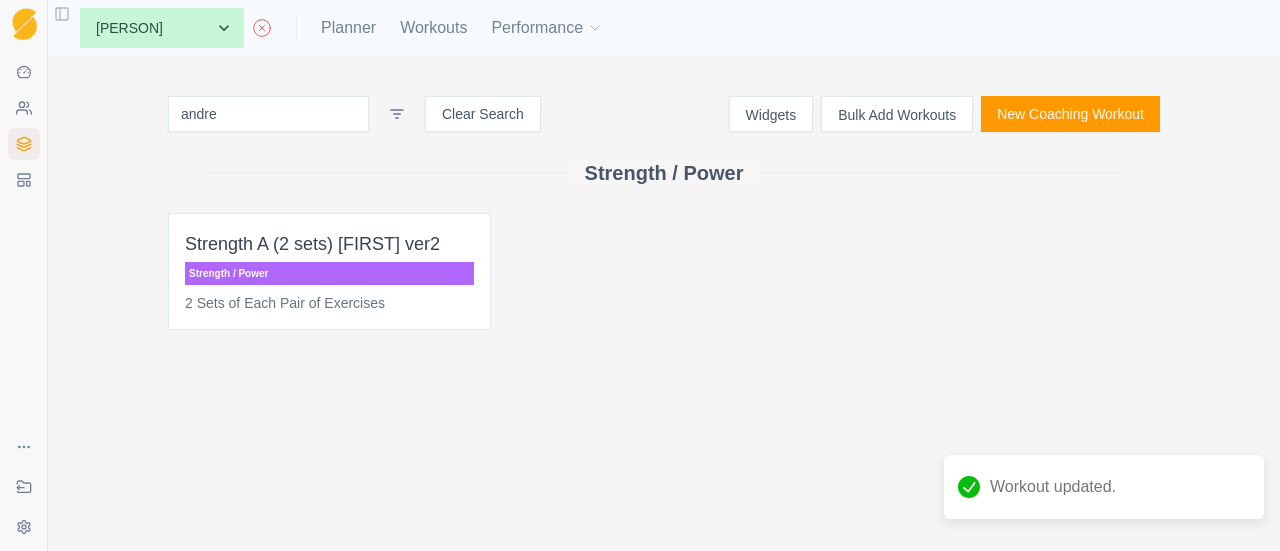 type on "andre" 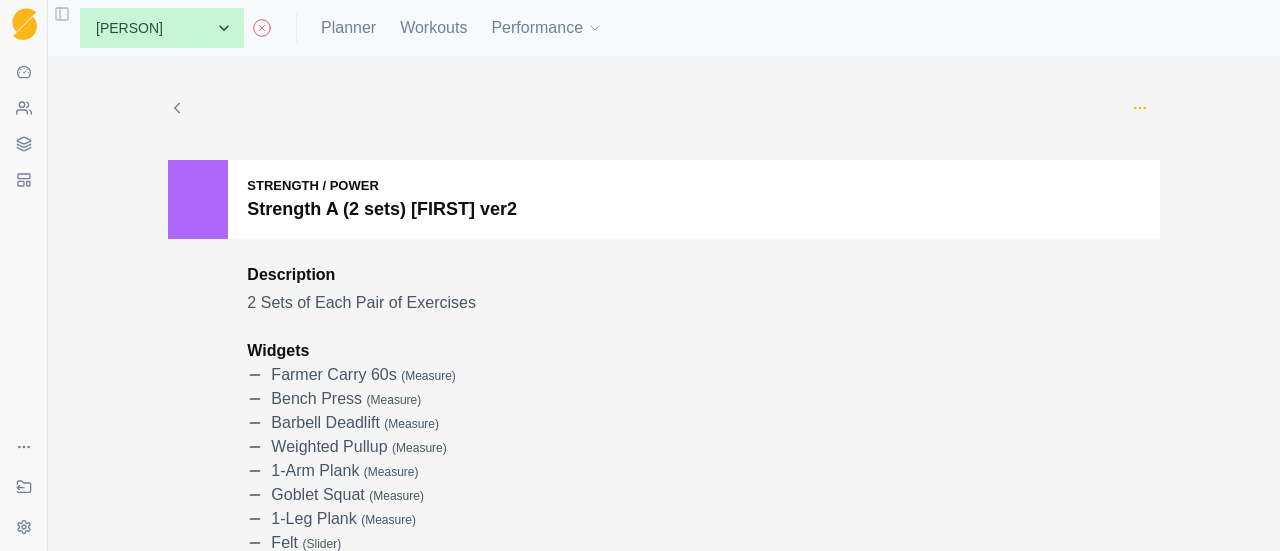 click 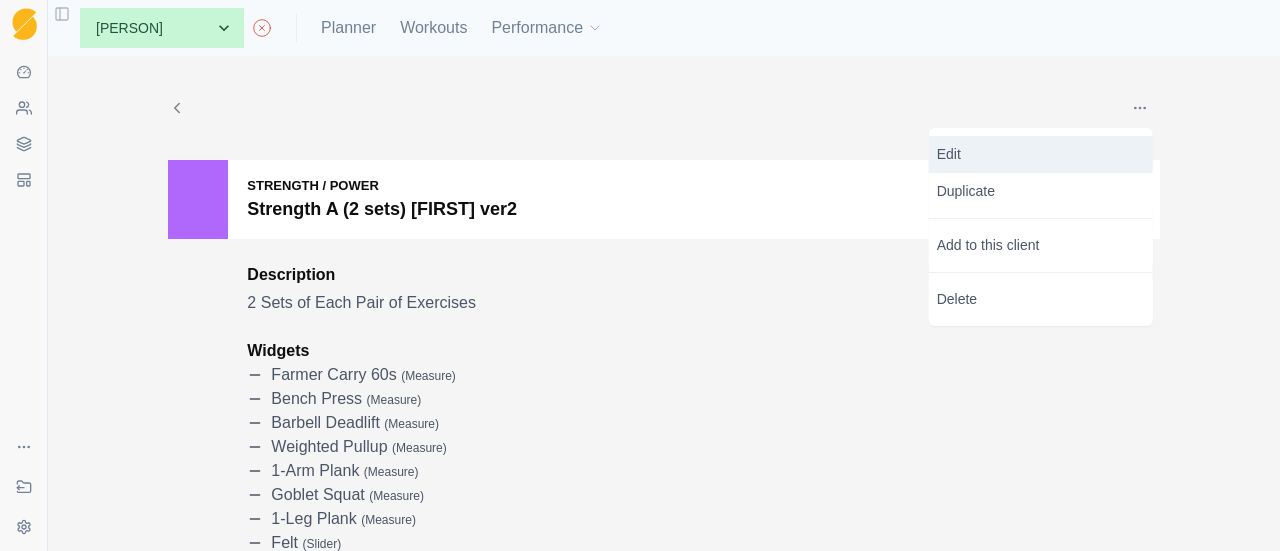 click on "Edit" at bounding box center [1041, 154] 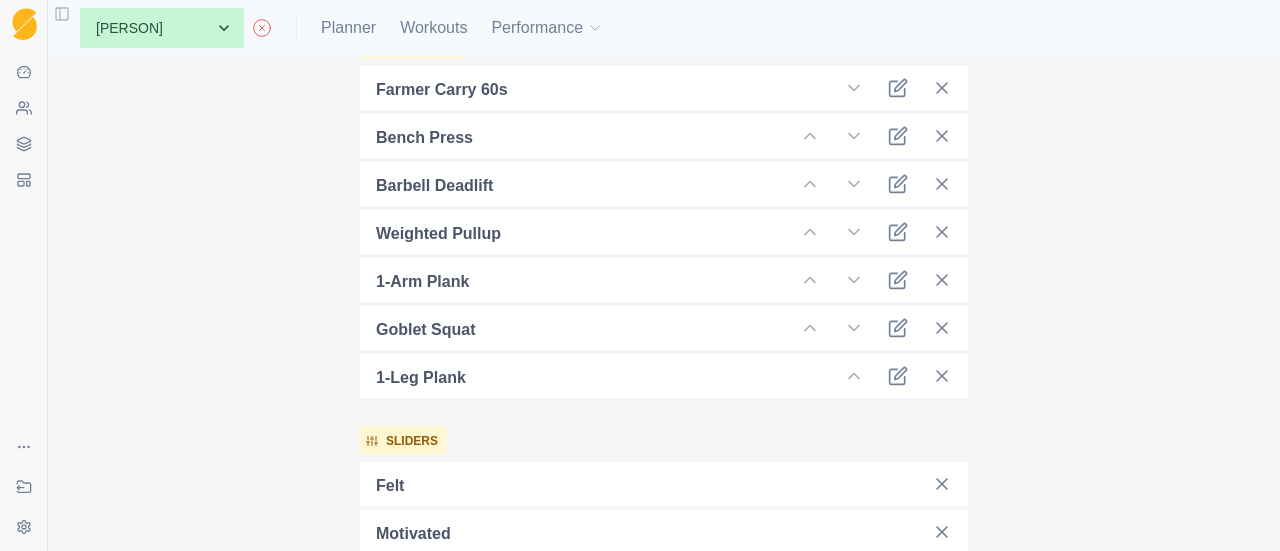 scroll, scrollTop: 600, scrollLeft: 0, axis: vertical 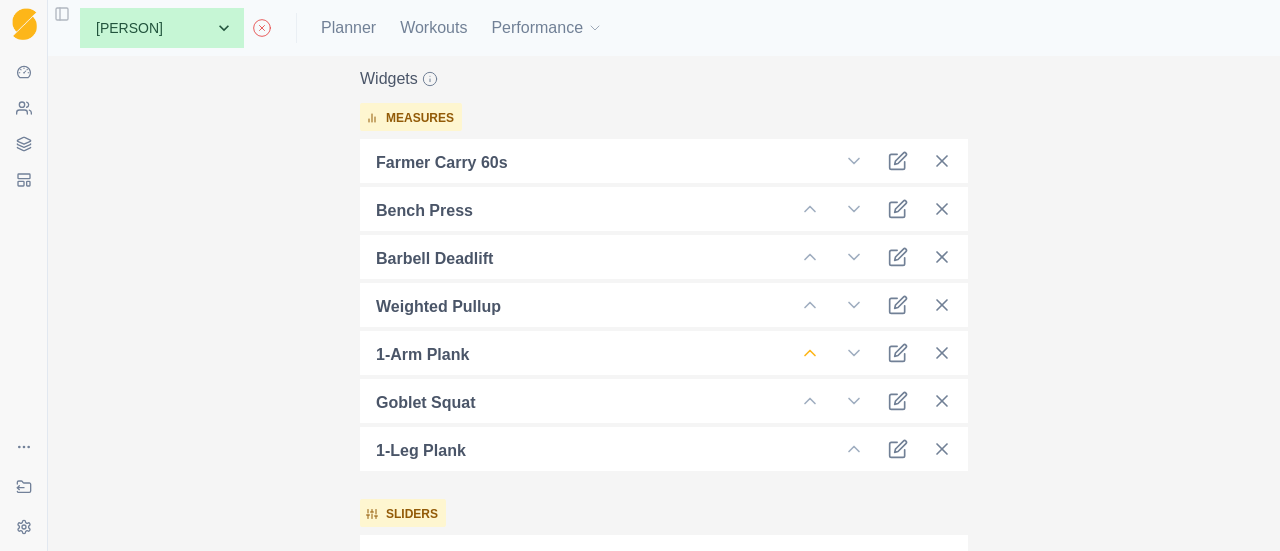 click 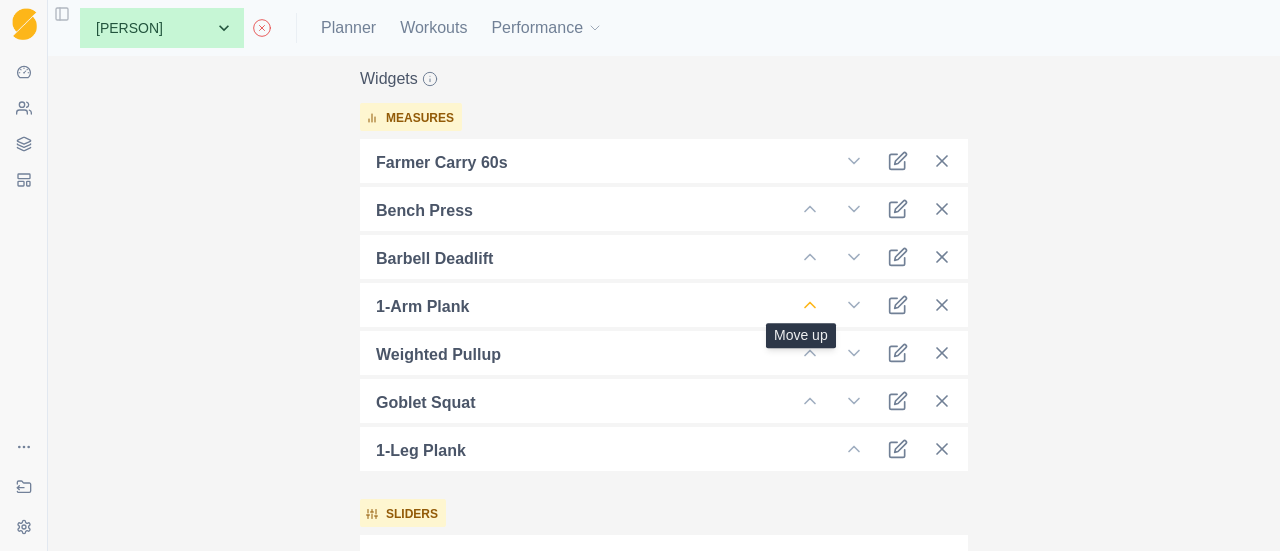 click 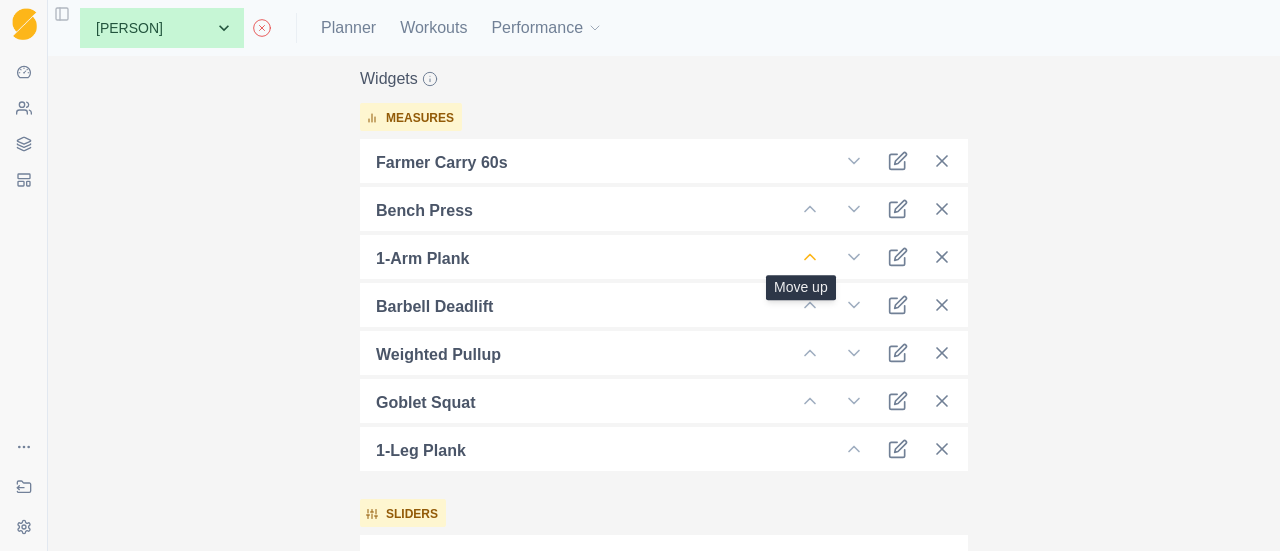click 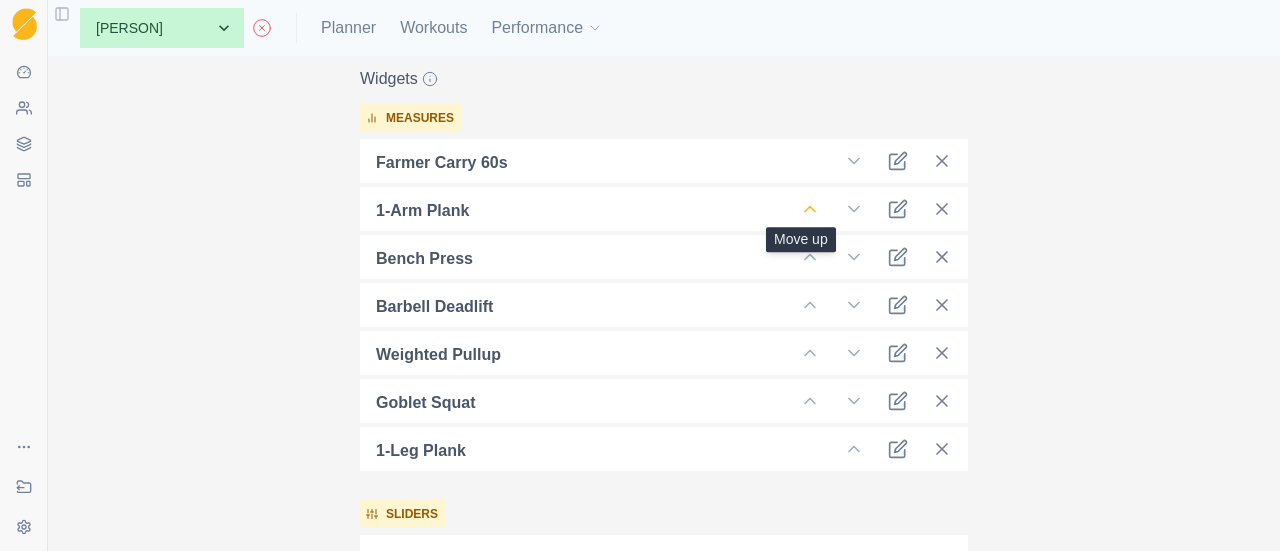 click 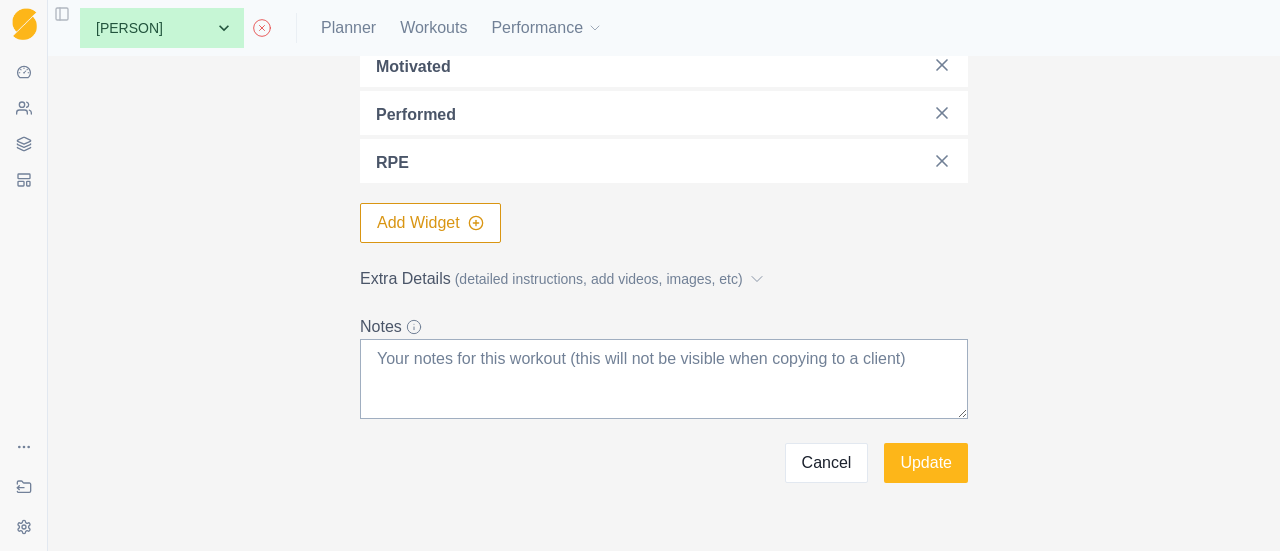 scroll, scrollTop: 1184, scrollLeft: 0, axis: vertical 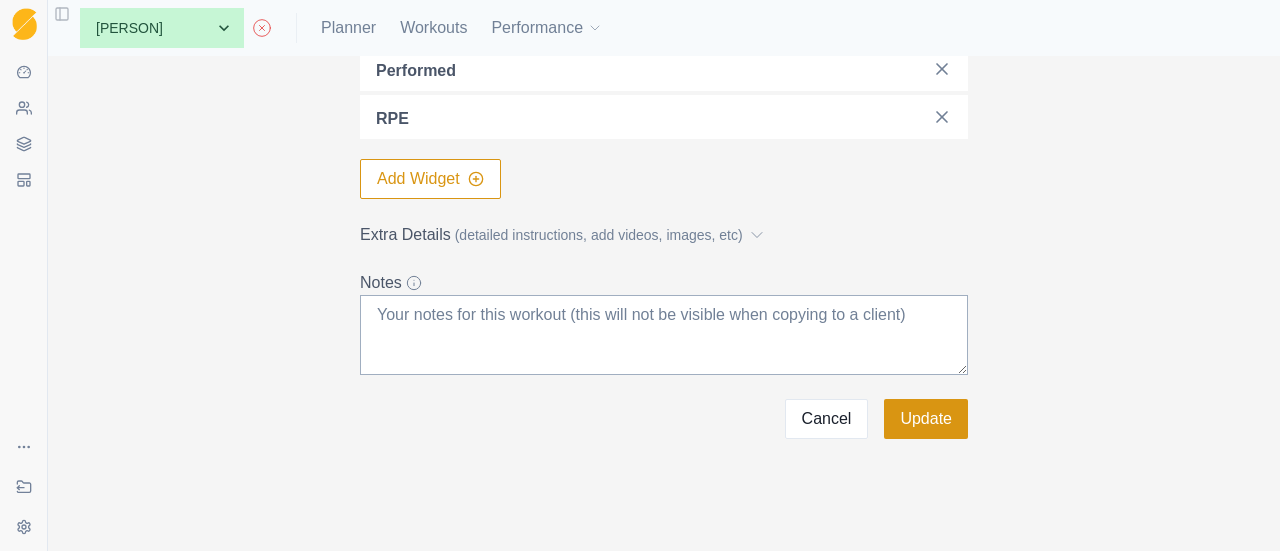 click on "Update" at bounding box center [926, 419] 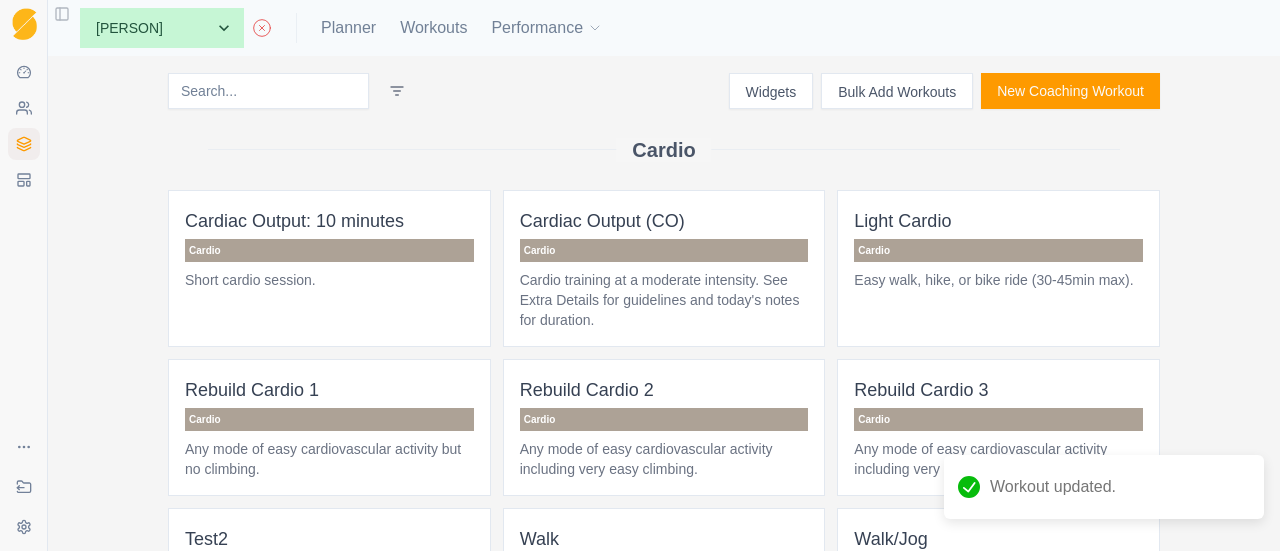 scroll, scrollTop: 0, scrollLeft: 0, axis: both 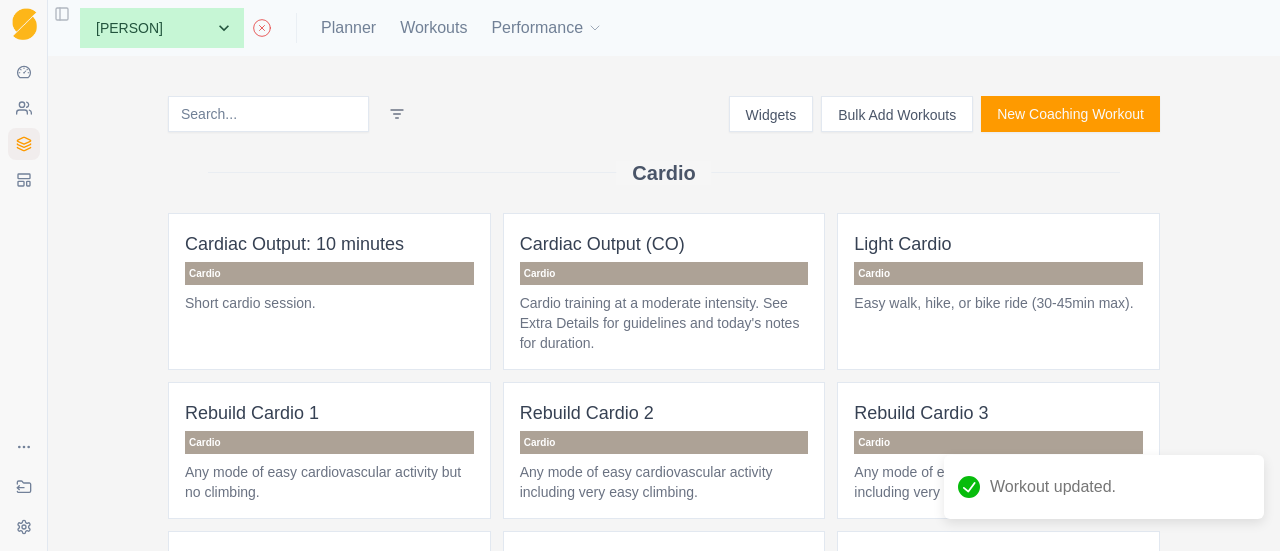 click at bounding box center (268, 114) 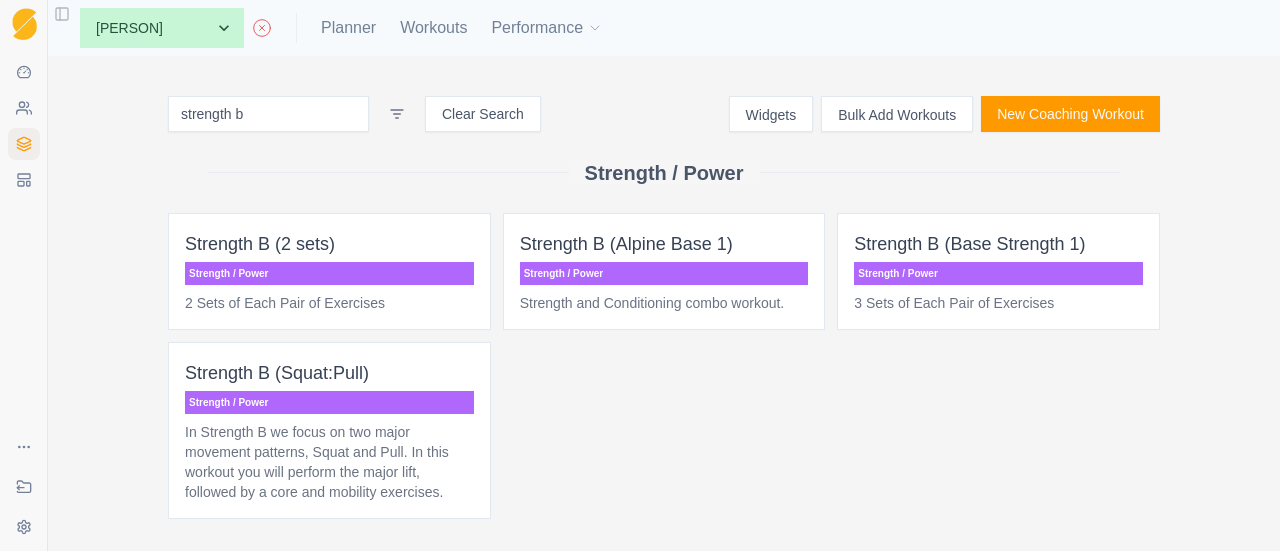 type on "strength b" 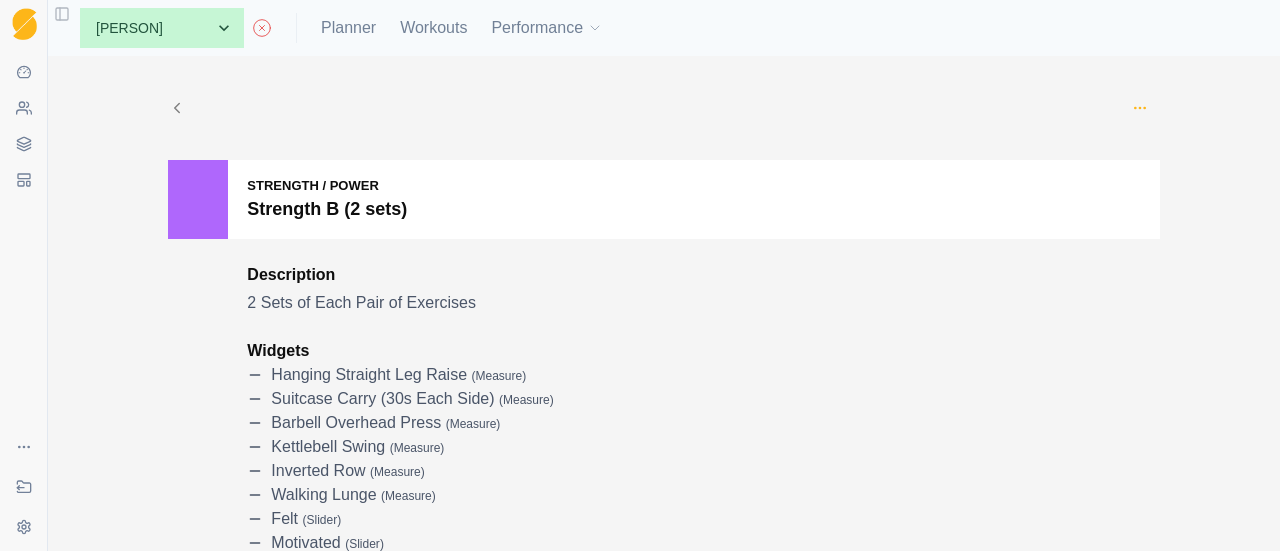 click 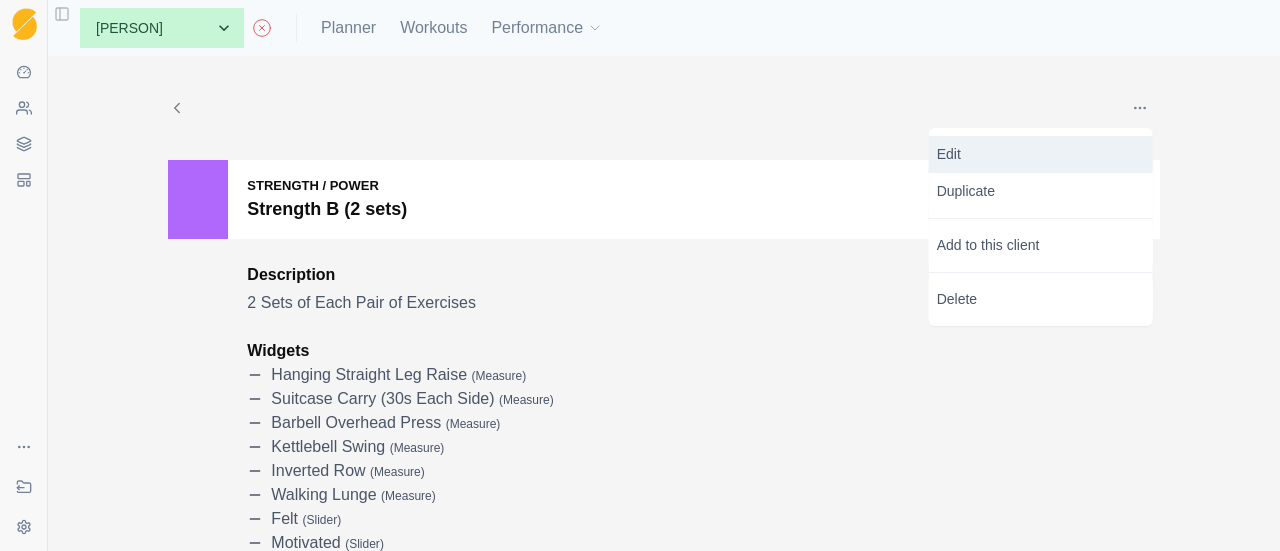 click on "Edit" at bounding box center [1041, 154] 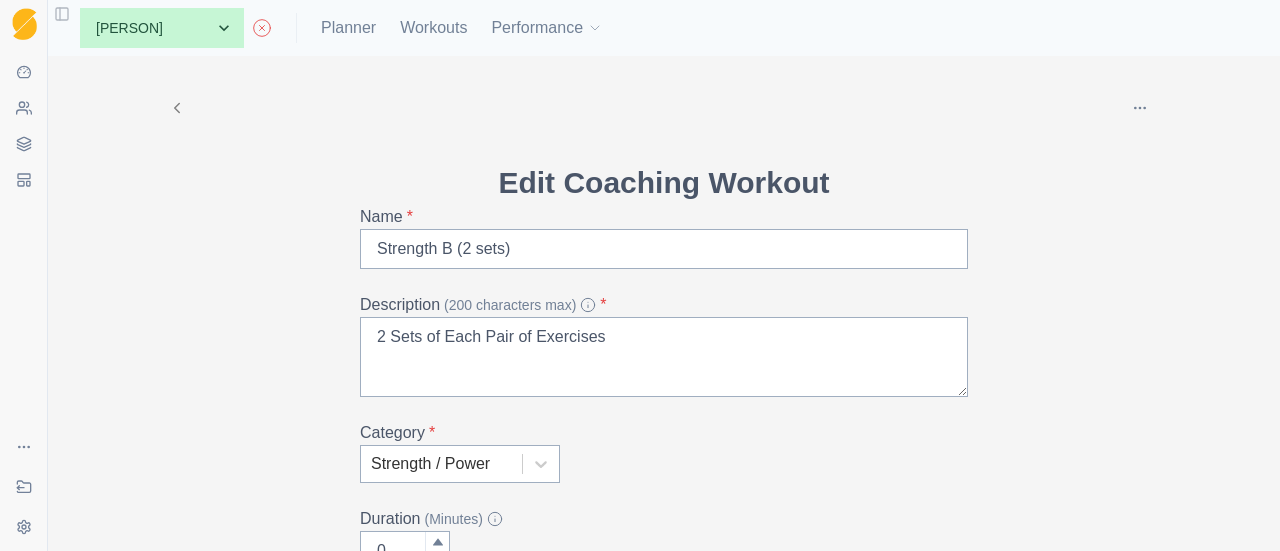 click 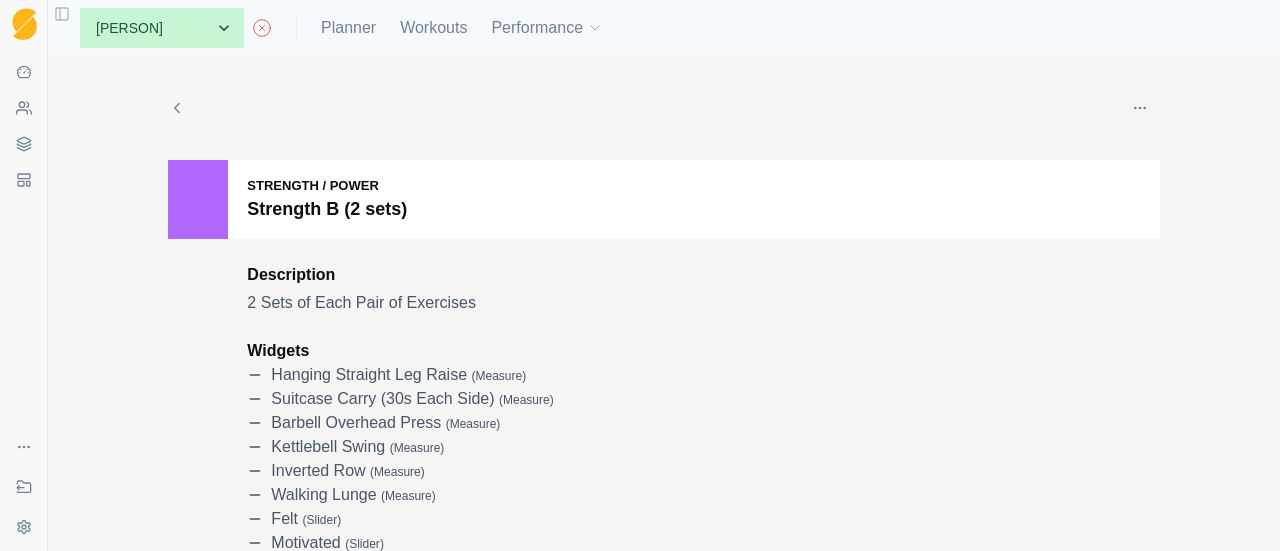 click at bounding box center (1140, 108) 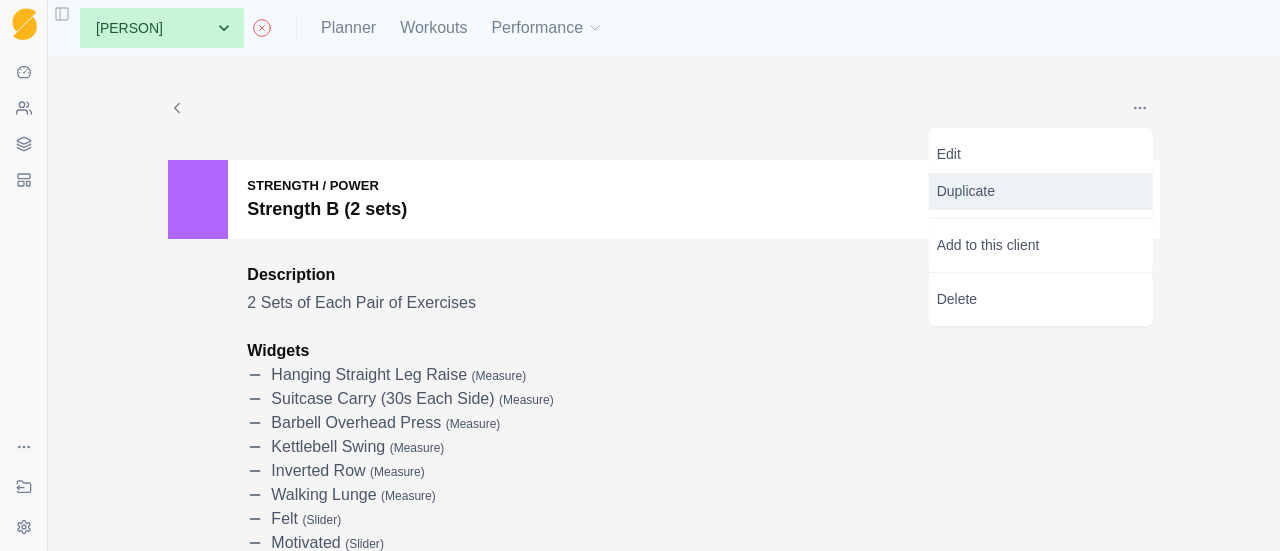 click on "Duplicate" at bounding box center [1041, 191] 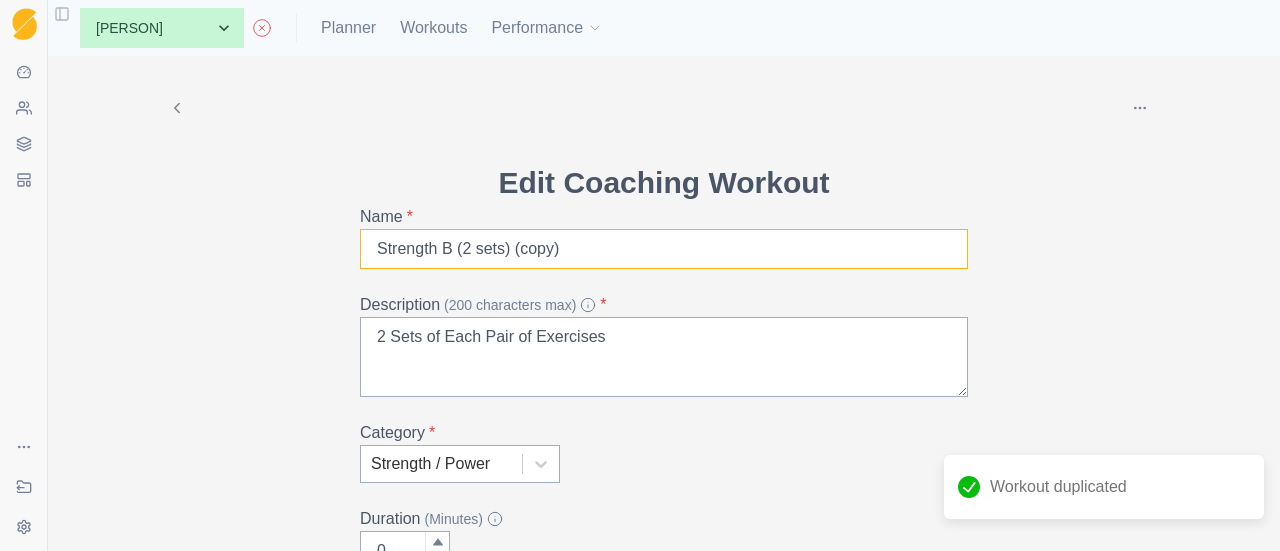 drag, startPoint x: 574, startPoint y: 245, endPoint x: 508, endPoint y: 253, distance: 66.48308 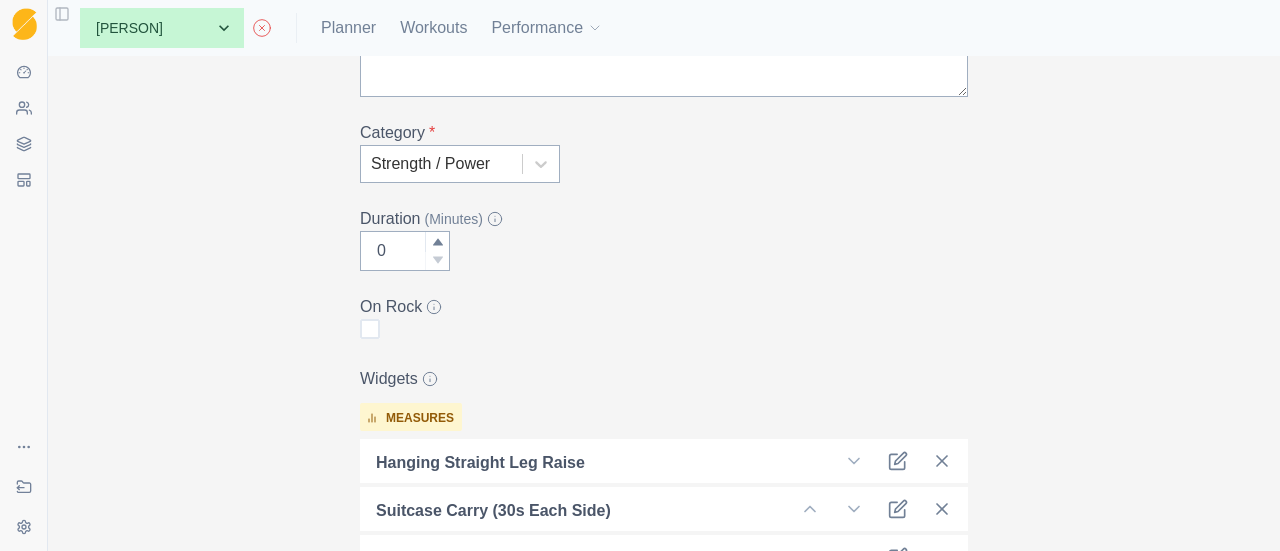 scroll, scrollTop: 500, scrollLeft: 0, axis: vertical 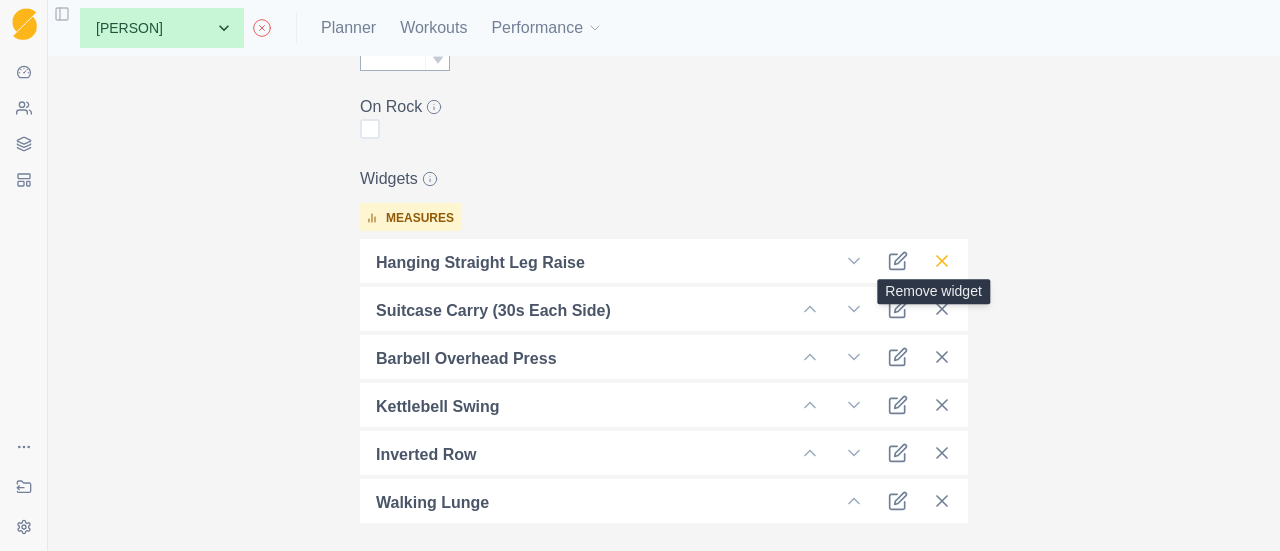 type on "Strength B (2 sets) [NAME] V2" 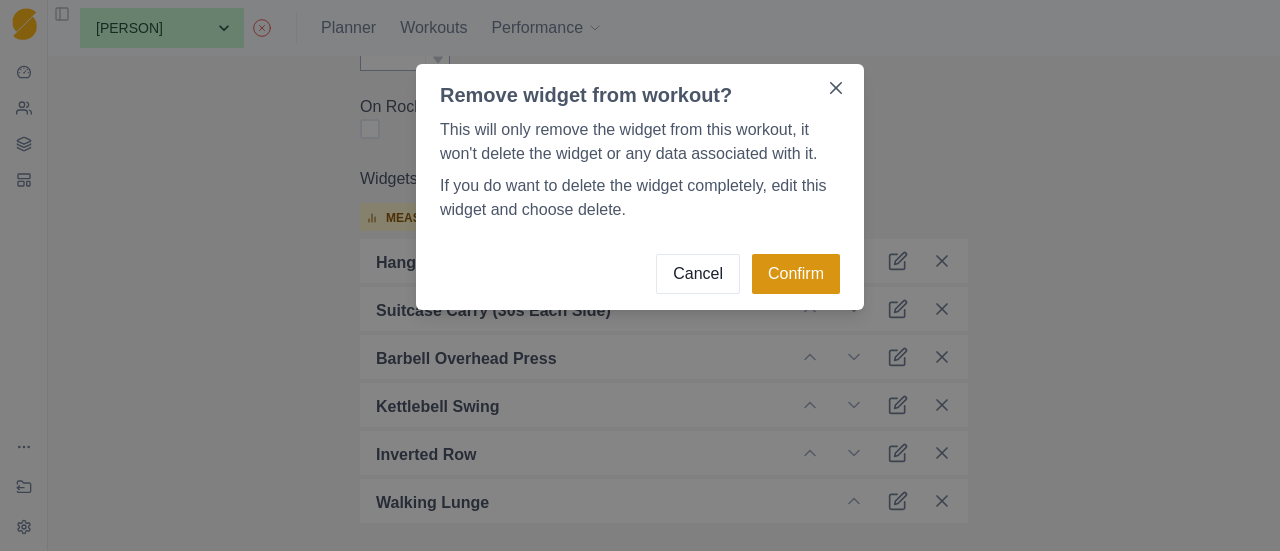 click on "Confirm" at bounding box center (796, 274) 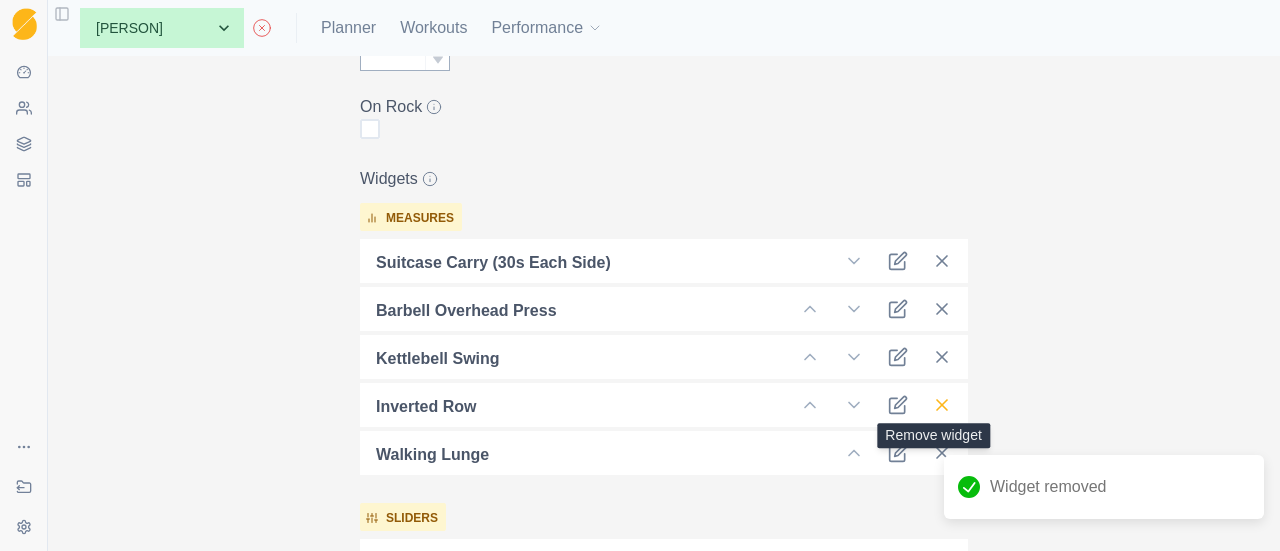 click 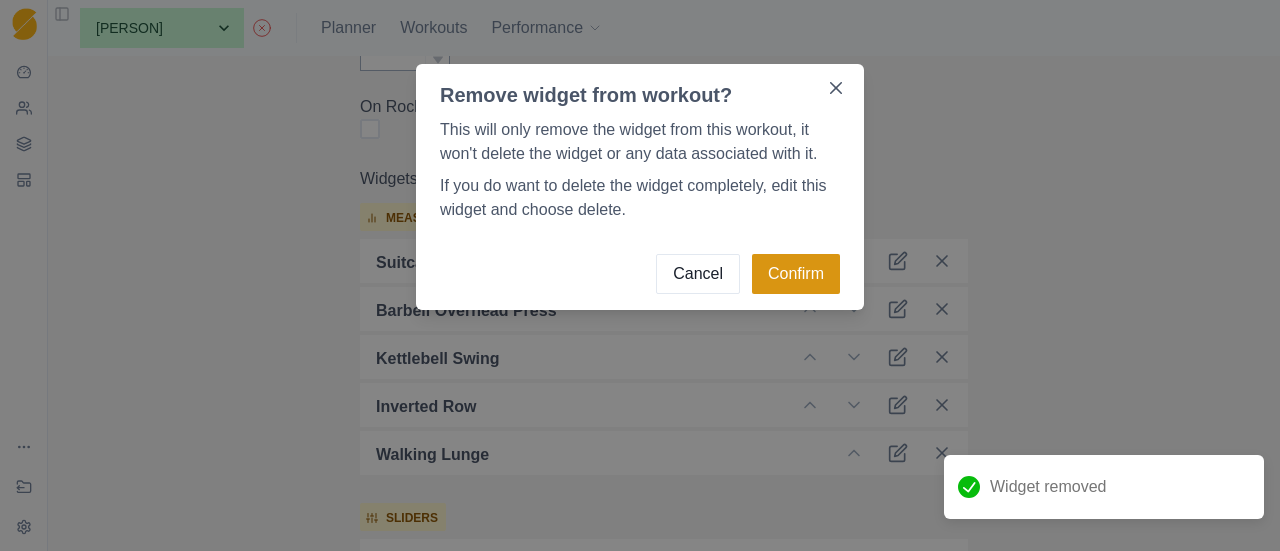 click on "Confirm" at bounding box center [796, 274] 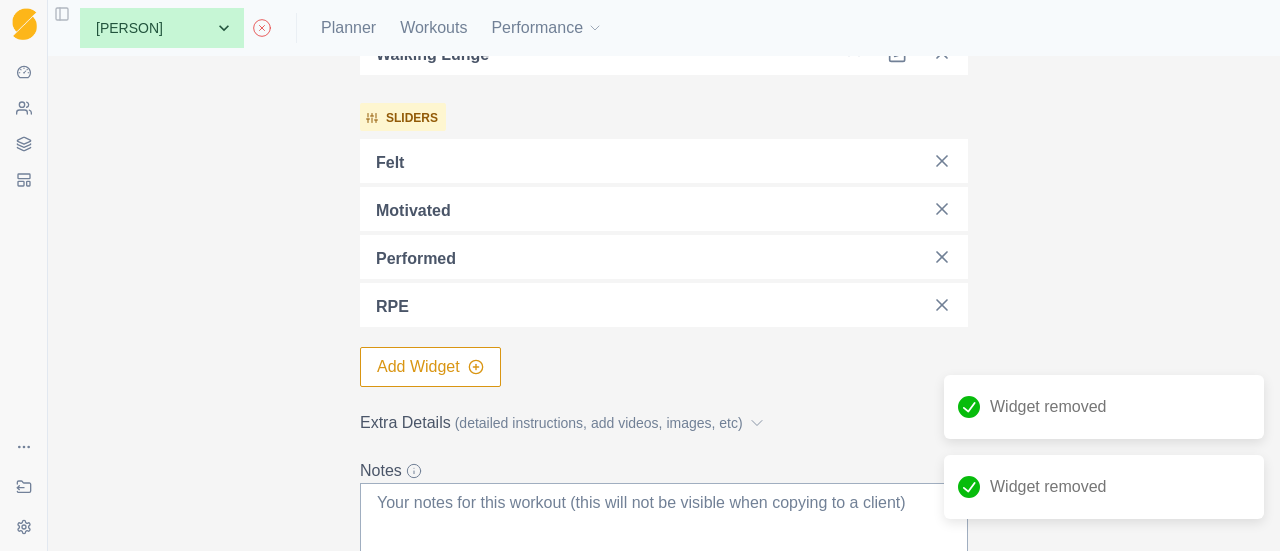 scroll, scrollTop: 1040, scrollLeft: 0, axis: vertical 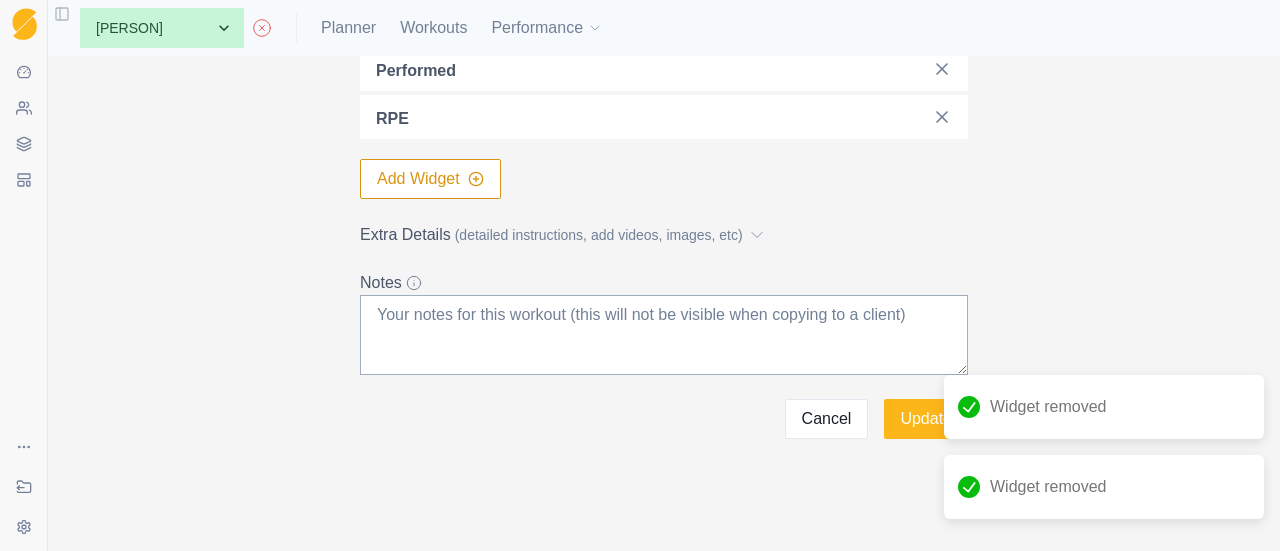 click on "Extra Details (detailed instructions, add videos, images, etc)" at bounding box center [658, 235] 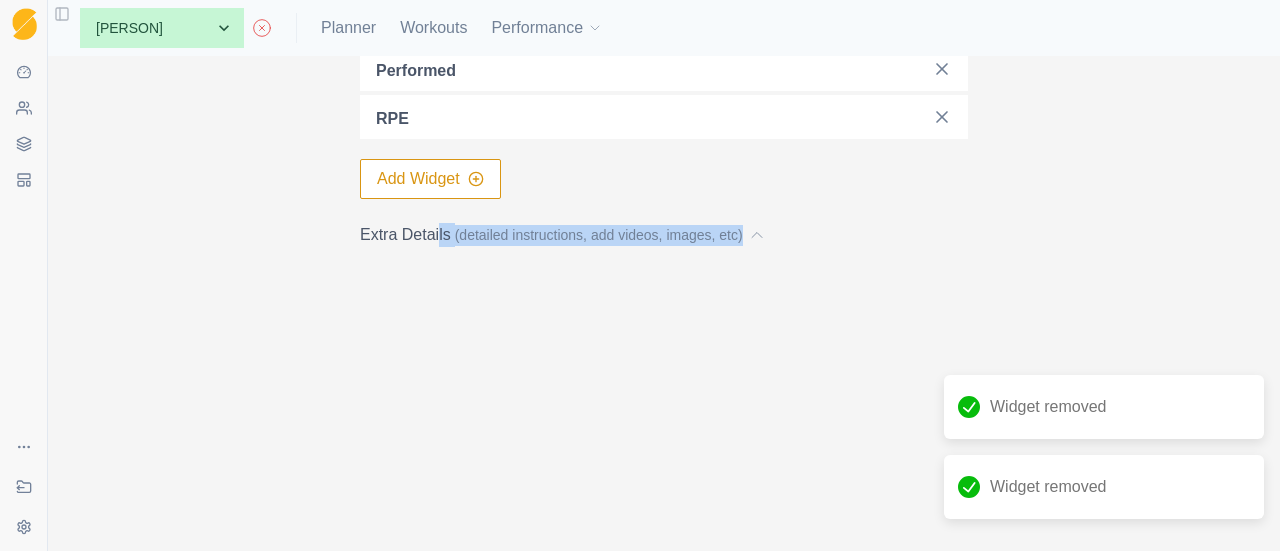 drag, startPoint x: 449, startPoint y: 255, endPoint x: 602, endPoint y: 364, distance: 187.85632 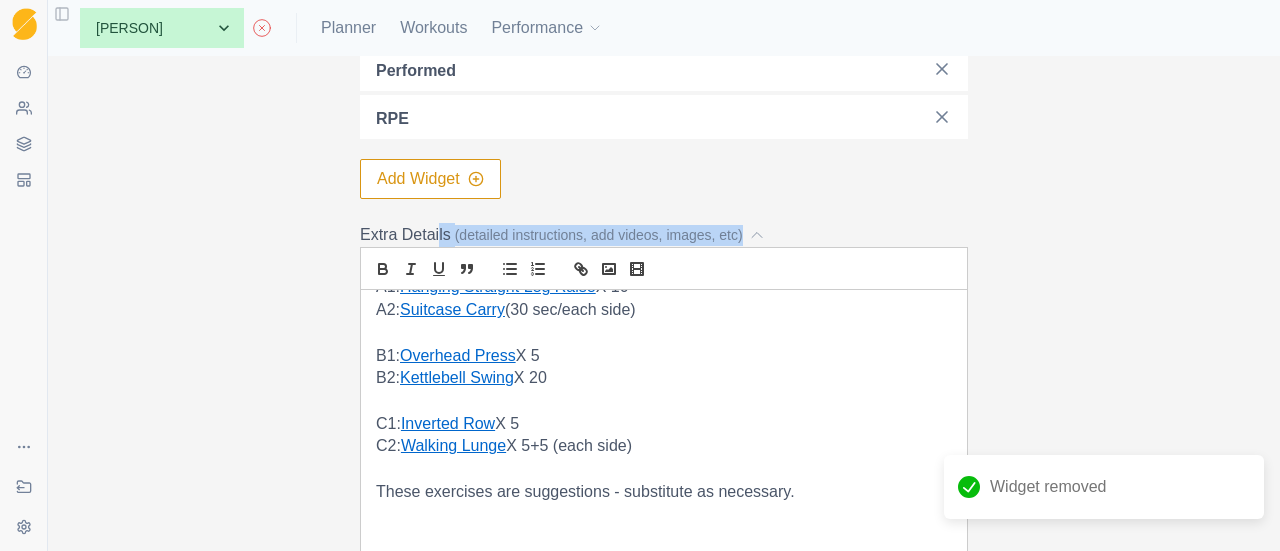 scroll, scrollTop: 300, scrollLeft: 0, axis: vertical 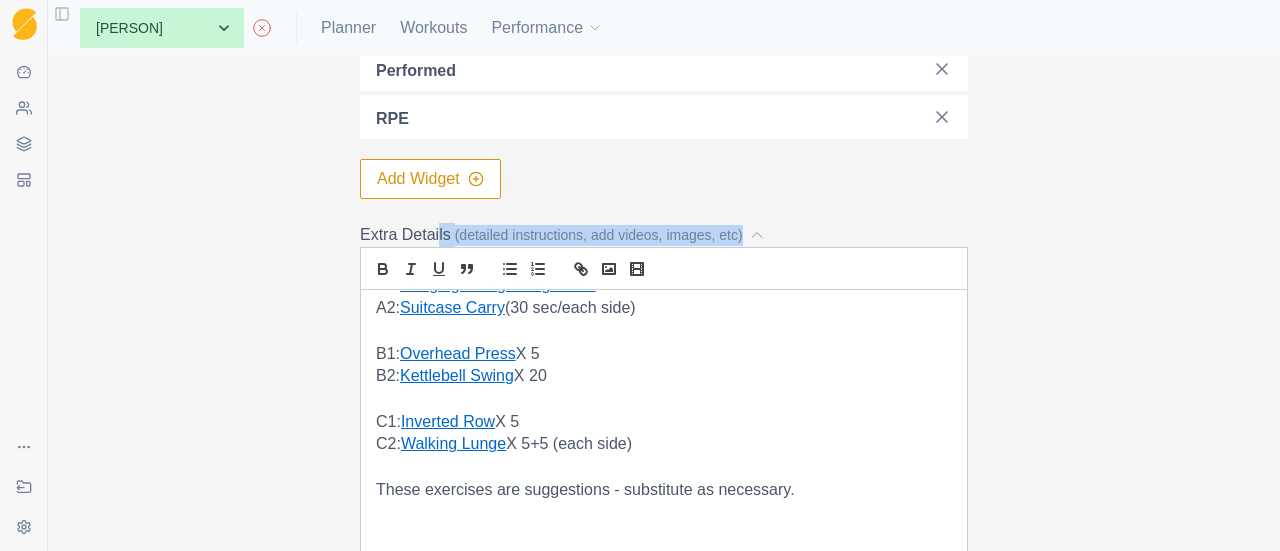 drag, startPoint x: 644, startPoint y: 309, endPoint x: 398, endPoint y: 317, distance: 246.13005 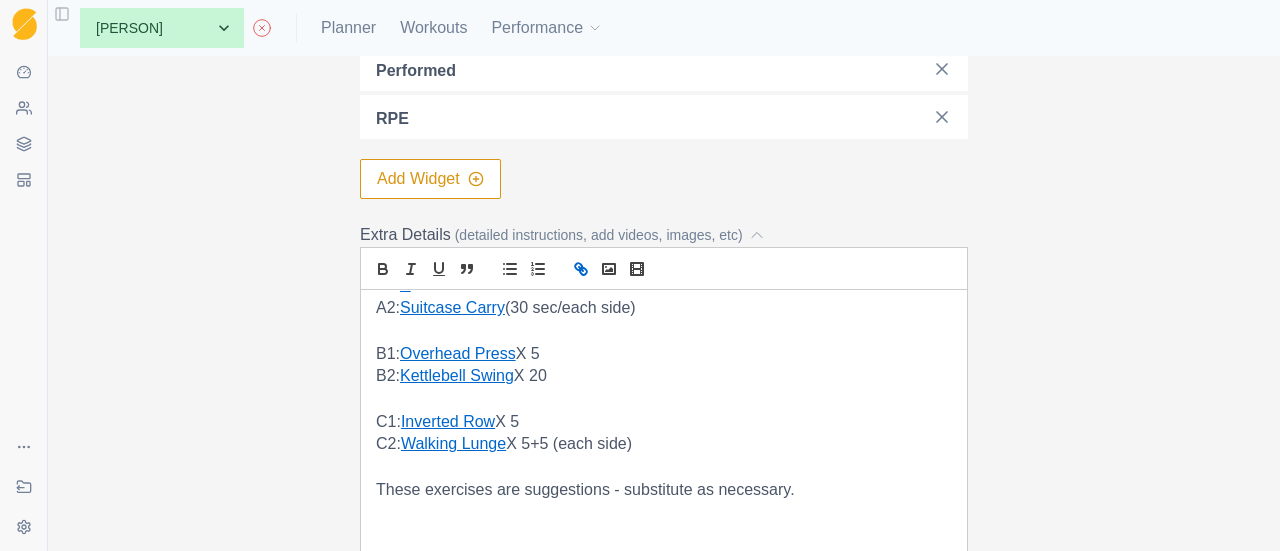 type 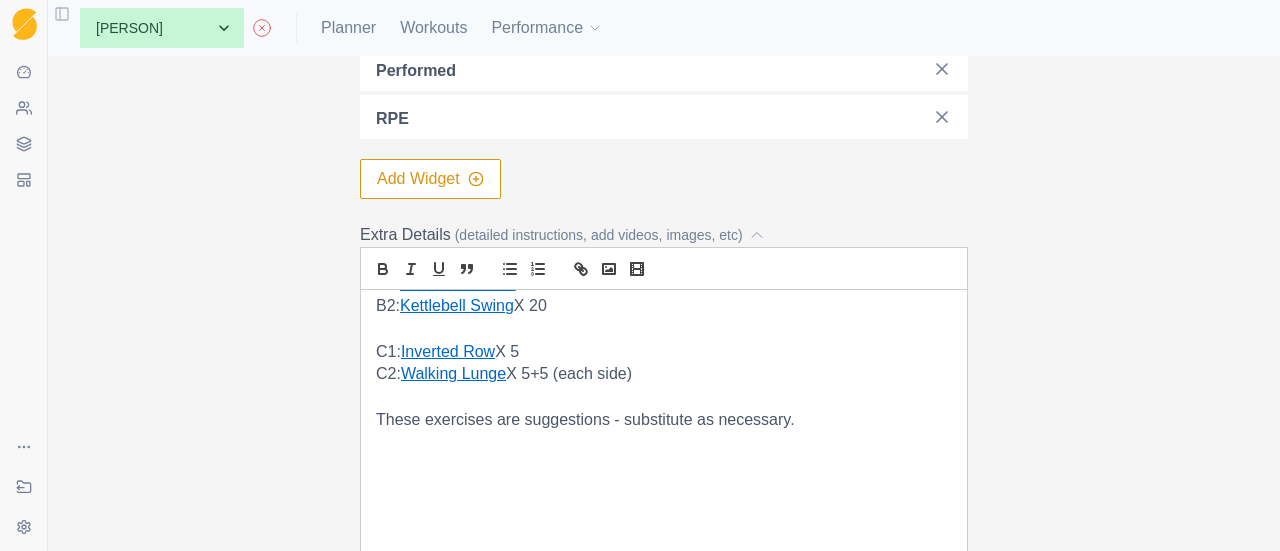 scroll, scrollTop: 400, scrollLeft: 0, axis: vertical 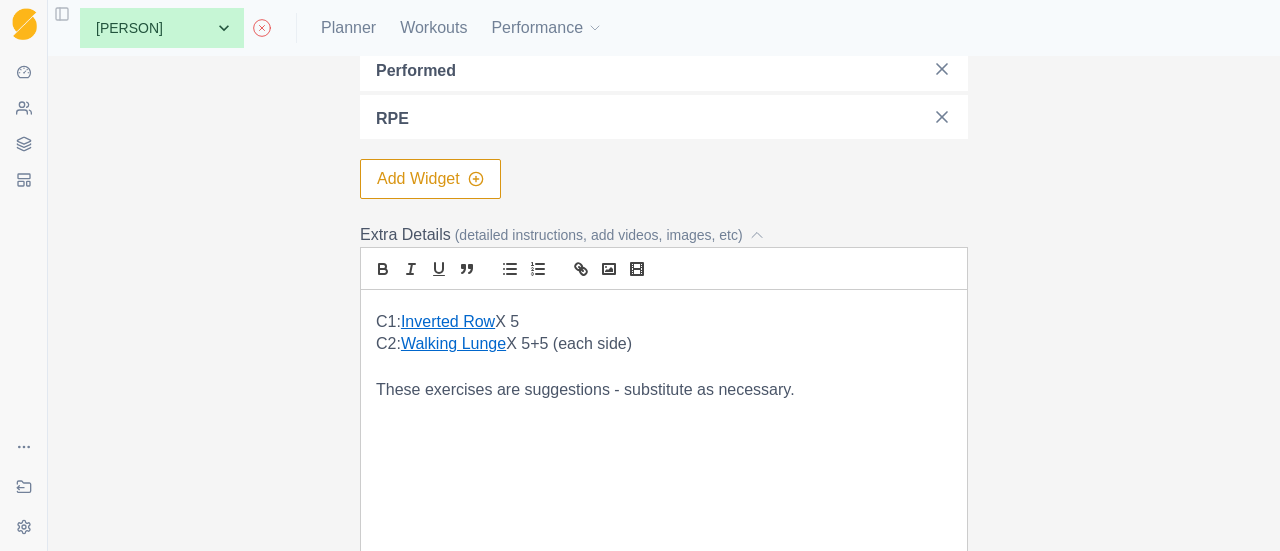 click on "C1:  Inverted Row  X 5" at bounding box center (664, 322) 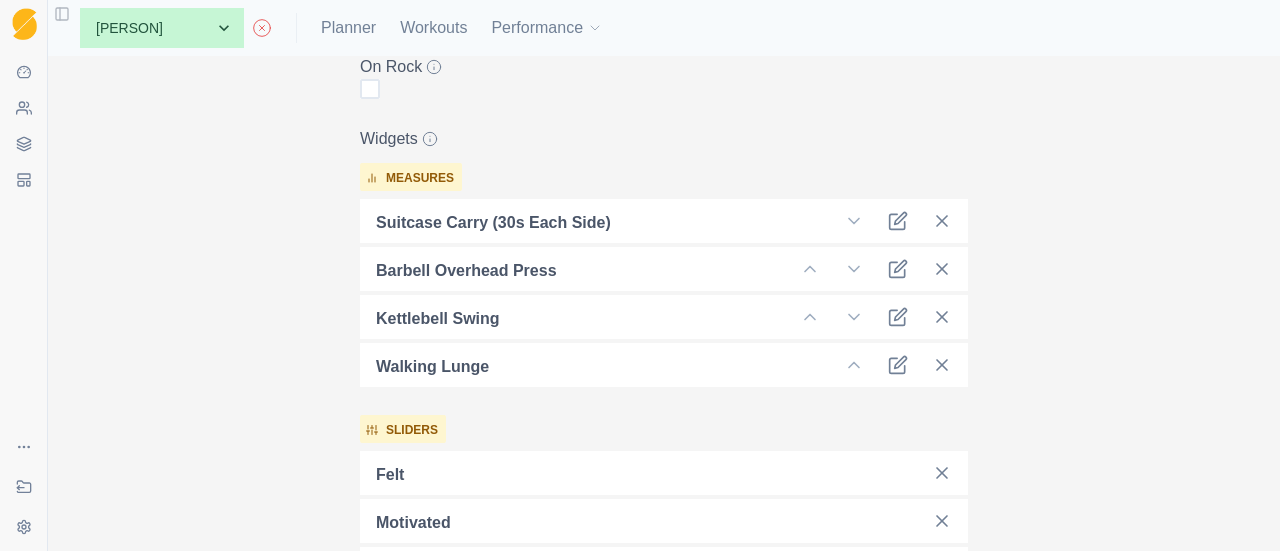 scroll, scrollTop: 740, scrollLeft: 0, axis: vertical 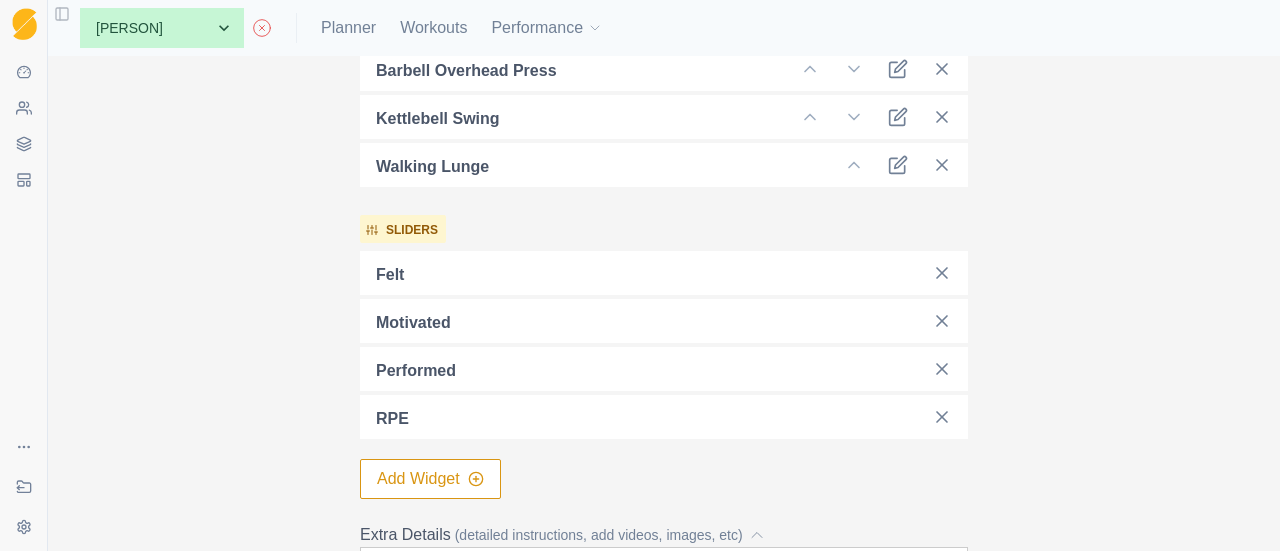 click on "Add Widget" at bounding box center (430, 479) 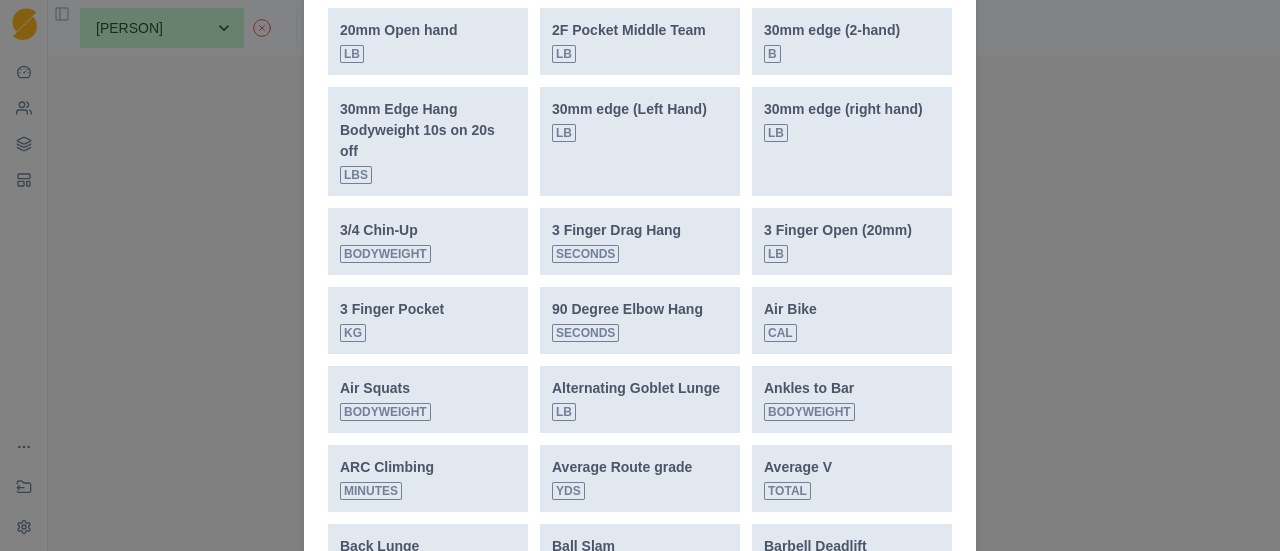 scroll, scrollTop: 1600, scrollLeft: 0, axis: vertical 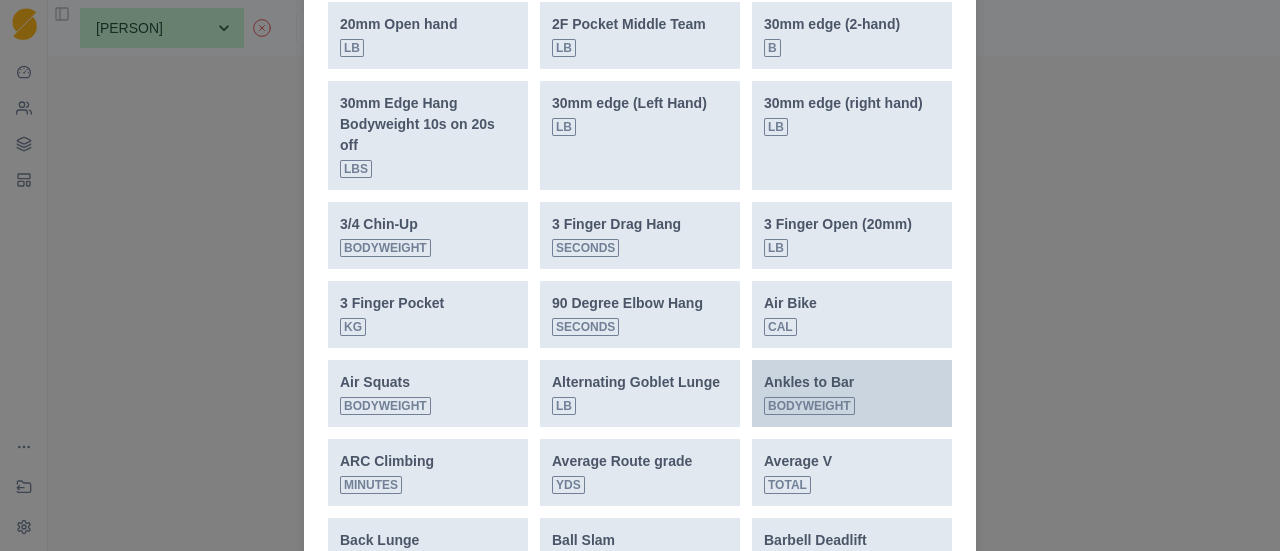 click on "Ankles to Bar bodyweight" at bounding box center [852, 393] 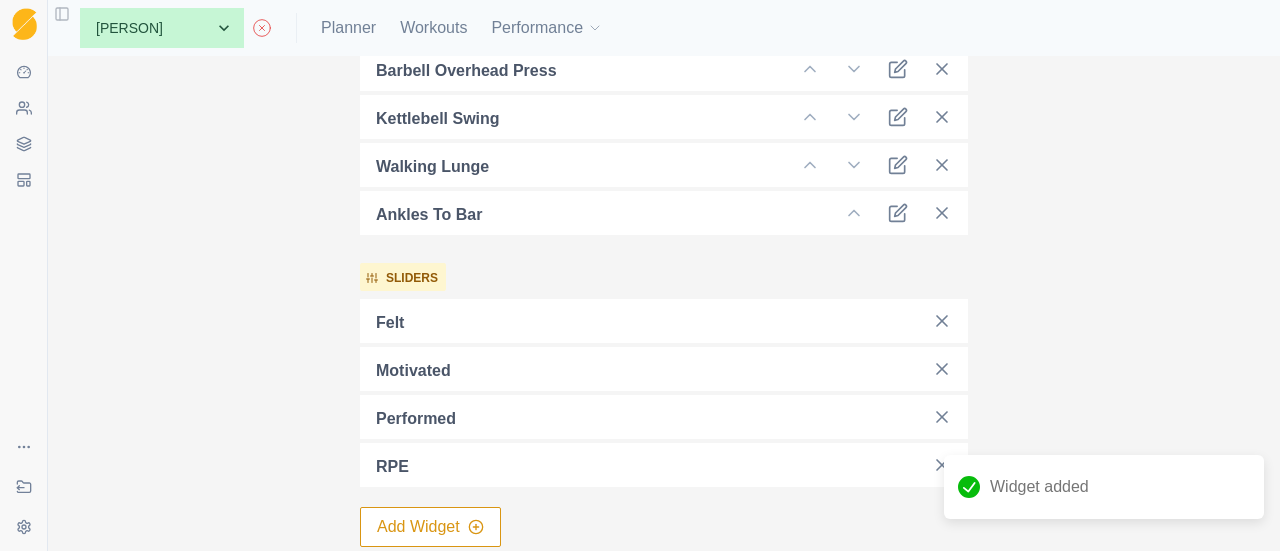 click on "Add Widget" at bounding box center [430, 527] 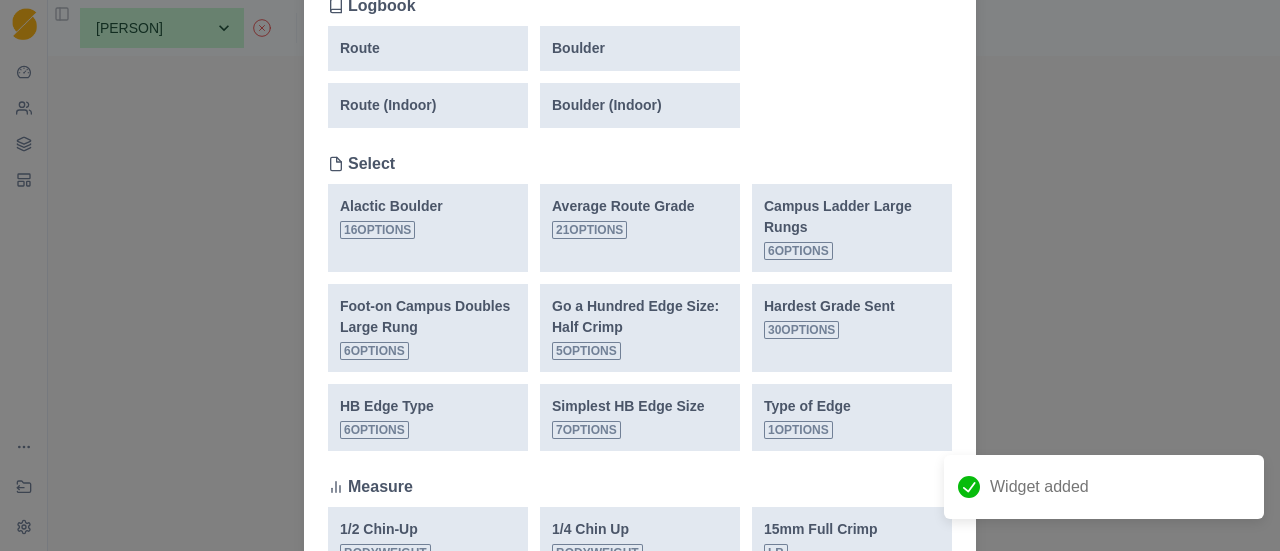 scroll, scrollTop: 1200, scrollLeft: 0, axis: vertical 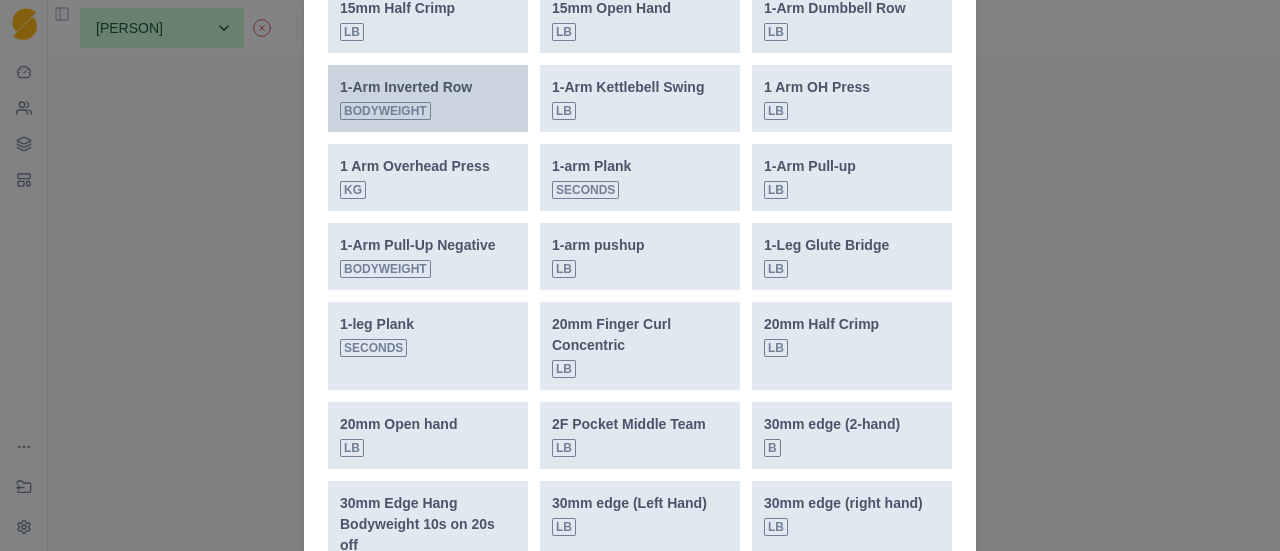 click on "1-Arm Inverted Row bodyweight" at bounding box center (406, 98) 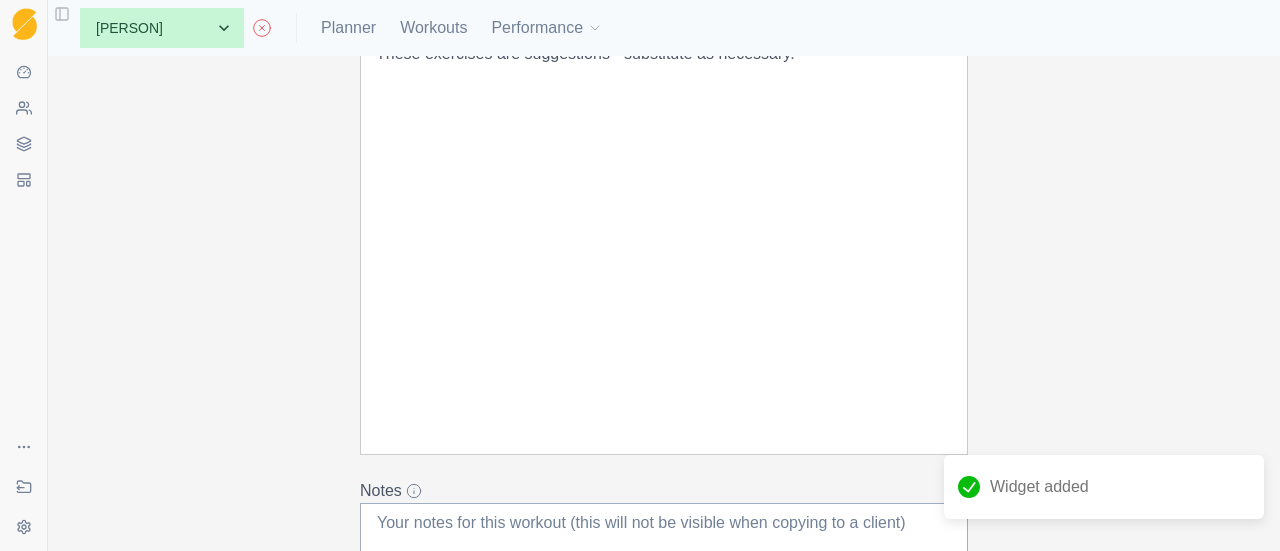 scroll, scrollTop: 1640, scrollLeft: 0, axis: vertical 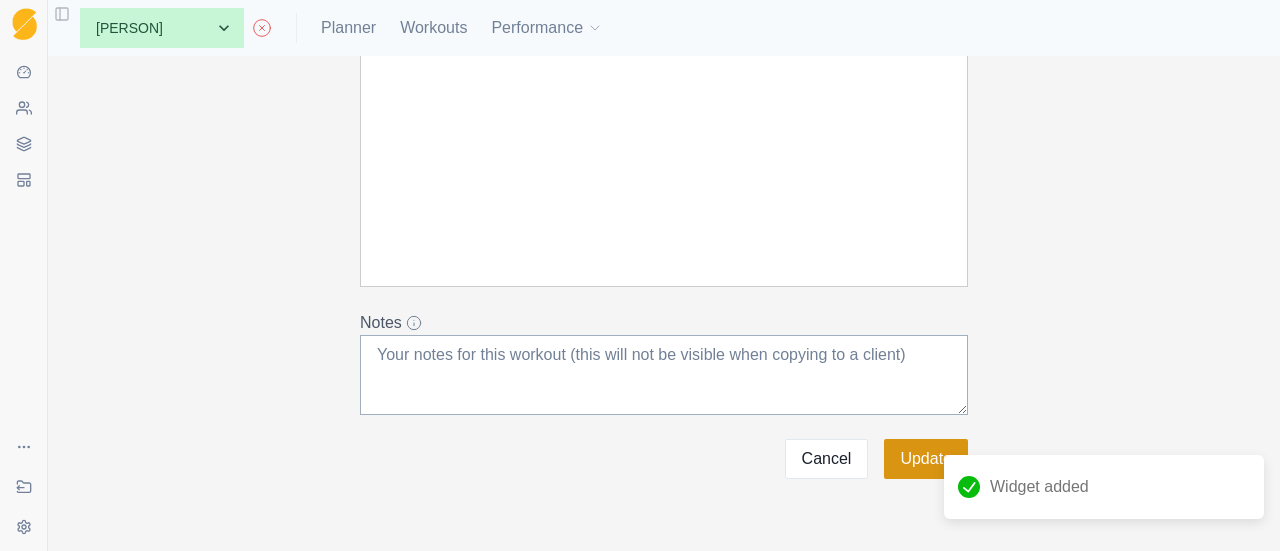 click on "Update" at bounding box center [926, 459] 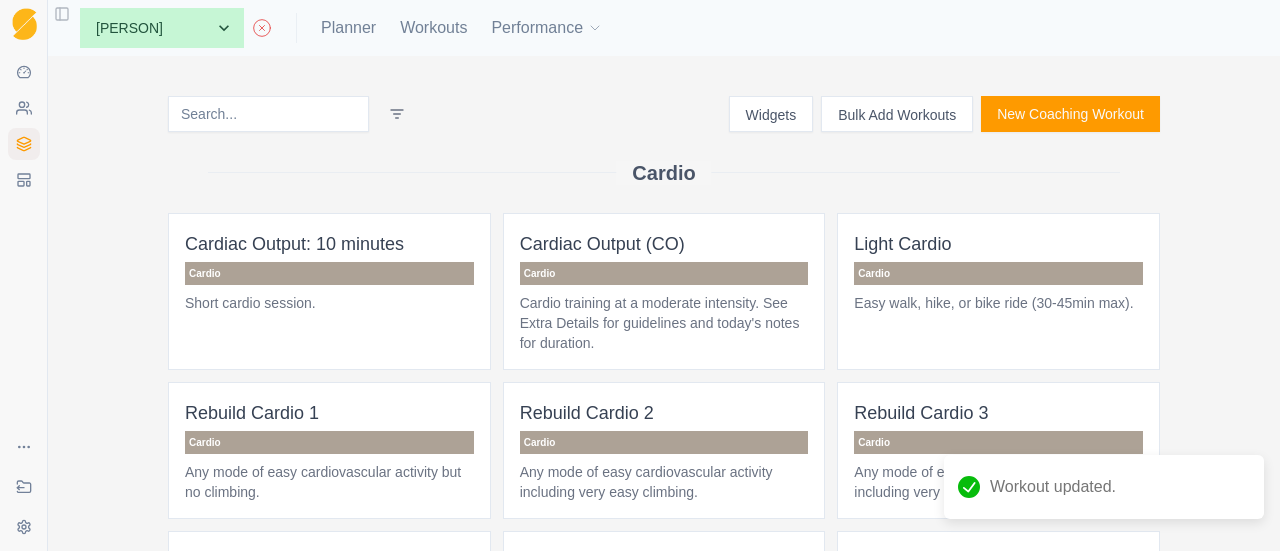 click at bounding box center [268, 114] 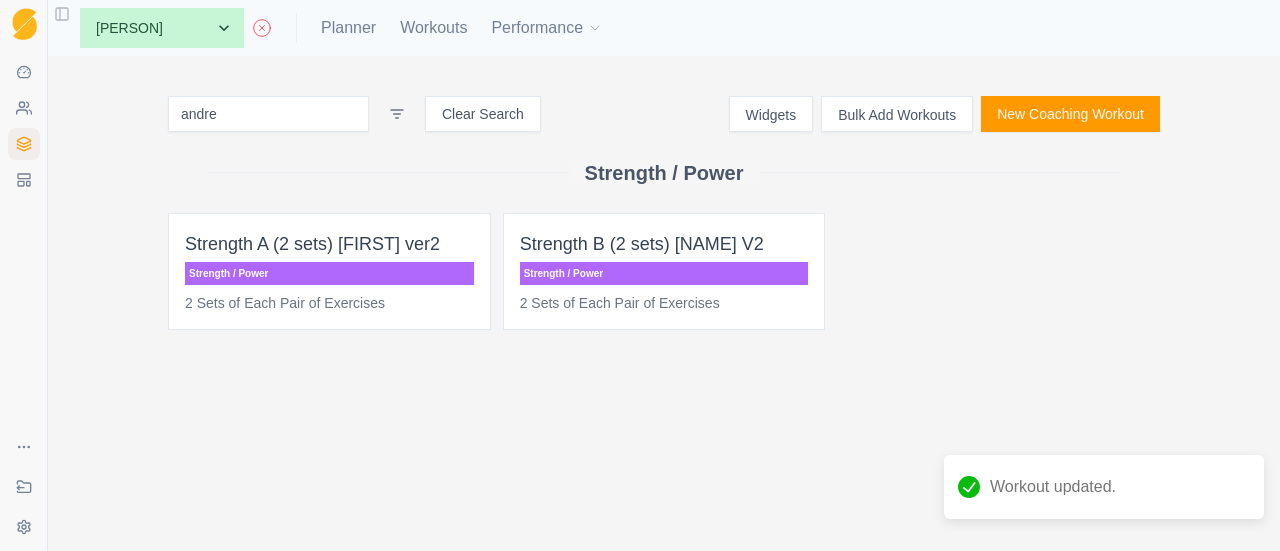 type on "andre" 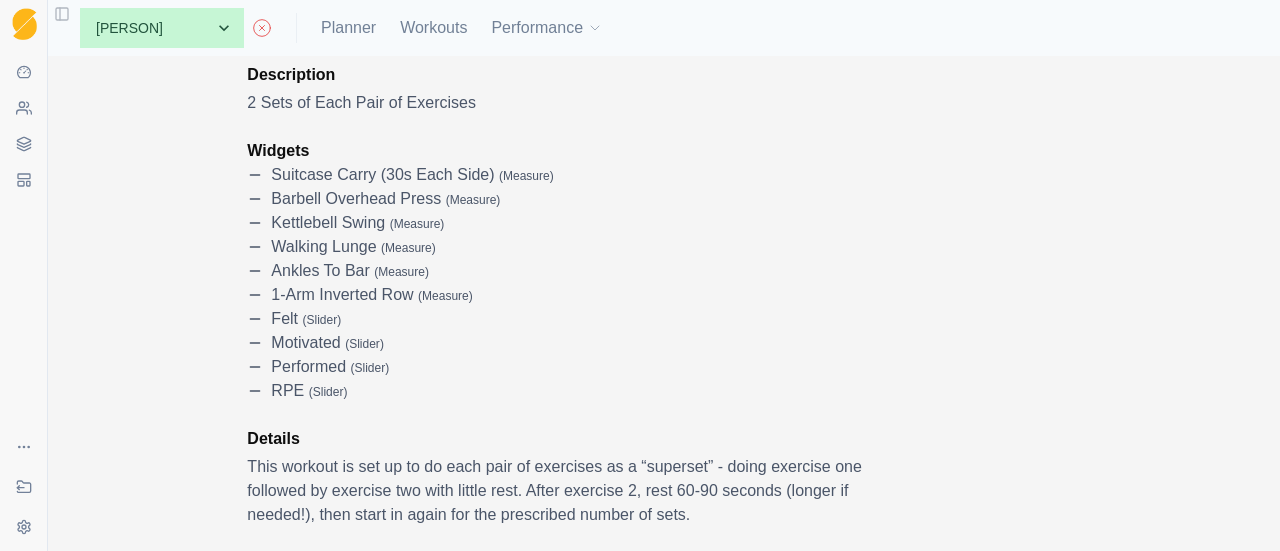 scroll, scrollTop: 0, scrollLeft: 0, axis: both 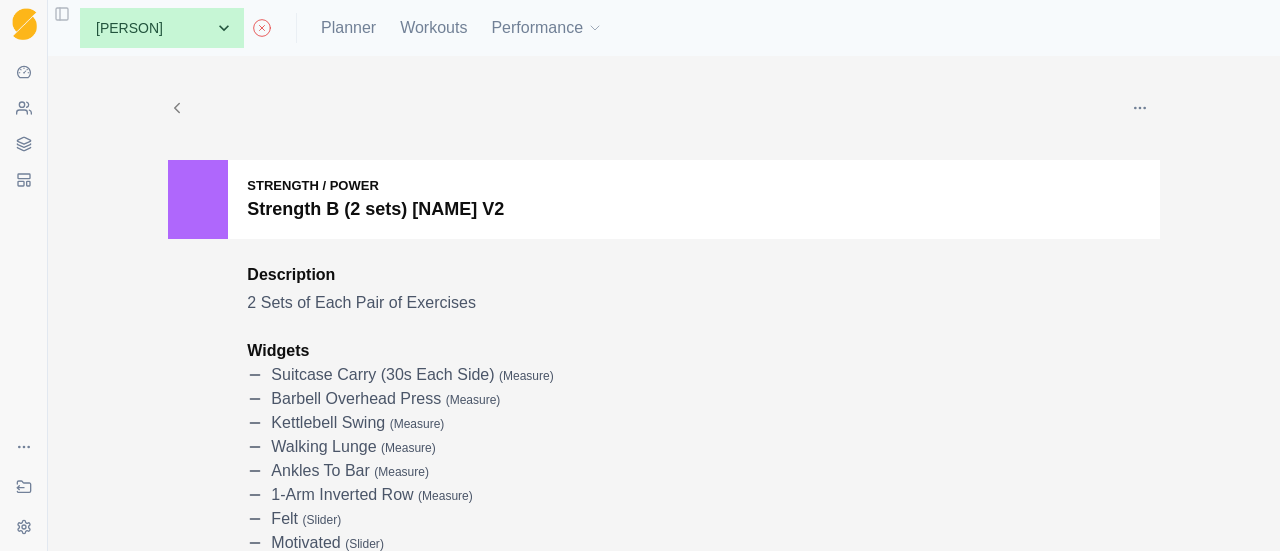 click at bounding box center (1140, 108) 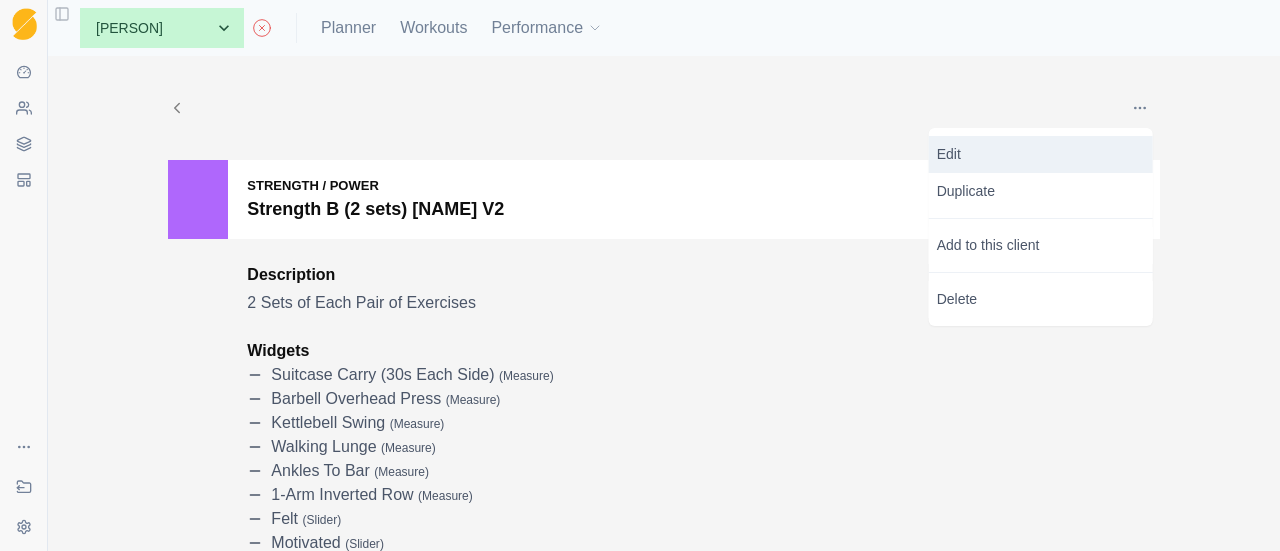 click on "Edit" at bounding box center (1041, 154) 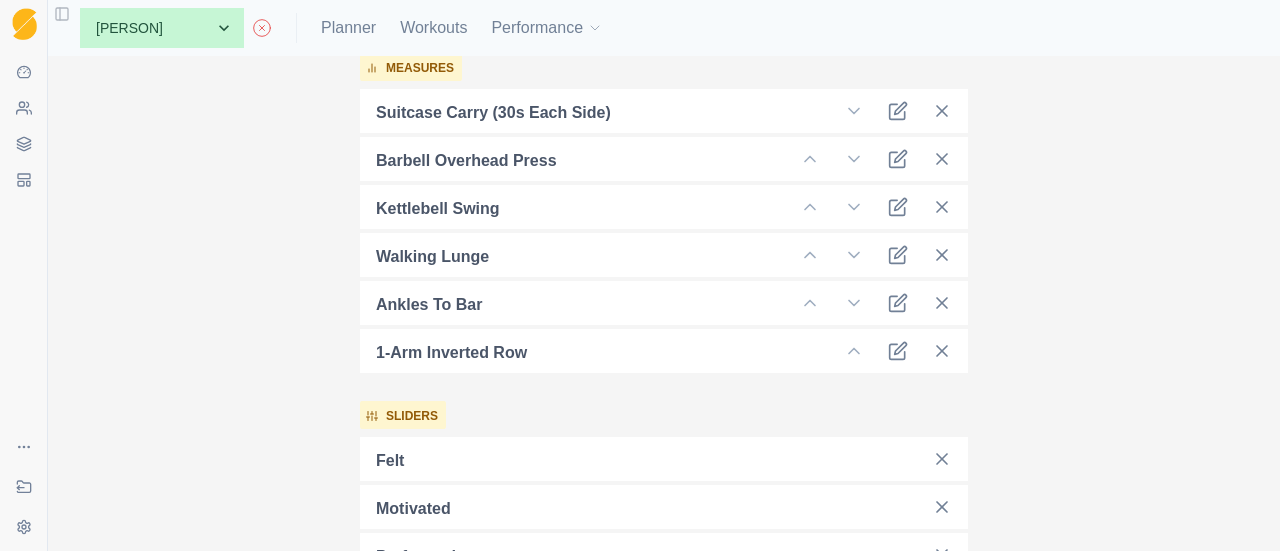 scroll, scrollTop: 700, scrollLeft: 0, axis: vertical 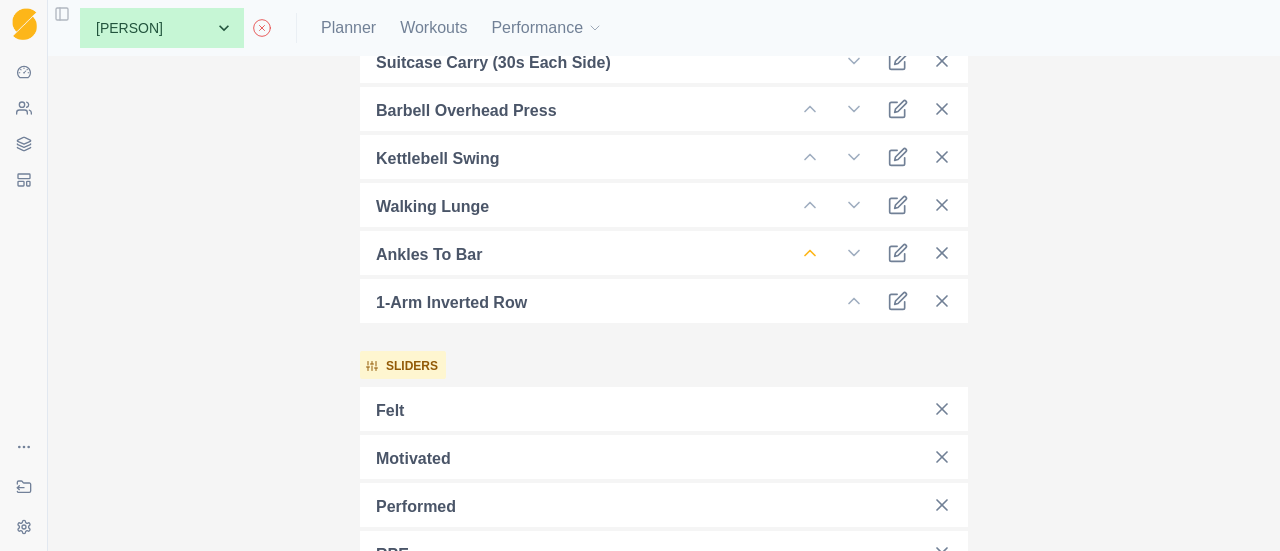 click 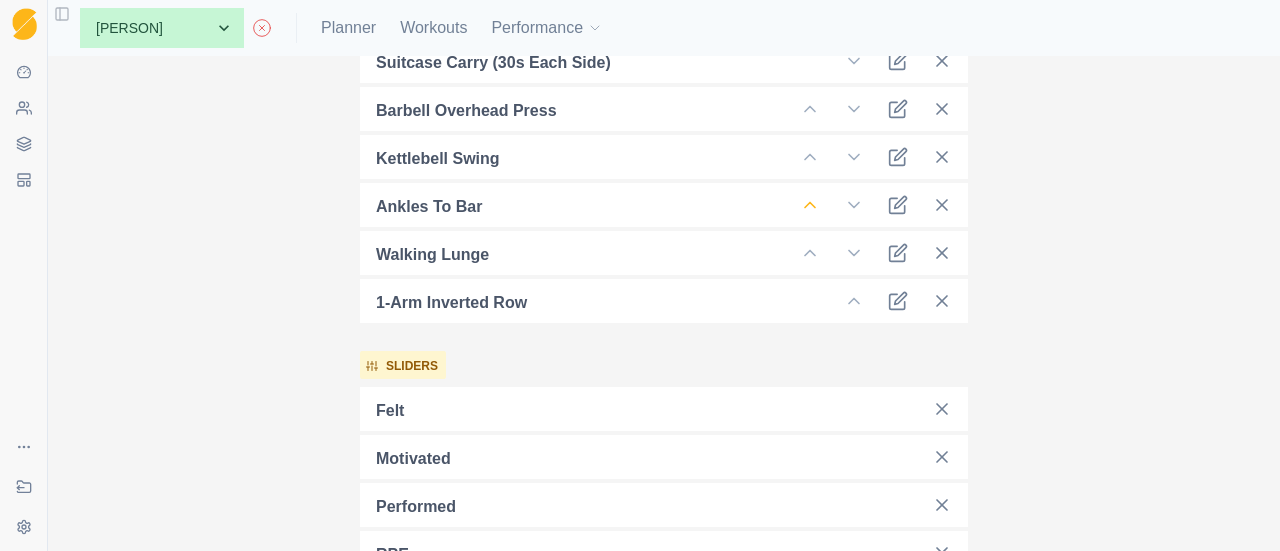 click 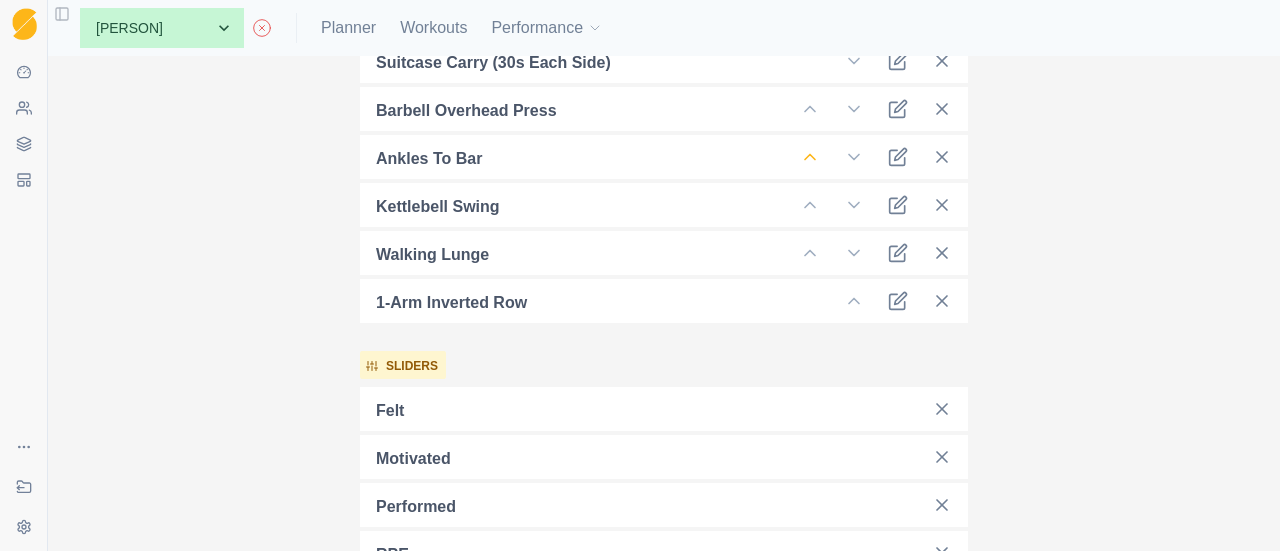 click 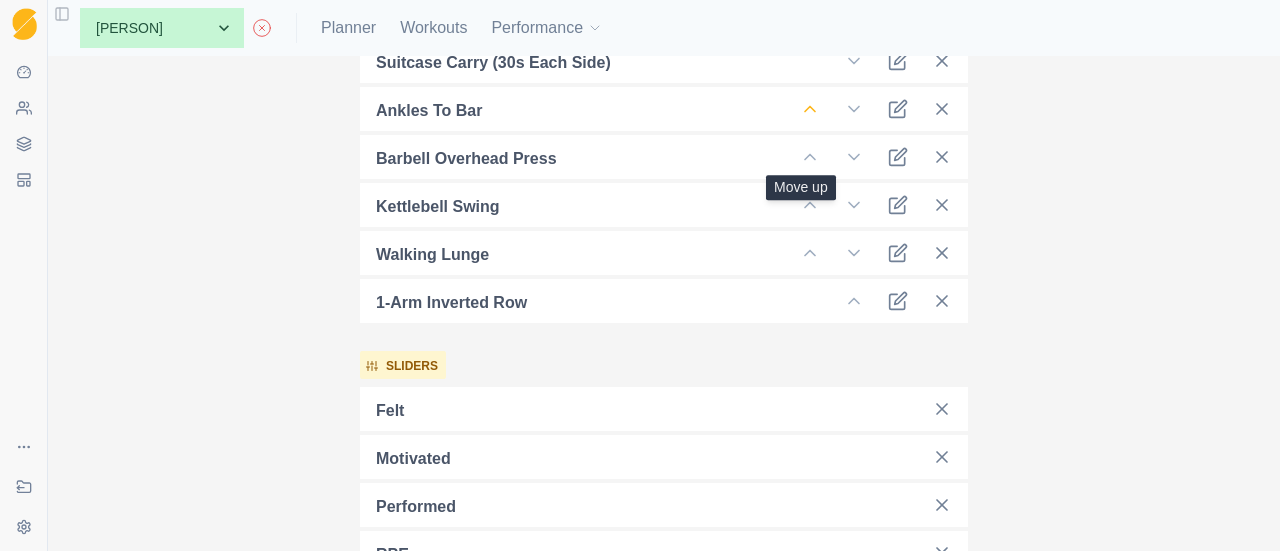 scroll, scrollTop: 500, scrollLeft: 0, axis: vertical 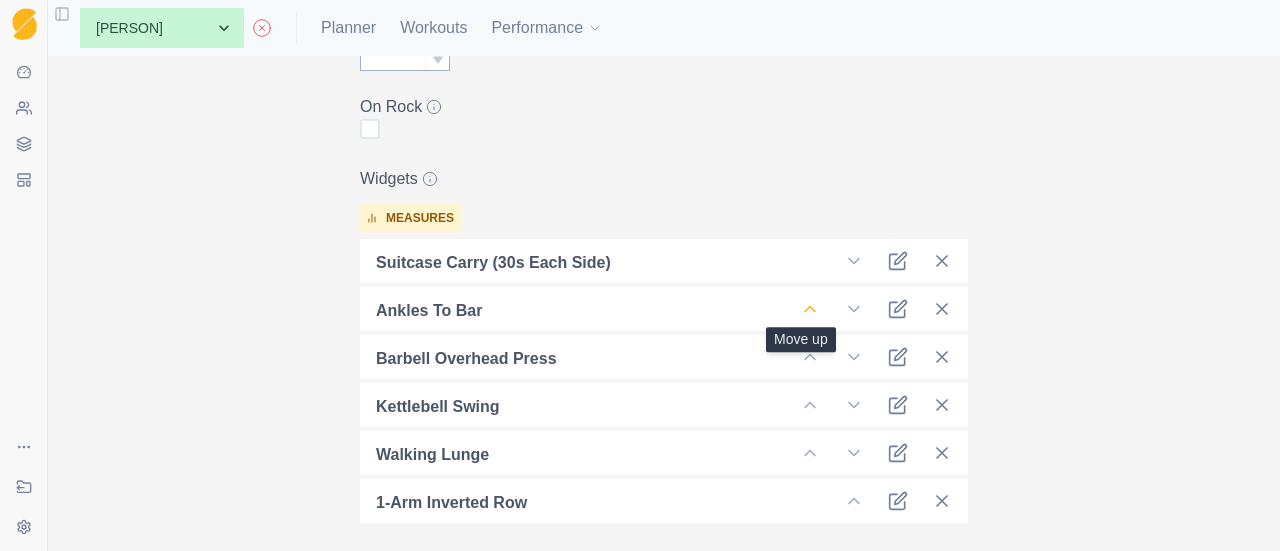 click 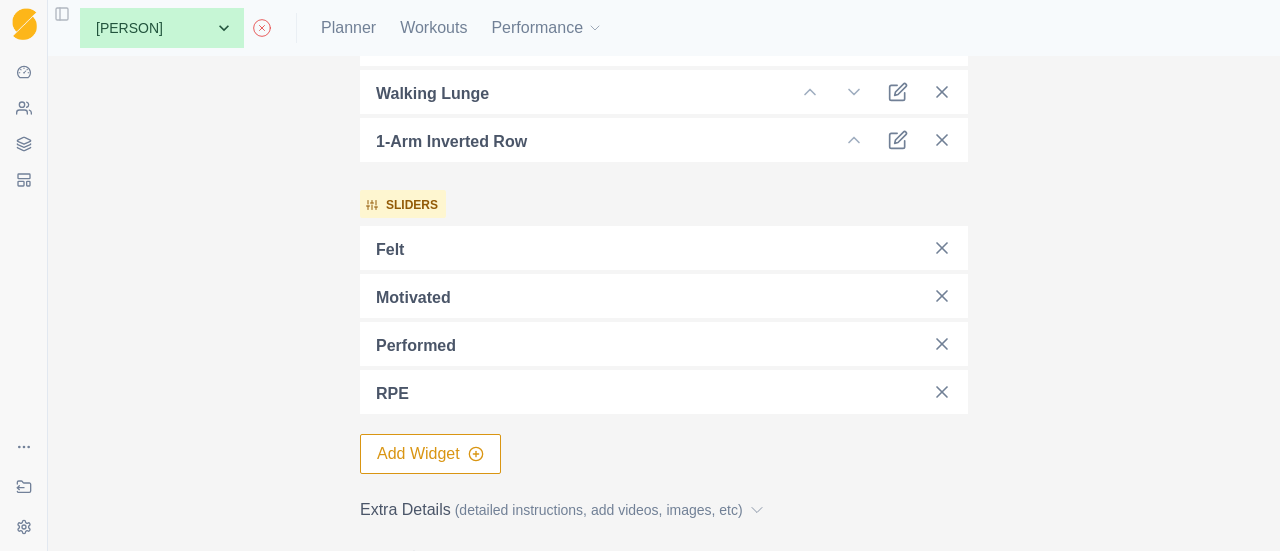 scroll, scrollTop: 1136, scrollLeft: 0, axis: vertical 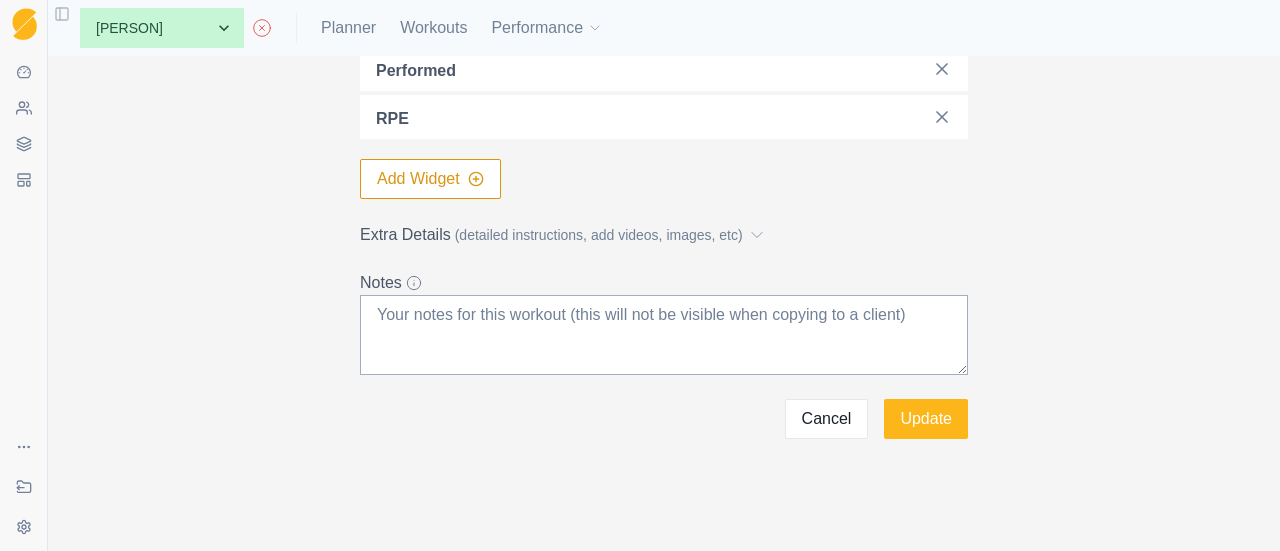 click on "(detailed instructions, add videos, images, etc)" at bounding box center [599, 235] 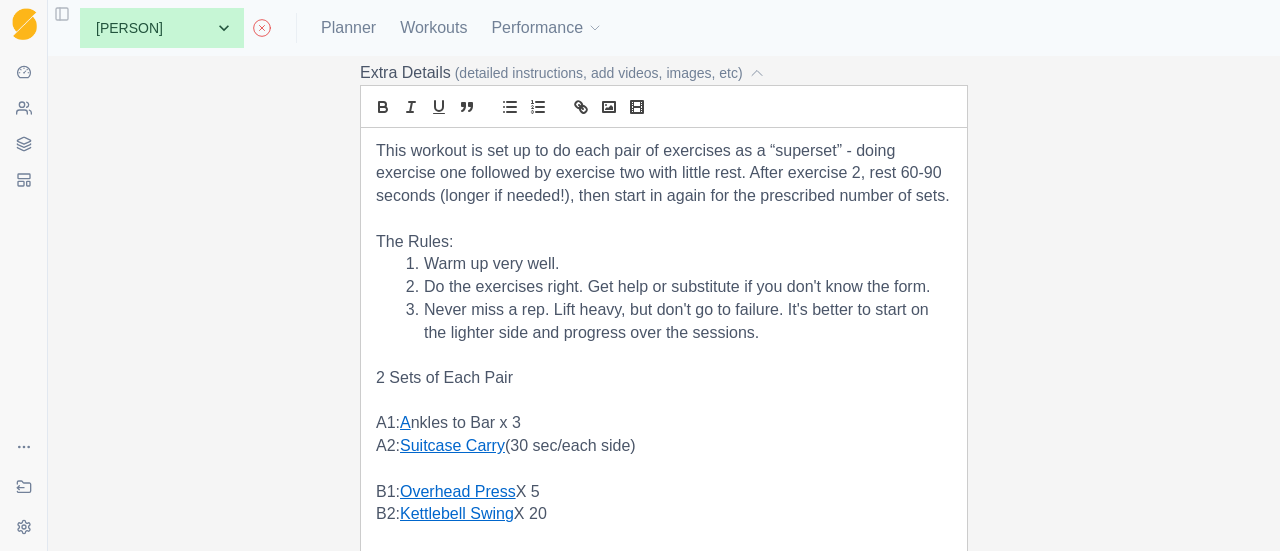 scroll, scrollTop: 1436, scrollLeft: 0, axis: vertical 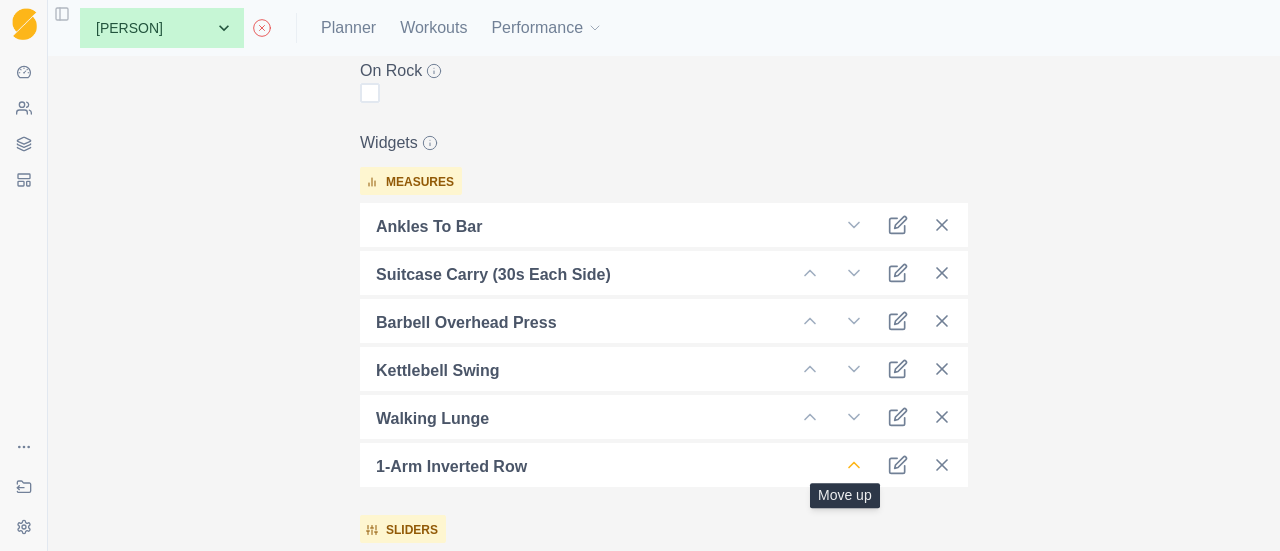 click 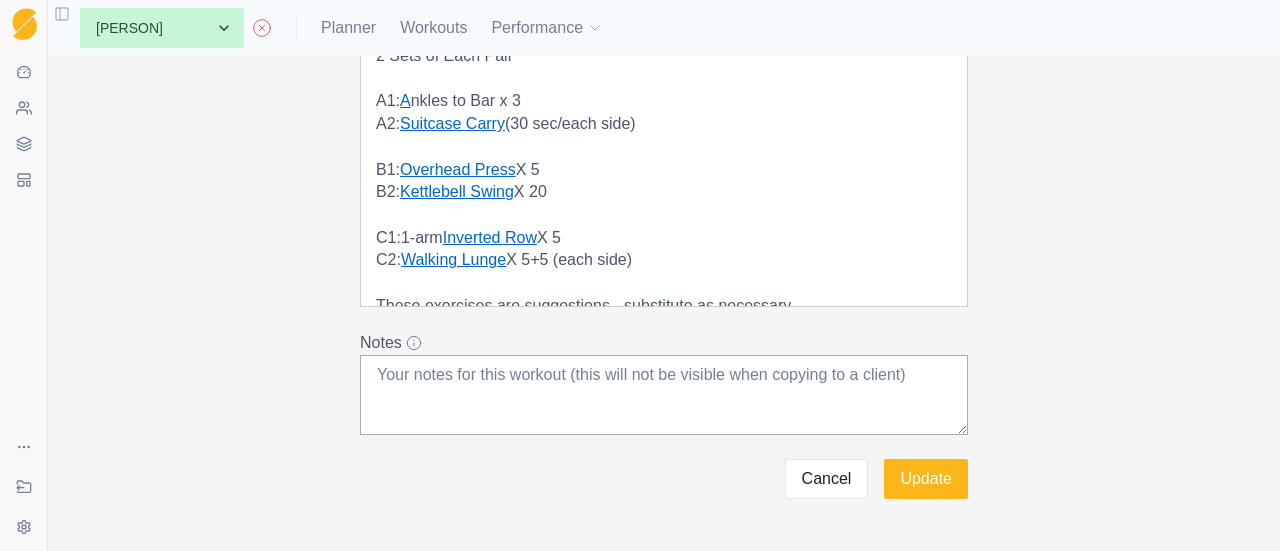 scroll, scrollTop: 1678, scrollLeft: 0, axis: vertical 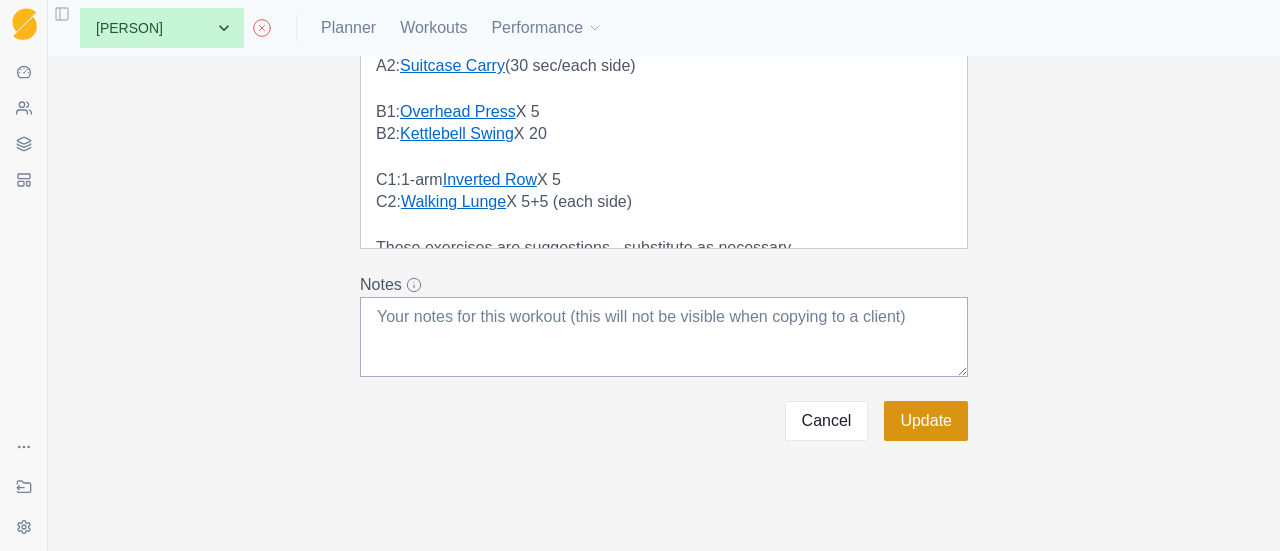 click on "Update" at bounding box center [926, 421] 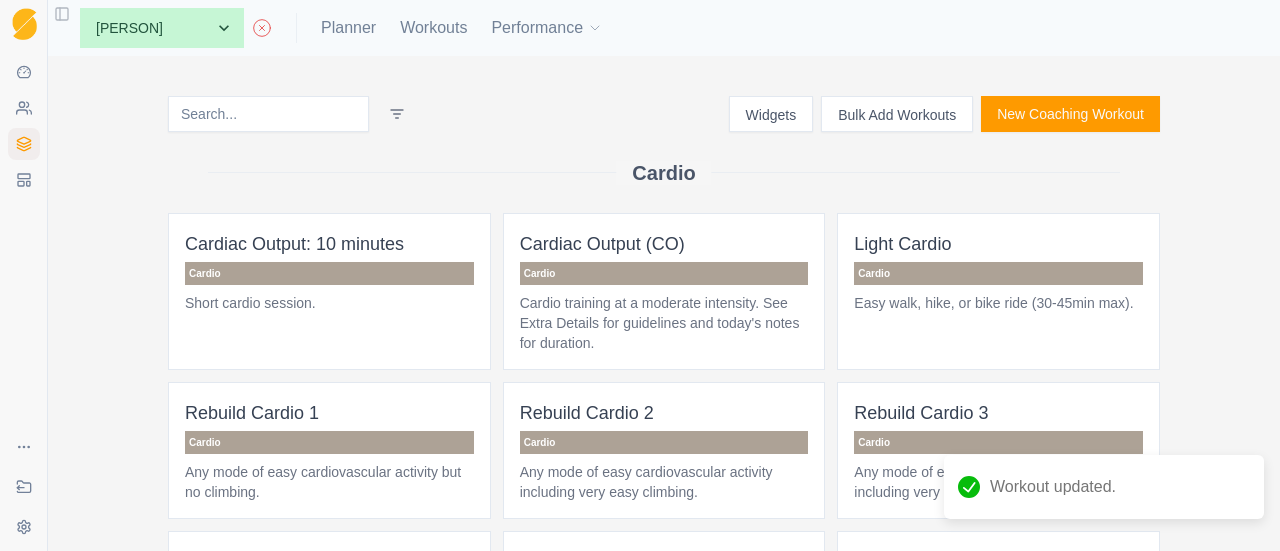 click at bounding box center [268, 114] 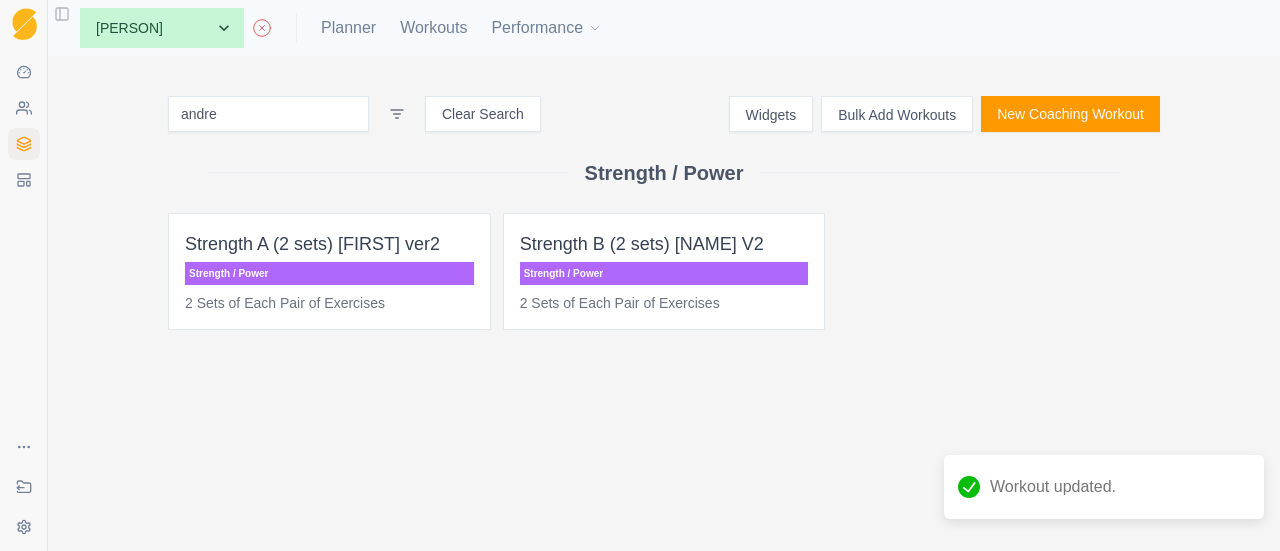 type on "andre" 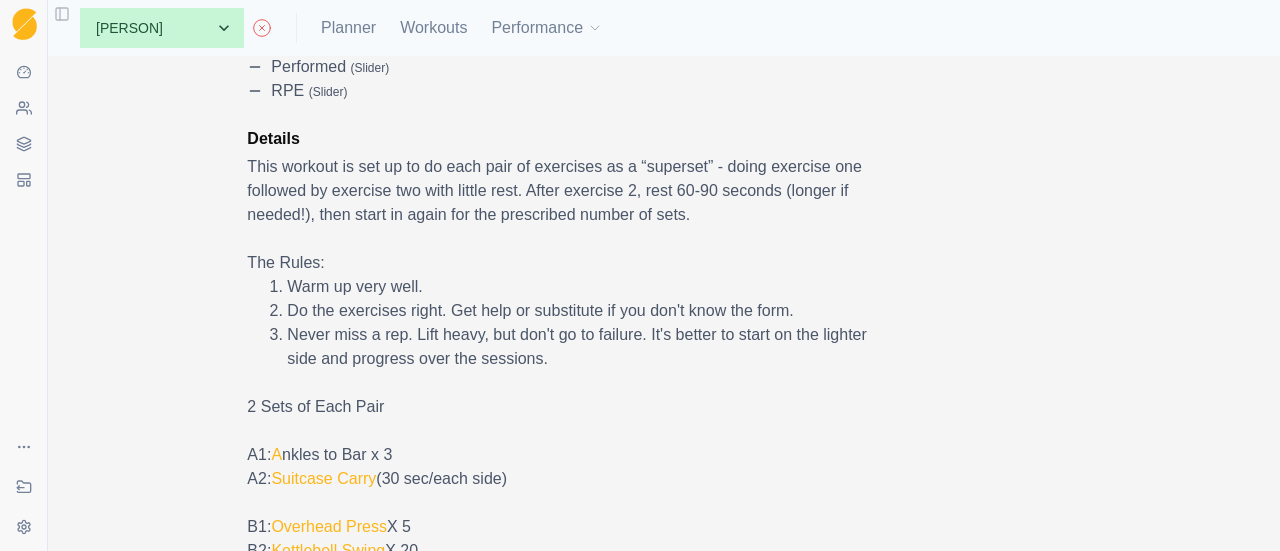 scroll, scrollTop: 0, scrollLeft: 0, axis: both 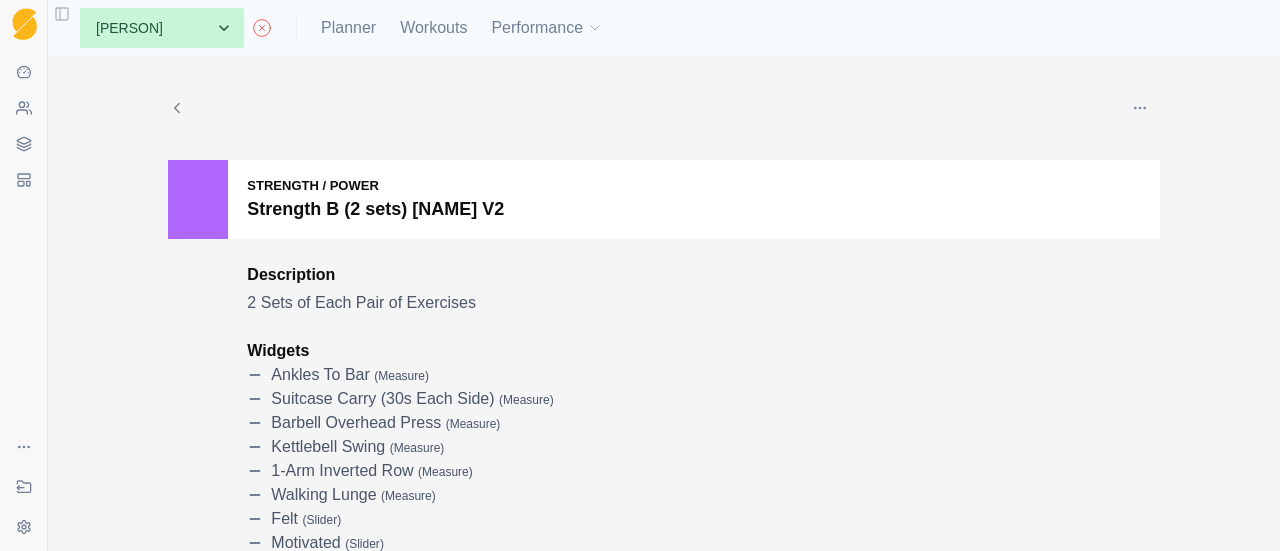 click 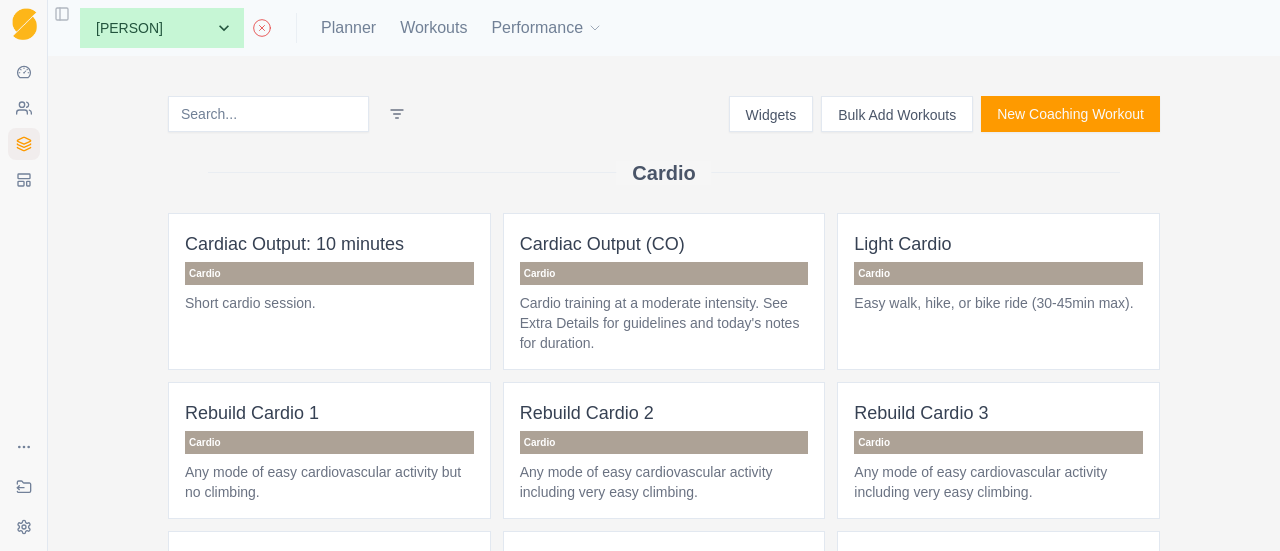 click at bounding box center (268, 114) 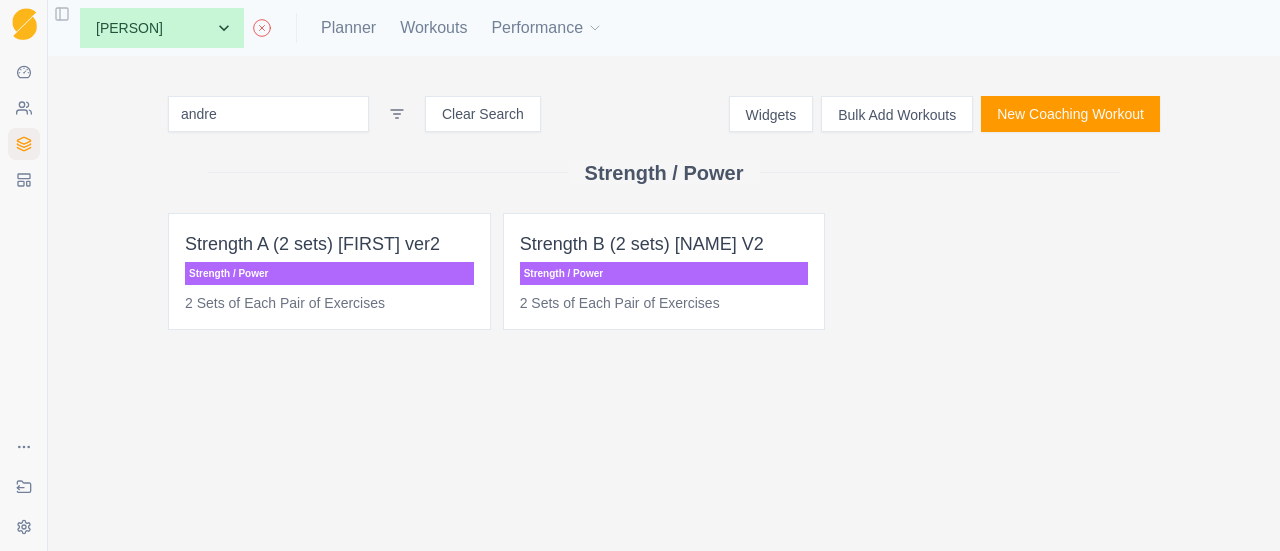 type on "andre" 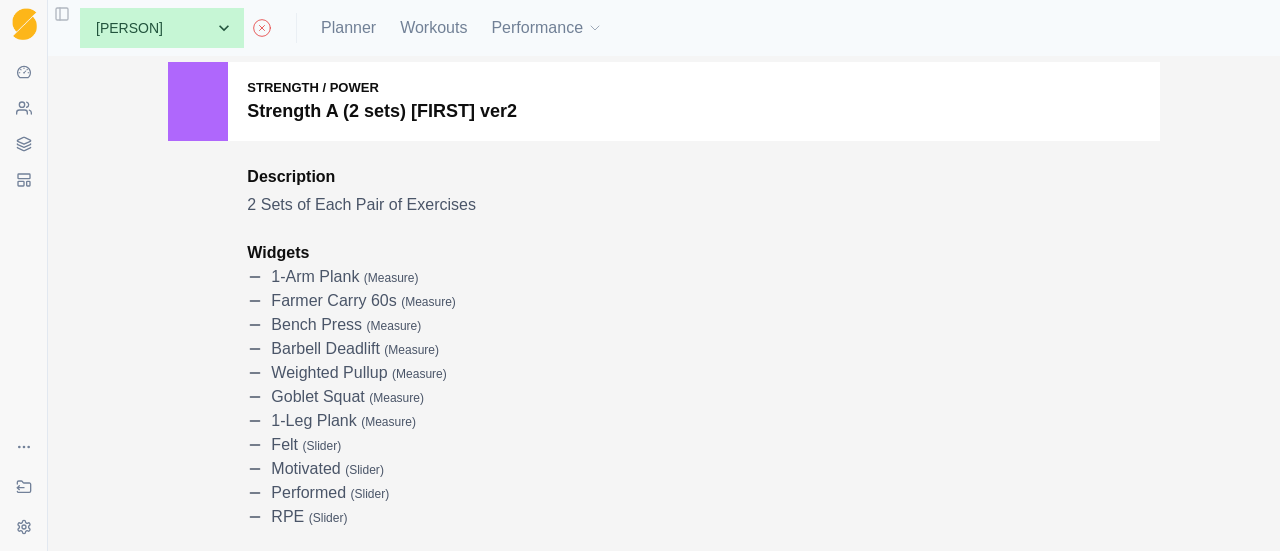 scroll, scrollTop: 0, scrollLeft: 0, axis: both 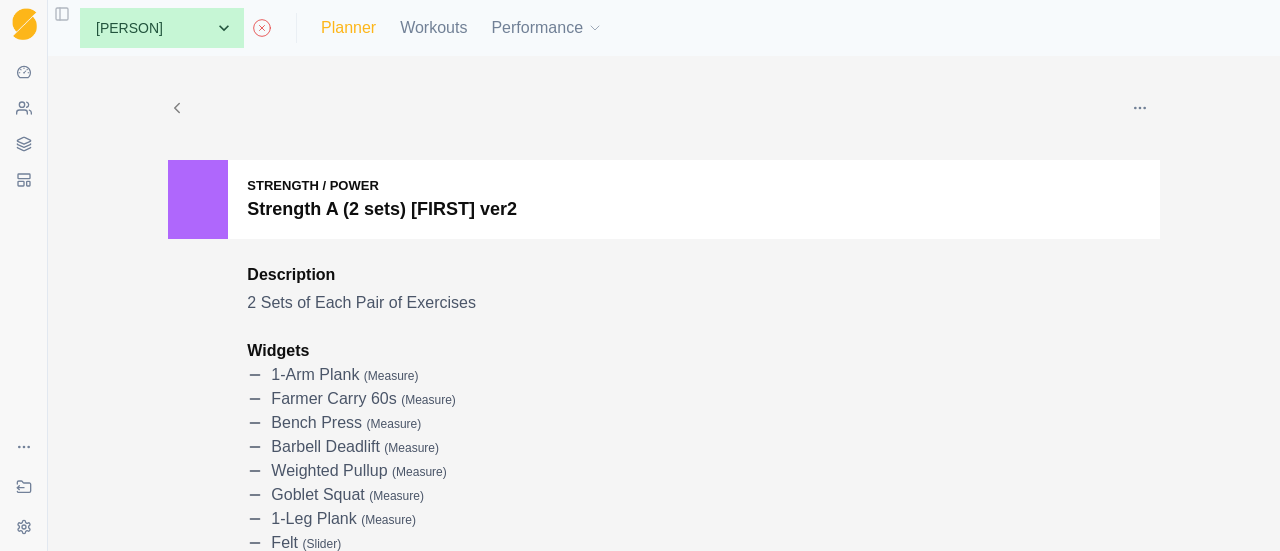 click on "Planner" at bounding box center [348, 28] 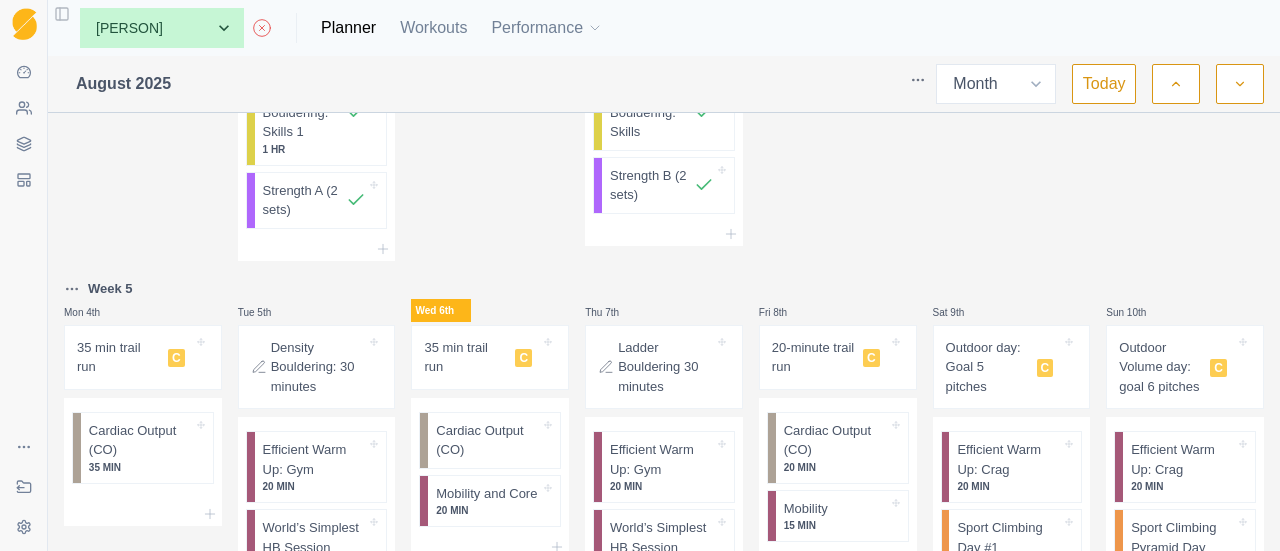scroll, scrollTop: 400, scrollLeft: 0, axis: vertical 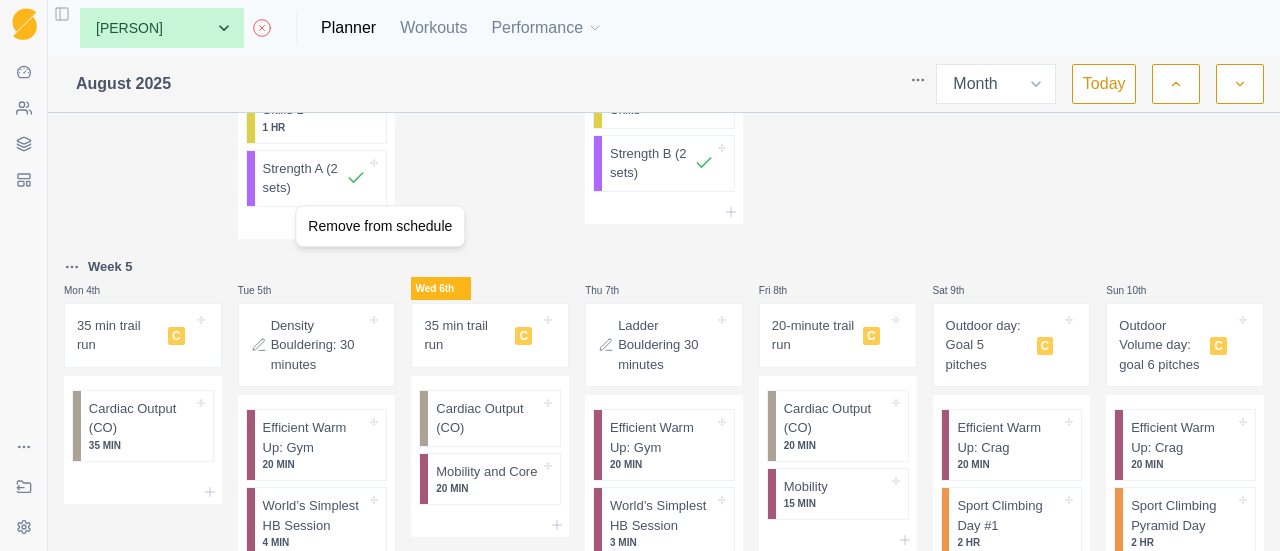 click on "Sequence Dashboard Clients Coaching Workouts Templates Exit Coaching Settings Toggle Sidebar None [FIRST] [LAST] [FIRST] [LAST] [FIRST] [LAST] [FIRST] [LAST] Planner Workouts Performance August [YEAR] Week Month Today Week 4 Mon 28th 35 min  trail run C Cardiac Output (CO) 35 MIN Tue 29th Density Bouldering: 30 minutes  Efficient Warm Up: Gym 20 MIN World’s Simplest HB Session 4 MIN Density Bouldering: Skills 1 1 HR Strength A (2 sets) Wed 30th 35 min trail run C Cardiac Output (CO) Mobility and Core  20 MIN Thu 31st Ladder Bouldering 30 minutes Efficient Warm Up: Gym 20 MIN World’s Simplest HB Session 3 MIN Ladder Bouldering: Skills Strength B (2 sets) Fri 1st 20-minute trail run C Cardiac Output (CO) 20 MIN Mobility 15 MIN Sat 2nd Outdoor day: Goal 5 pitches C Efficient Warm Up: Crag 20 MIN Sport Climbing Day #1 2 HR Sun 3rd Outdoor Volume day: goal 6 pitches C Efficient Warm Up: Crag 20 MIN Sport Climbing Pyramid Day 2 HR Week 5 Mon 4th 35 min  trail run C 35 MIN Tue 5th" at bounding box center [640, 275] 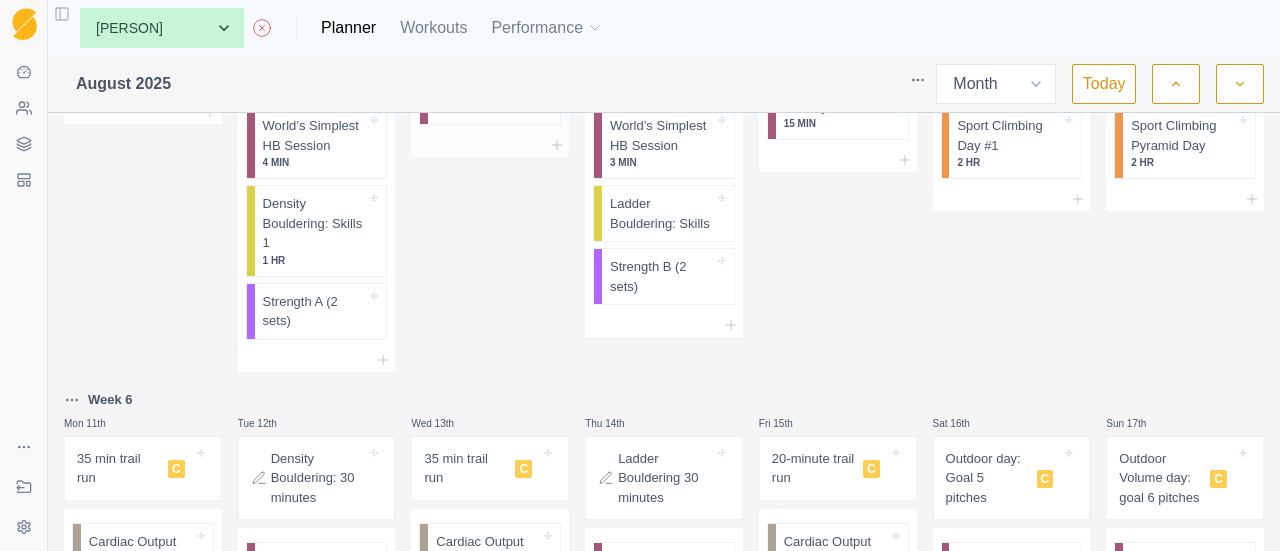scroll, scrollTop: 700, scrollLeft: 0, axis: vertical 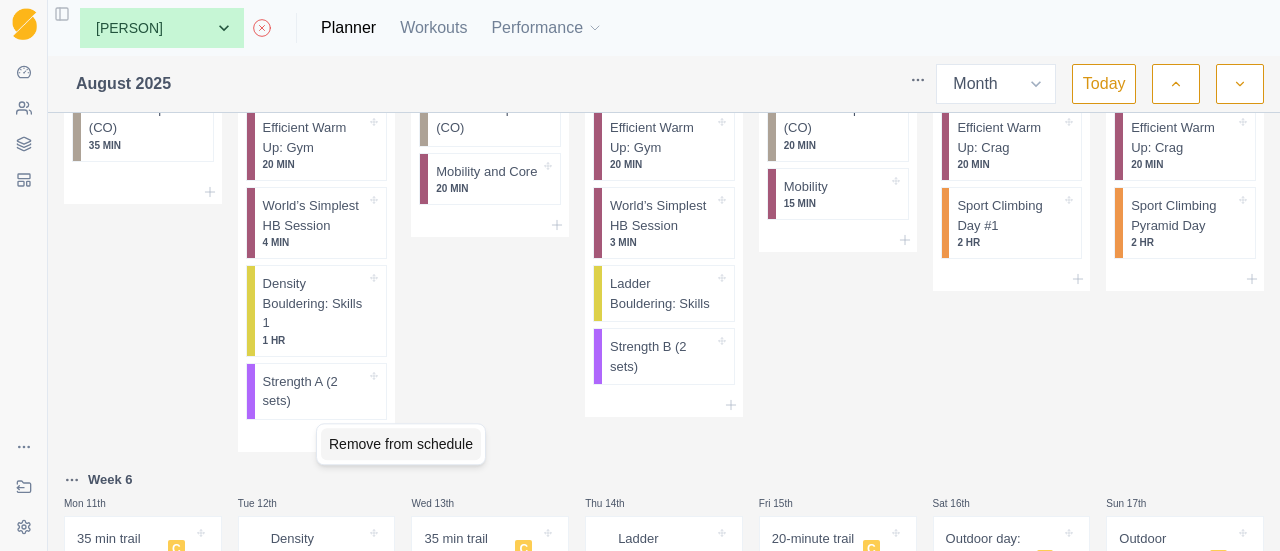 click on "Remove from schedule" at bounding box center (401, 444) 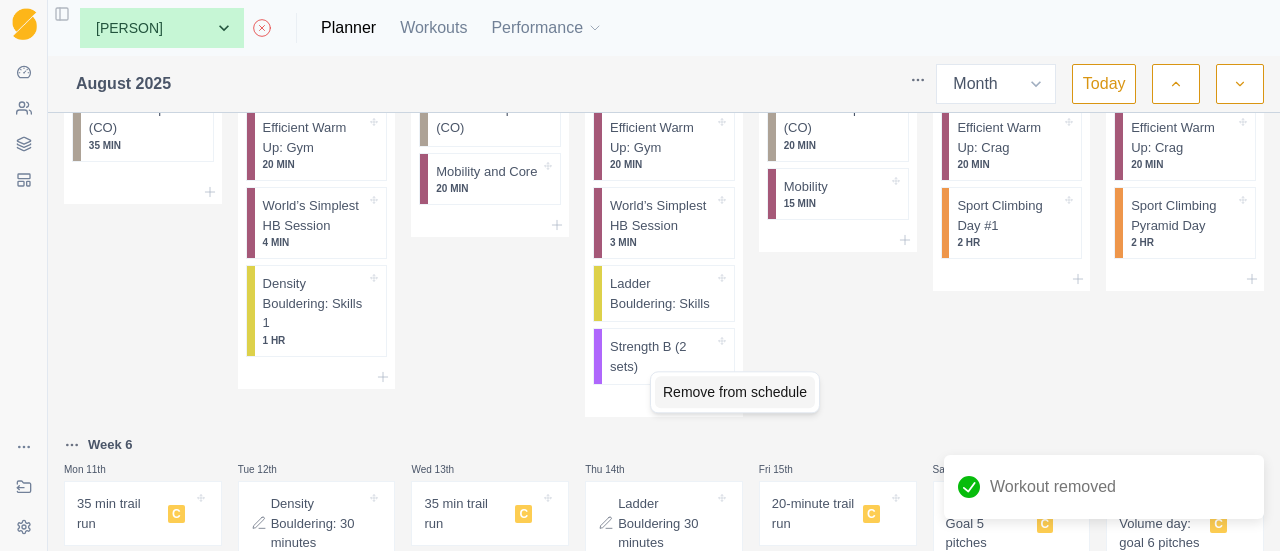 click on "Remove from schedule" at bounding box center (735, 392) 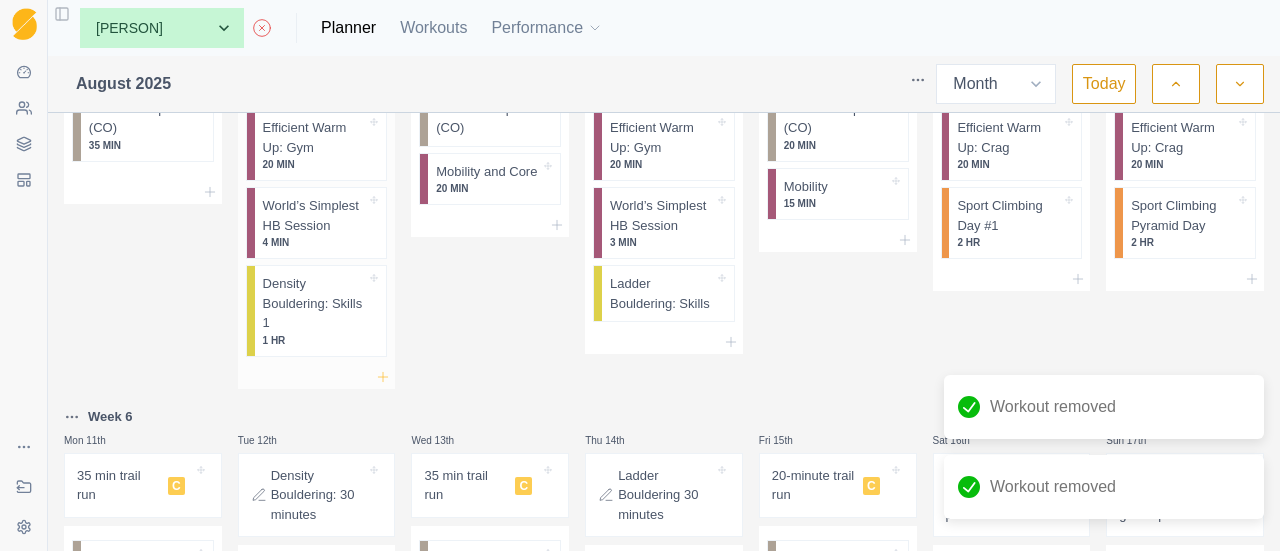 click 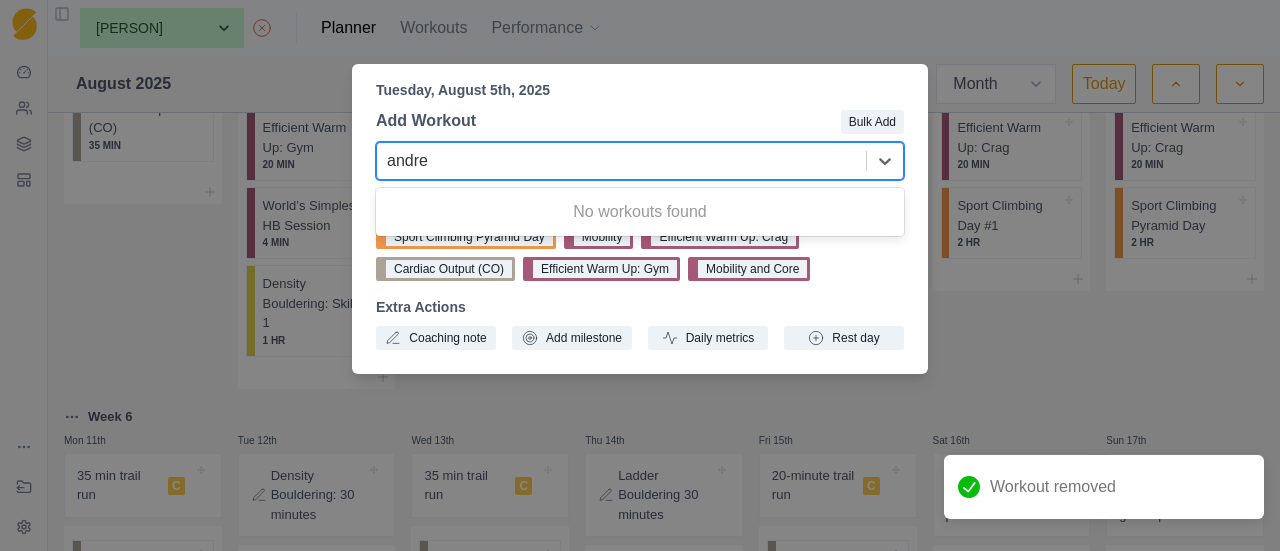 type on "andre" 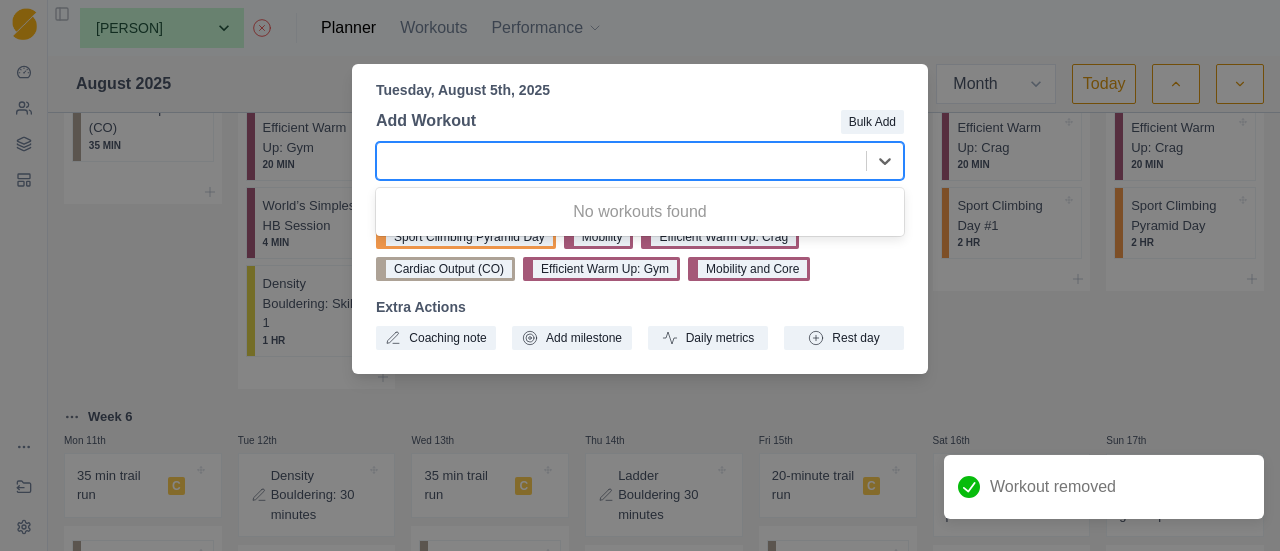 click on "Tuesday, August 5th, [YEAR] Add Workout Bulk Add 0 results available for search term andre. Use Up and Down to choose options, press Enter to select the currently focused option, press Escape to exit the menu, press Tab to select the option and exit the menu. No workouts found Recent Workouts Sport Climbing Pyramid Day Mobility Efficient Warm Up: Crag Cardiac Output (CO) Efficient Warm Up: Gym Mobility and Core Extra Actions Coaching note Add milestone Daily metrics Rest day" at bounding box center [640, 275] 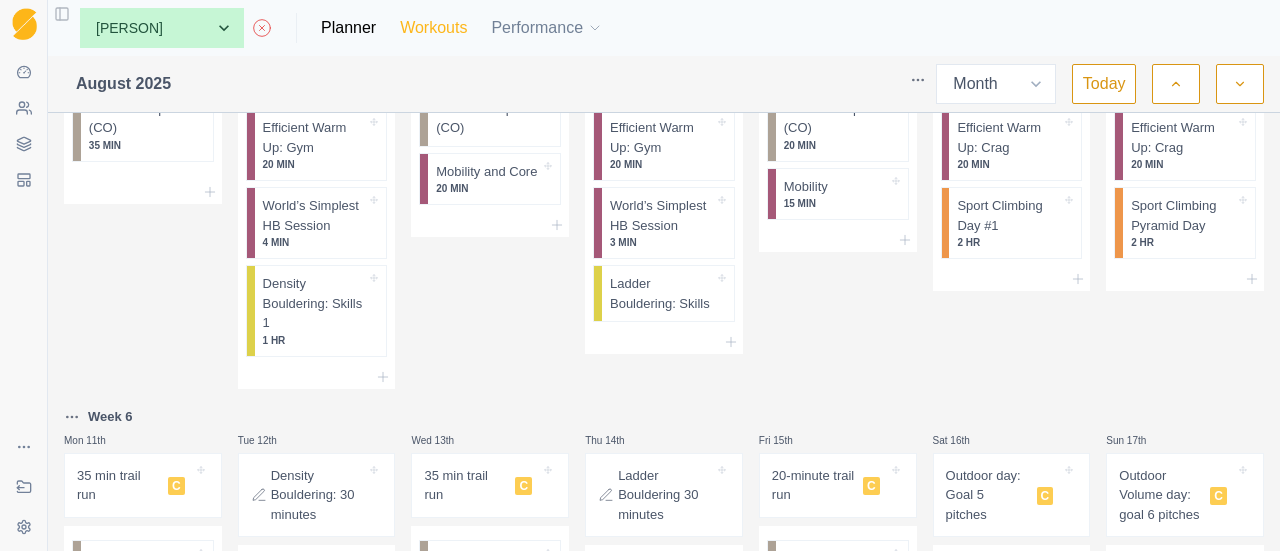 click on "Workouts" at bounding box center [433, 28] 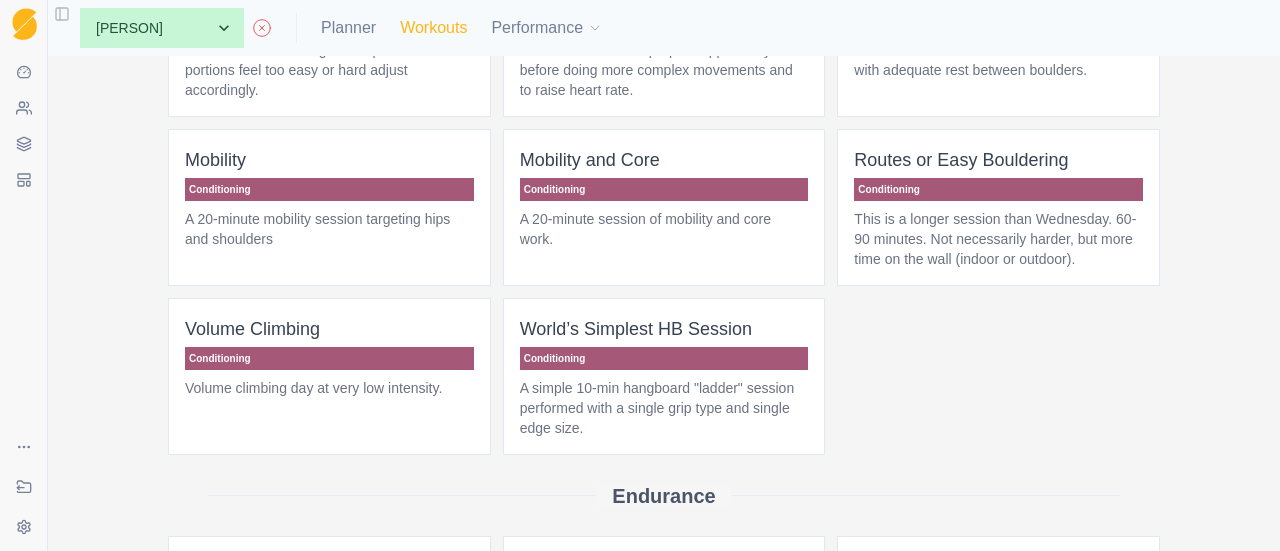 scroll, scrollTop: 0, scrollLeft: 0, axis: both 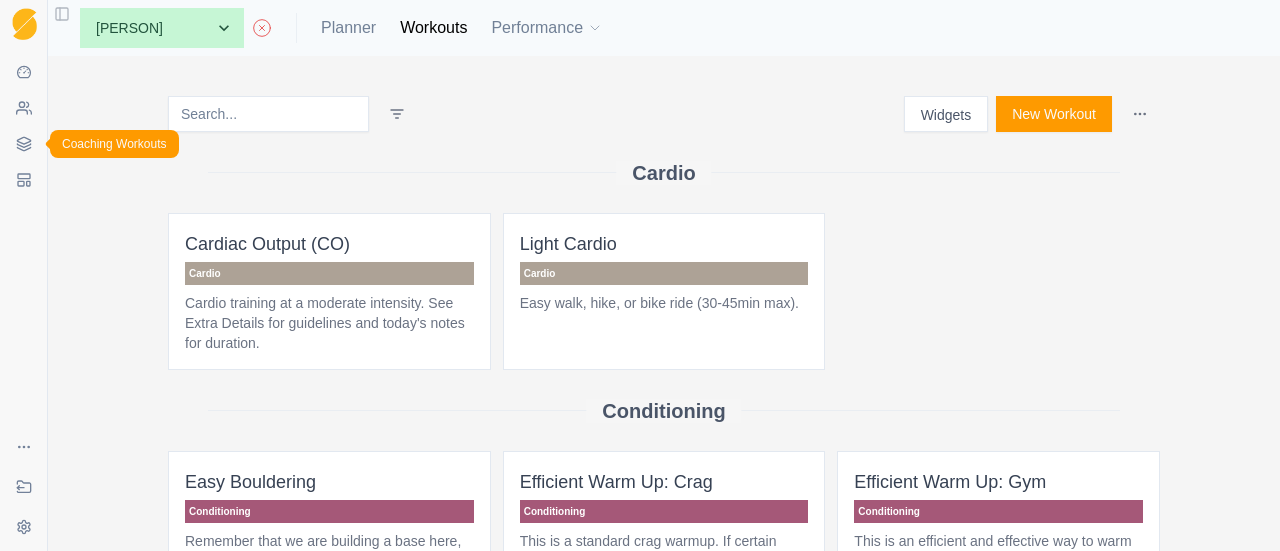click on "Coaching Workouts" at bounding box center (24, 144) 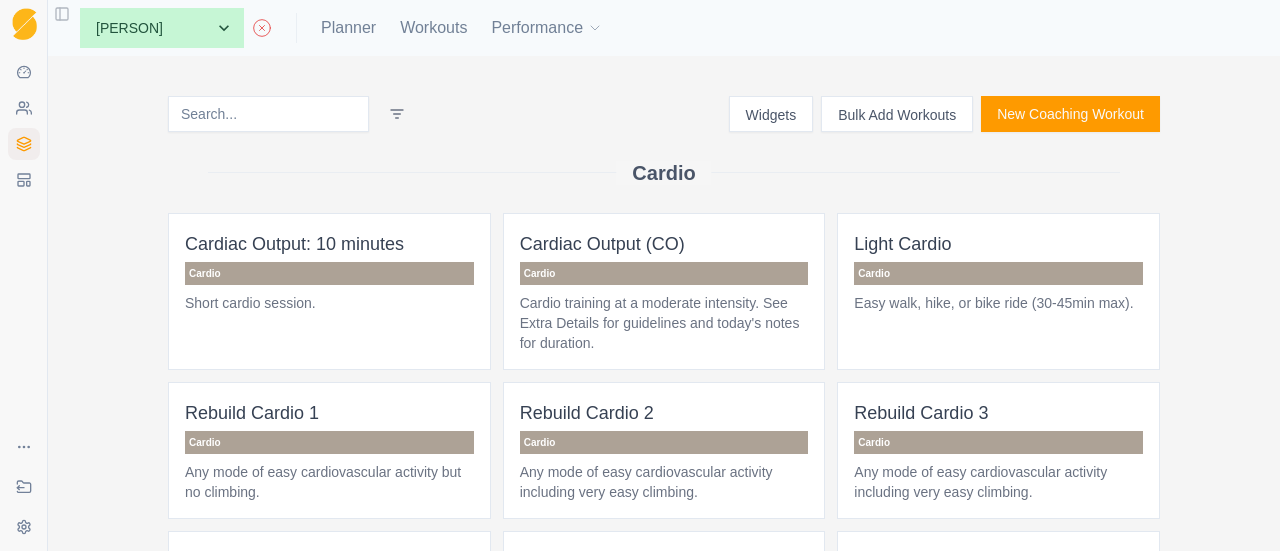 click at bounding box center (268, 114) 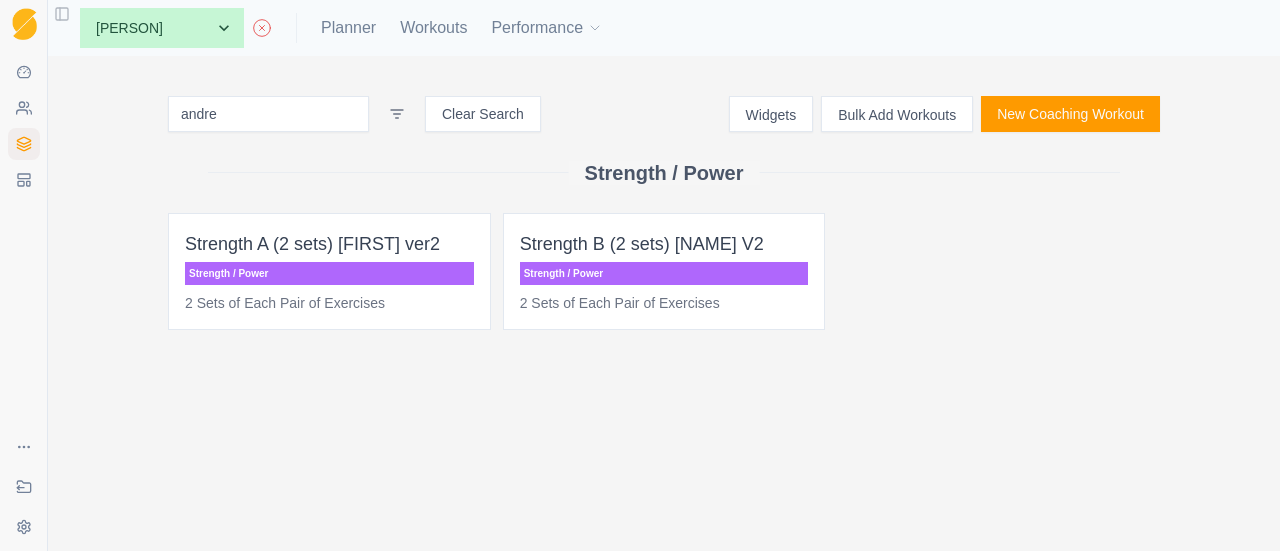 type on "andre" 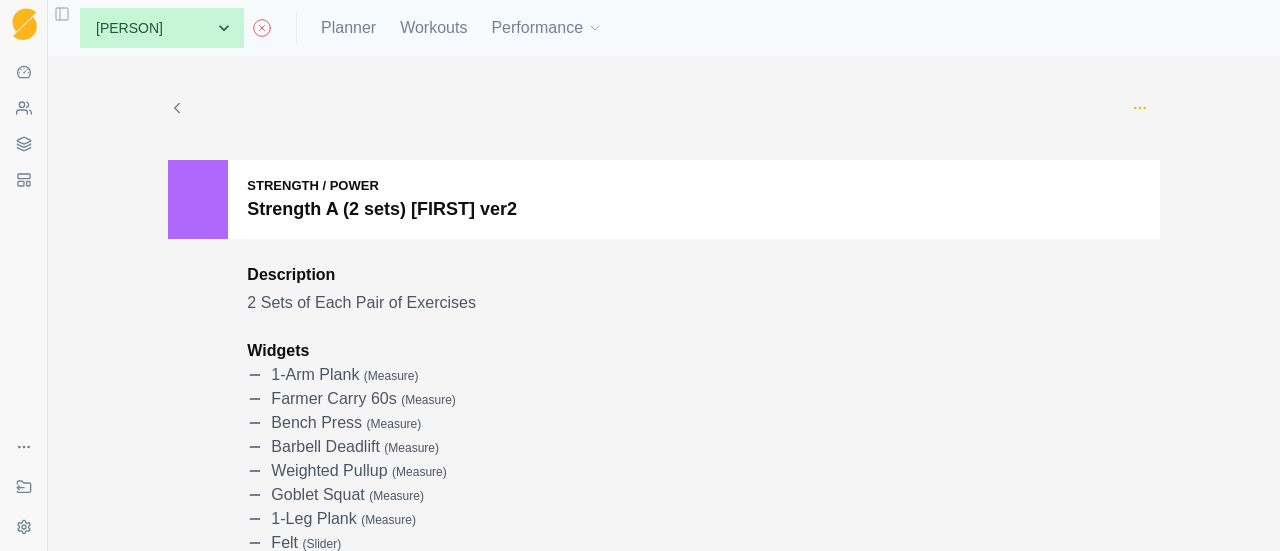 click 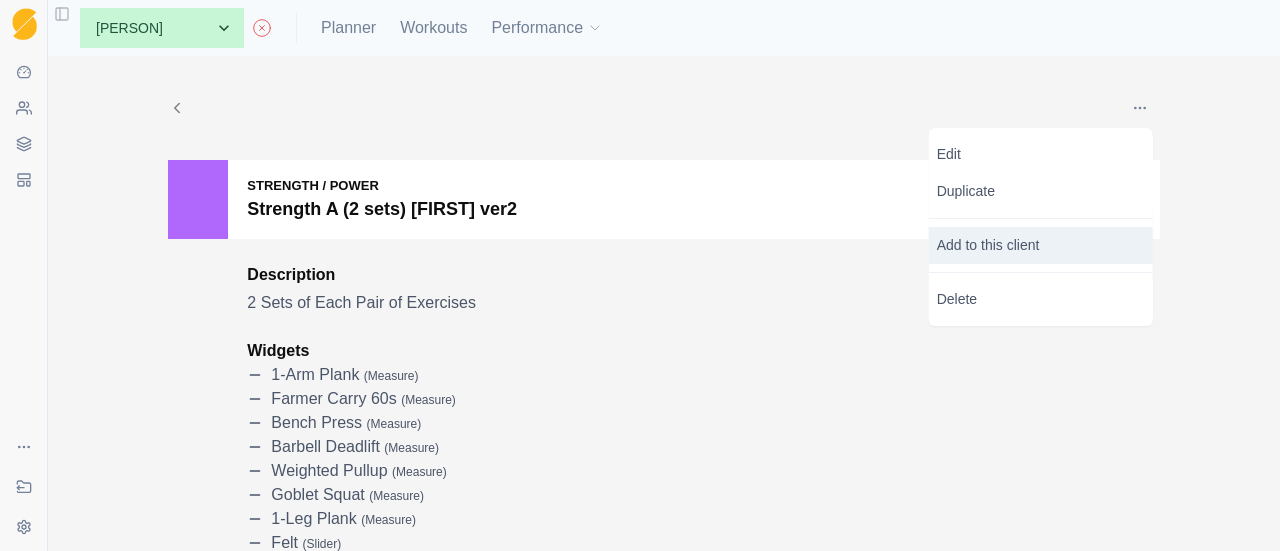 click on "Add to this client" at bounding box center (1041, 245) 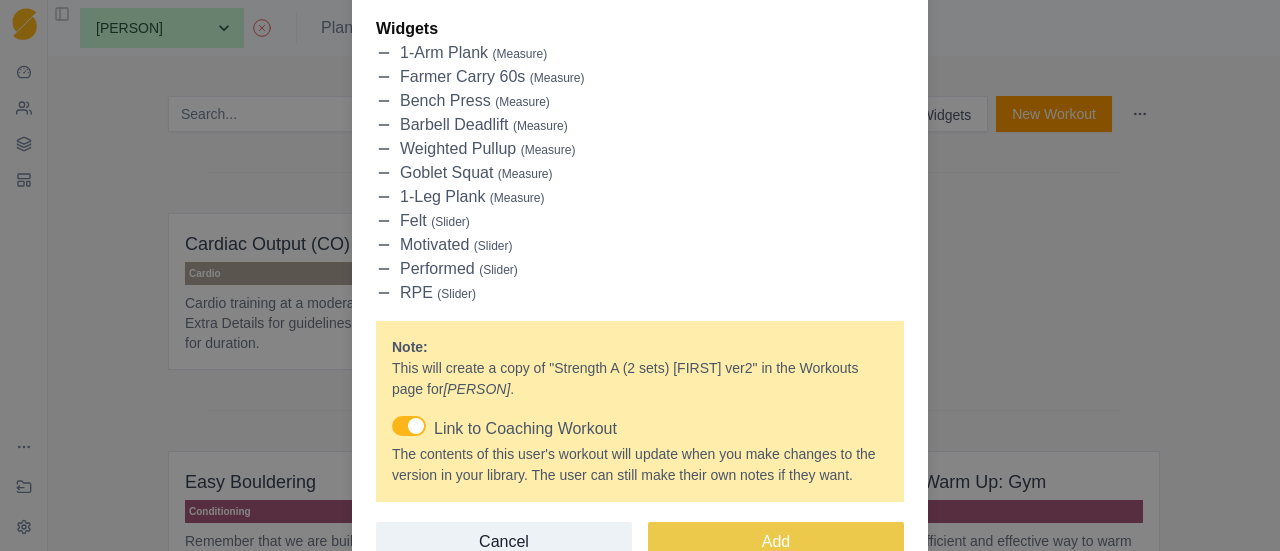 scroll, scrollTop: 2486, scrollLeft: 0, axis: vertical 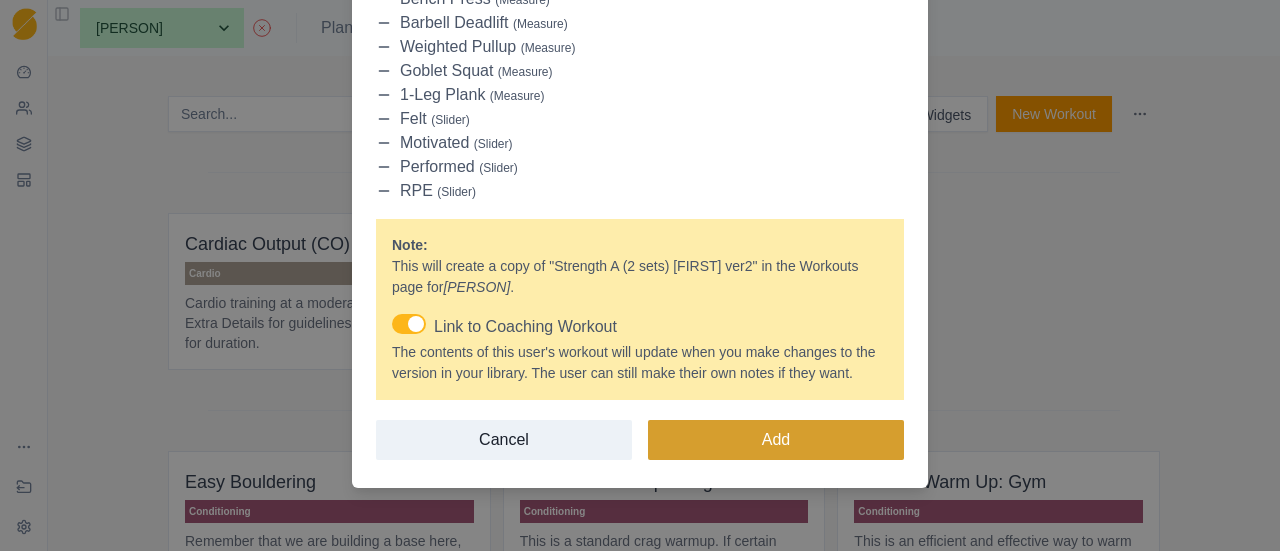 click on "Add" at bounding box center (776, 440) 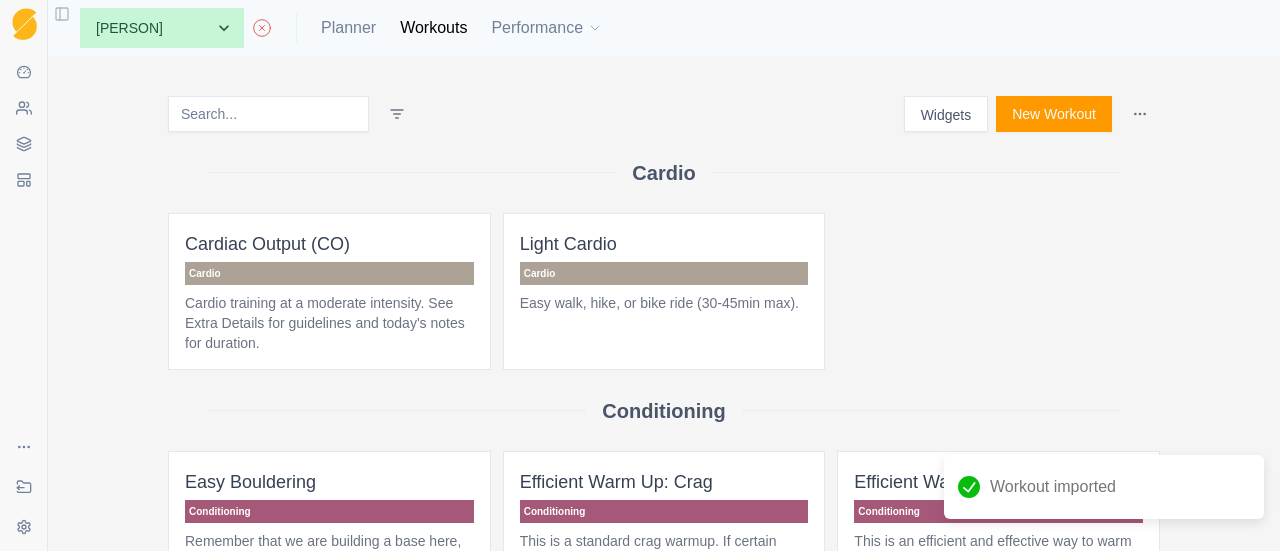 click at bounding box center (268, 114) 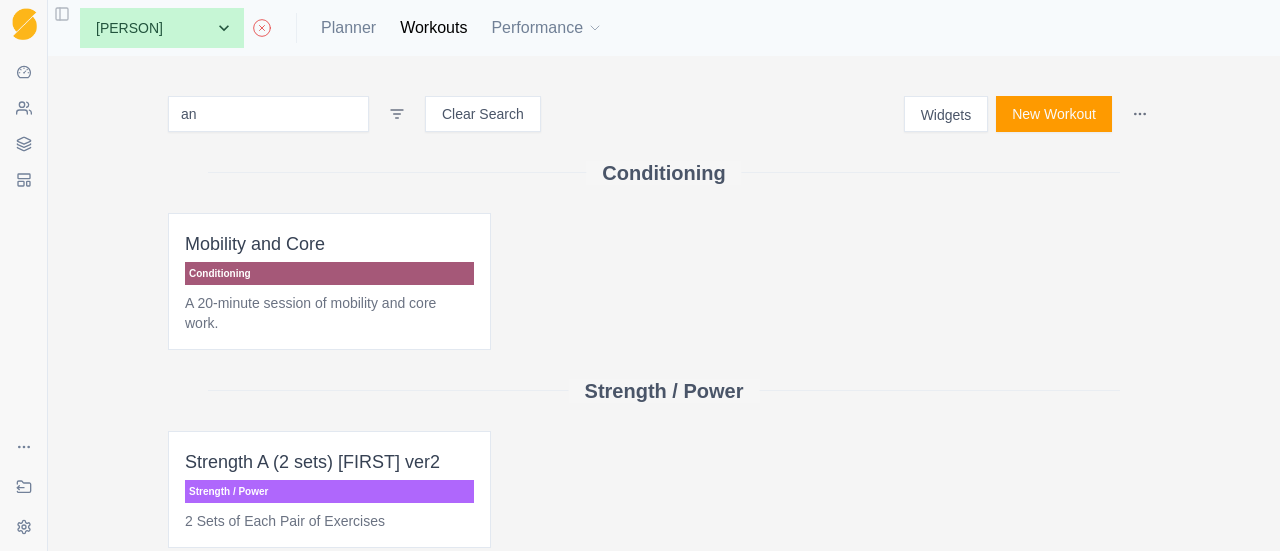 type on "a" 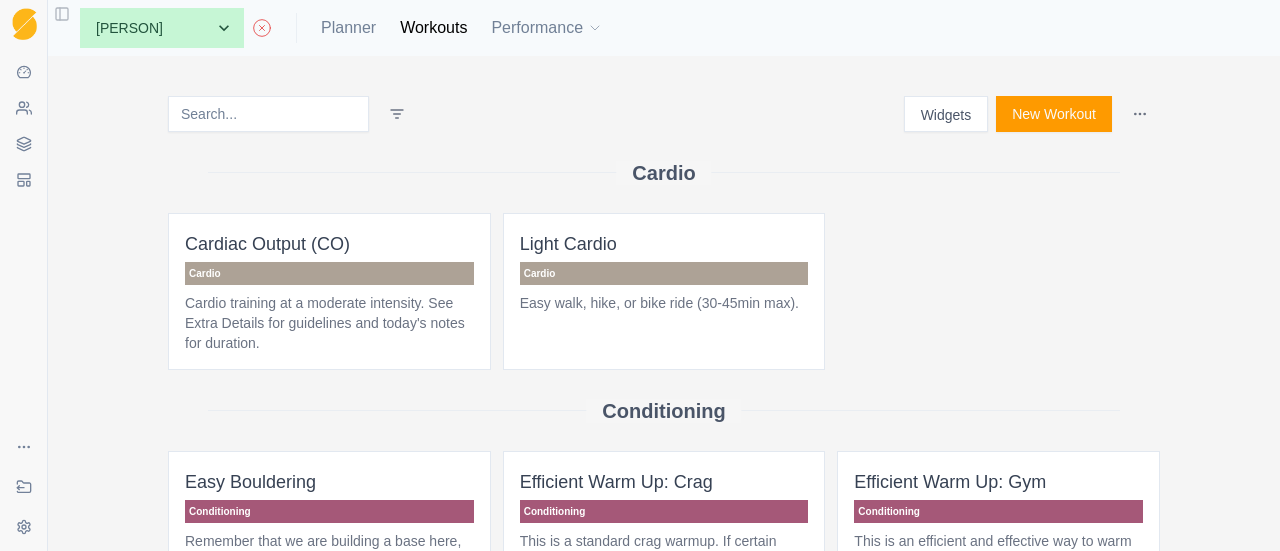type on "b" 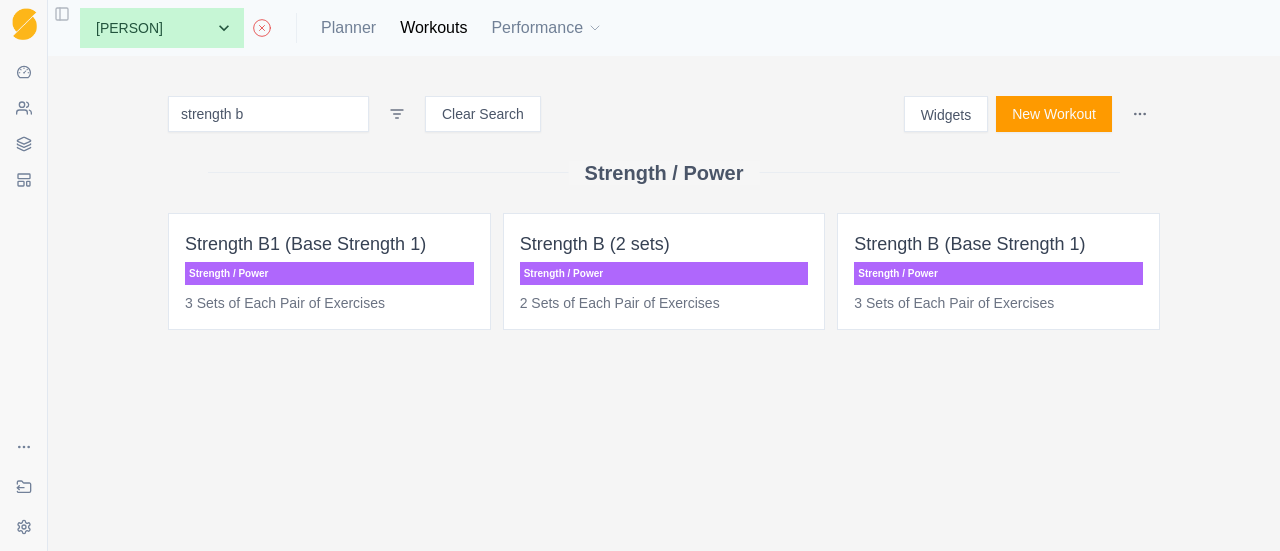 type on "strength b" 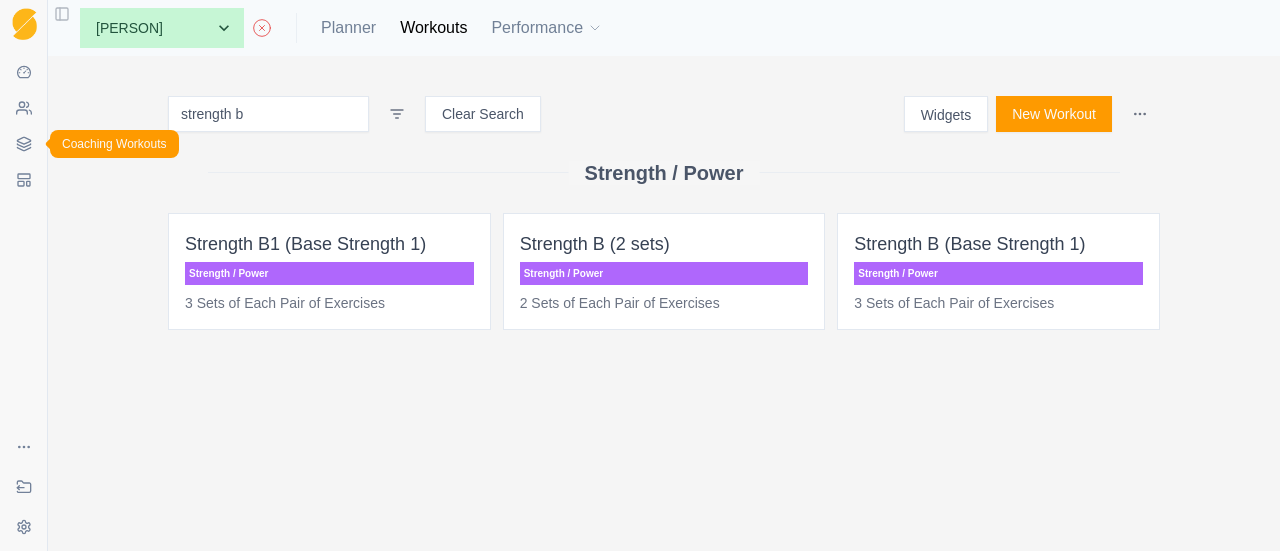 click 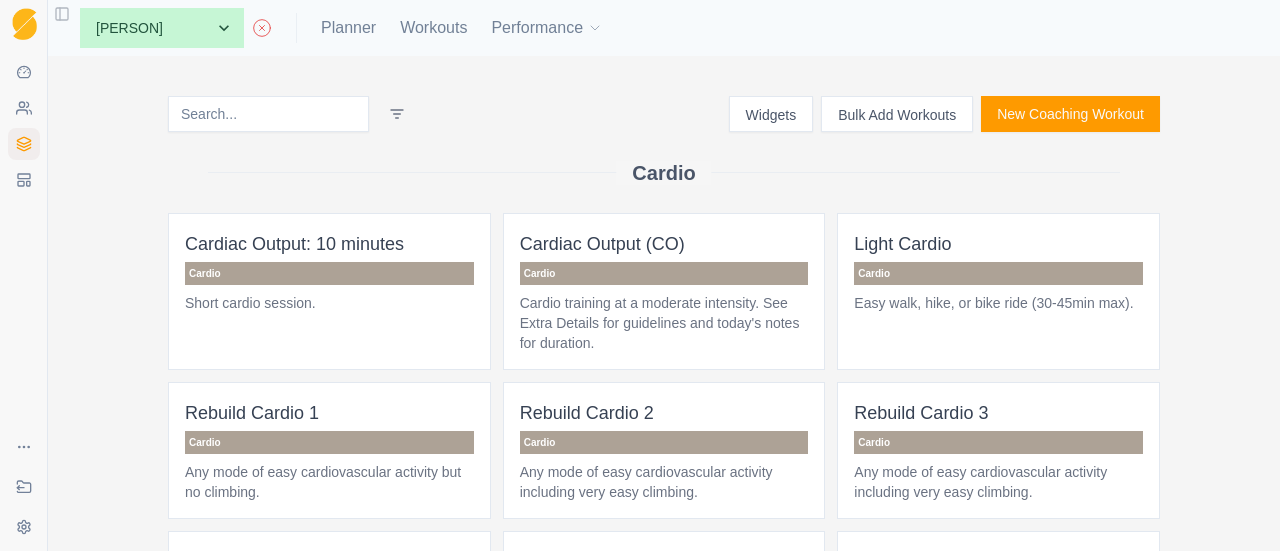 click at bounding box center [268, 114] 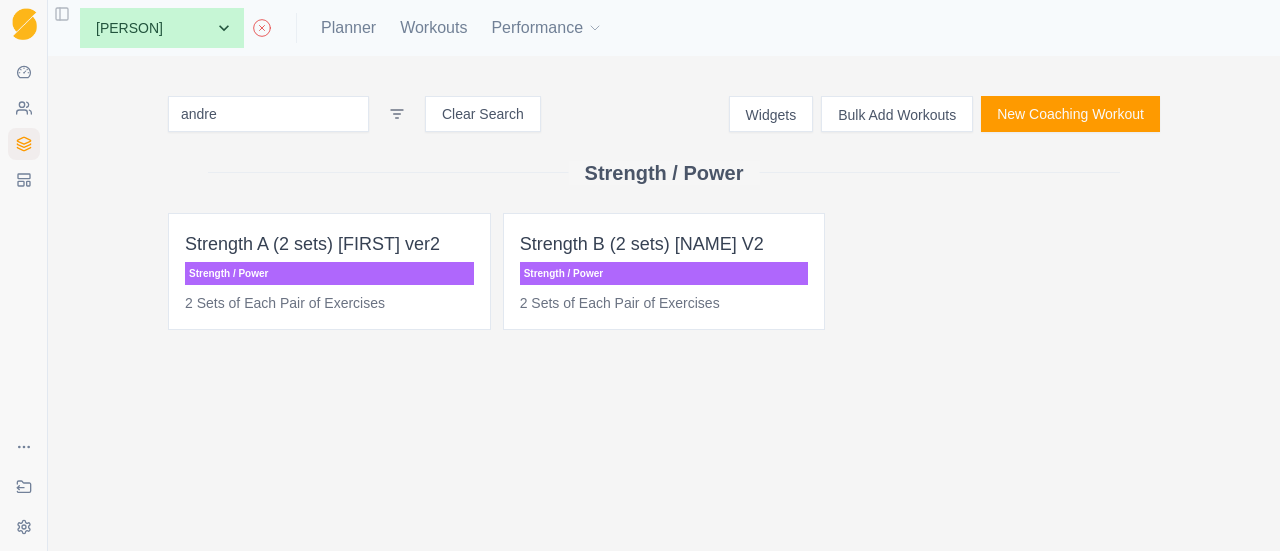 type on "andre" 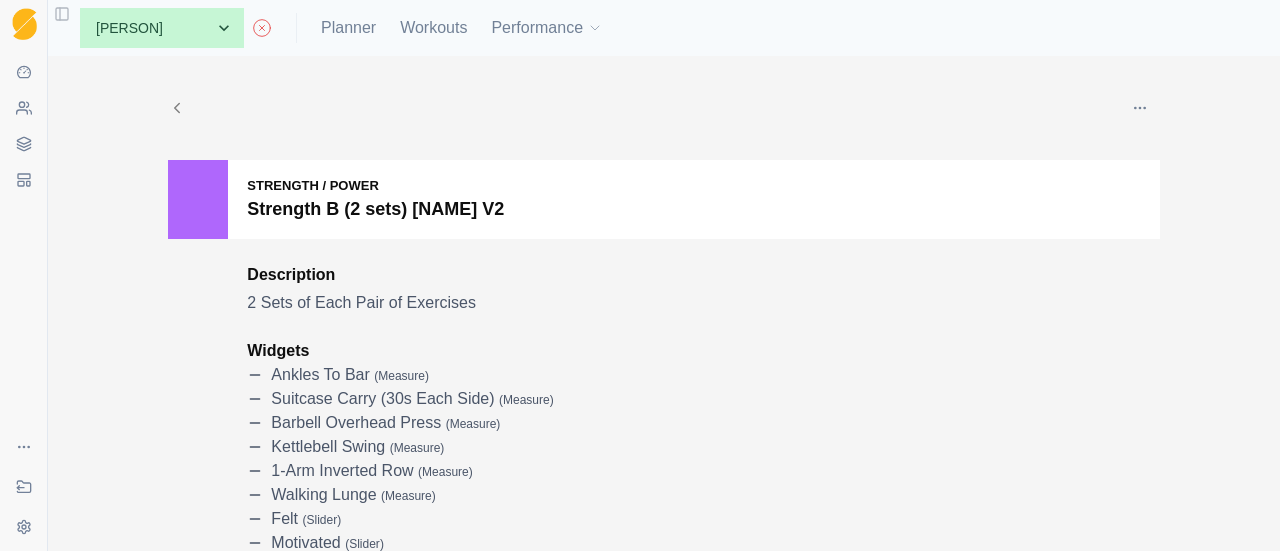click at bounding box center (1140, 108) 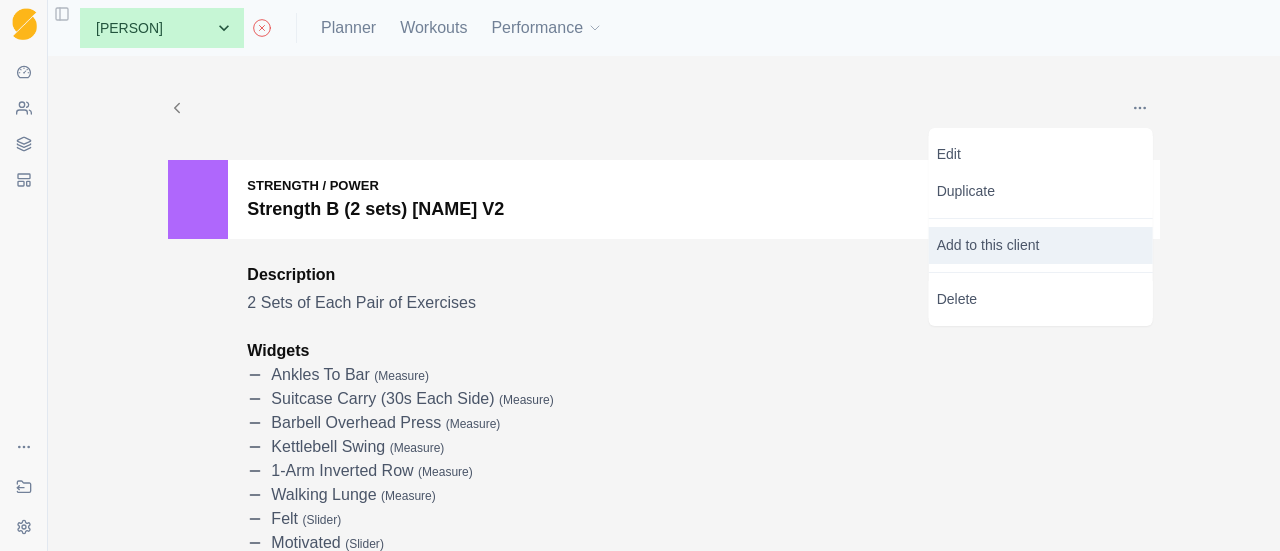 click on "Add to this client" at bounding box center [1041, 245] 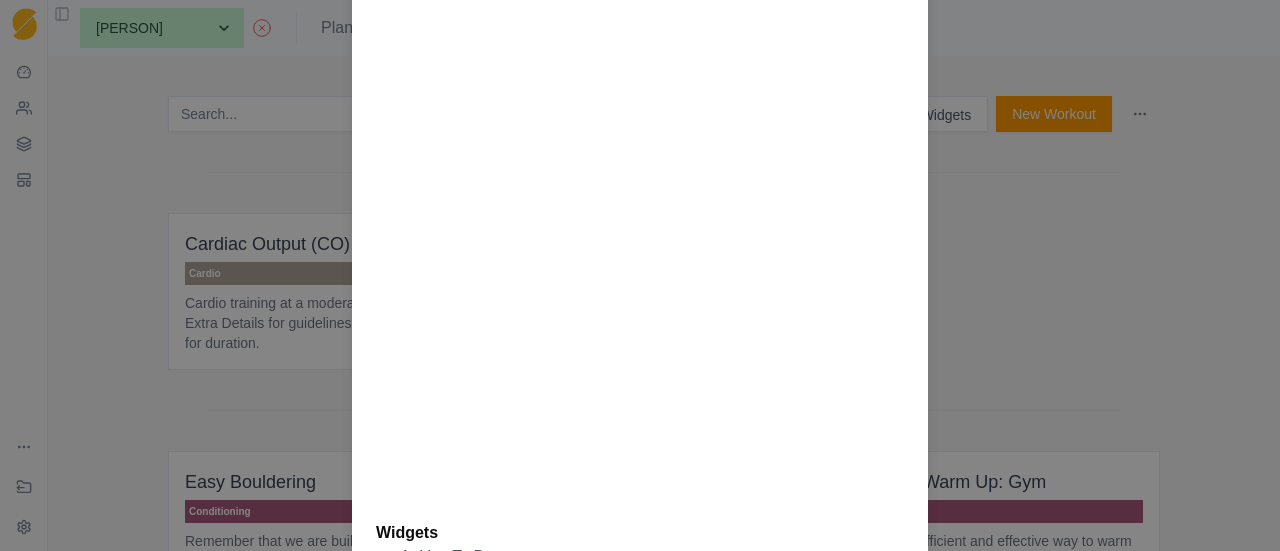 scroll, scrollTop: 2782, scrollLeft: 0, axis: vertical 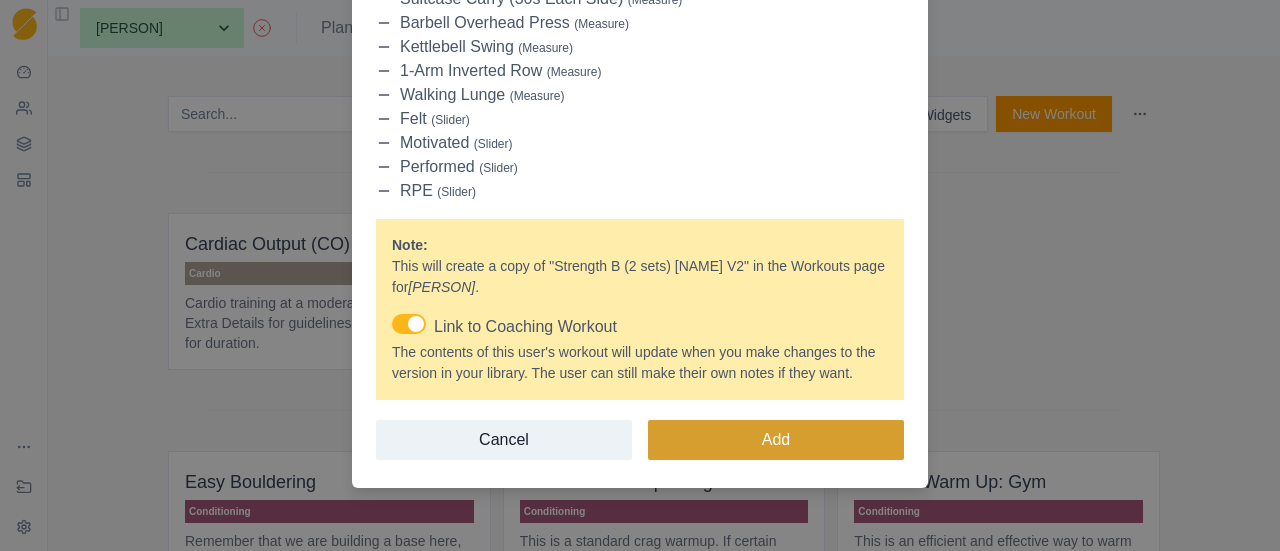 click on "Add" at bounding box center (776, 440) 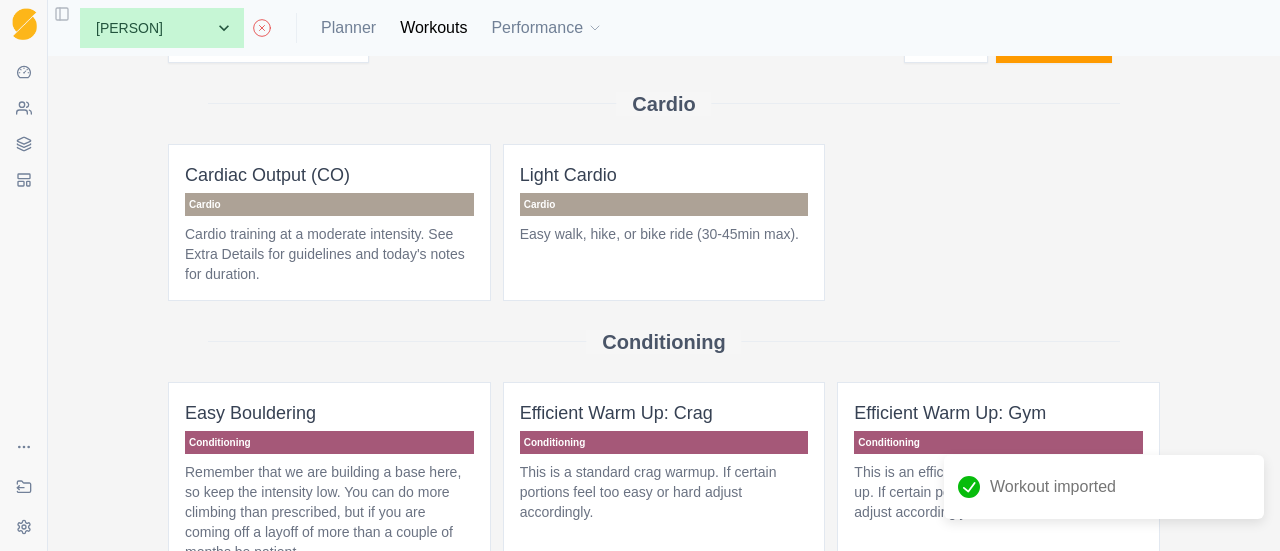 scroll, scrollTop: 0, scrollLeft: 0, axis: both 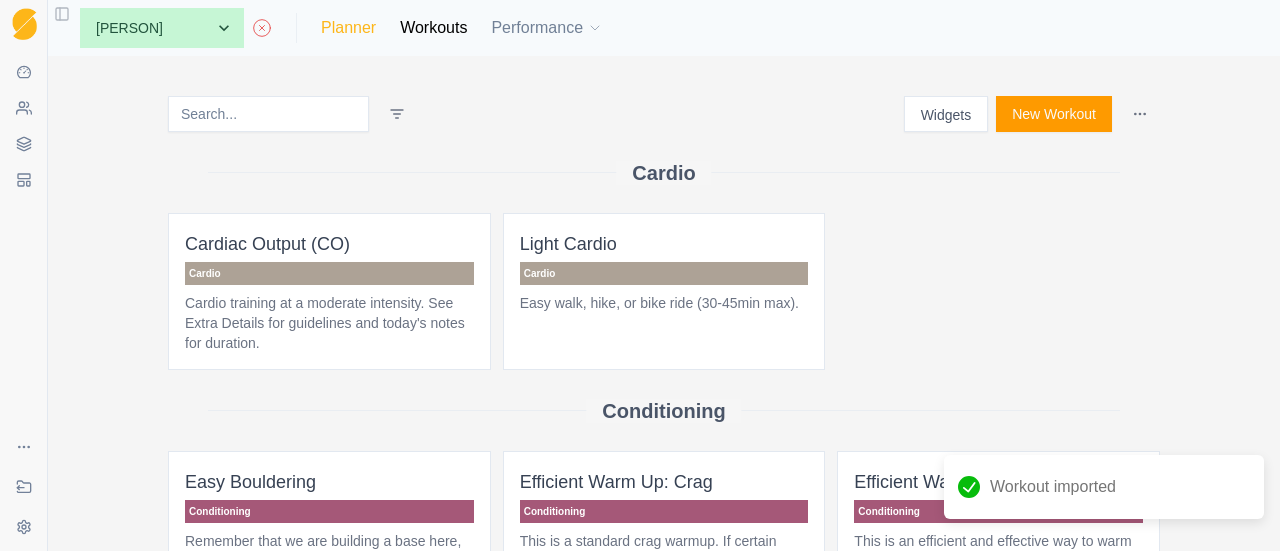 click on "Planner" at bounding box center [348, 28] 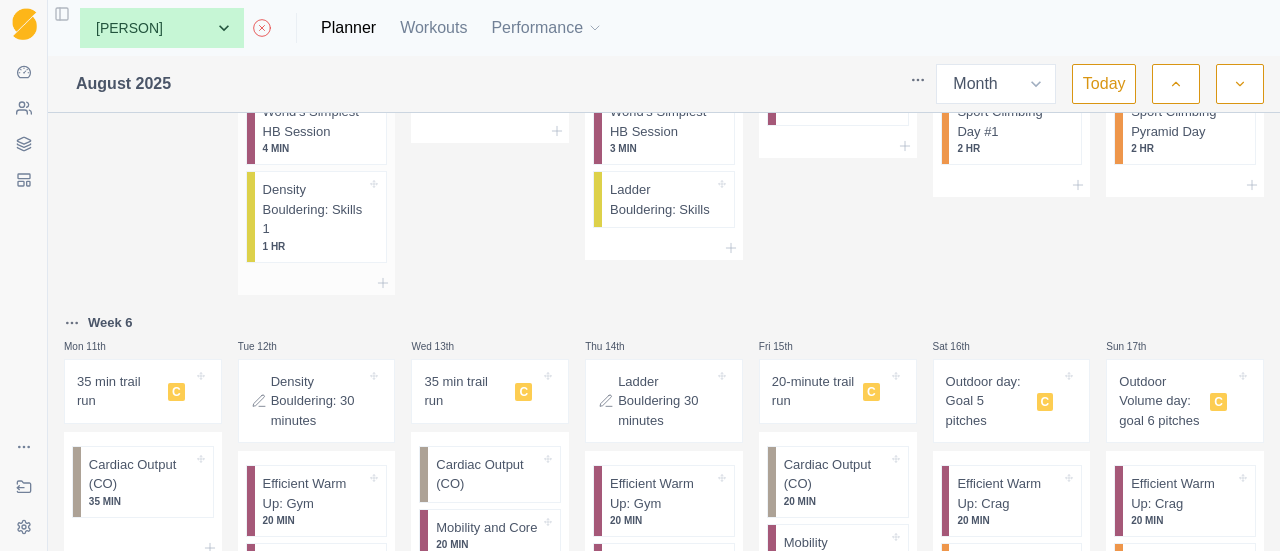 scroll, scrollTop: 800, scrollLeft: 0, axis: vertical 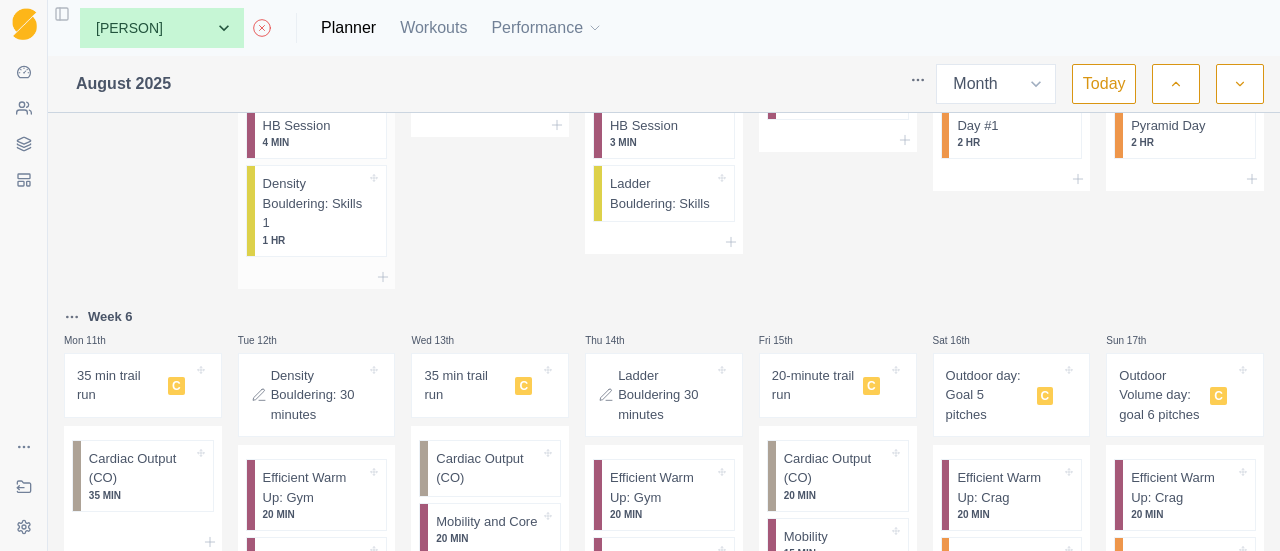 click at bounding box center (317, 277) 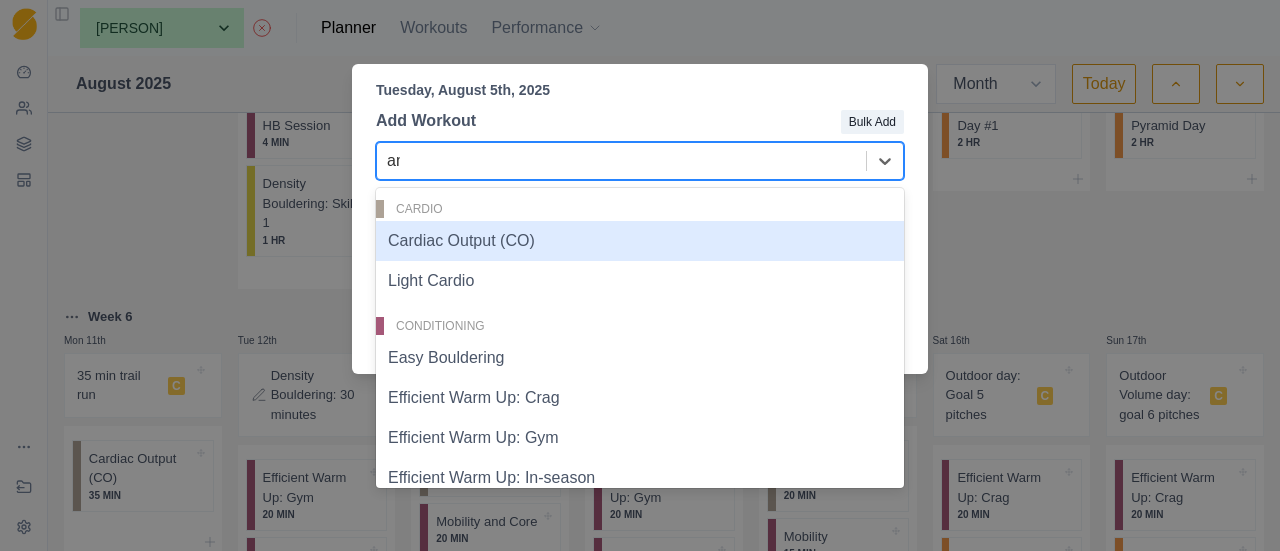 type on "and" 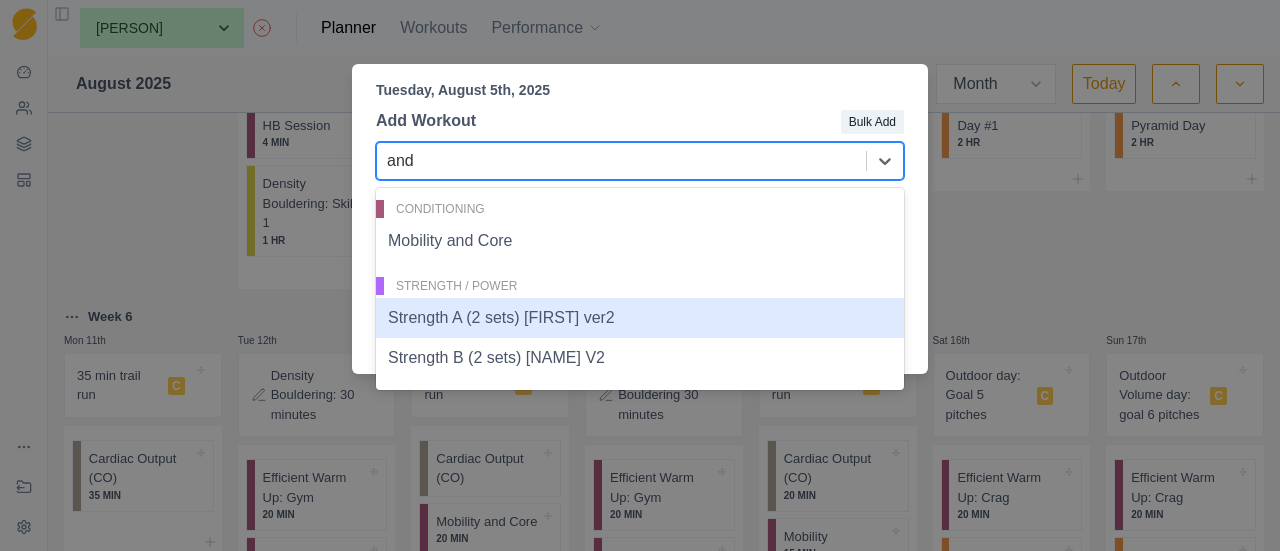 click on "Strength A (2 sets) [FIRST] ver2" at bounding box center (640, 318) 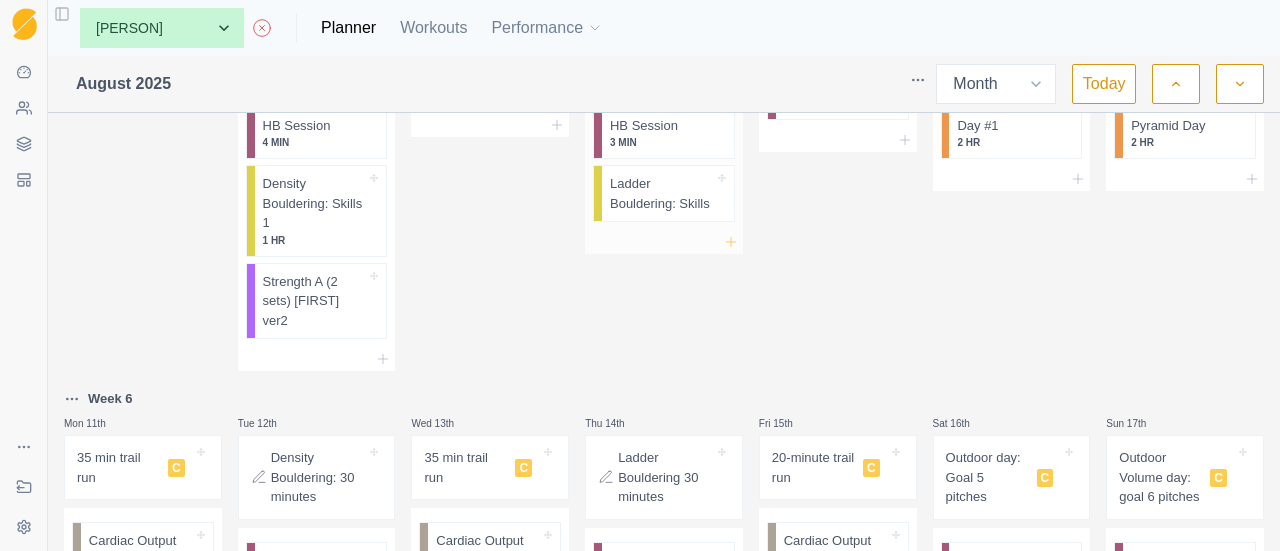 click 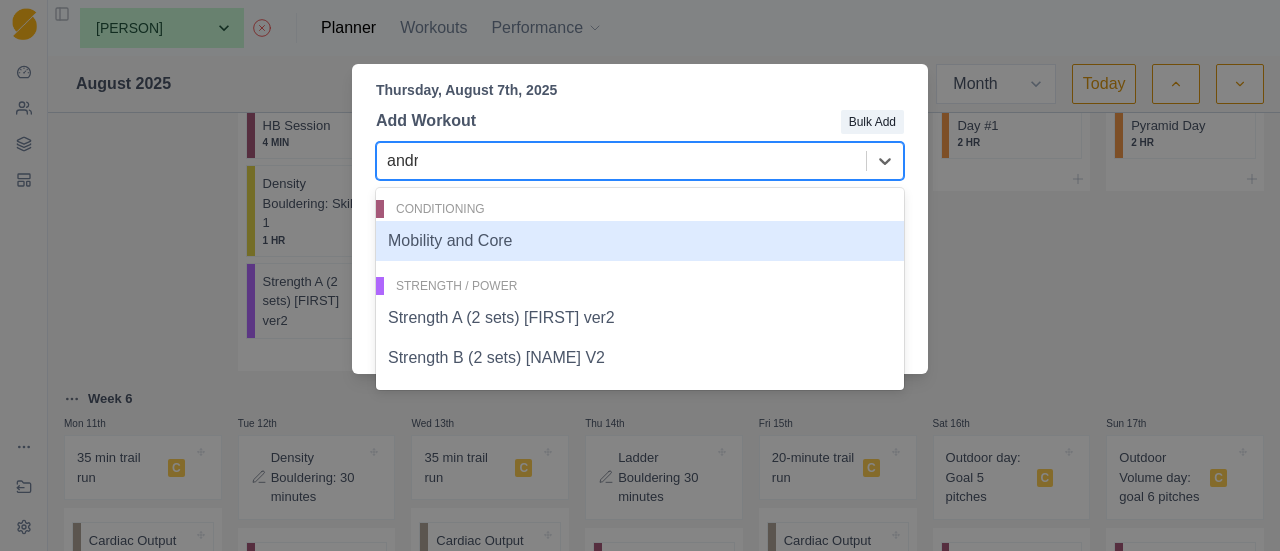 type on "andre" 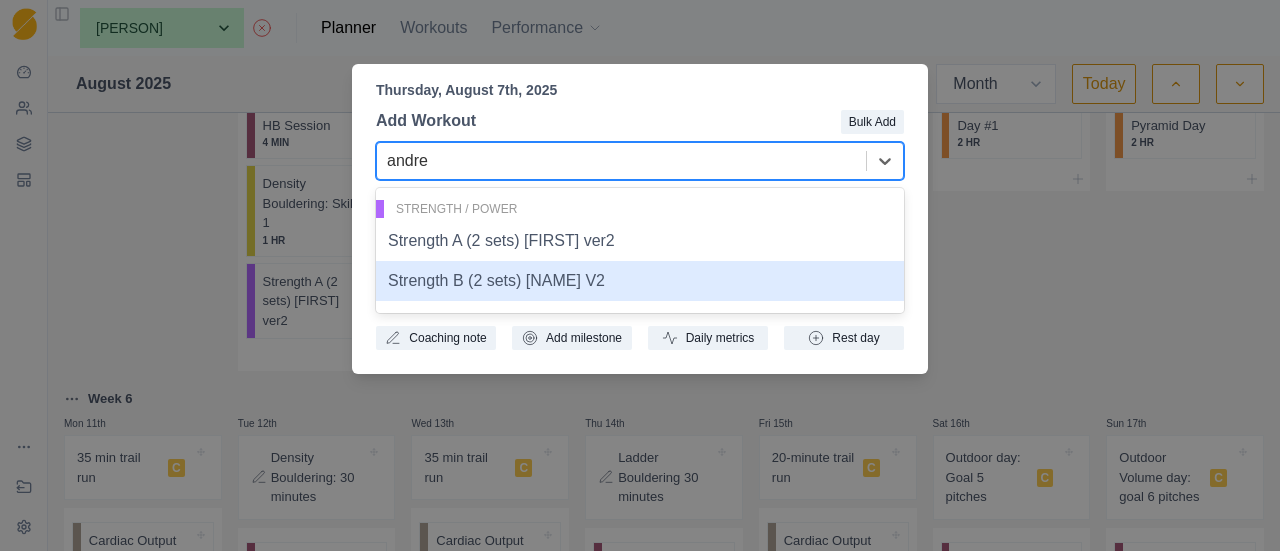 click on "Strength B (2 sets) [NAME] V2" at bounding box center (640, 281) 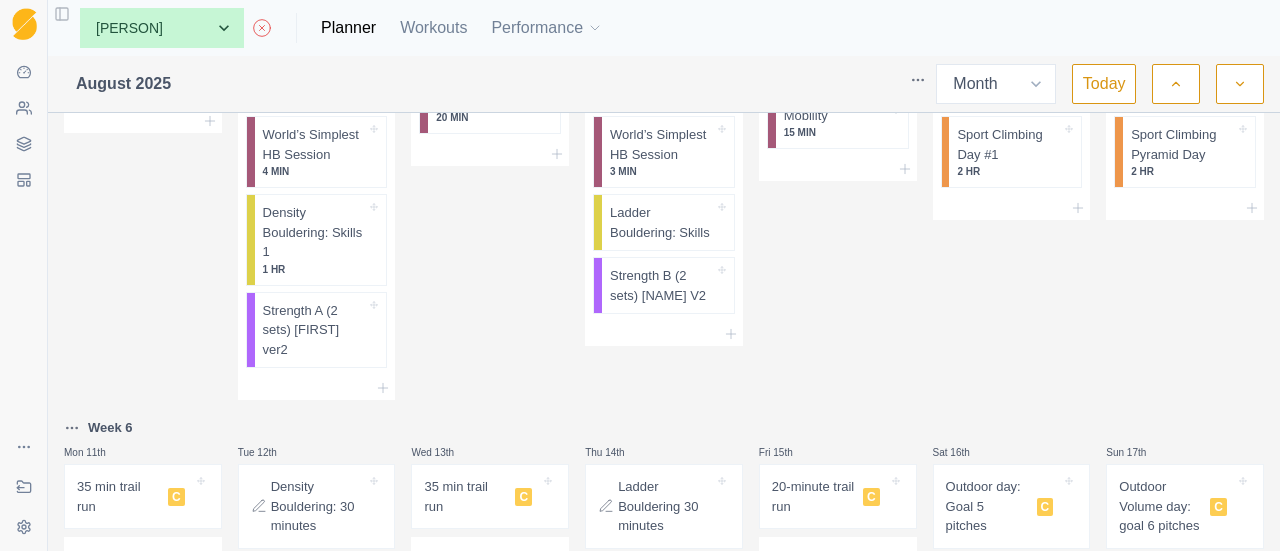 scroll, scrollTop: 900, scrollLeft: 0, axis: vertical 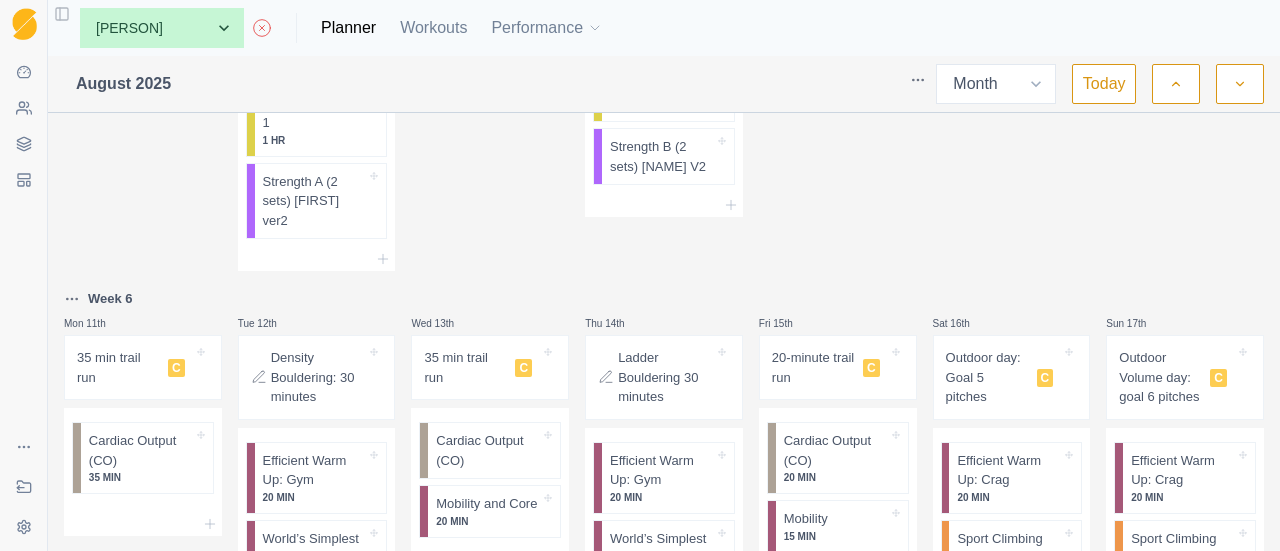 click on "Sequence Dashboard Clients Coaching Workouts Templates Exit Coaching Settings Toggle Sidebar None [FIRST] [LAST] [FIRST] [LAST] [FIRST] [LAST] [FIRST] [LAST] Planner Workouts Performance August [YEAR] Week Month Today Week 4 Mon 28th 35 min  trail run C Cardiac Output (CO) 35 MIN Tue 29th Density Bouldering: 30 minutes  Efficient Warm Up: Gym 20 MIN World’s Simplest HB Session 4 MIN Density Bouldering: Skills 1 1 HR Strength A (2 sets) Wed 30th 35 min trail run C Cardiac Output (CO) Mobility and Core  20 MIN Thu 31st Ladder Bouldering 30 minutes Efficient Warm Up: Gym 20 MIN World’s Simplest HB Session 3 MIN Ladder Bouldering: Skills Strength B (2 sets) Fri 1st 20-minute trail run C Cardiac Output (CO) 20 MIN Mobility 15 MIN Sat 2nd Outdoor day: Goal 5 pitches C Efficient Warm Up: Crag 20 MIN Sport Climbing Day #1 2 HR Sun 3rd Outdoor Volume day: goal 6 pitches C Efficient Warm Up: Crag 20 MIN Sport Climbing Pyramid Day 2 HR Week 5 Mon 4th 35 min  trail run C 35 MIN Tue 5th" at bounding box center (640, 275) 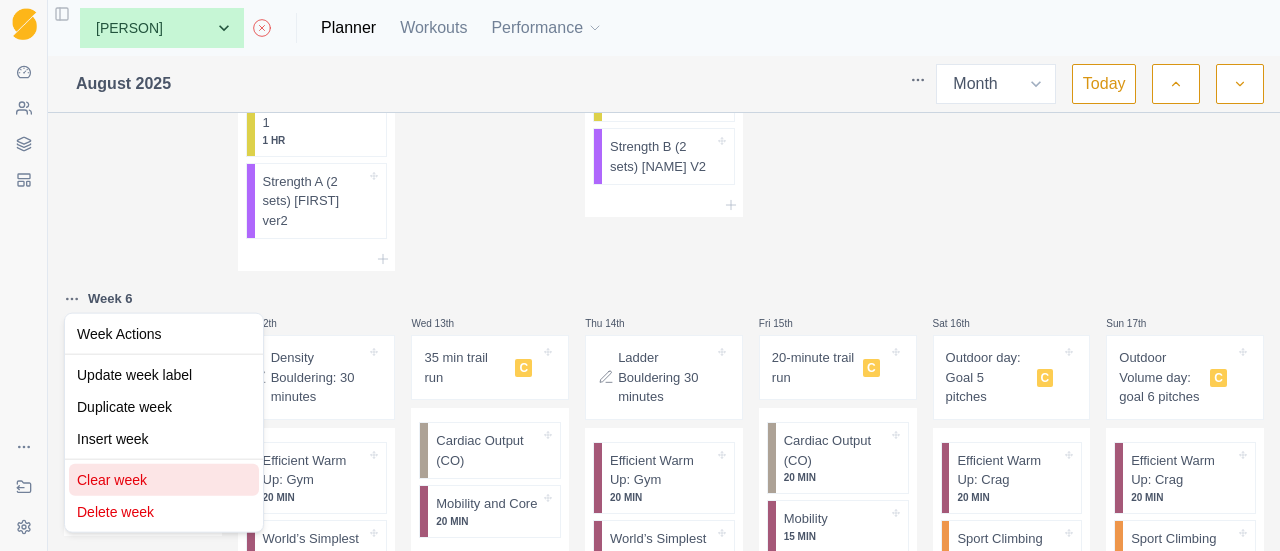 click on "Clear week" at bounding box center (164, 480) 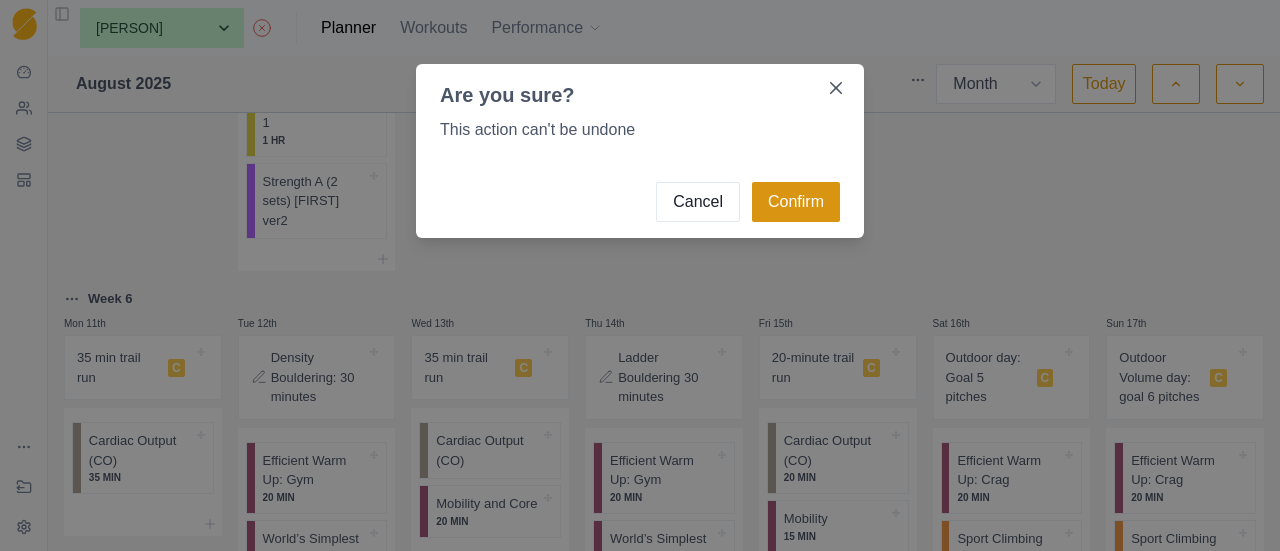 click on "Confirm" at bounding box center (796, 202) 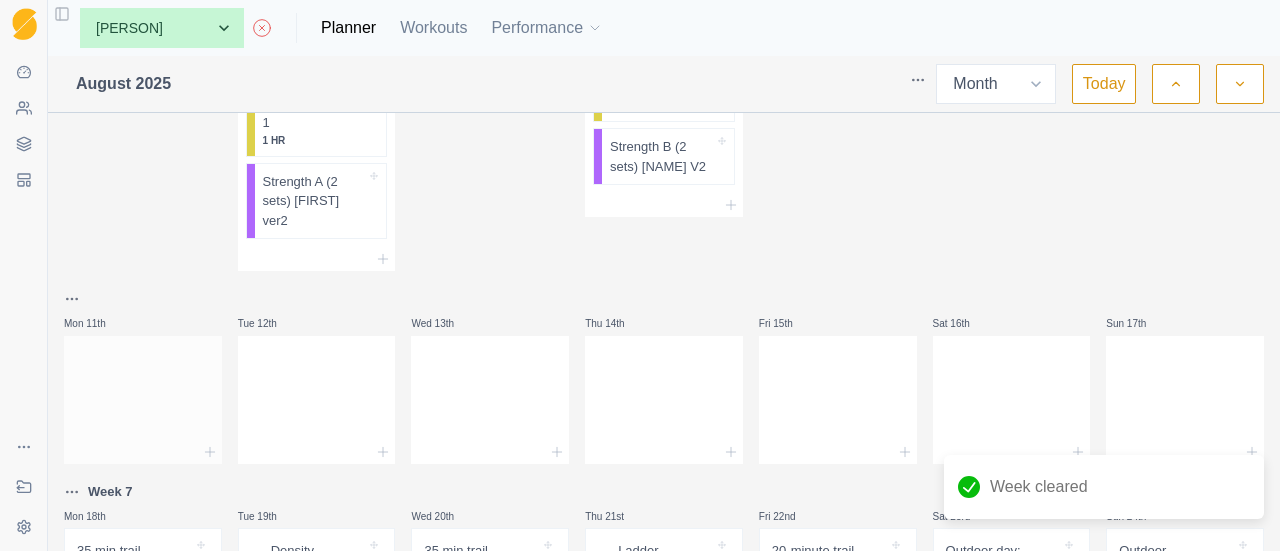 scroll, scrollTop: 1100, scrollLeft: 0, axis: vertical 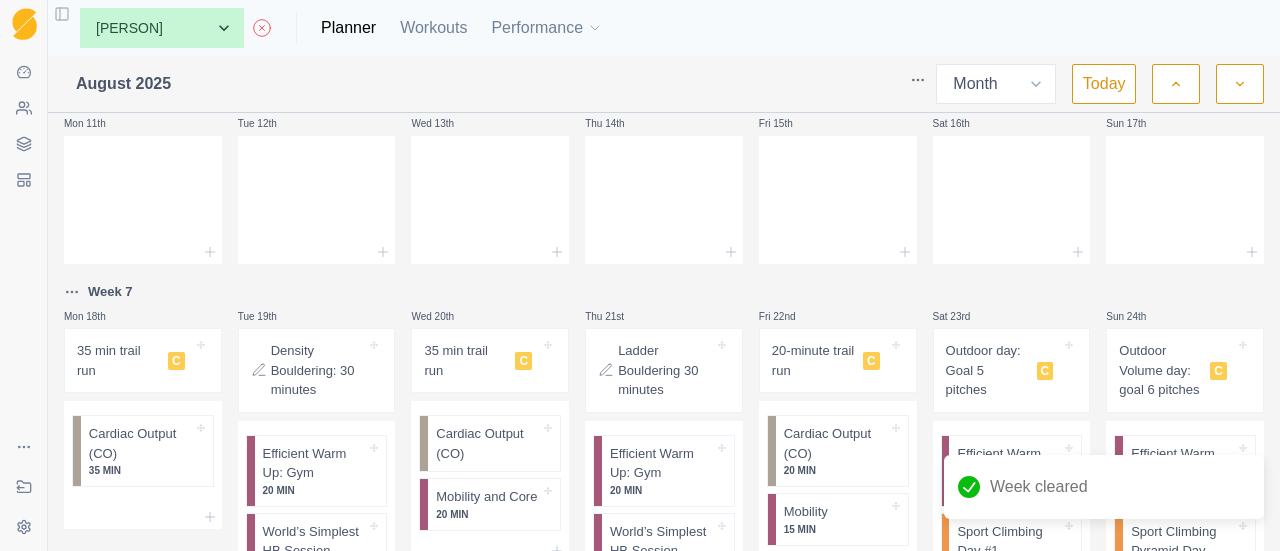click on "Sequence Dashboard Clients Coaching Workouts Templates Exit Coaching Settings Toggle Sidebar None [FIRST] [LAST] [FIRST] [LAST] [FIRST] [LAST] [FIRST] [LAST] Planner Workouts Performance August [YEAR] Week Month Today Week 4 Mon 28th 35 min  trail run C Cardiac Output (CO) 35 MIN Tue 29th Density Bouldering: 30 minutes  Efficient Warm Up: Gym 20 MIN World’s Simplest HB Session 4 MIN Density Bouldering: Skills 1 1 HR Strength A (2 sets) Wed 30th 35 min trail run C Cardiac Output (CO) Mobility and Core  20 MIN Thu 31st Ladder Bouldering 30 minutes Efficient Warm Up: Gym 20 MIN World’s Simplest HB Session 3 MIN Ladder Bouldering: Skills Strength B (2 sets) Fri 1st 20-minute trail run C Cardiac Output (CO) 20 MIN Mobility 15 MIN Sat 2nd Outdoor day: Goal 5 pitches C Efficient Warm Up: Crag 20 MIN Sport Climbing Day #1 2 HR Sun 3rd Outdoor Volume day: goal 6 pitches C Efficient Warm Up: Crag 20 MIN Sport Climbing Pyramid Day 2 HR Week 5 Mon 4th 35 min  trail run C 35 MIN Tue 5th" at bounding box center (640, 275) 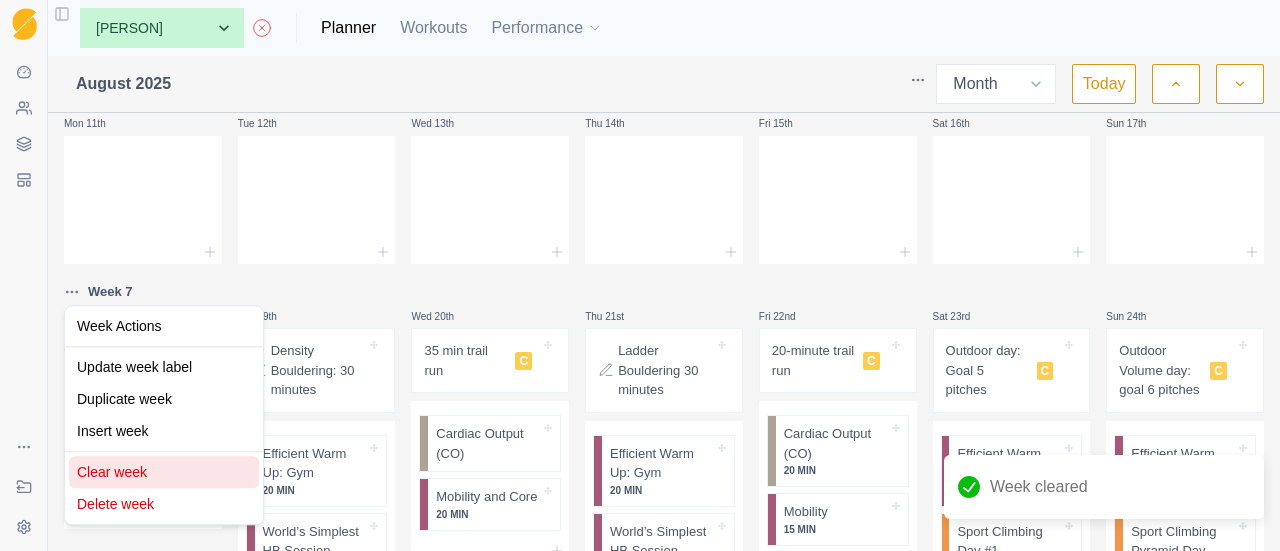 click on "Clear week" at bounding box center [164, 472] 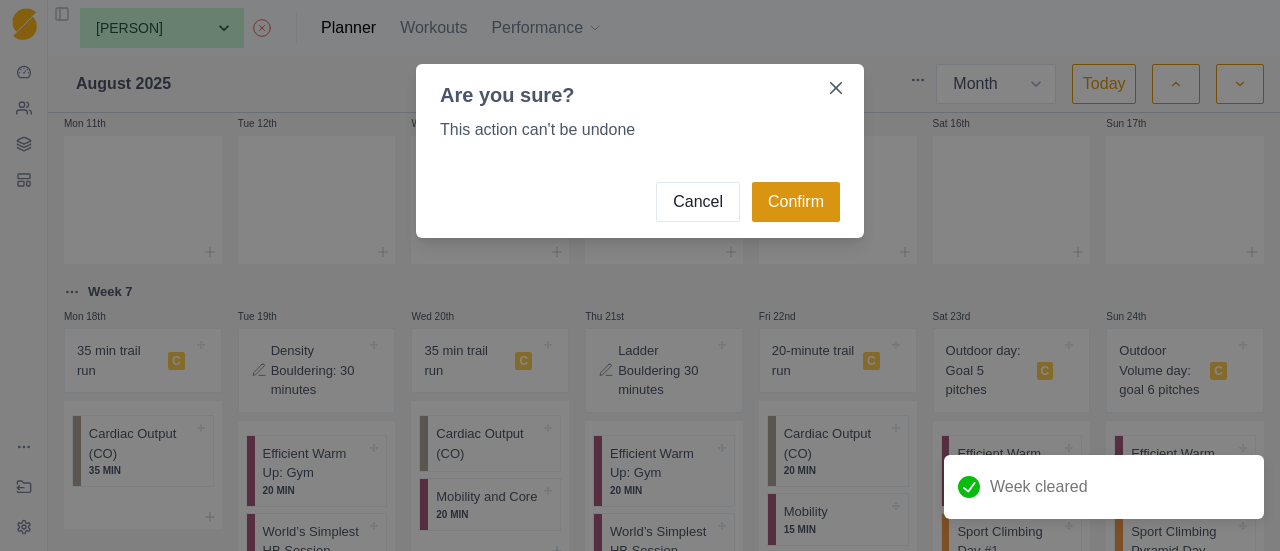 click on "Confirm" at bounding box center (796, 202) 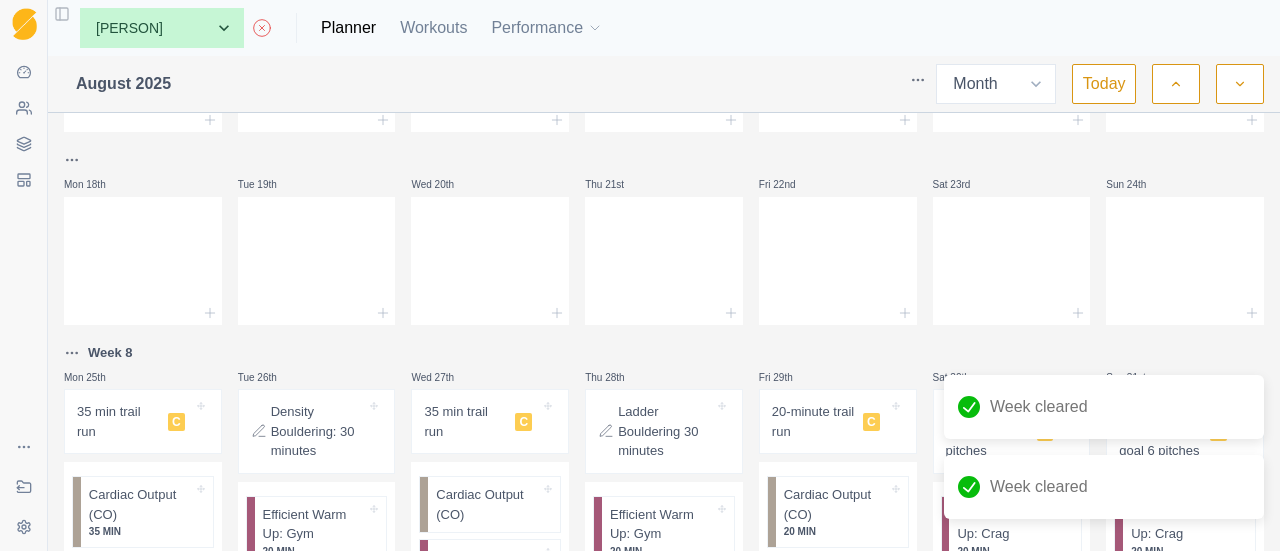 scroll, scrollTop: 1400, scrollLeft: 0, axis: vertical 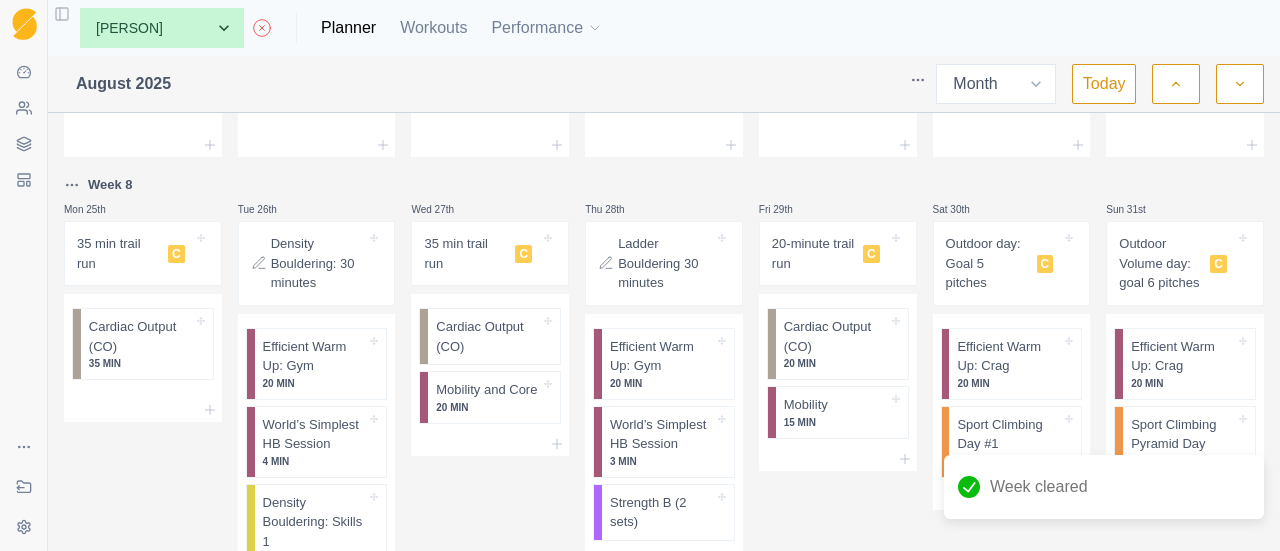 click on "Sequence Dashboard Clients Coaching Workouts Templates Exit Coaching Settings Toggle Sidebar None [FIRST] [LAST] [FIRST] [LAST] [FIRST] [LAST] [FIRST] [LAST] Planner Workouts Performance August [YEAR] Week Month Today Week 4 Mon 28th 35 min  trail run C Cardiac Output (CO) 35 MIN Tue 29th Density Bouldering: 30 minutes  Efficient Warm Up: Gym 20 MIN World’s Simplest HB Session 4 MIN Density Bouldering: Skills 1 1 HR Strength A (2 sets) Wed 30th 35 min trail run C Cardiac Output (CO) Mobility and Core  20 MIN Thu 31st Ladder Bouldering 30 minutes Efficient Warm Up: Gym 20 MIN World’s Simplest HB Session 3 MIN Ladder Bouldering: Skills Strength B (2 sets) Fri 1st 20-minute trail run C Cardiac Output (CO) 20 MIN Mobility 15 MIN Sat 2nd Outdoor day: Goal 5 pitches C Efficient Warm Up: Crag 20 MIN Sport Climbing Day #1 2 HR Sun 3rd Outdoor Volume day: goal 6 pitches C Efficient Warm Up: Crag 20 MIN Sport Climbing Pyramid Day 2 HR Week 5 Mon 4th 35 min  trail run C 35 MIN Tue 5th" at bounding box center [640, 275] 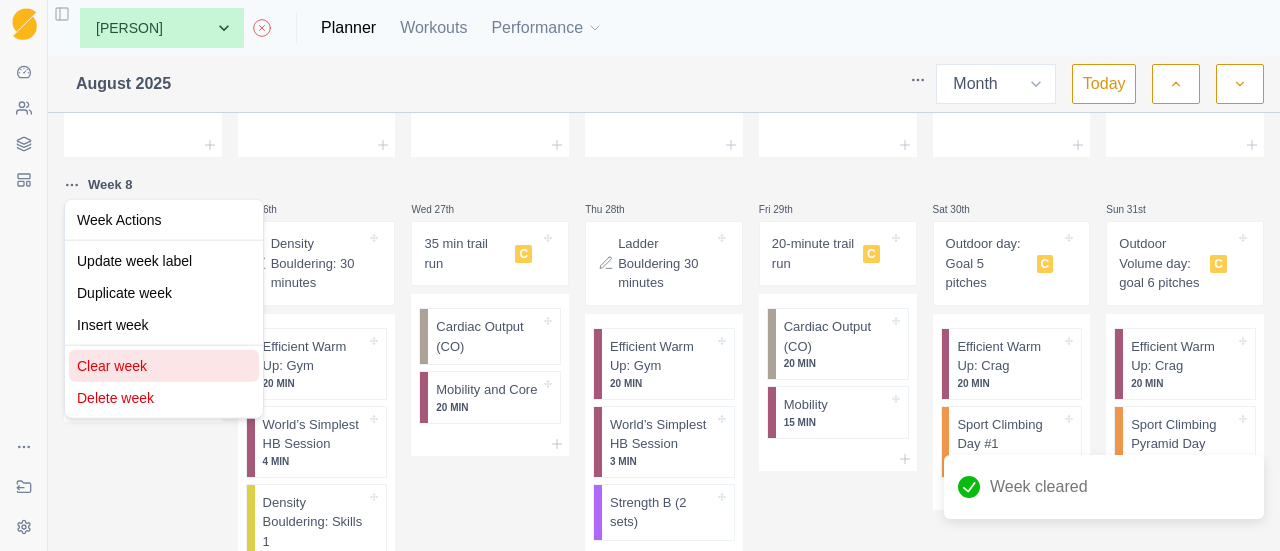 click on "Clear week" at bounding box center (164, 366) 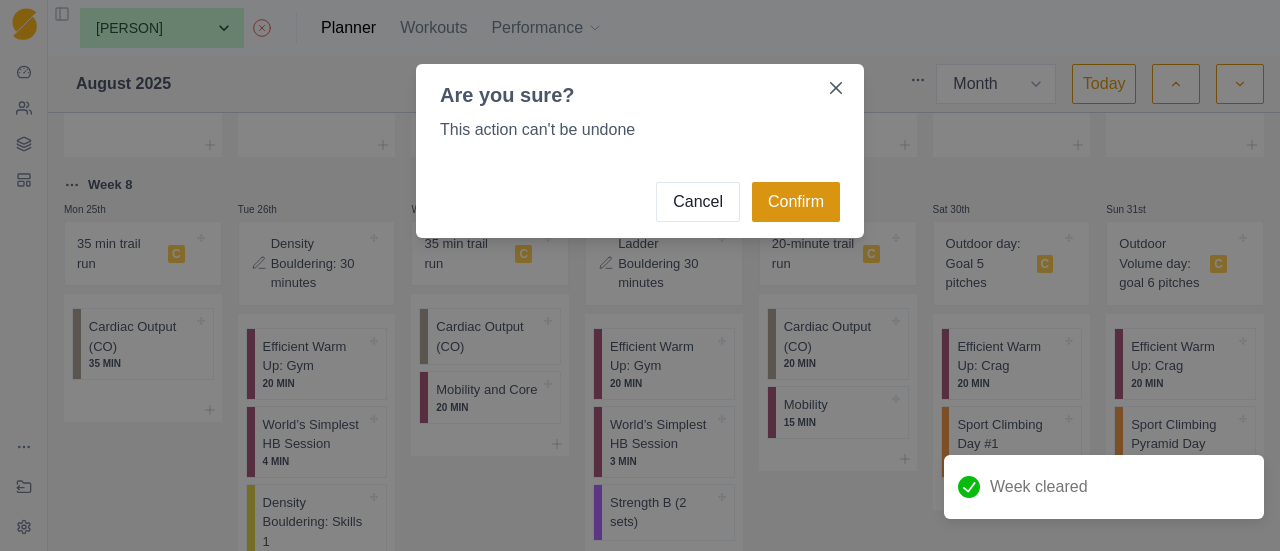 click on "Confirm" at bounding box center (796, 202) 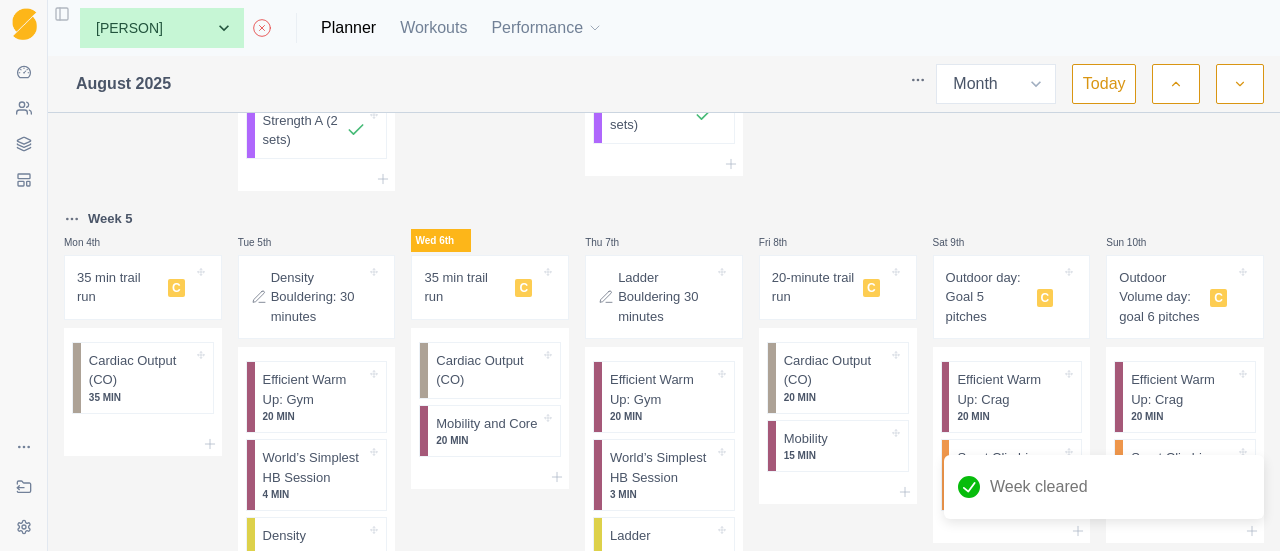 scroll, scrollTop: 548, scrollLeft: 0, axis: vertical 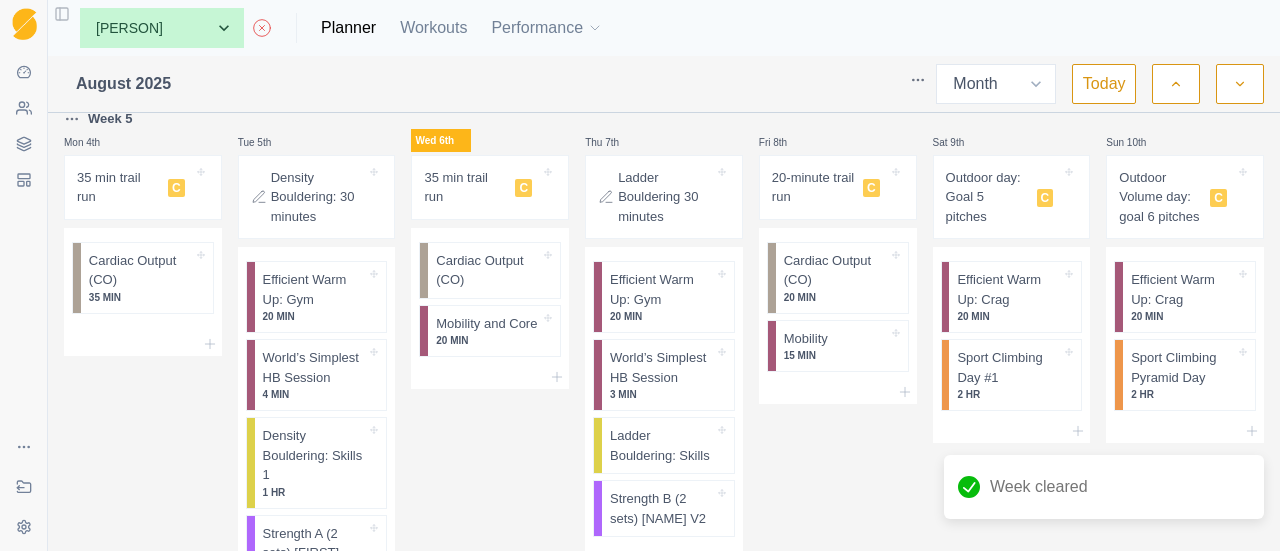 click on "Sequence Dashboard Clients Coaching Workouts Templates Exit Coaching Settings Toggle Sidebar None [FIRST] [LAST] [FIRST] [LAST] [FIRST] [LAST] [FIRST] [LAST] Planner Workouts Performance August [YEAR] Week Month Today Week 4 Mon 28th 35 min  trail run C Cardiac Output (CO) 35 MIN Tue 29th Density Bouldering: 30 minutes  Efficient Warm Up: Gym 20 MIN World’s Simplest HB Session 4 MIN Density Bouldering: Skills 1 1 HR Strength A (2 sets) Wed 30th 35 min trail run C Cardiac Output (CO) Mobility and Core  20 MIN Thu 31st Ladder Bouldering 30 minutes Efficient Warm Up: Gym 20 MIN World’s Simplest HB Session 3 MIN Ladder Bouldering: Skills Strength B (2 sets) Fri 1st 20-minute trail run C Cardiac Output (CO) 20 MIN Mobility 15 MIN Sat 2nd Outdoor day: Goal 5 pitches C Efficient Warm Up: Crag 20 MIN Sport Climbing Day #1 2 HR Sun 3rd Outdoor Volume day: goal 6 pitches C Efficient Warm Up: Crag 20 MIN Sport Climbing Pyramid Day 2 HR Week 5 Mon 4th 35 min  trail run C 35 MIN Tue 5th" at bounding box center [640, 275] 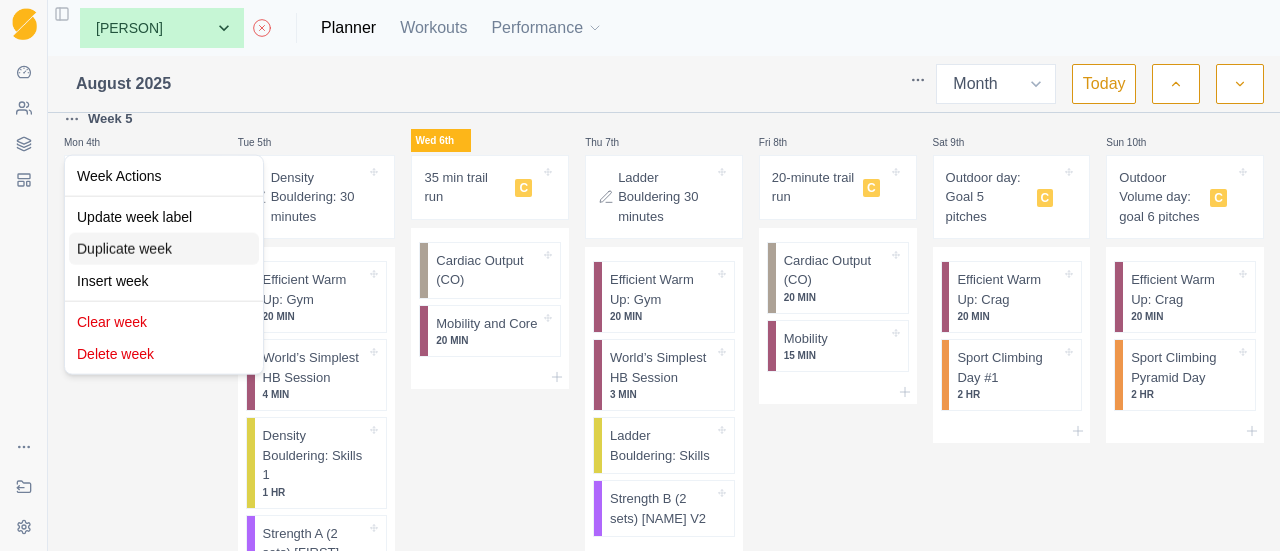 click on "Duplicate week" at bounding box center [164, 249] 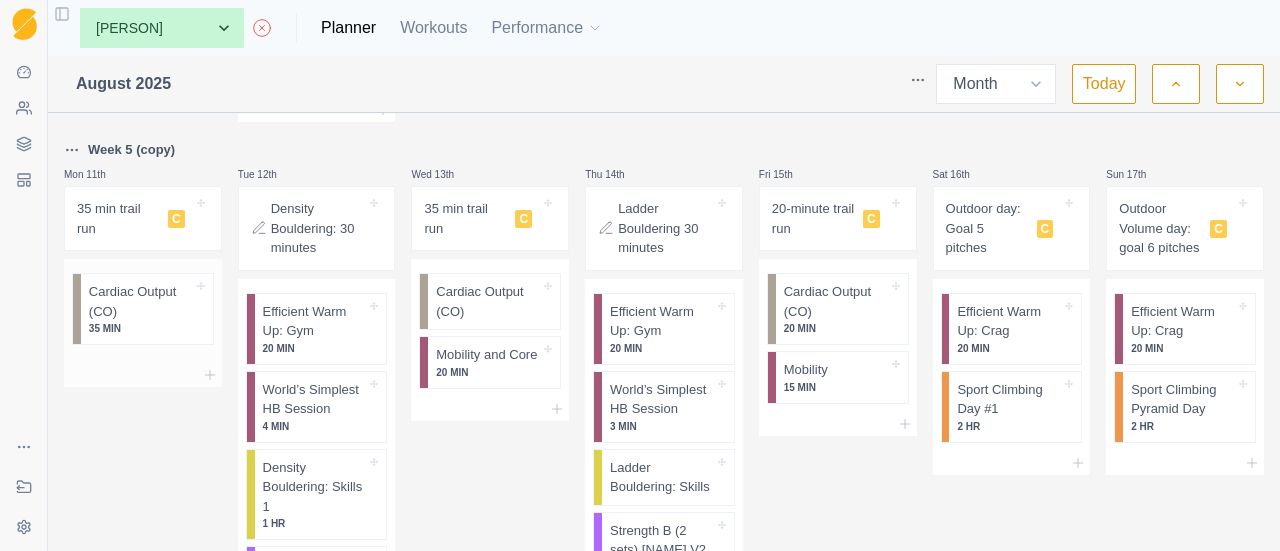 scroll, scrollTop: 1148, scrollLeft: 0, axis: vertical 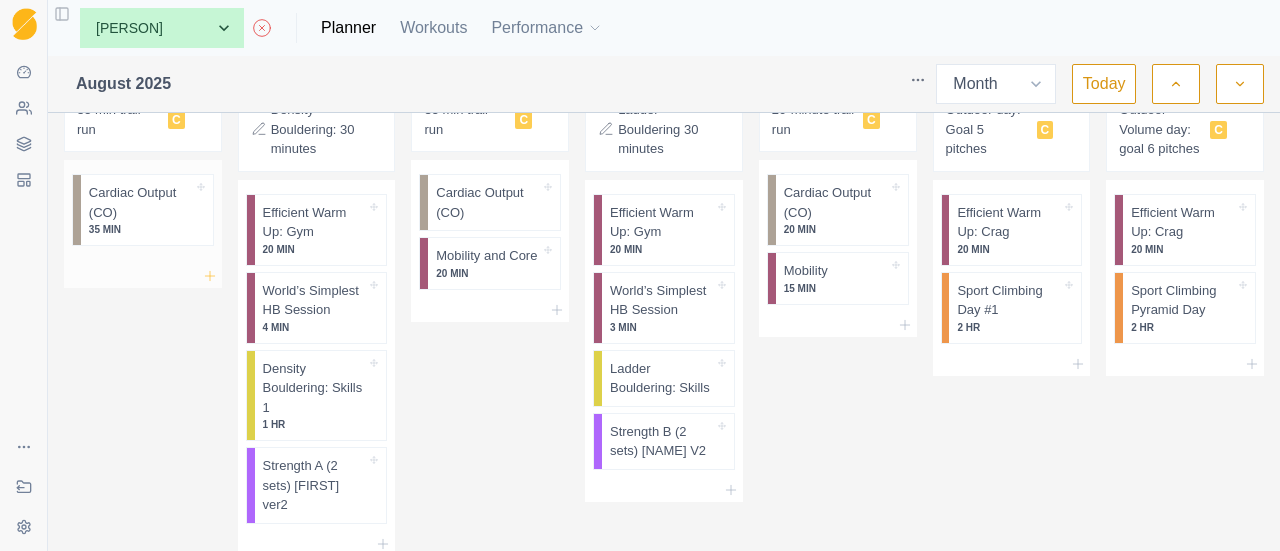 click 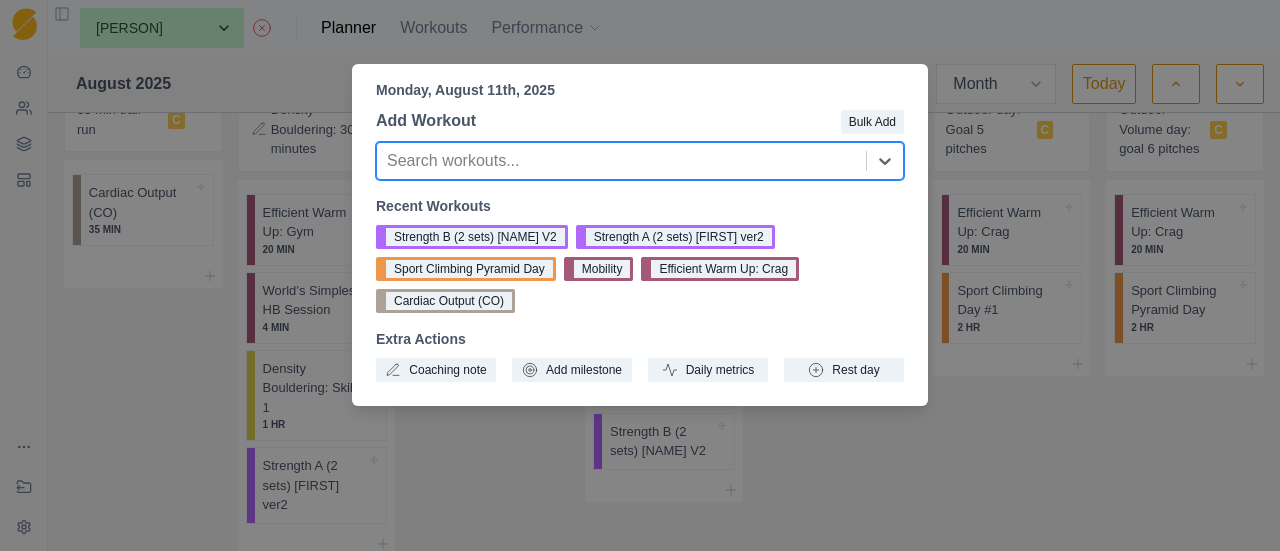 click on "Monday, August [DATE], [YEAR] Add Workout Bulk Add Search workouts... Recent Workouts Strength B (2 sets) [PERSON] V2 Strength A (2 sets) [PERSON] ver2 Sport Climbing Pyramid Day Mobility Efficient Warm Up: Crag Cardiac Output (CO) Efficient Warm Up: Gym Mobility and Core Extra Actions Coaching note Add milestone Daily metrics Rest day" at bounding box center (640, 275) 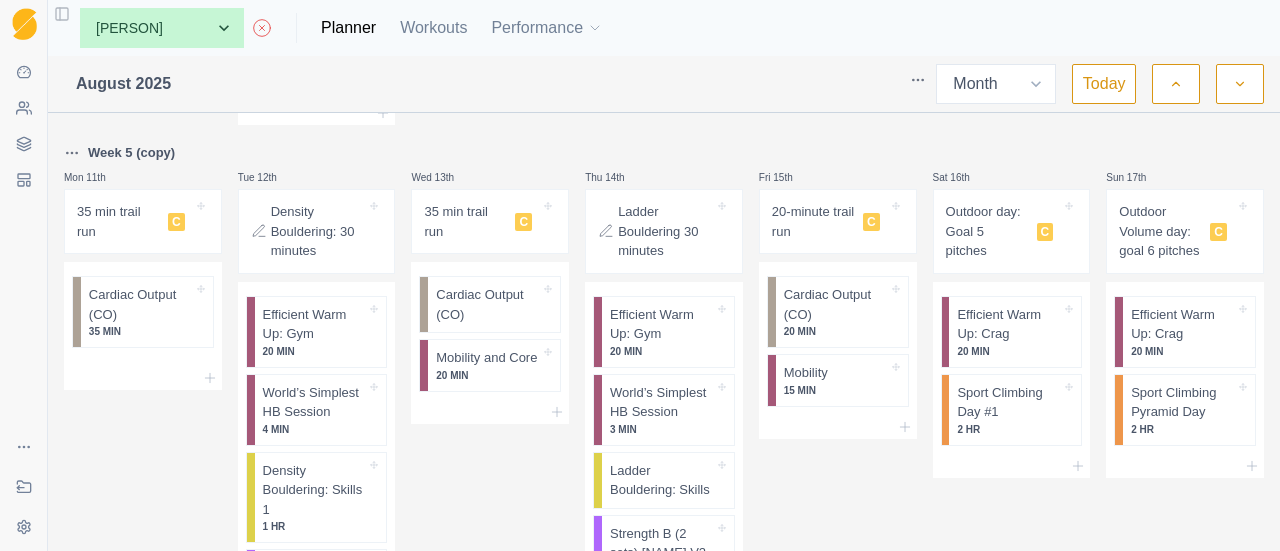 scroll, scrollTop: 948, scrollLeft: 0, axis: vertical 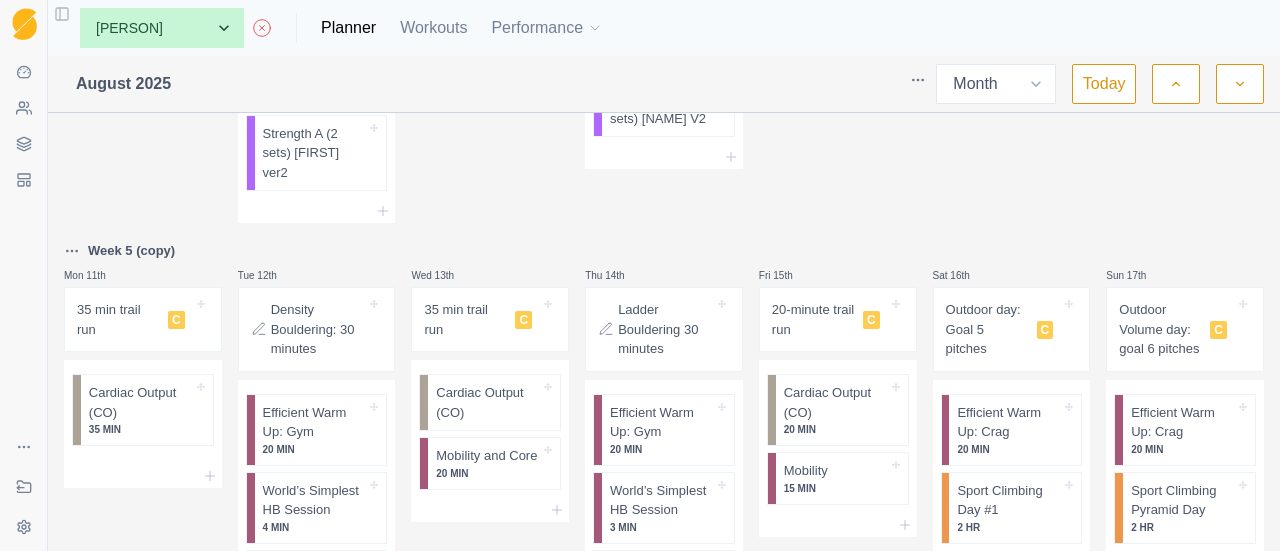 click on "Sequence Dashboard Clients Coaching Workouts Templates Exit Coaching Settings Toggle Sidebar None [FIRST] [LAST] [FIRST] [LAST] [FIRST] [LAST] [FIRST] [LAST] Planner Workouts Performance August [YEAR] Week Month Today Week 4 Mon 28th 35 min  trail run C Cardiac Output (CO) 35 MIN Tue 29th Density Bouldering: 30 minutes  Efficient Warm Up: Gym 20 MIN World’s Simplest HB Session 4 MIN Density Bouldering: Skills 1 1 HR Strength A (2 sets) Wed 30th 35 min trail run C Cardiac Output (CO) Mobility and Core  20 MIN Thu 31st Ladder Bouldering 30 minutes Efficient Warm Up: Gym 20 MIN World’s Simplest HB Session 3 MIN Ladder Bouldering: Skills Strength B (2 sets) Fri 1st 20-minute trail run C Cardiac Output (CO) 20 MIN Mobility 15 MIN Sat 2nd Outdoor day: Goal 5 pitches C Efficient Warm Up: Crag 20 MIN Sport Climbing Day #1 2 HR Sun 3rd Outdoor Volume day: goal 6 pitches C Efficient Warm Up: Crag 20 MIN Sport Climbing Pyramid Day 2 HR Week 5 Mon 4th 35 min  trail run C 35 MIN Tue 5th" at bounding box center (640, 275) 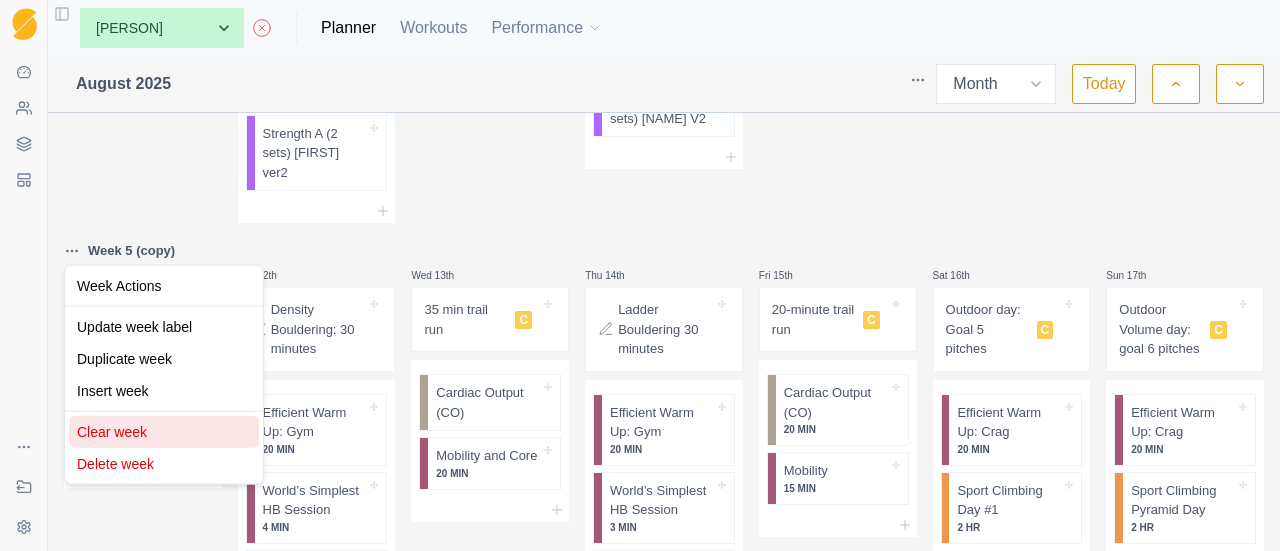 click on "Clear week" at bounding box center (164, 432) 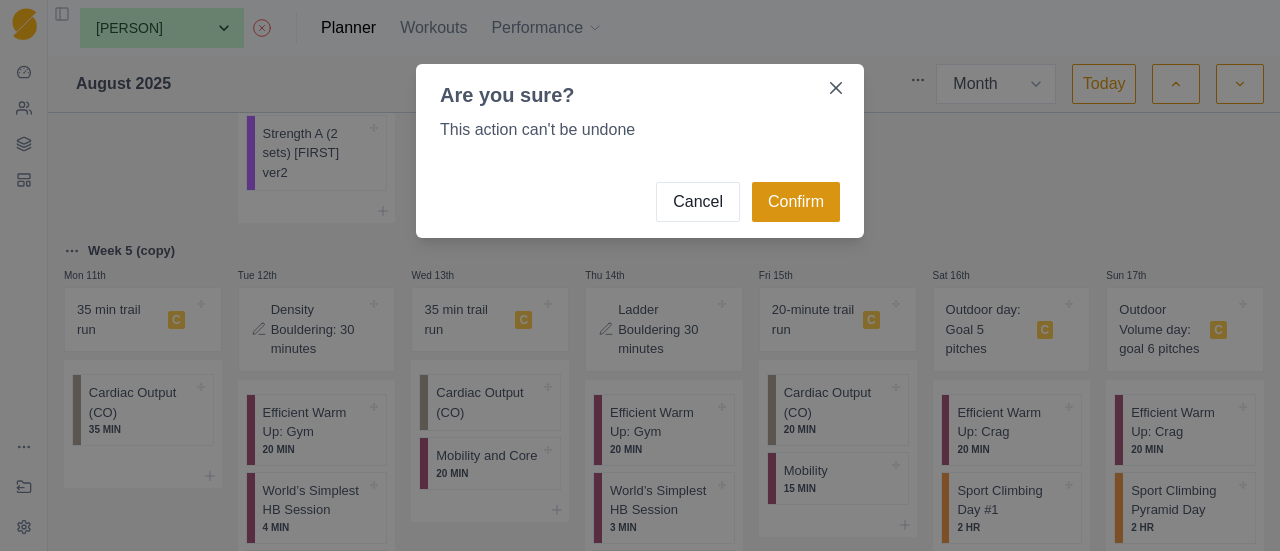 click on "Confirm" at bounding box center [796, 202] 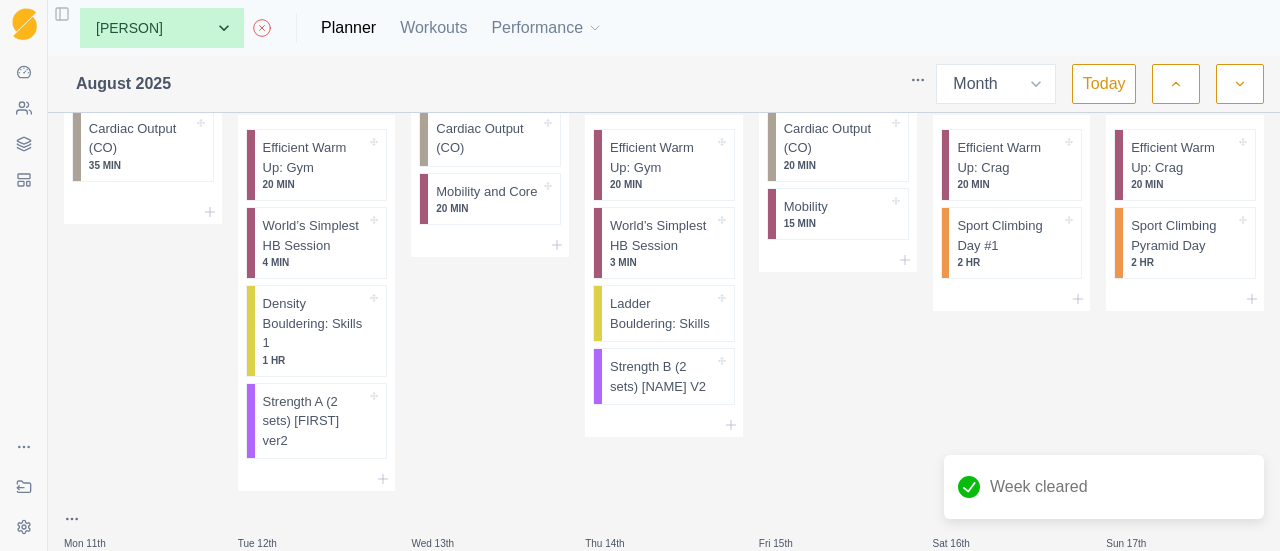 scroll, scrollTop: 648, scrollLeft: 0, axis: vertical 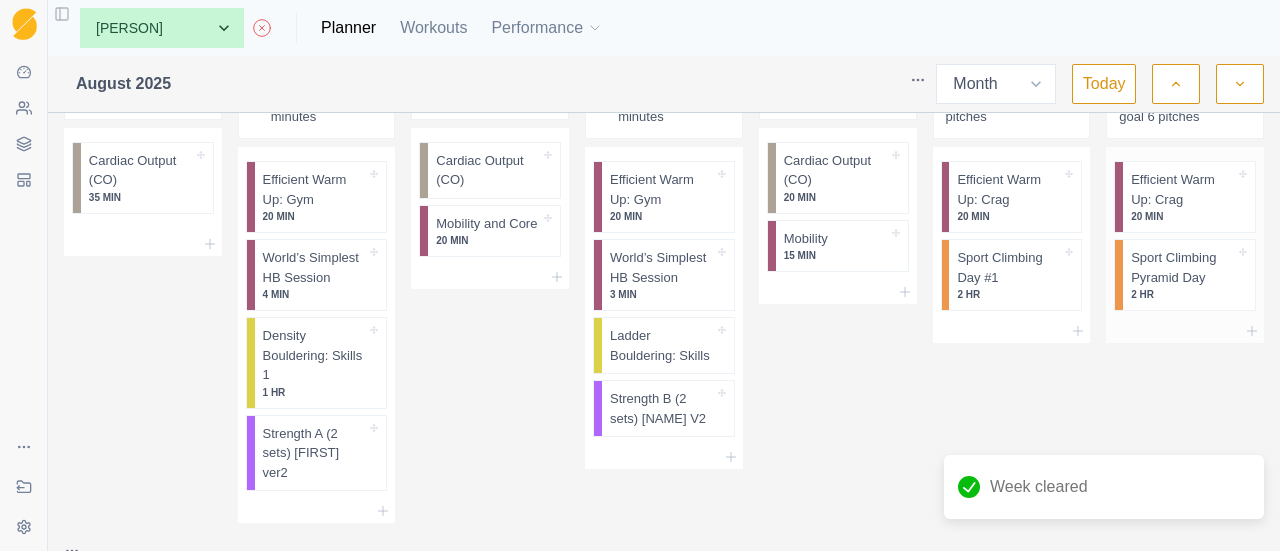 click on "2 HR" at bounding box center (1183, 294) 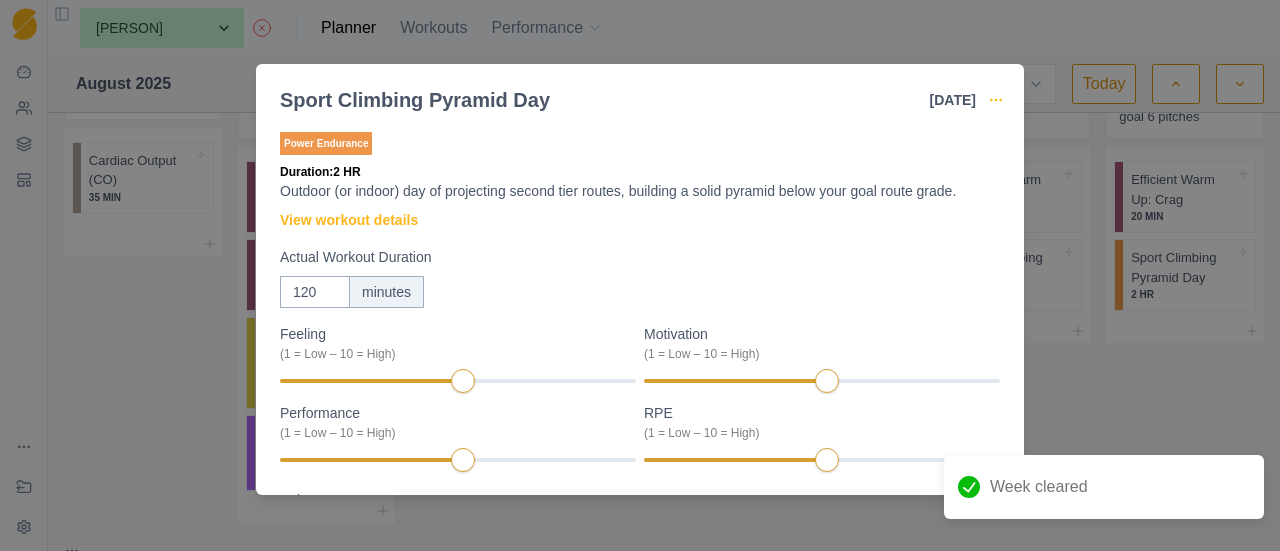 click 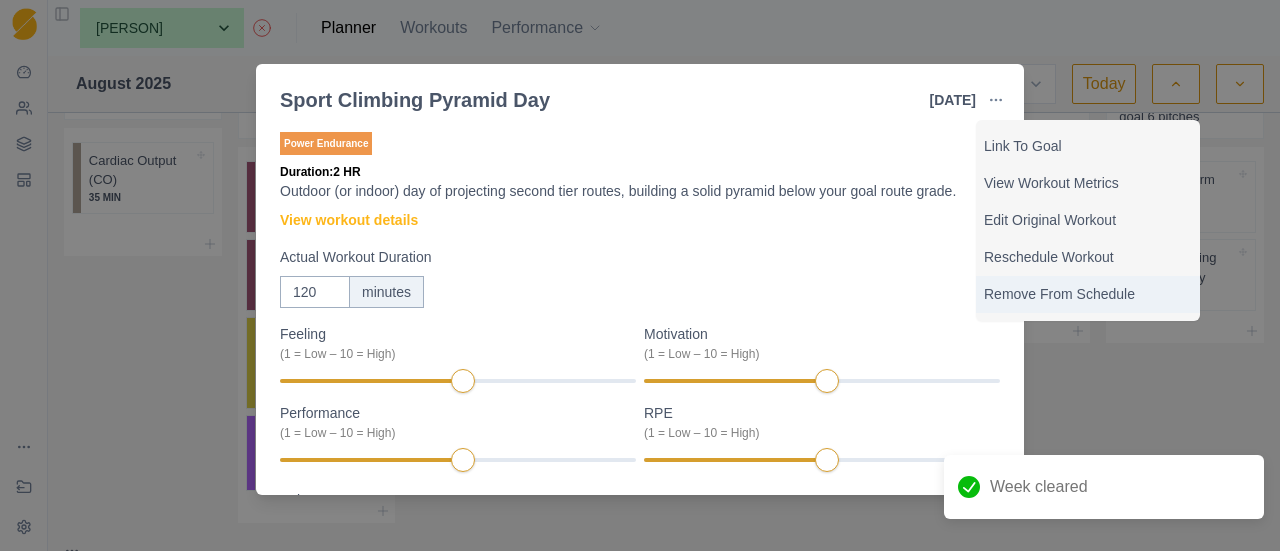 click on "Remove From Schedule" at bounding box center [1088, 294] 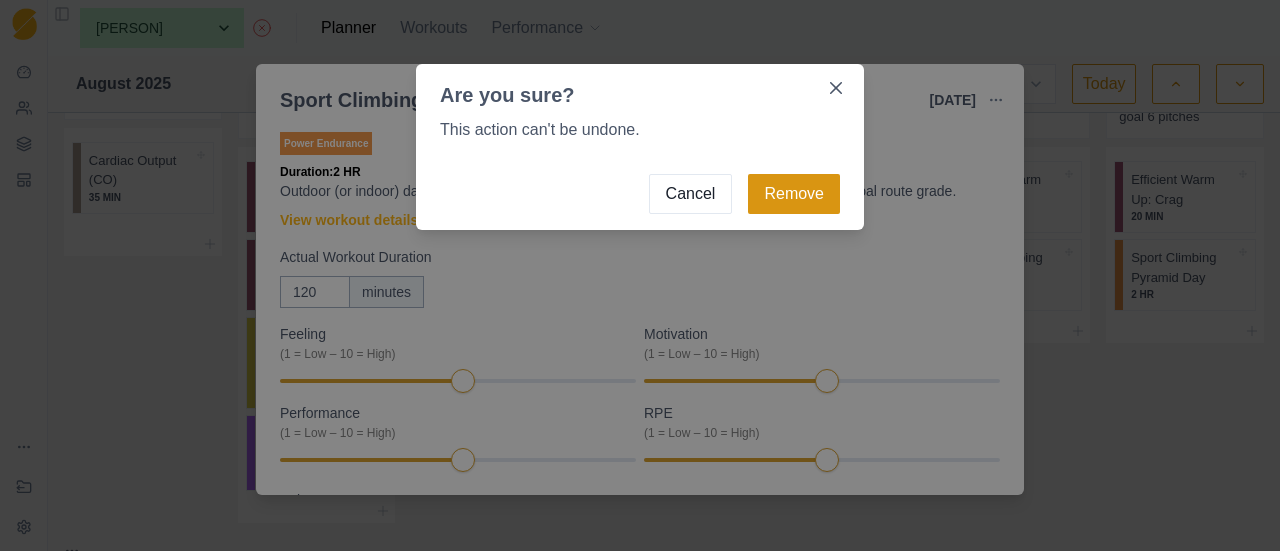 click on "Remove" at bounding box center (794, 194) 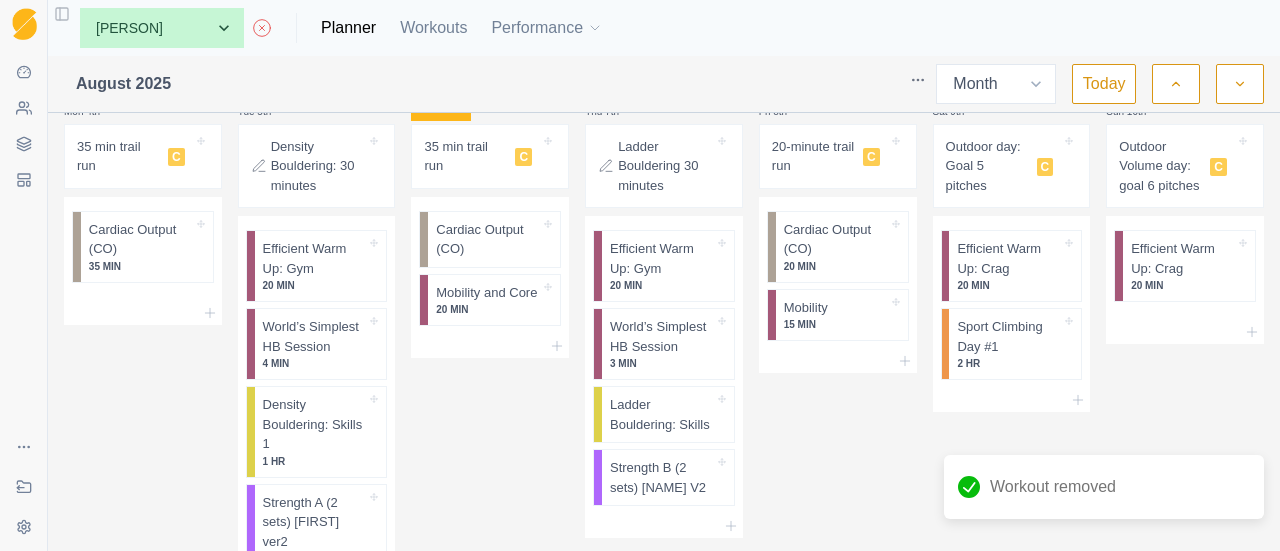 scroll, scrollTop: 548, scrollLeft: 0, axis: vertical 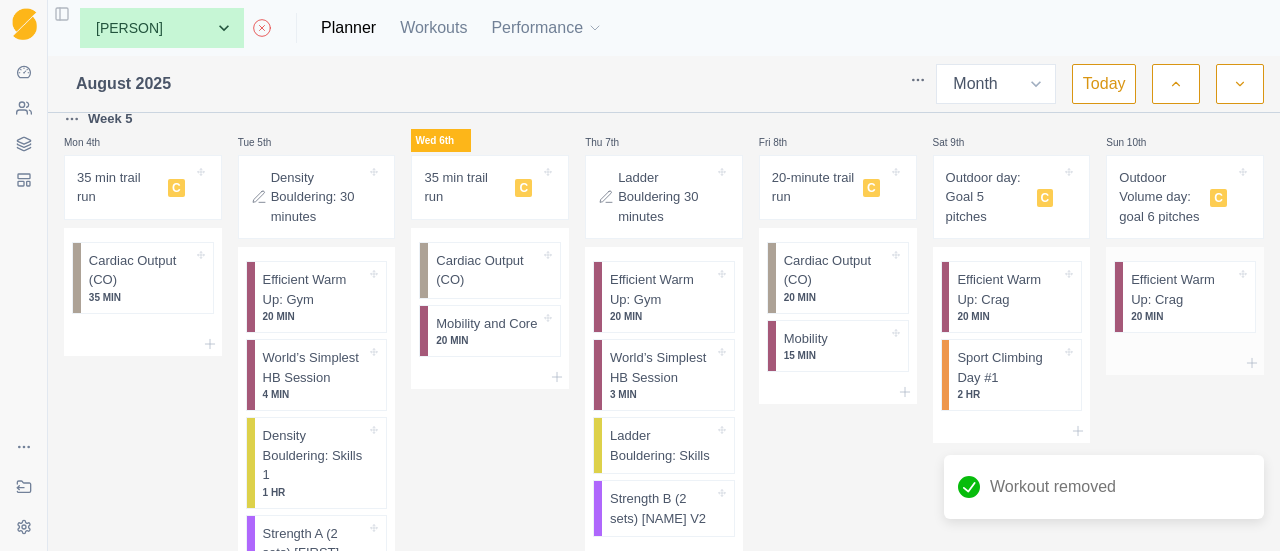 click on "Efficient Warm Up: Crag 20 MIN" at bounding box center (1189, 297) 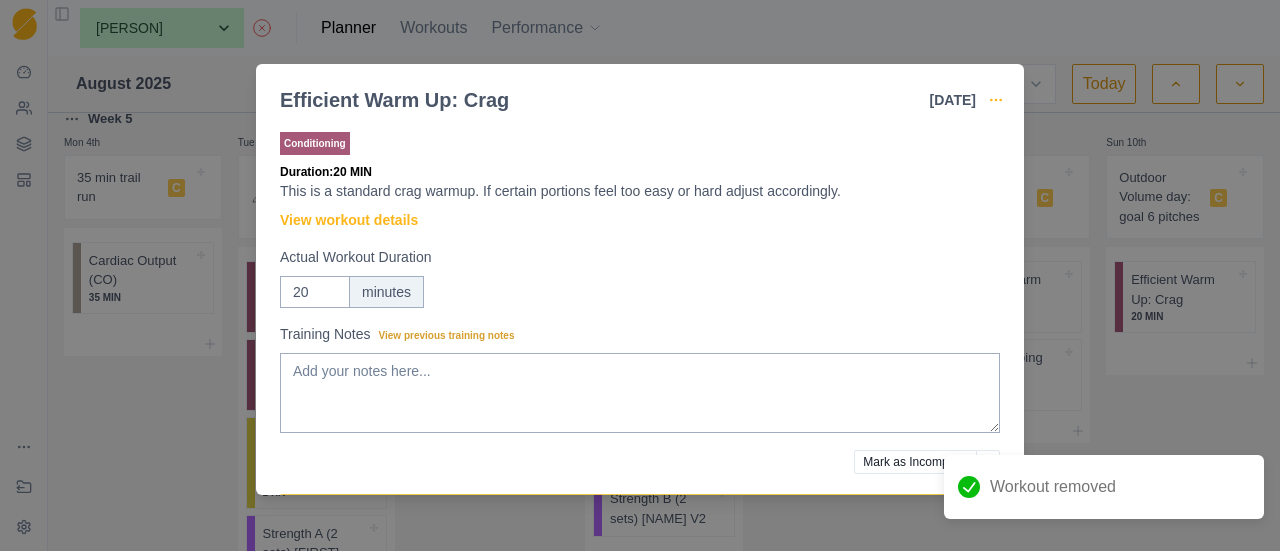 click 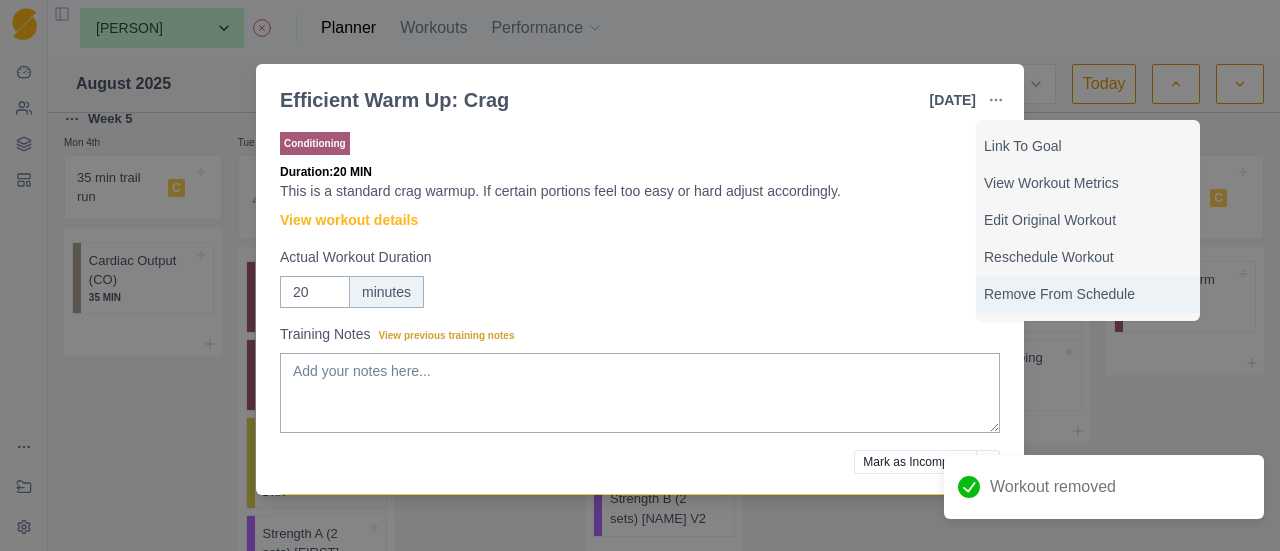 click on "Remove From Schedule" at bounding box center (1088, 294) 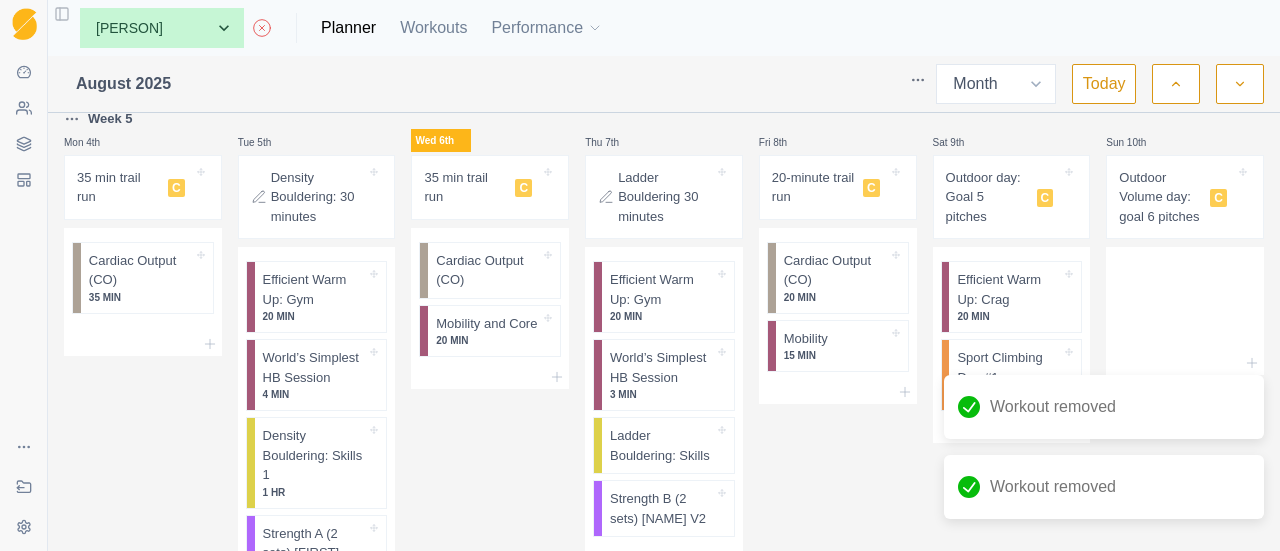 click on "Outdoor Volume day: goal 6 pitches C" at bounding box center (1177, 197) 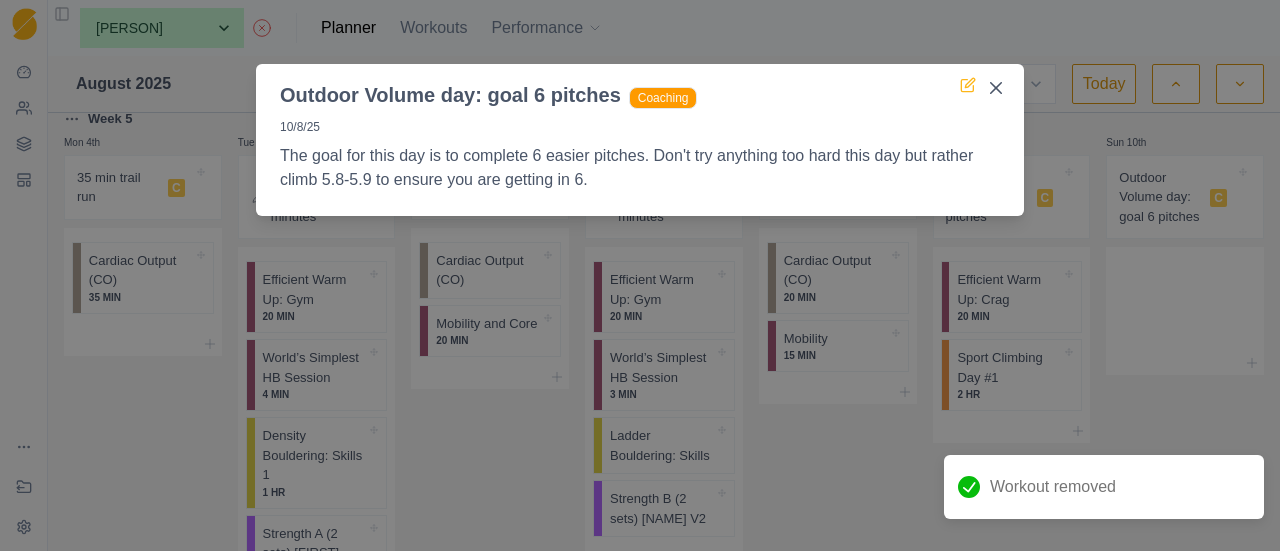 click 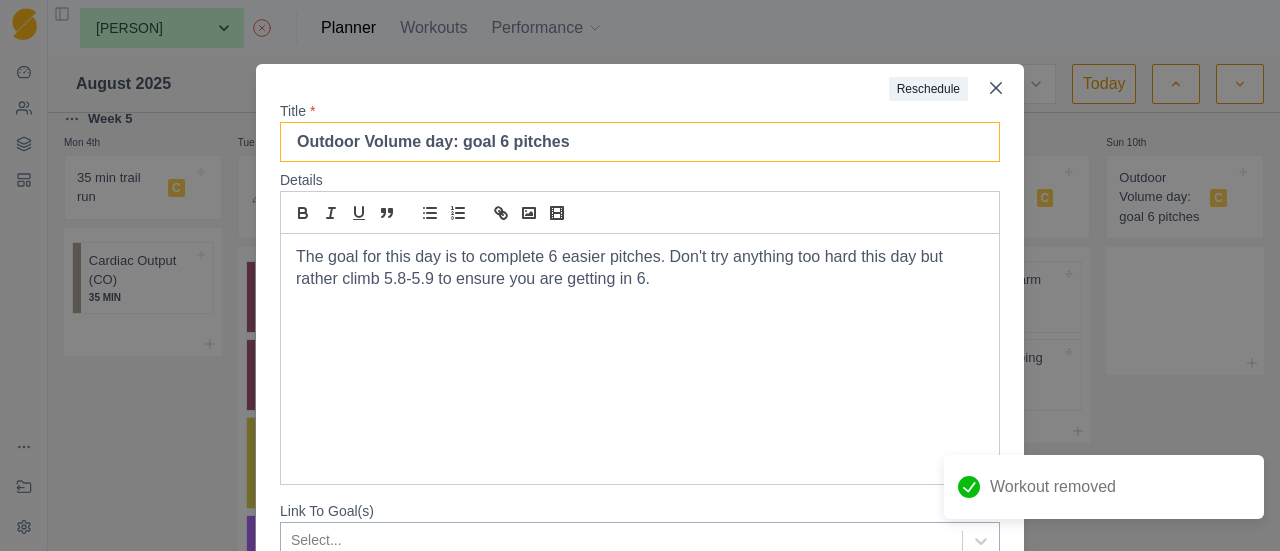 drag, startPoint x: 353, startPoint y: 146, endPoint x: 252, endPoint y: 149, distance: 101.04455 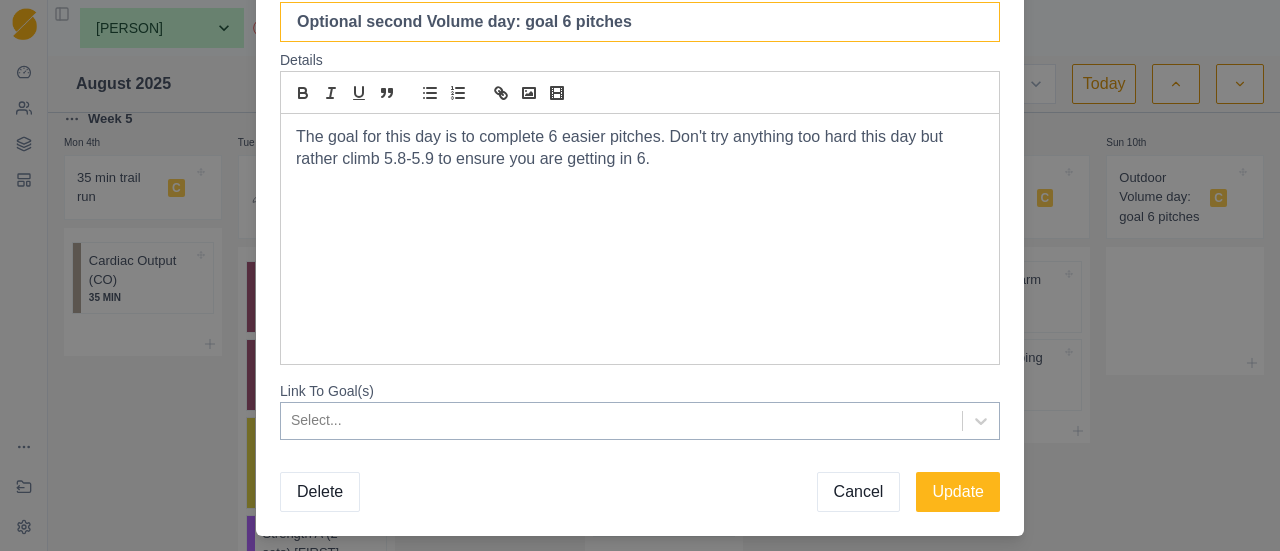 scroll, scrollTop: 169, scrollLeft: 0, axis: vertical 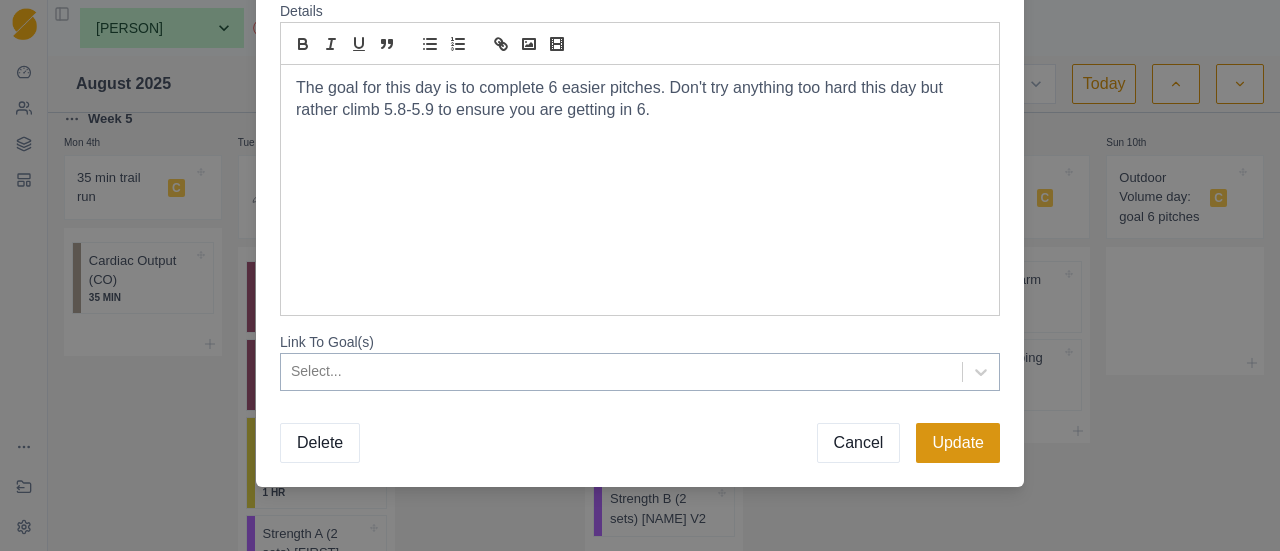 type on "Optional second Volume day: goal 6 pitches" 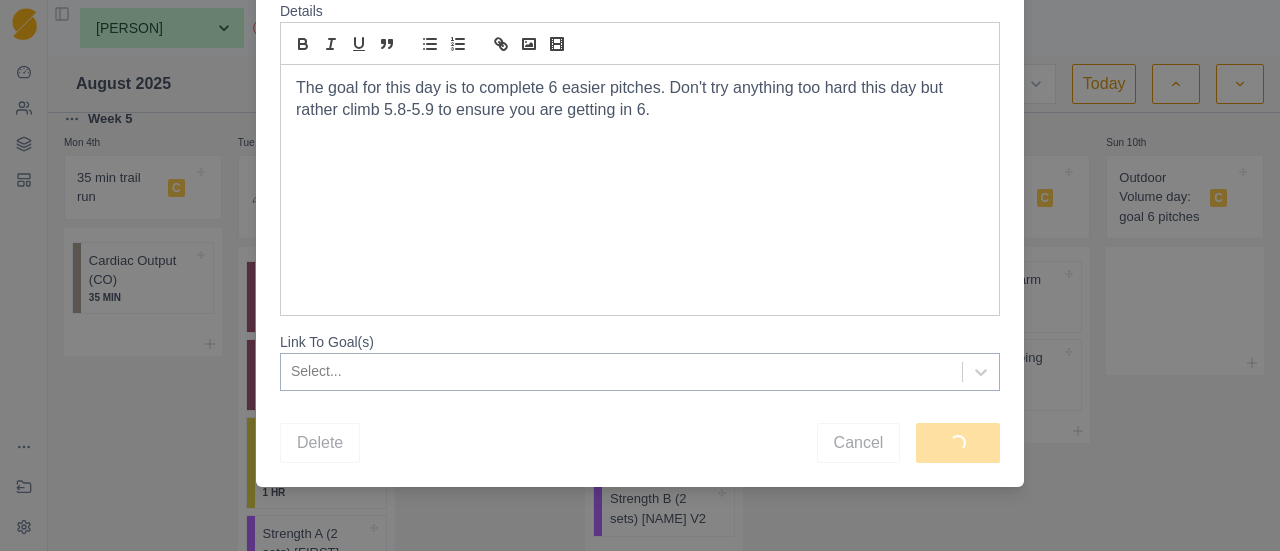 scroll, scrollTop: 0, scrollLeft: 0, axis: both 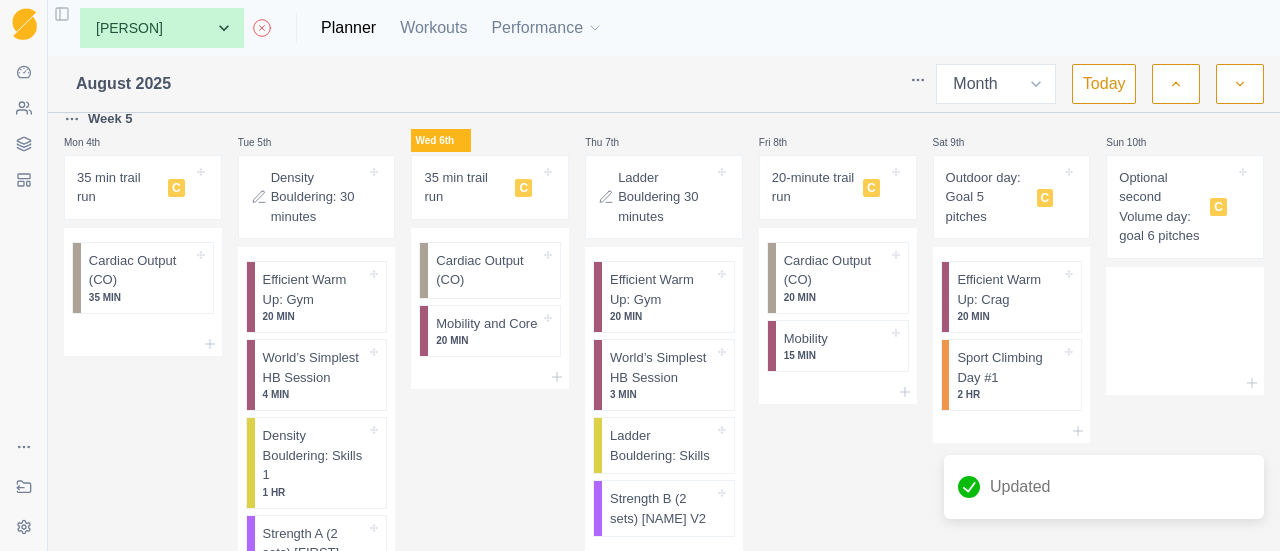 click on "Outdoor day: Goal 5 pitches" at bounding box center (987, 197) 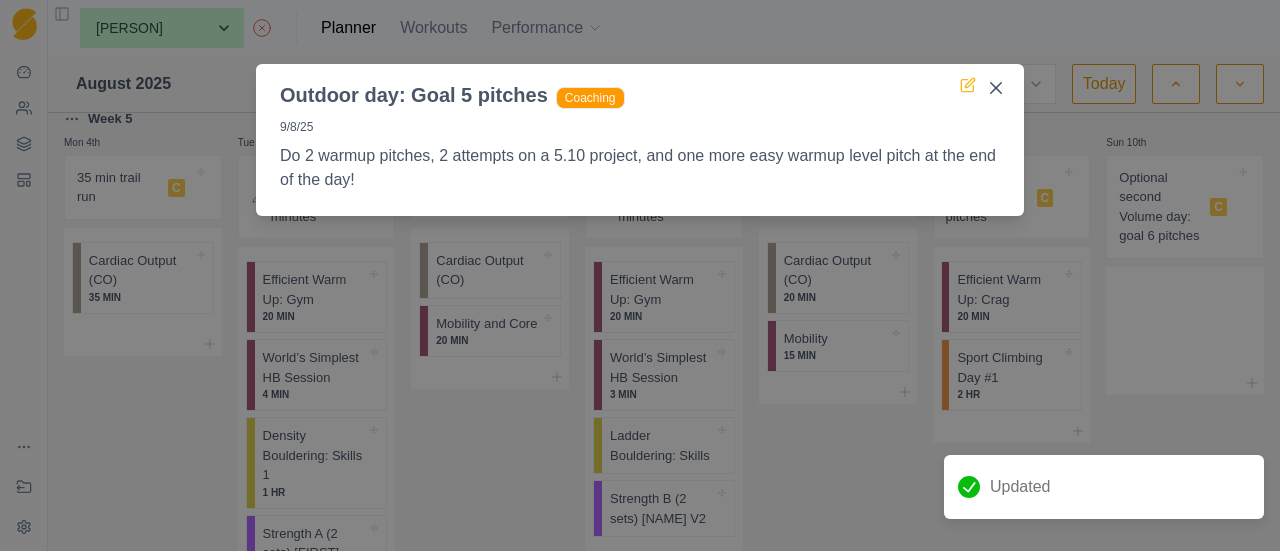 click 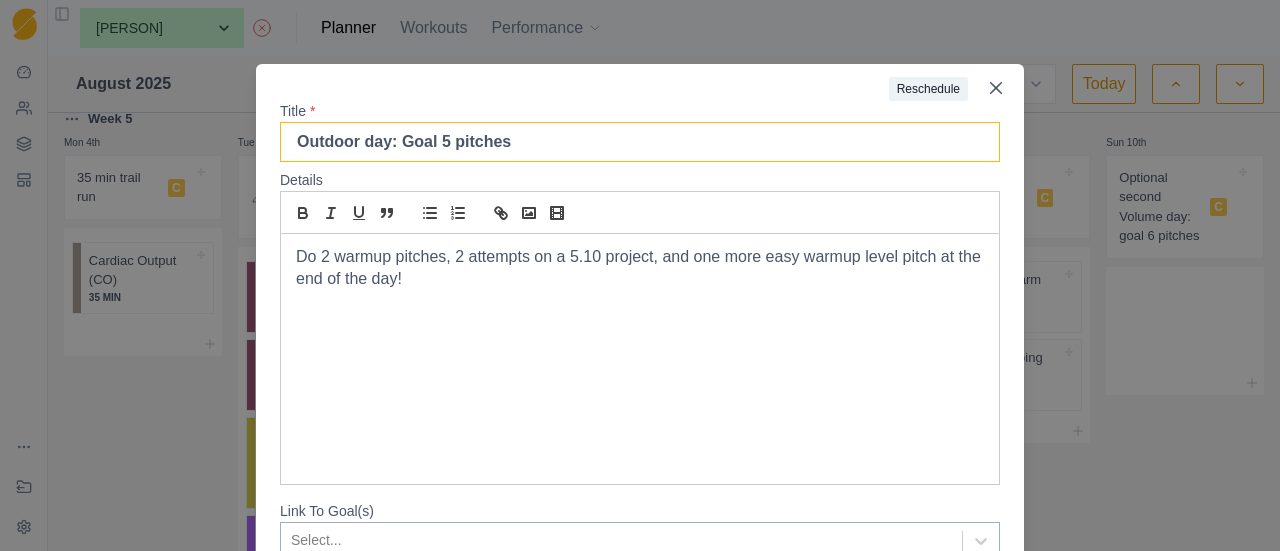 drag, startPoint x: 348, startPoint y: 145, endPoint x: 218, endPoint y: 143, distance: 130.01538 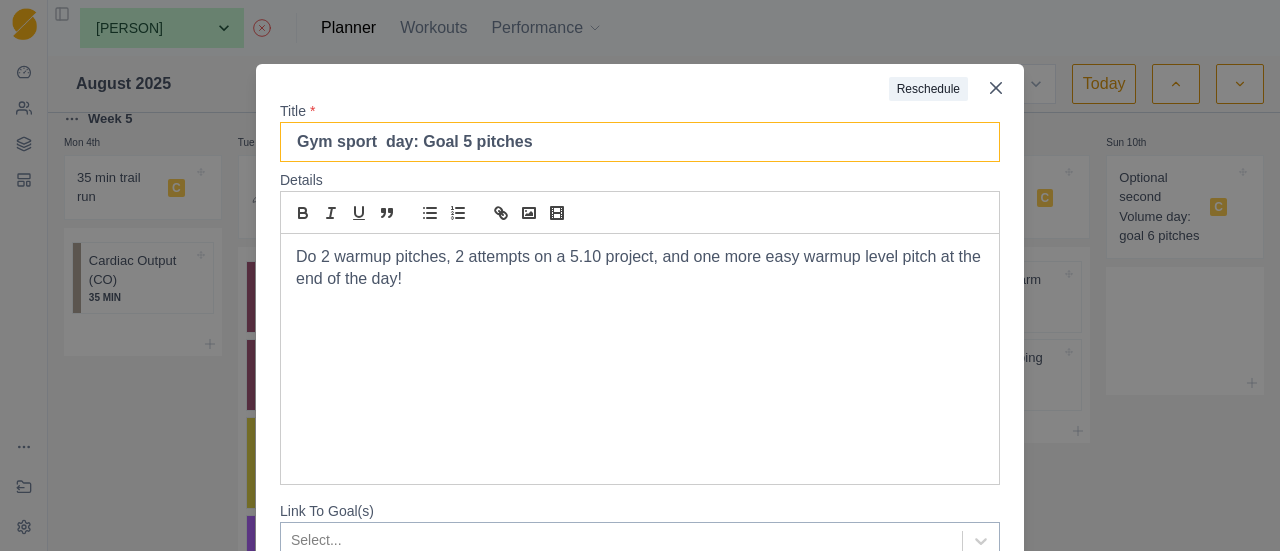 click on "Gym sport  day: Goal 5 pitches" at bounding box center (640, 142) 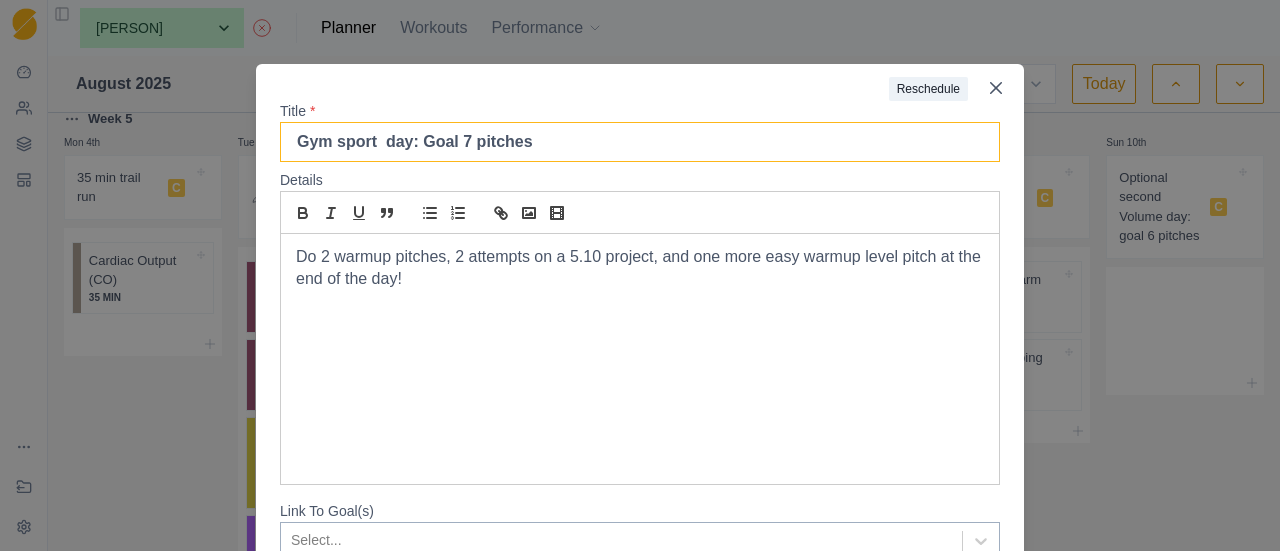 type on "Gym sport  day: Goal 7 pitches" 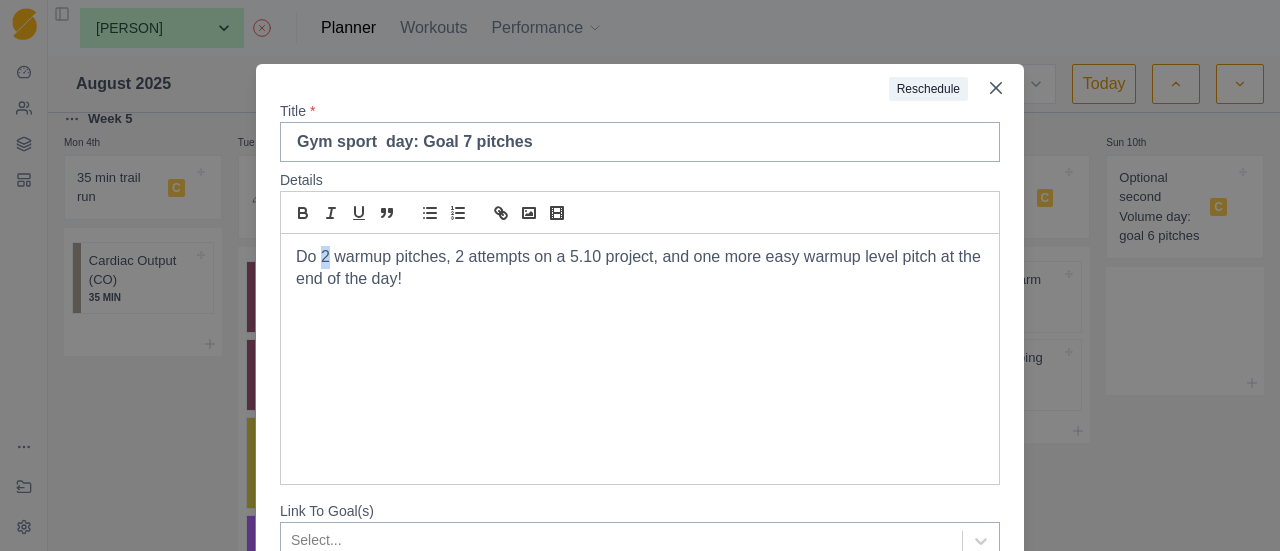 click on "Do 2 warmup pitches, 2 attempts on a 5.10 project, and one more easy warmup level pitch at the end of the day!" at bounding box center (640, 268) 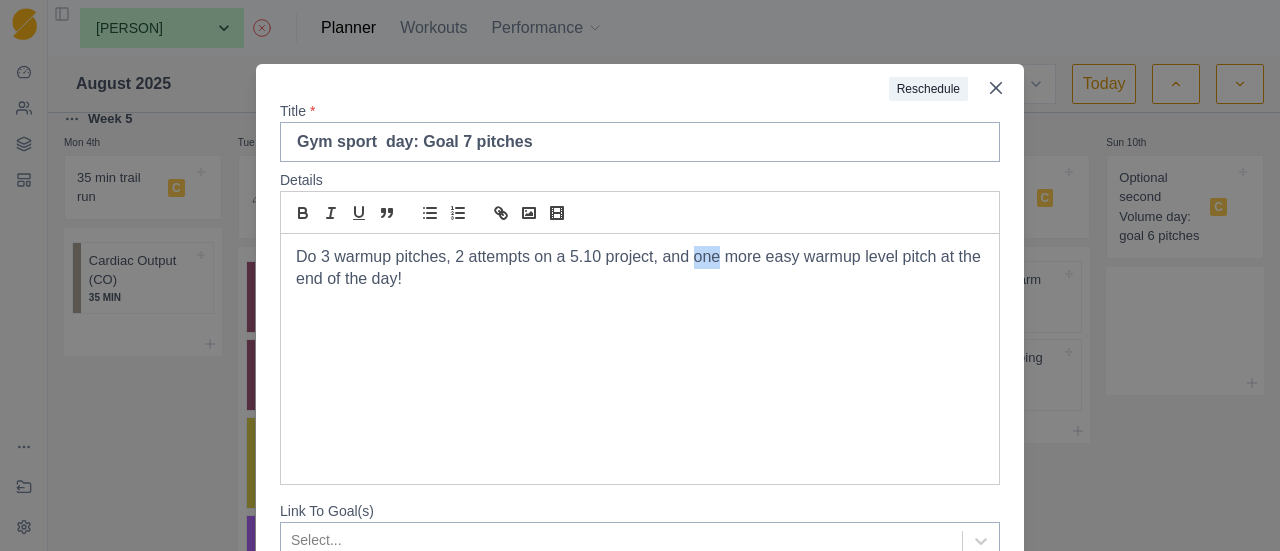 drag, startPoint x: 712, startPoint y: 258, endPoint x: 685, endPoint y: 265, distance: 27.89265 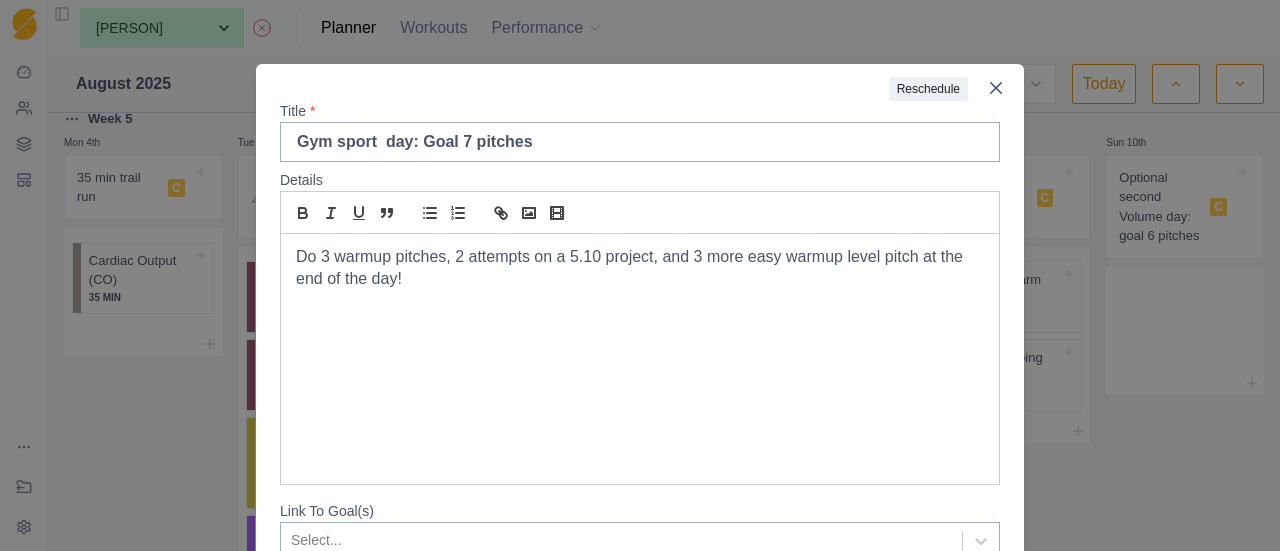 type 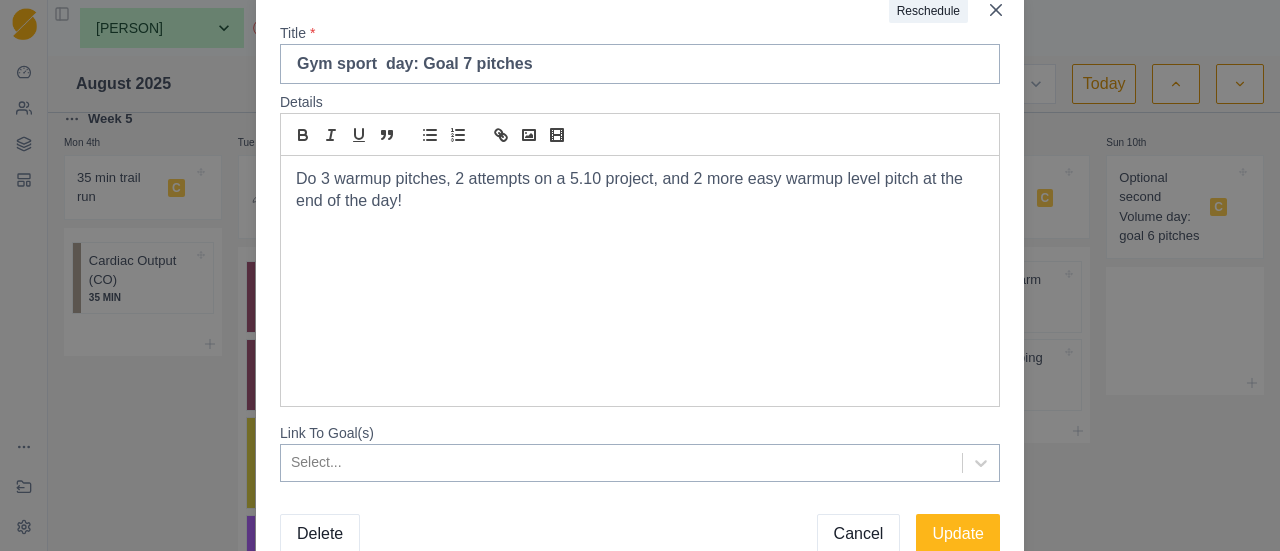 scroll, scrollTop: 169, scrollLeft: 0, axis: vertical 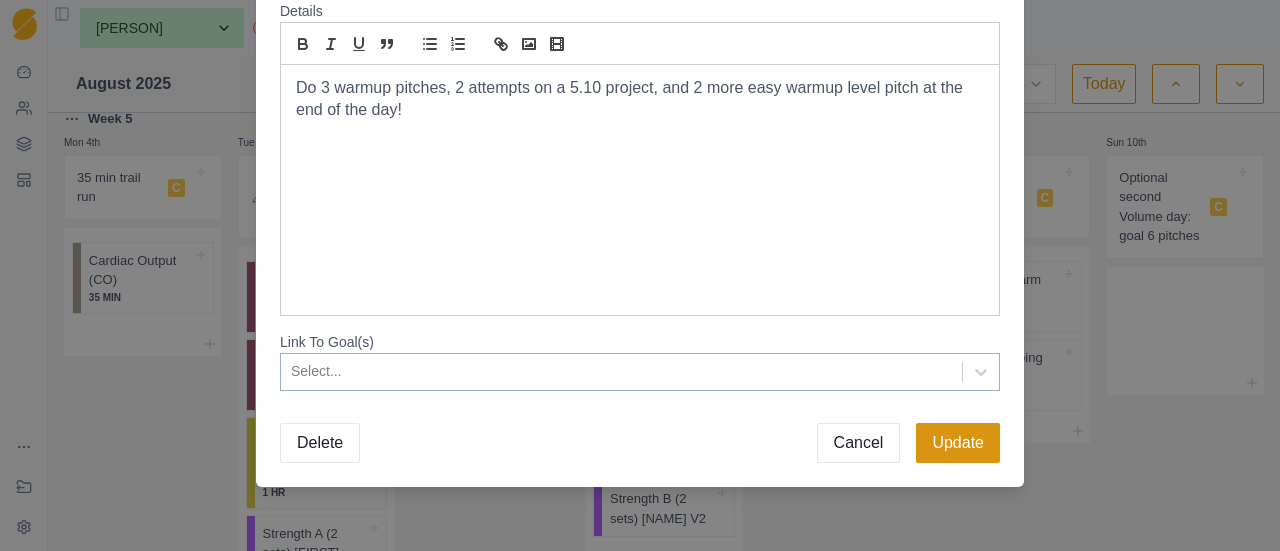 click on "Update" at bounding box center (958, 443) 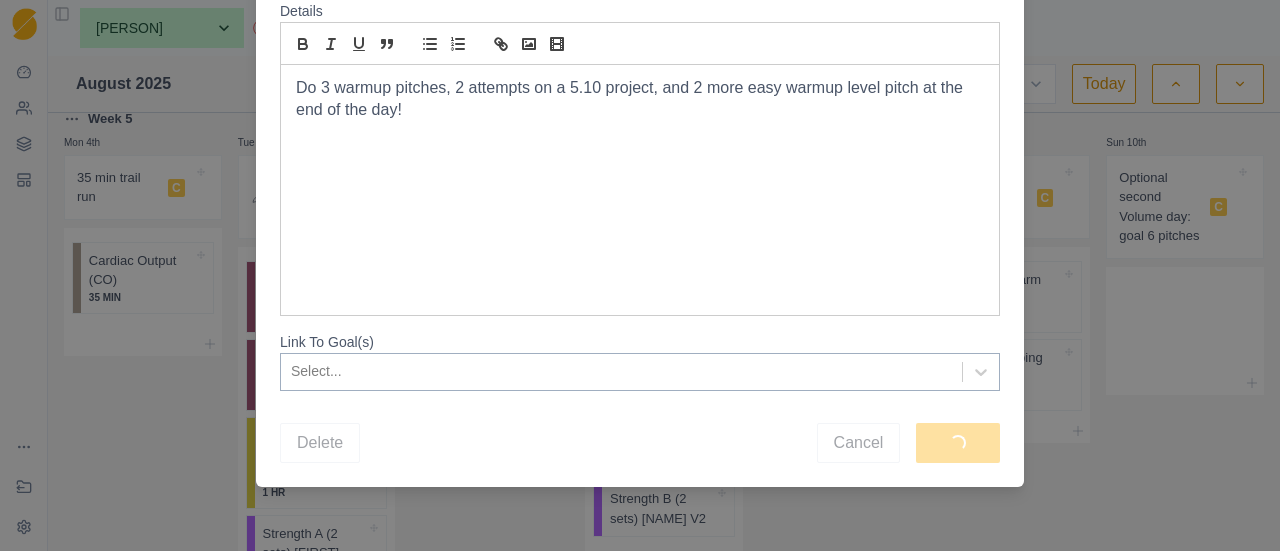 scroll, scrollTop: 0, scrollLeft: 0, axis: both 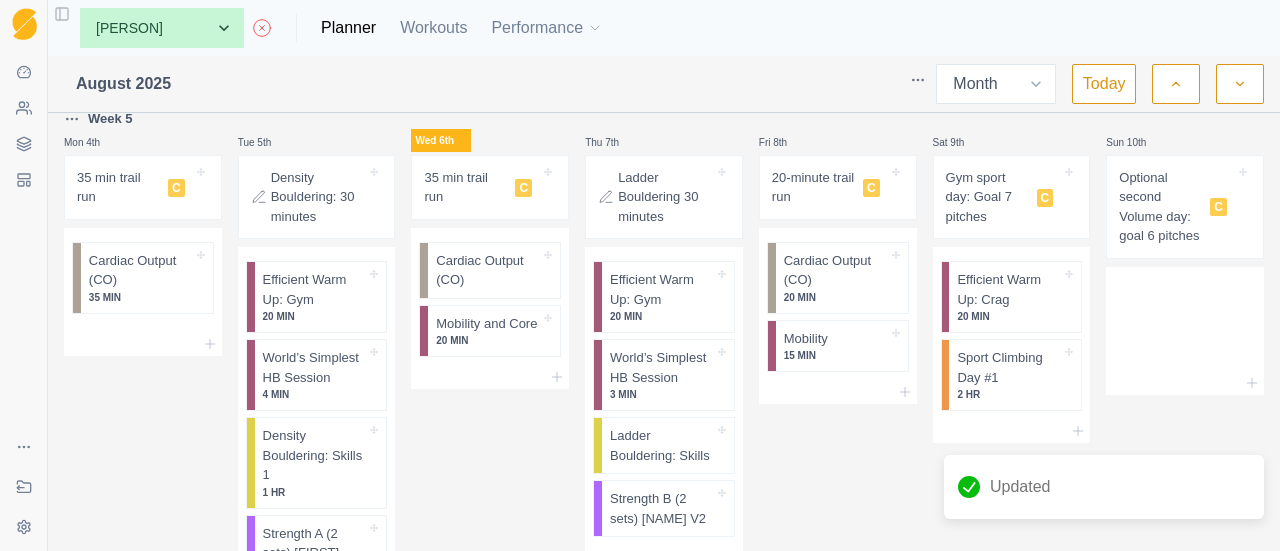 click on "Density Bouldering: 30 minutes" at bounding box center (319, 197) 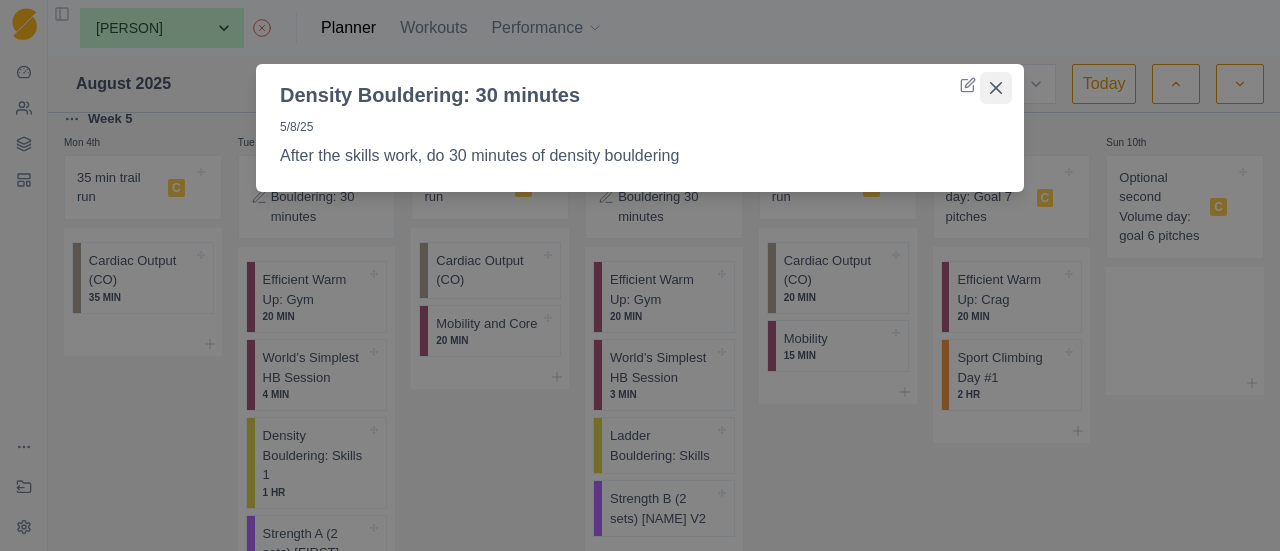 click 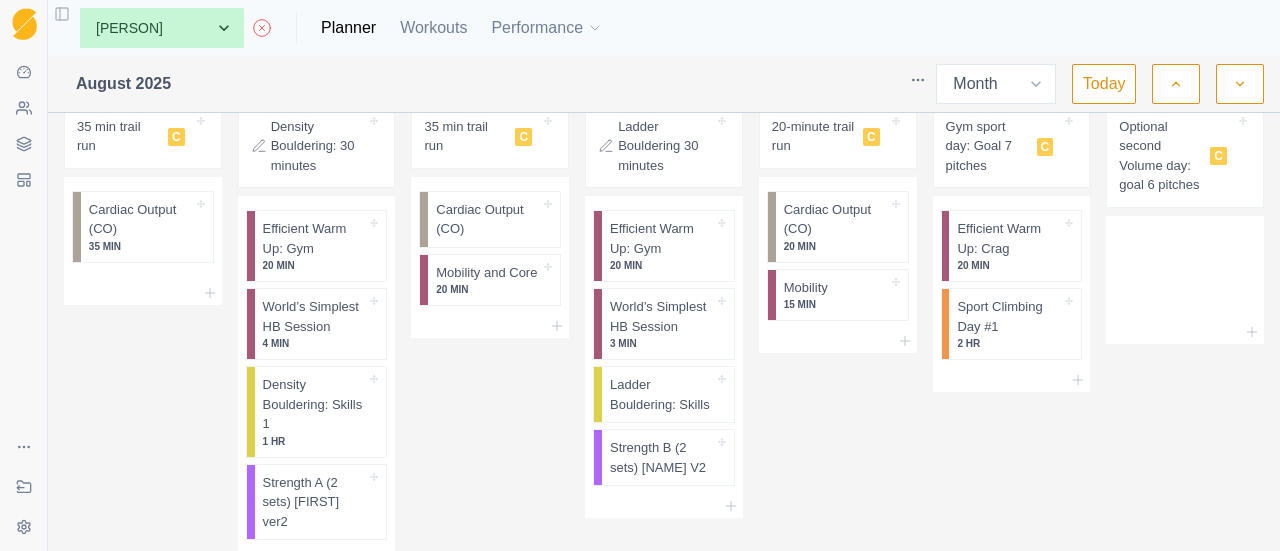 scroll, scrollTop: 448, scrollLeft: 0, axis: vertical 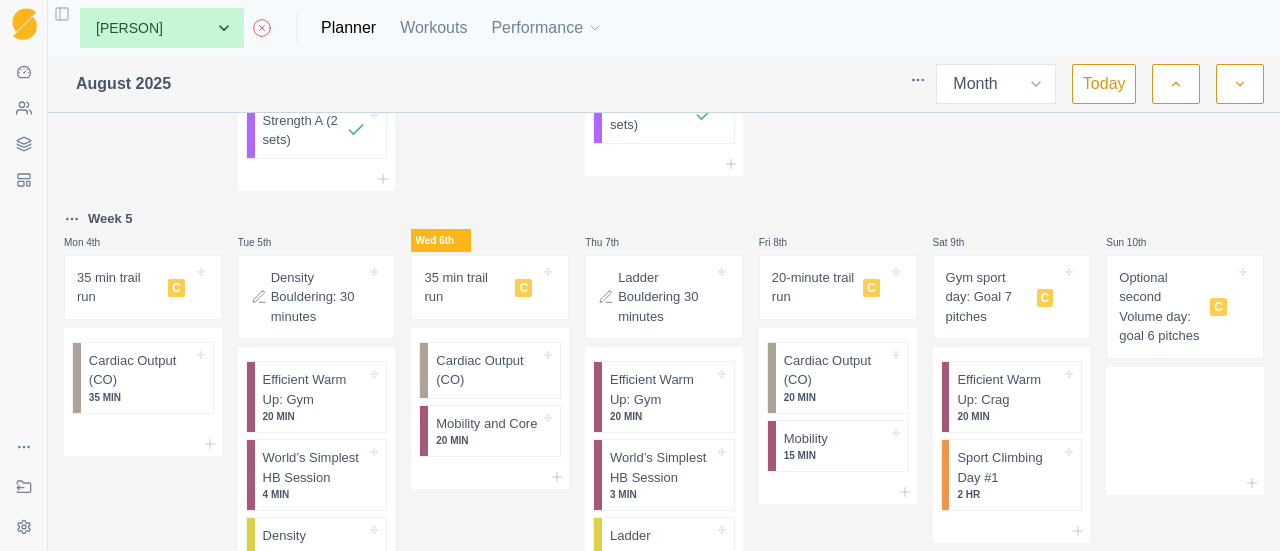 click on "Sequence Dashboard Clients Coaching Workouts Templates Exit Coaching Settings Toggle Sidebar None [FIRST] [LAST] [FIRST] [LAST] [FIRST] [LAST] [FIRST] [LAST] Planner Workouts Performance August [YEAR] Week Month Today Week 4 Mon 28th 35 min  trail run C Cardiac Output (CO) 35 MIN Tue 29th Density Bouldering: 30 minutes  Efficient Warm Up: Gym 20 MIN World’s Simplest HB Session 4 MIN Density Bouldering: Skills 1 1 HR Strength A (2 sets) Wed 30th 35 min trail run C Cardiac Output (CO) Mobility and Core  20 MIN Thu 31st Ladder Bouldering 30 minutes Efficient Warm Up: Gym 20 MIN World’s Simplest HB Session 3 MIN Ladder Bouldering: Skills Strength B (2 sets) Fri 1st 20-minute trail run C Cardiac Output (CO) 20 MIN Mobility 15 MIN Sat 2nd Outdoor day: Goal 5 pitches C Efficient Warm Up: Crag 20 MIN Sport Climbing Day #1 2 HR Sun 3rd Outdoor Volume day: goal 6 pitches C Efficient Warm Up: Crag 20 MIN Sport Climbing Pyramid Day 2 HR Week 5 Mon 4th 35 min  trail run C 35 MIN Tue 5th" at bounding box center (640, 275) 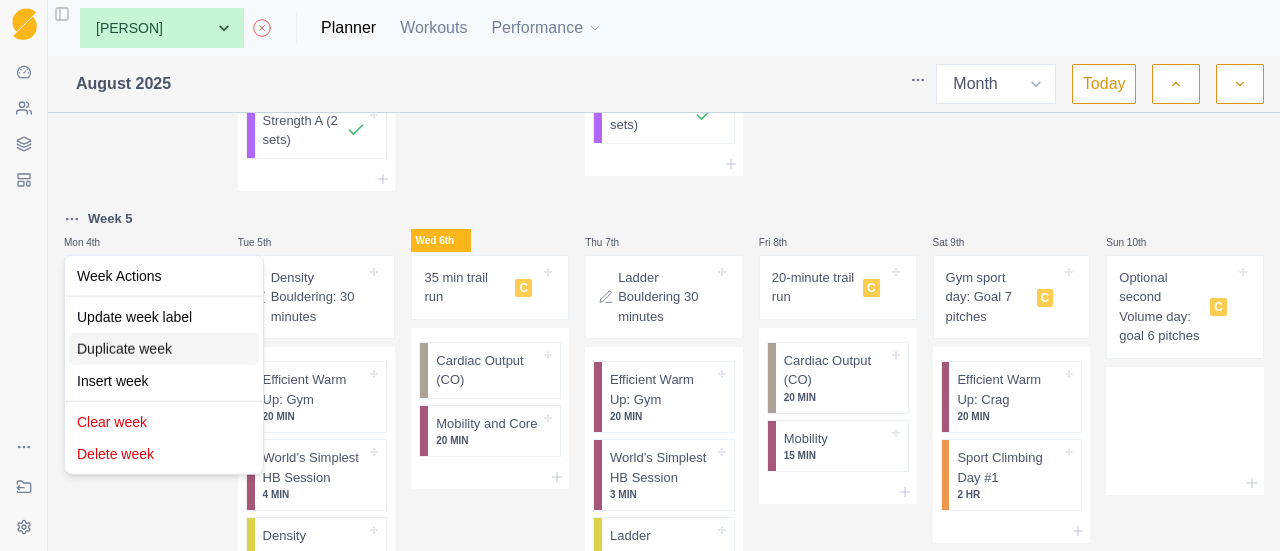 click on "Duplicate week" at bounding box center (164, 349) 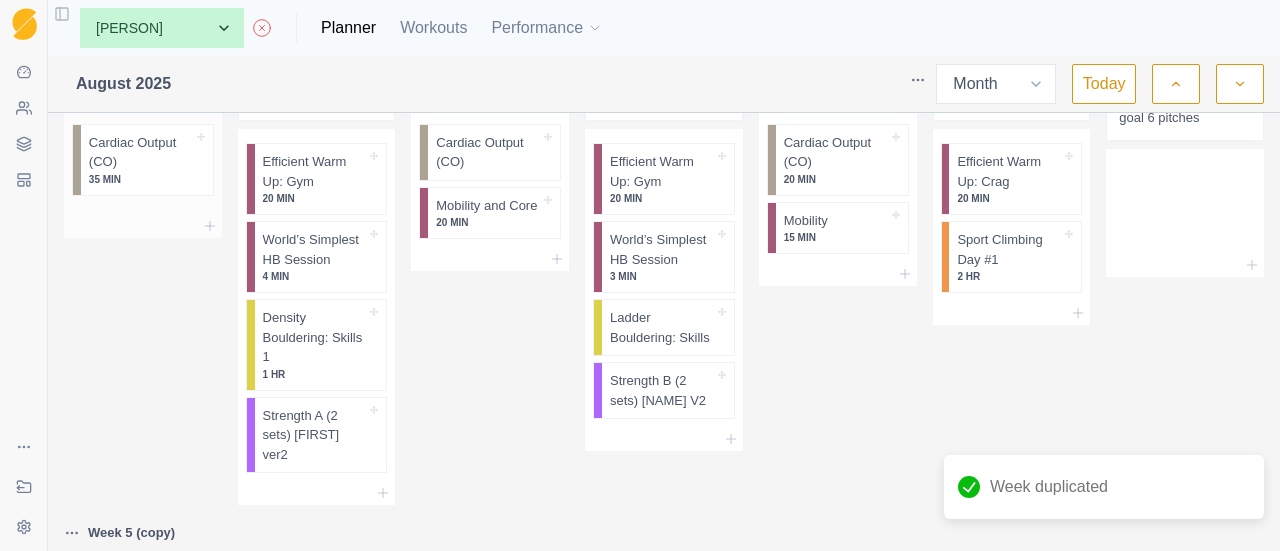 scroll, scrollTop: 848, scrollLeft: 0, axis: vertical 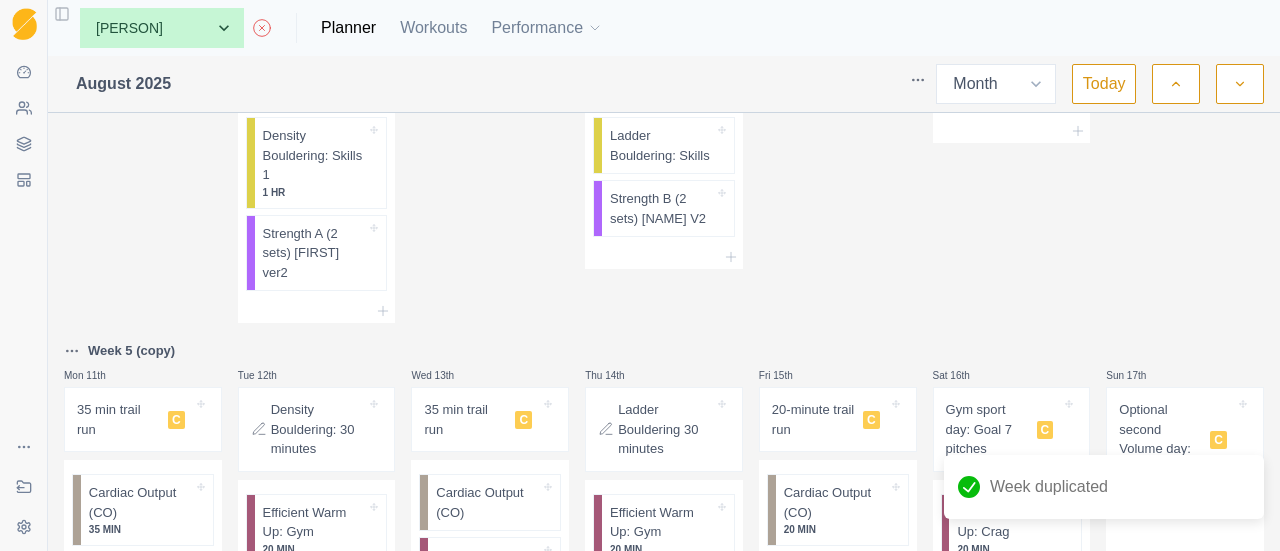 click on "Mon 11th" at bounding box center (143, 375) 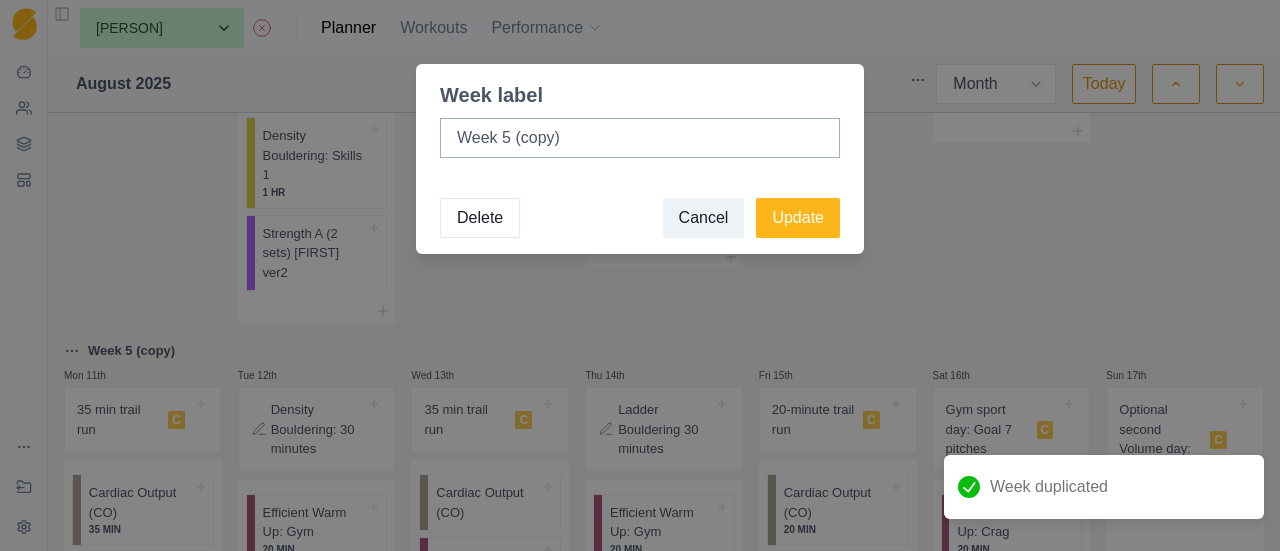 drag, startPoint x: 616, startPoint y: 145, endPoint x: 498, endPoint y: 159, distance: 118.82761 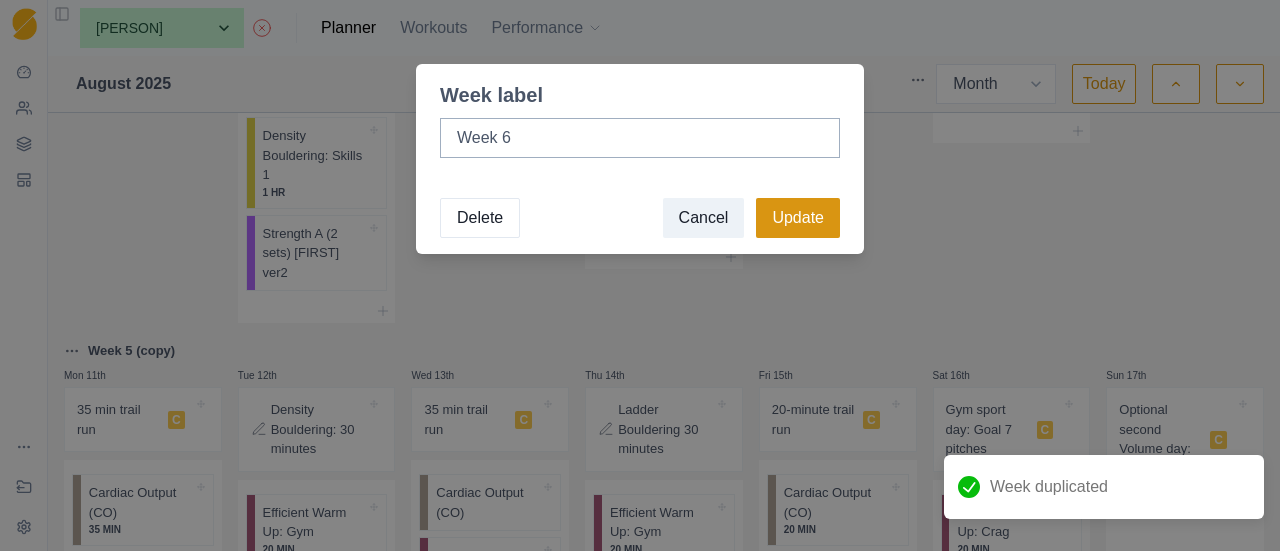 type on "Week 6" 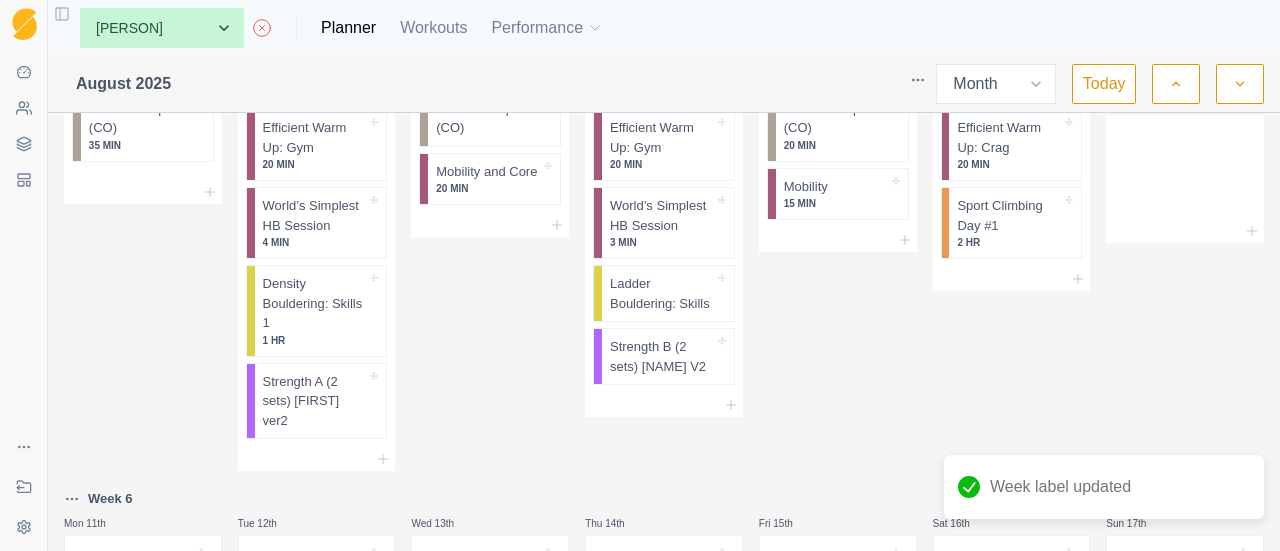 scroll, scrollTop: 1100, scrollLeft: 0, axis: vertical 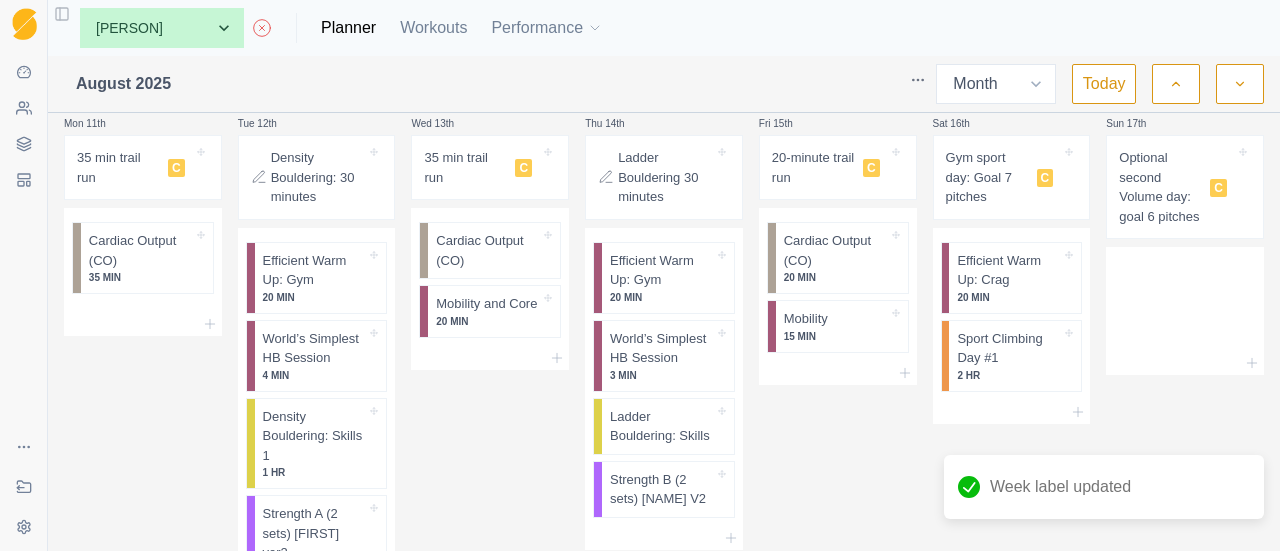 click on "35 min  trail run" at bounding box center (118, 167) 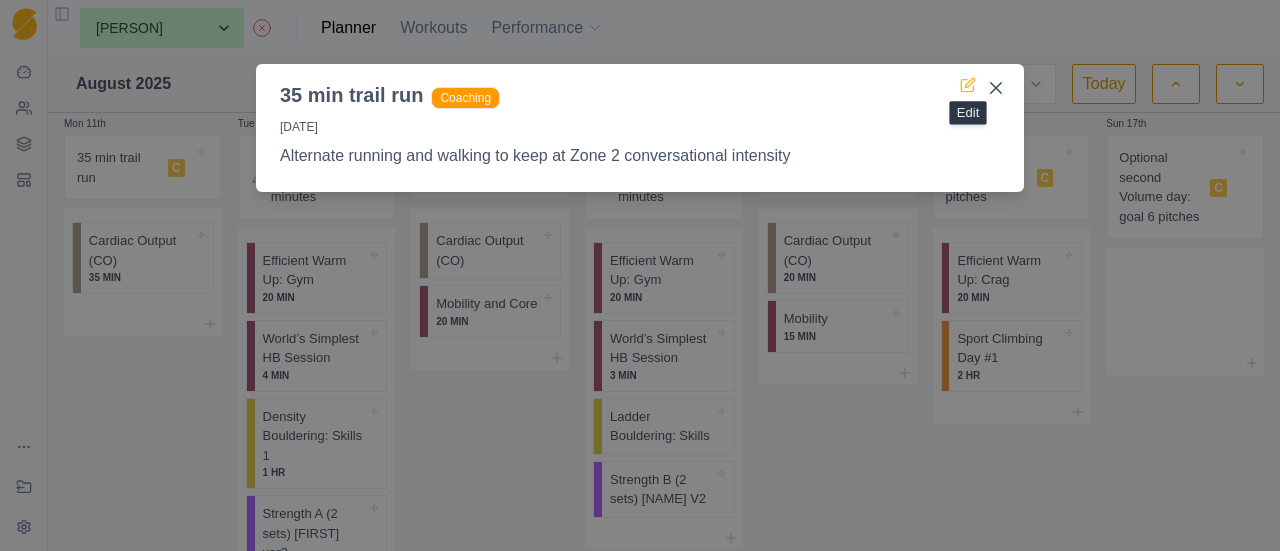 click 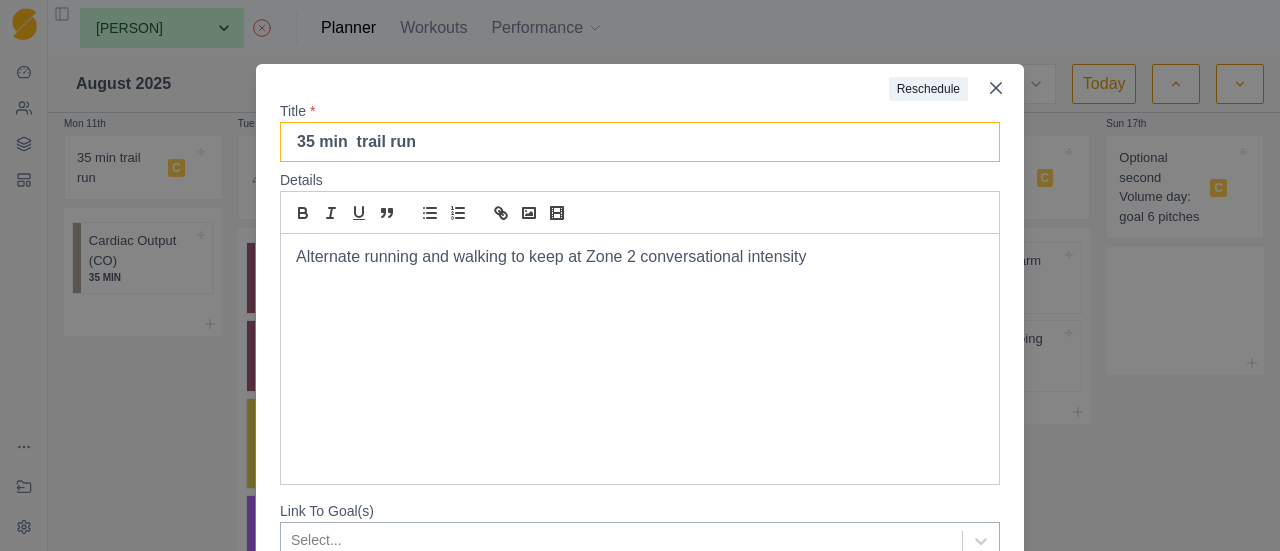 drag, startPoint x: 308, startPoint y: 147, endPoint x: 271, endPoint y: 152, distance: 37.336308 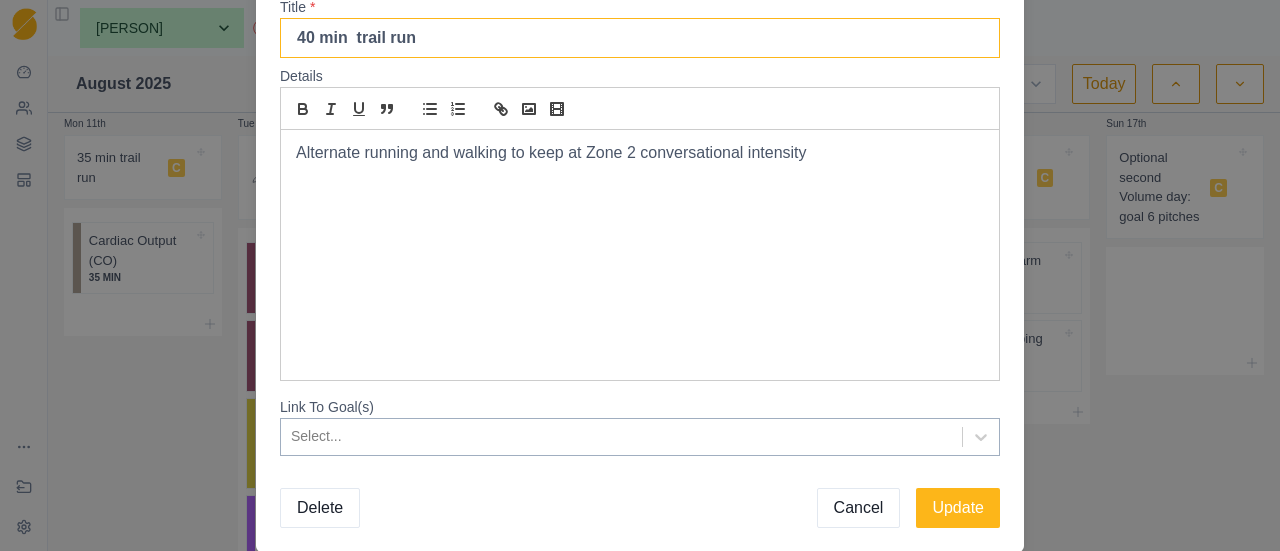scroll, scrollTop: 169, scrollLeft: 0, axis: vertical 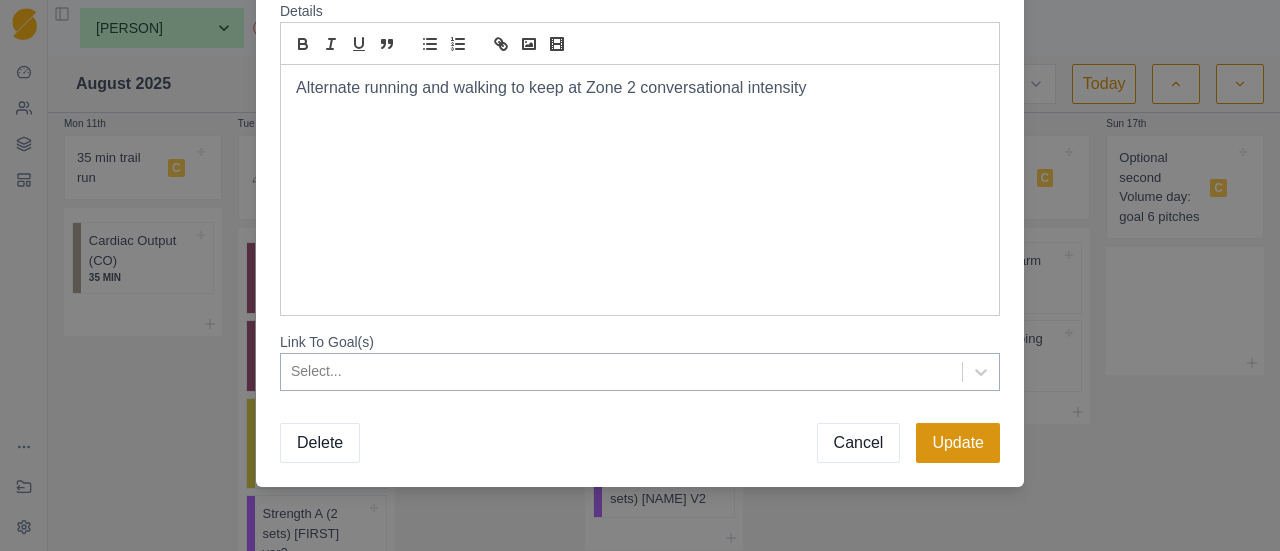 type on "40 min  trail run" 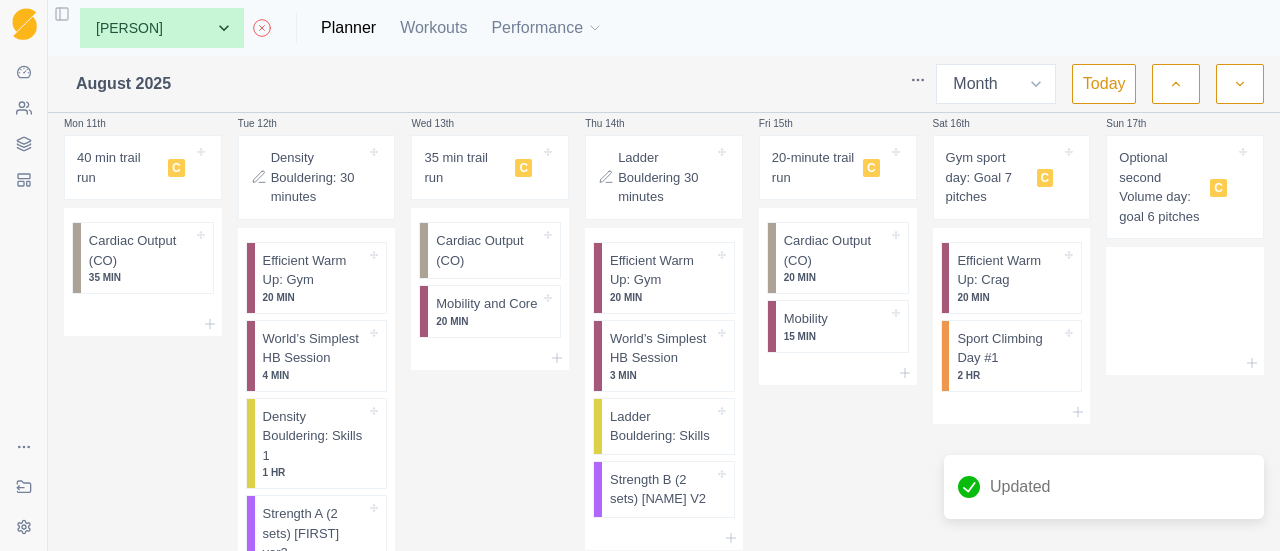 click on "35 min trail run" at bounding box center [465, 167] 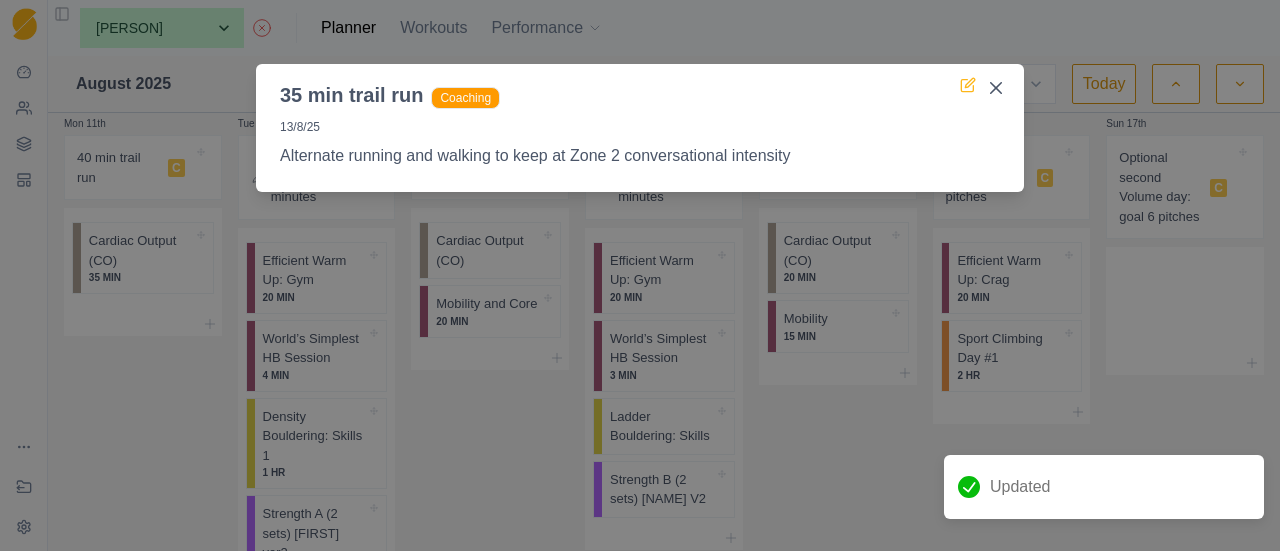 click on "35 min trail run Coaching" at bounding box center (640, 87) 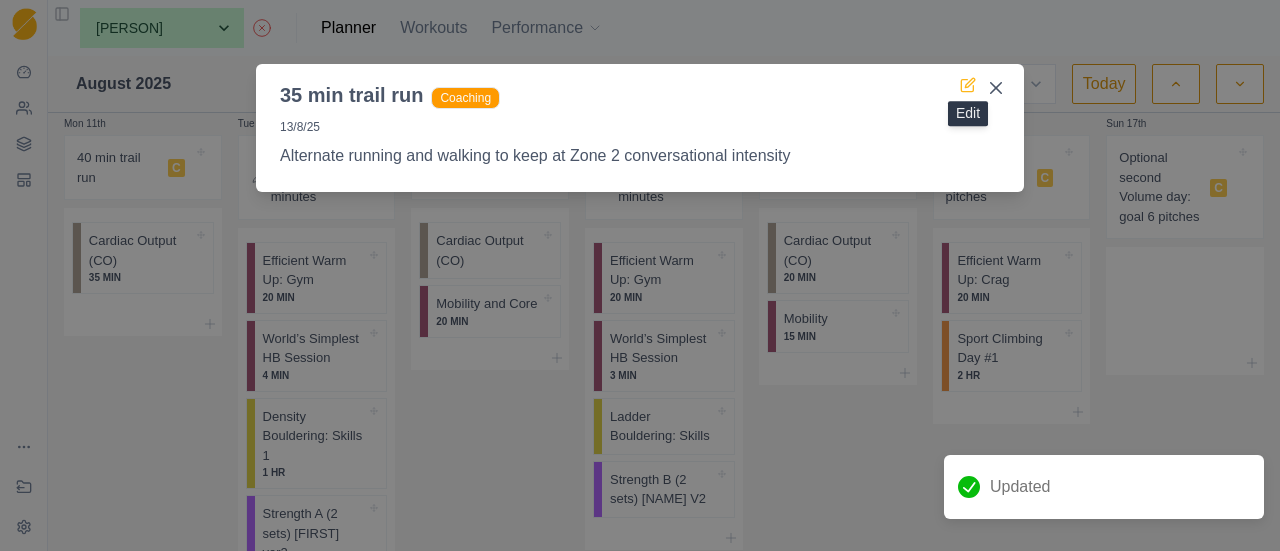 click 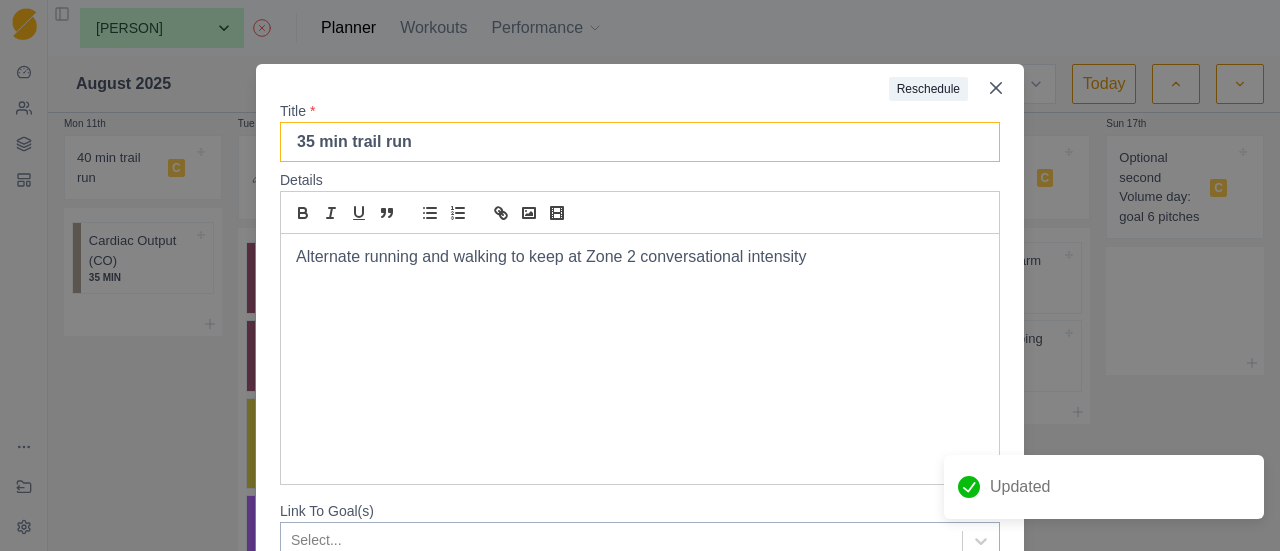drag, startPoint x: 308, startPoint y: 149, endPoint x: 252, endPoint y: 150, distance: 56.008926 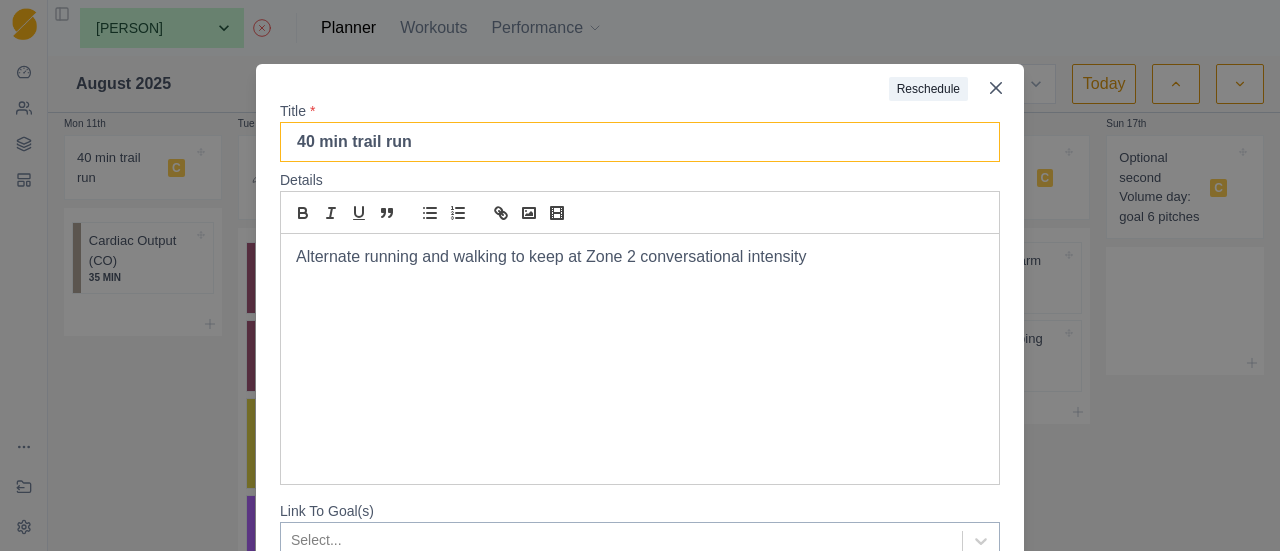 scroll, scrollTop: 169, scrollLeft: 0, axis: vertical 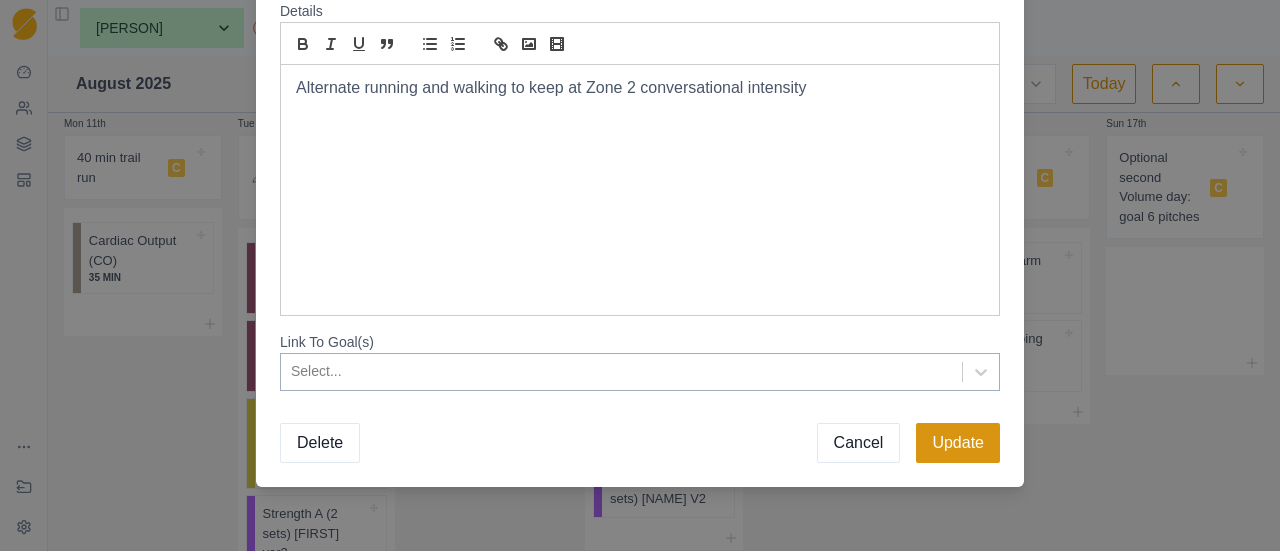 type on "40 min trail run" 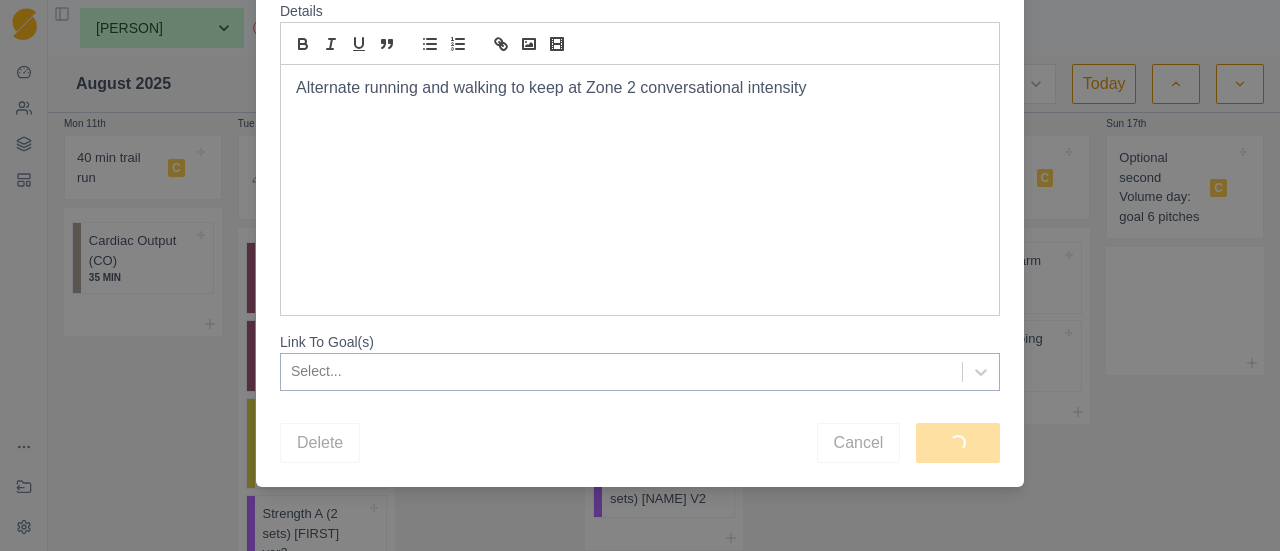 scroll, scrollTop: 0, scrollLeft: 0, axis: both 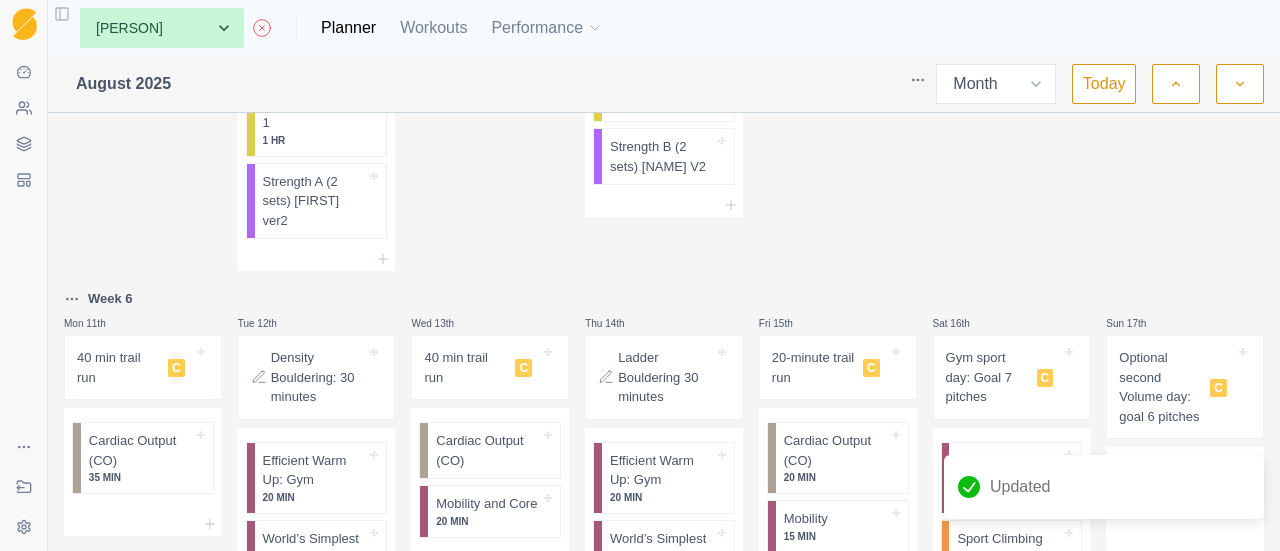 click on "Density Bouldering: 30 minutes" at bounding box center (319, 377) 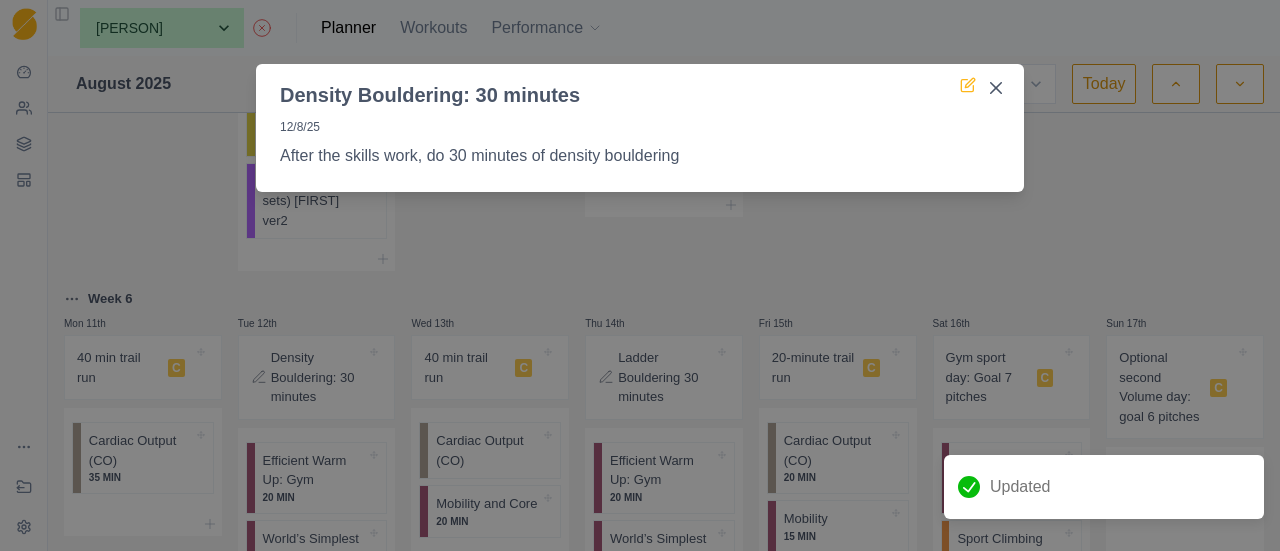 click 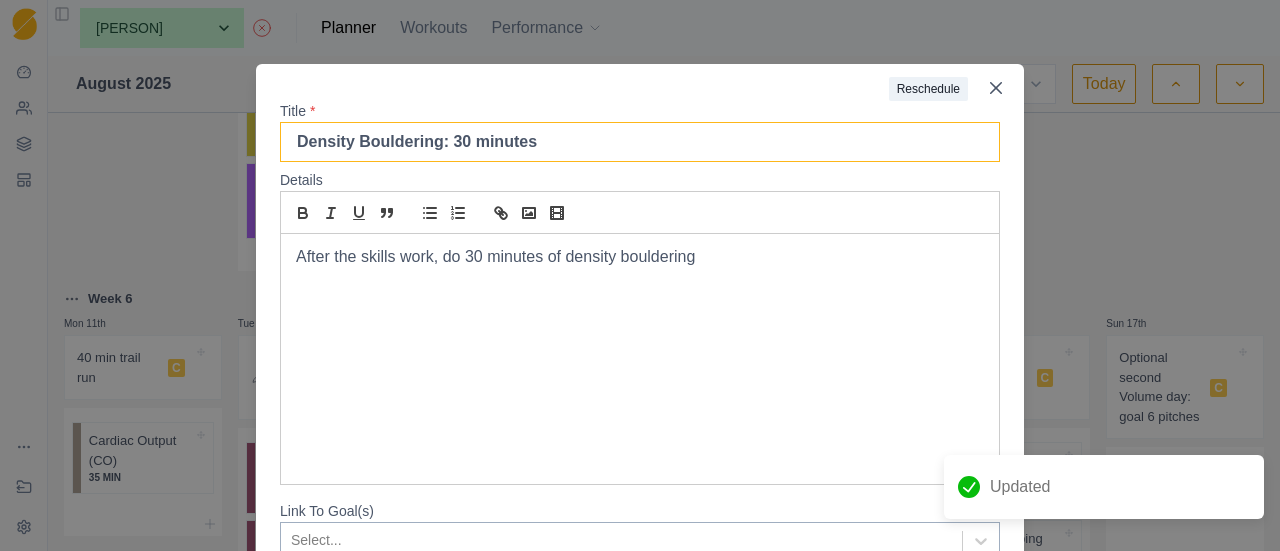 drag, startPoint x: 444, startPoint y: 153, endPoint x: 454, endPoint y: 150, distance: 10.440307 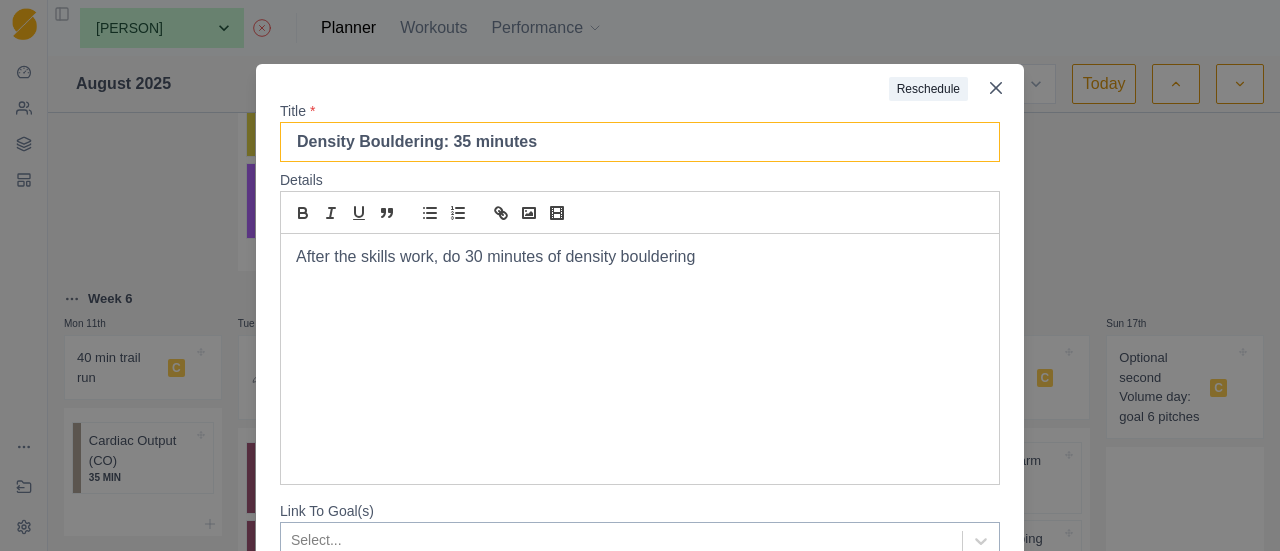 type on "Density Bouldering: 35 minutes" 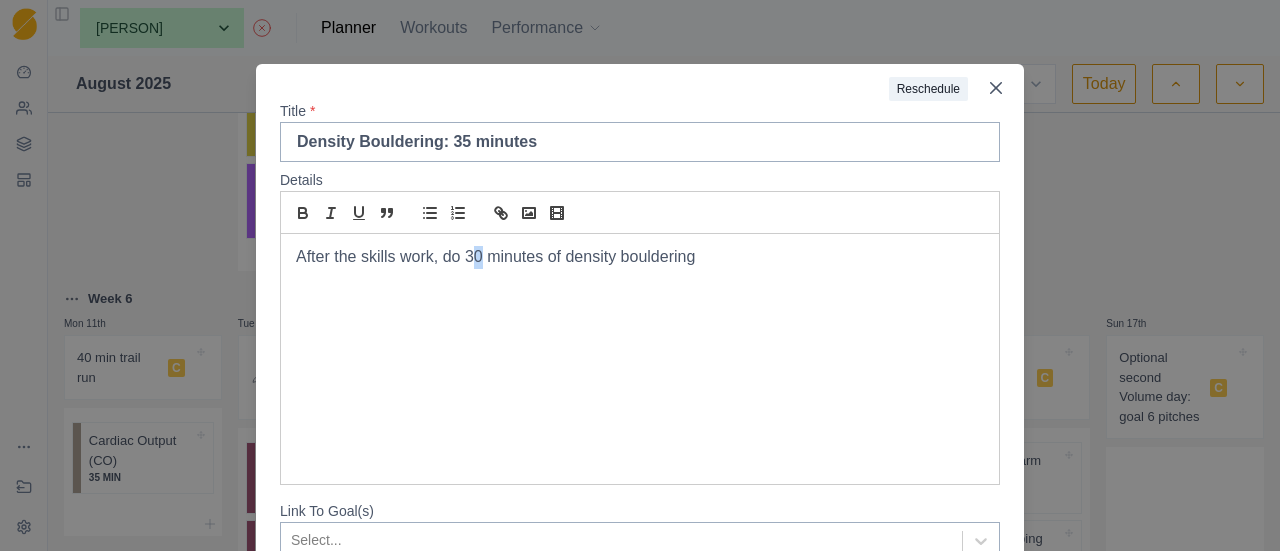 click on "After the skills work, do 30 minutes of density bouldering" at bounding box center (640, 257) 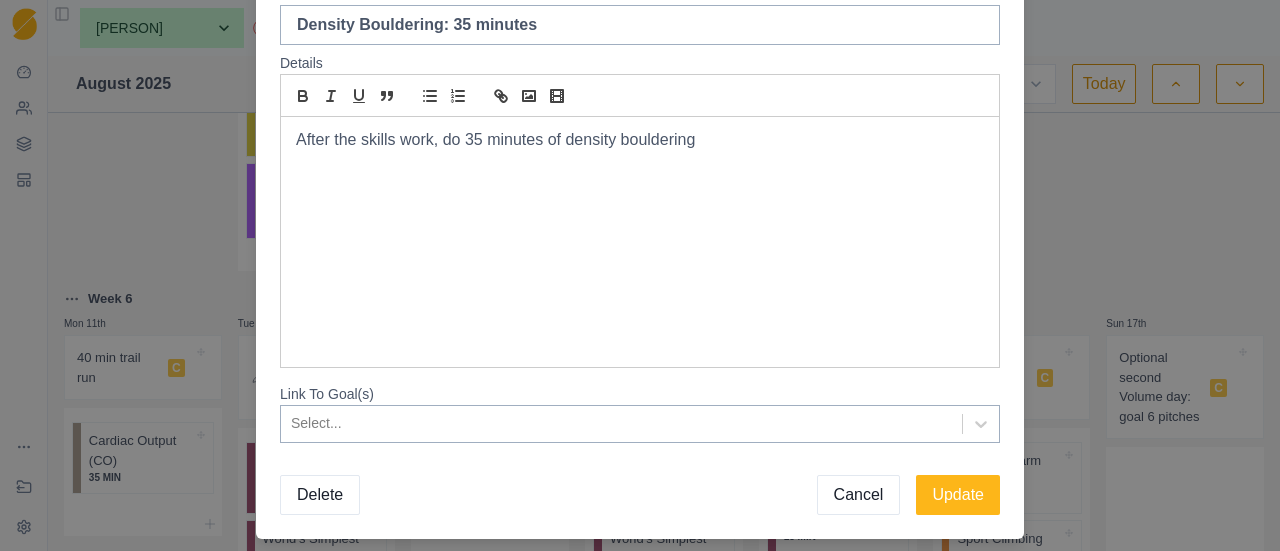 scroll, scrollTop: 169, scrollLeft: 0, axis: vertical 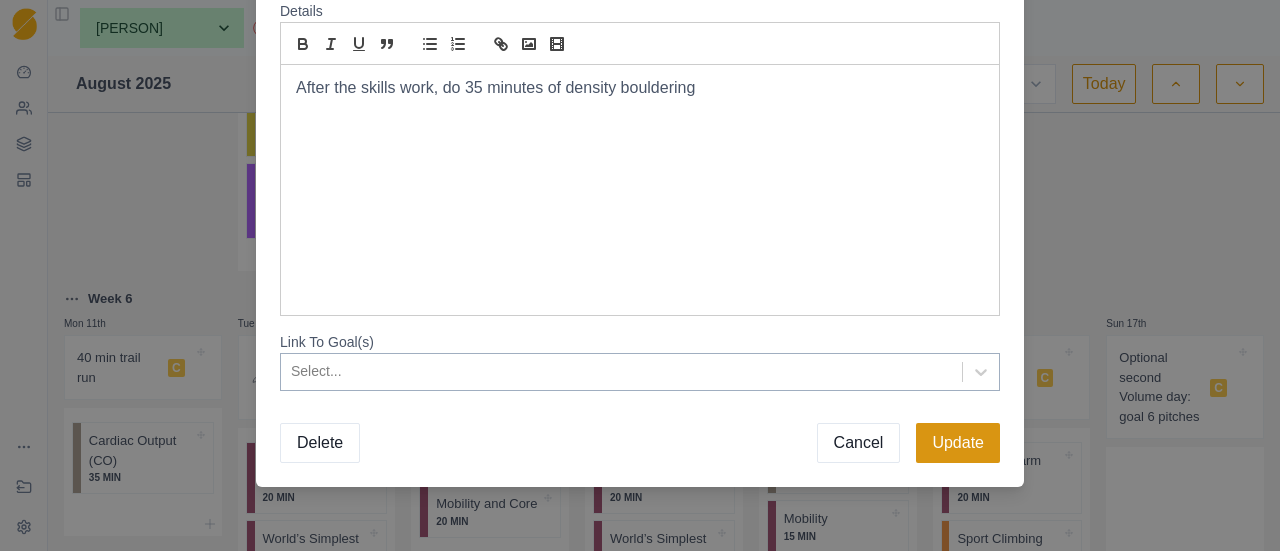 click on "Update" at bounding box center (958, 443) 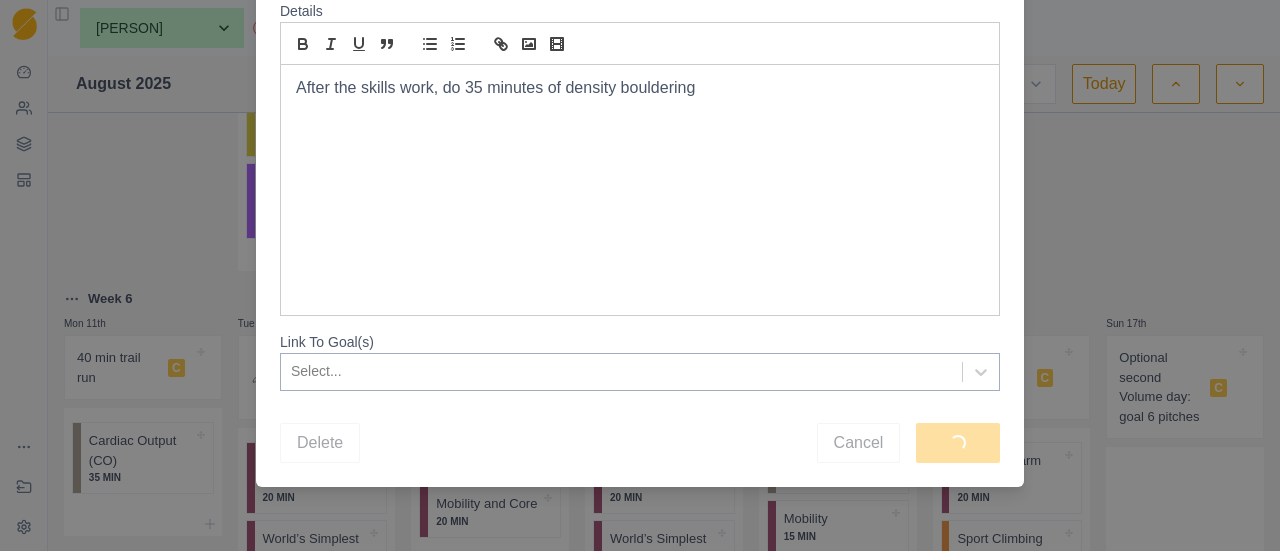 scroll, scrollTop: 0, scrollLeft: 0, axis: both 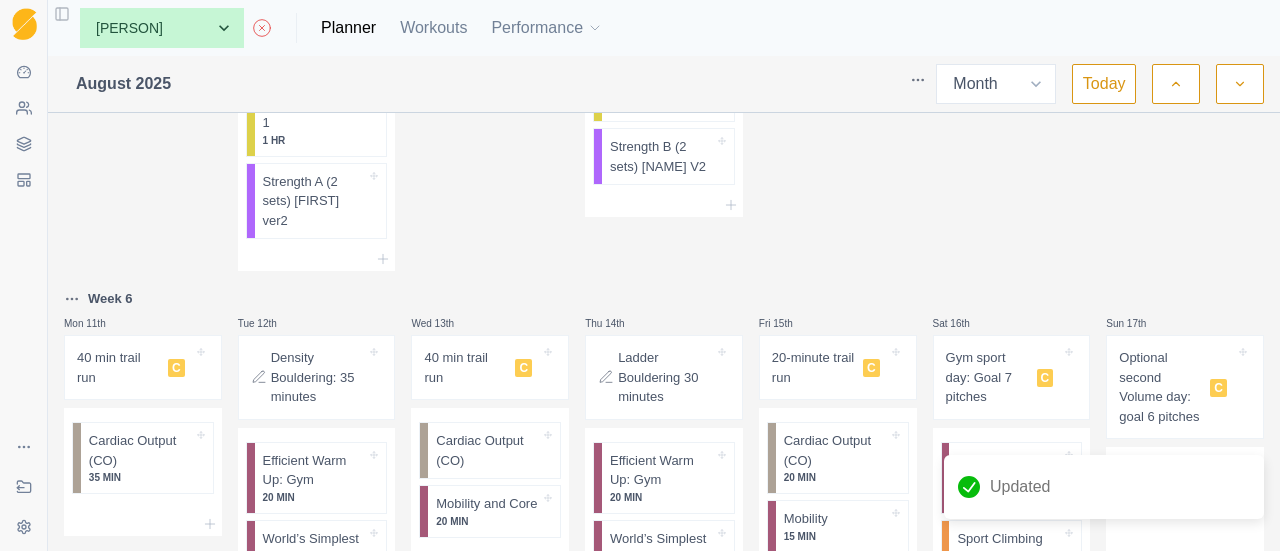 click on "Ladder Bouldering 30 minutes" at bounding box center [666, 377] 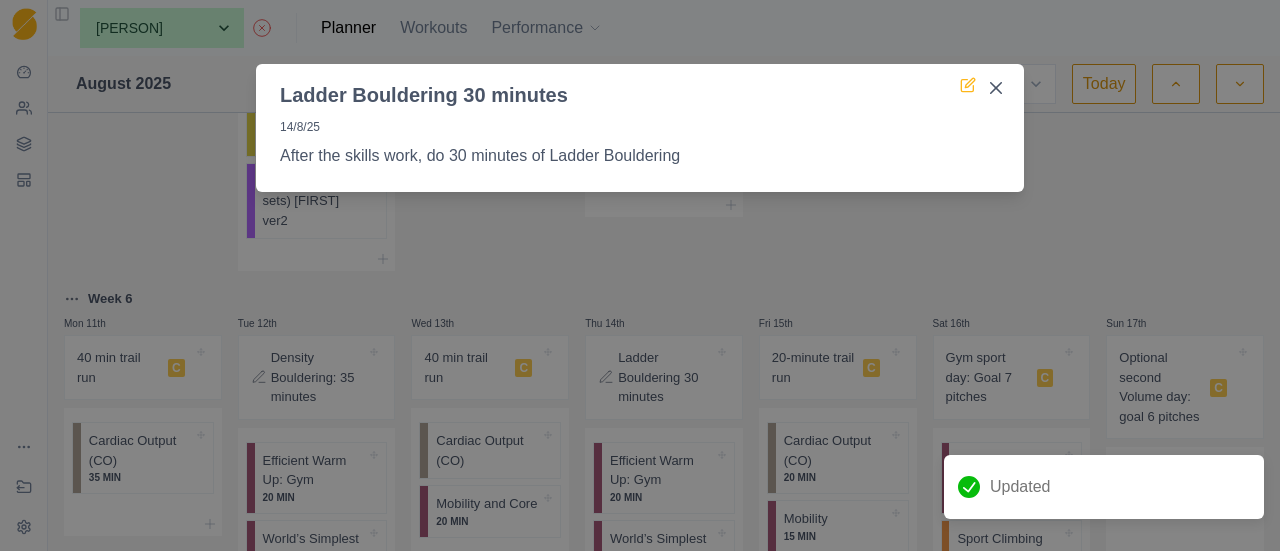 click 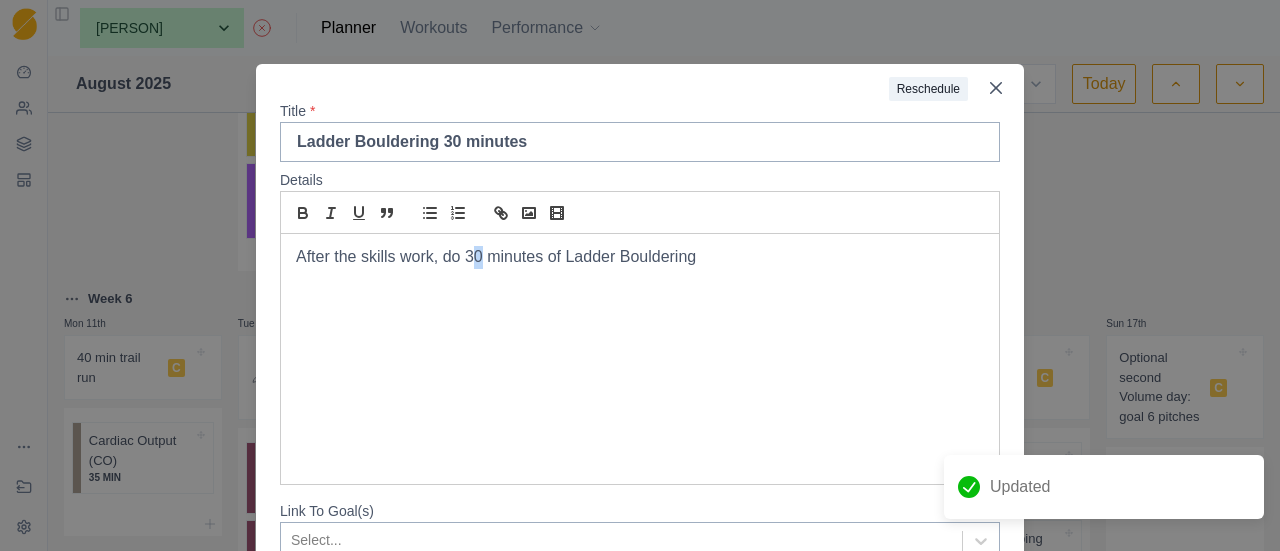 click on "After the skills work, do 30 minutes of Ladder Bouldering" at bounding box center [640, 257] 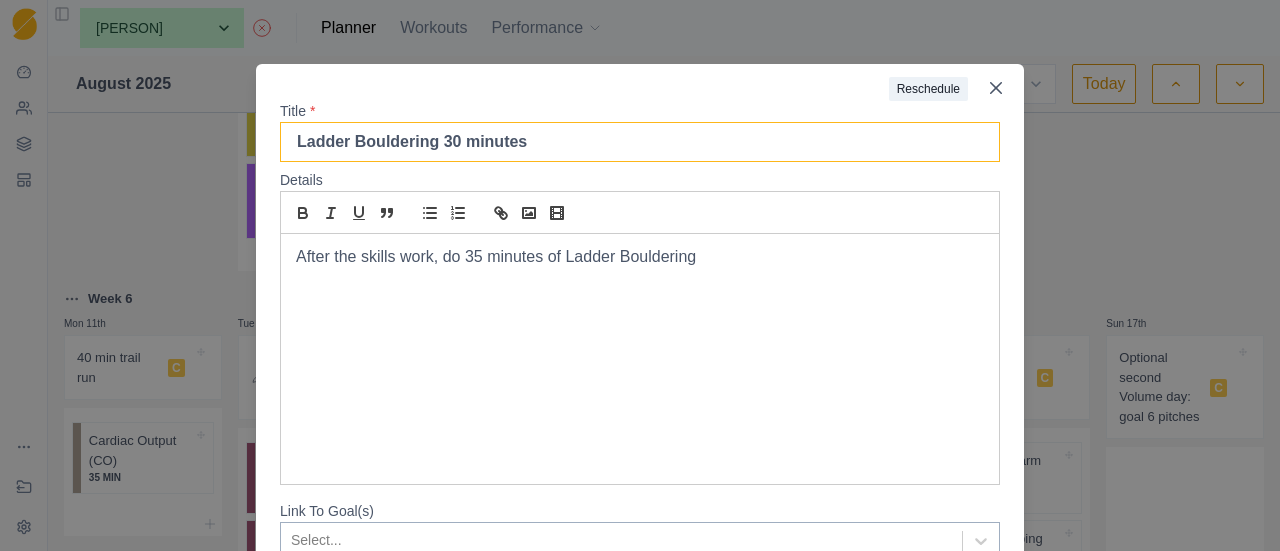 click on "Ladder Bouldering 30 minutes" at bounding box center [640, 142] 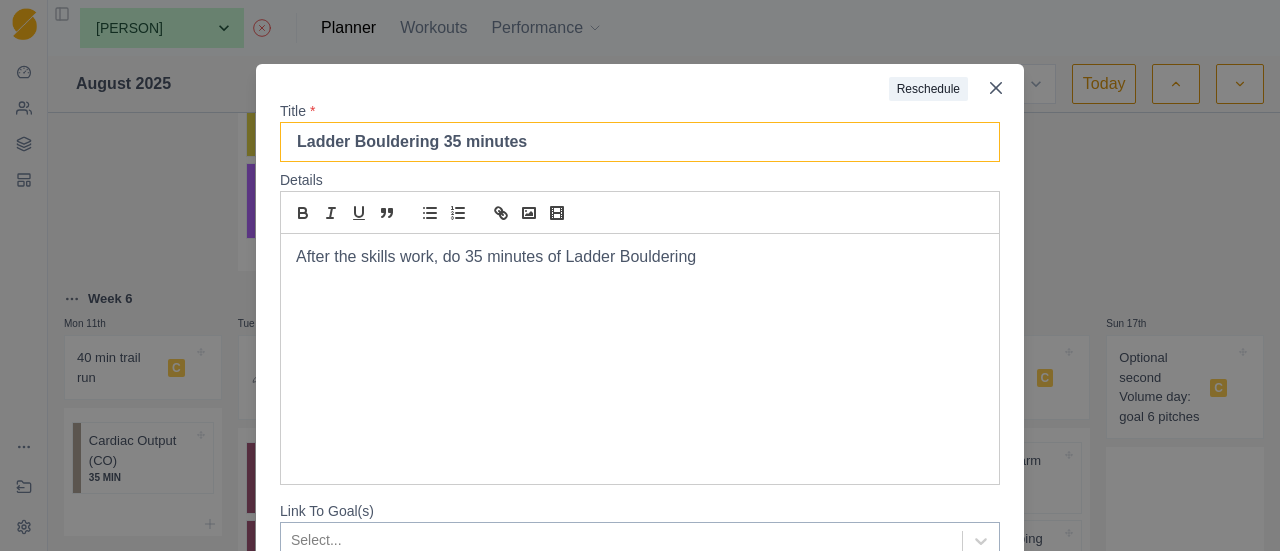 scroll, scrollTop: 169, scrollLeft: 0, axis: vertical 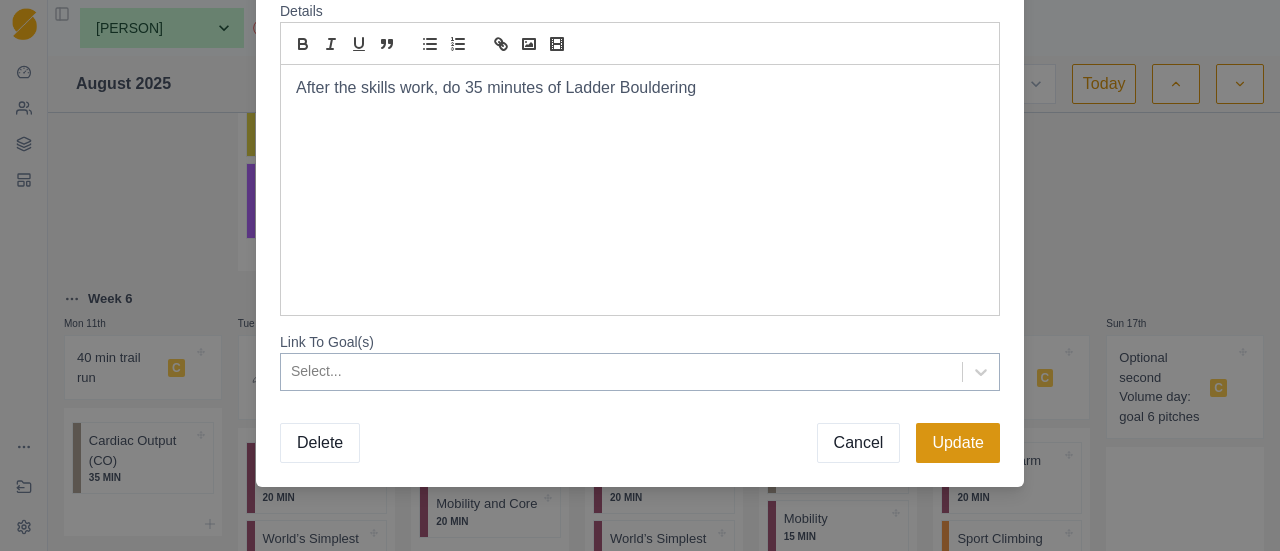 type on "Ladder Bouldering 35 minutes" 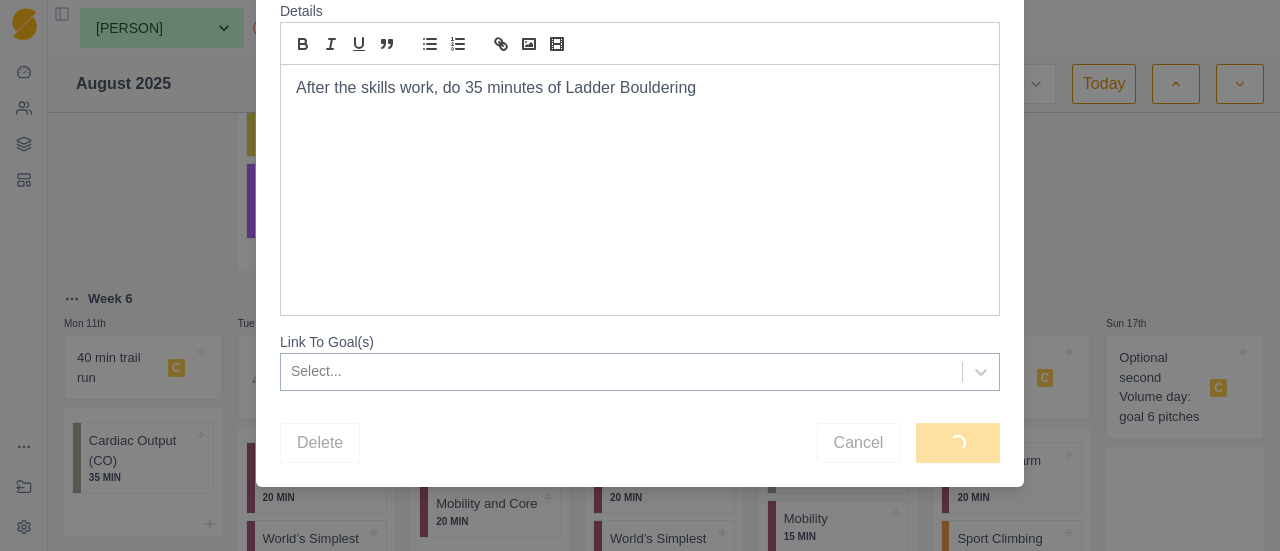 scroll, scrollTop: 0, scrollLeft: 0, axis: both 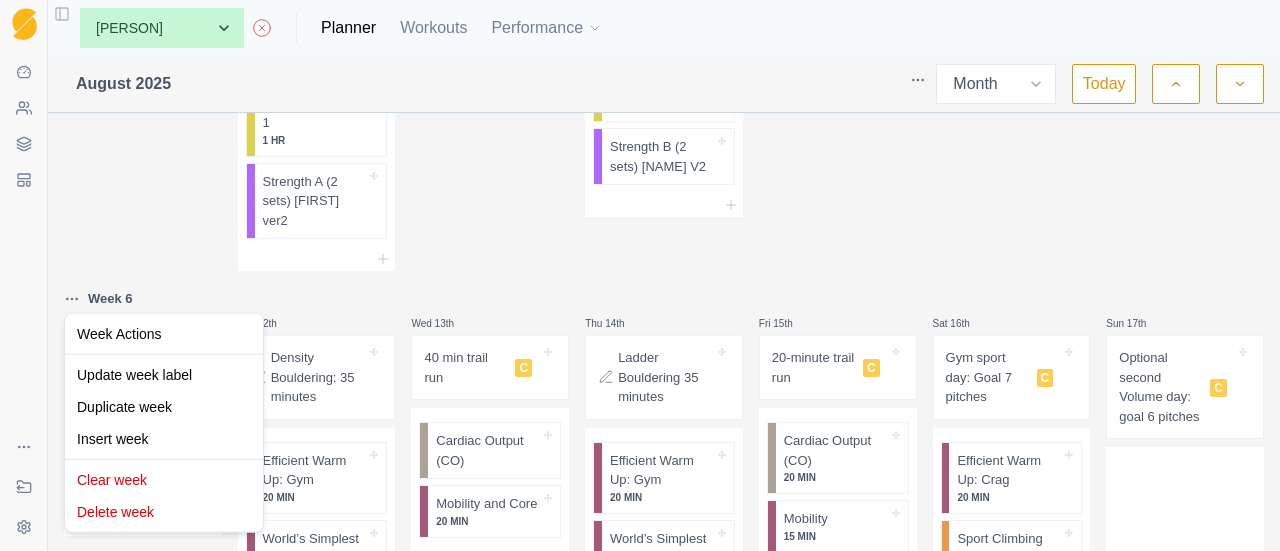 click on "Sequence Dashboard Clients Coaching Workouts Templates Exit Coaching Settings Toggle Sidebar None [FIRST] [LAST] [FIRST] [LAST] [FIRST] [LAST] [FIRST] [LAST] Planner Workouts Performance August [YEAR] Week Month Today Week 4 Mon 28th 35 min  trail run C Cardiac Output (CO) 35 MIN Tue 29th Density Bouldering: 30 minutes  Efficient Warm Up: Gym 20 MIN World’s Simplest HB Session 4 MIN Density Bouldering: Skills 1 1 HR Strength A (2 sets) Wed 30th 35 min trail run C Cardiac Output (CO) Mobility and Core  20 MIN Thu 31st Ladder Bouldering 30 minutes Efficient Warm Up: Gym 20 MIN World’s Simplest HB Session 3 MIN Ladder Bouldering: Skills Strength B (2 sets) Fri 1st 20-minute trail run C Cardiac Output (CO) 20 MIN Mobility 15 MIN Sat 2nd Outdoor day: Goal 5 pitches C Efficient Warm Up: Crag 20 MIN Sport Climbing Day #1 2 HR Sun 3rd Outdoor Volume day: goal 6 pitches C Efficient Warm Up: Crag 20 MIN Sport Climbing Pyramid Day 2 HR Week 5 Mon 4th 35 min  trail run C 35 MIN Tue 5th" at bounding box center (640, 275) 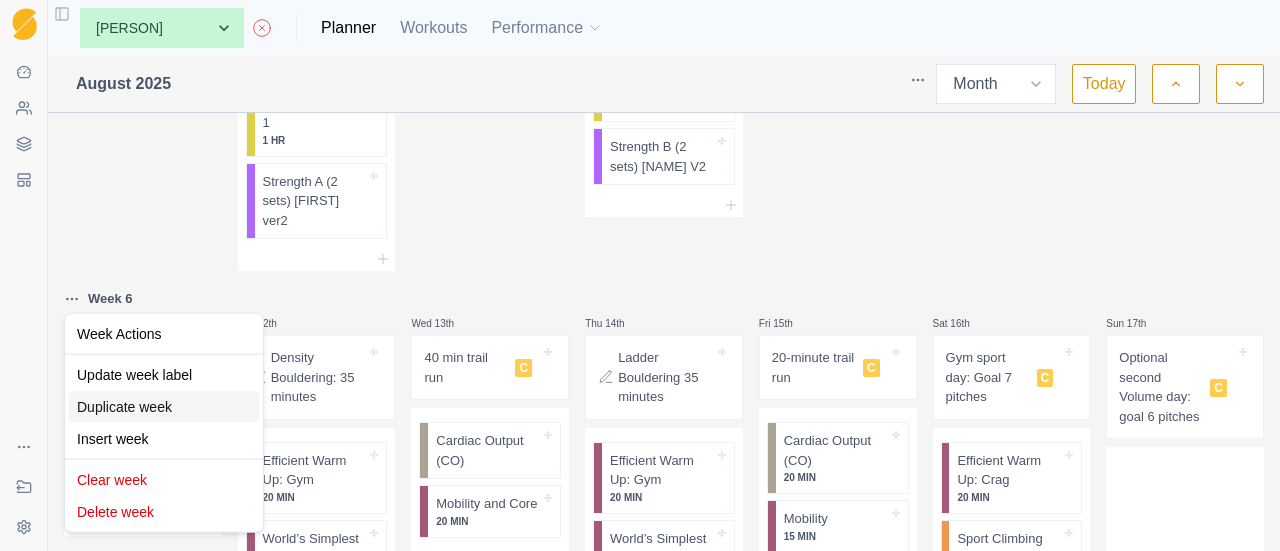 click on "Duplicate week" at bounding box center [164, 407] 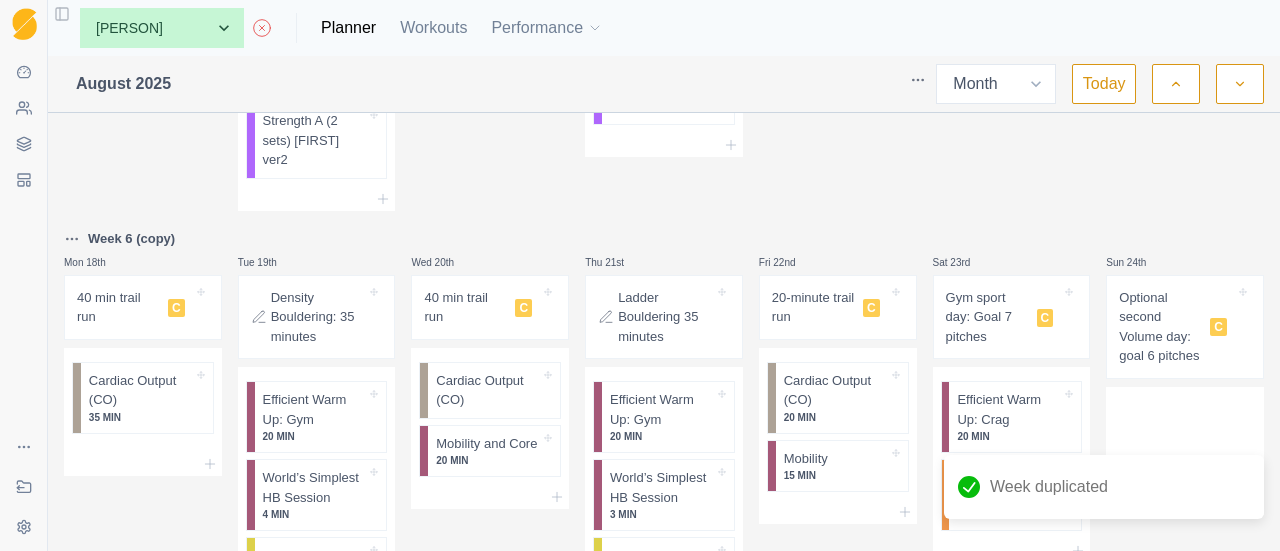 scroll, scrollTop: 1500, scrollLeft: 0, axis: vertical 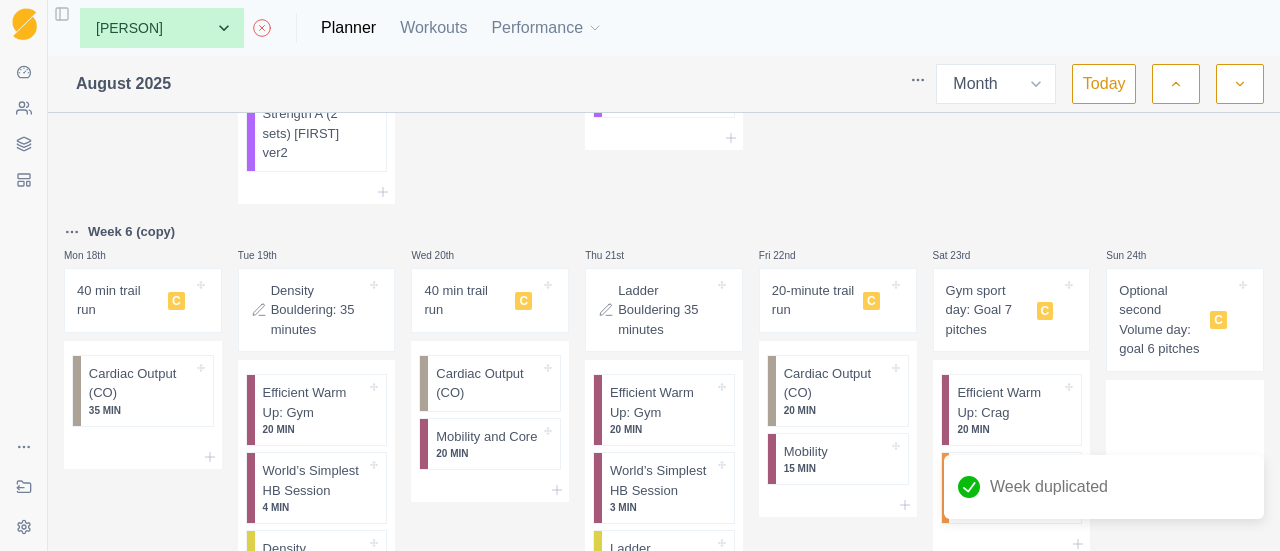 click on "Mon 18th" at bounding box center (143, 256) 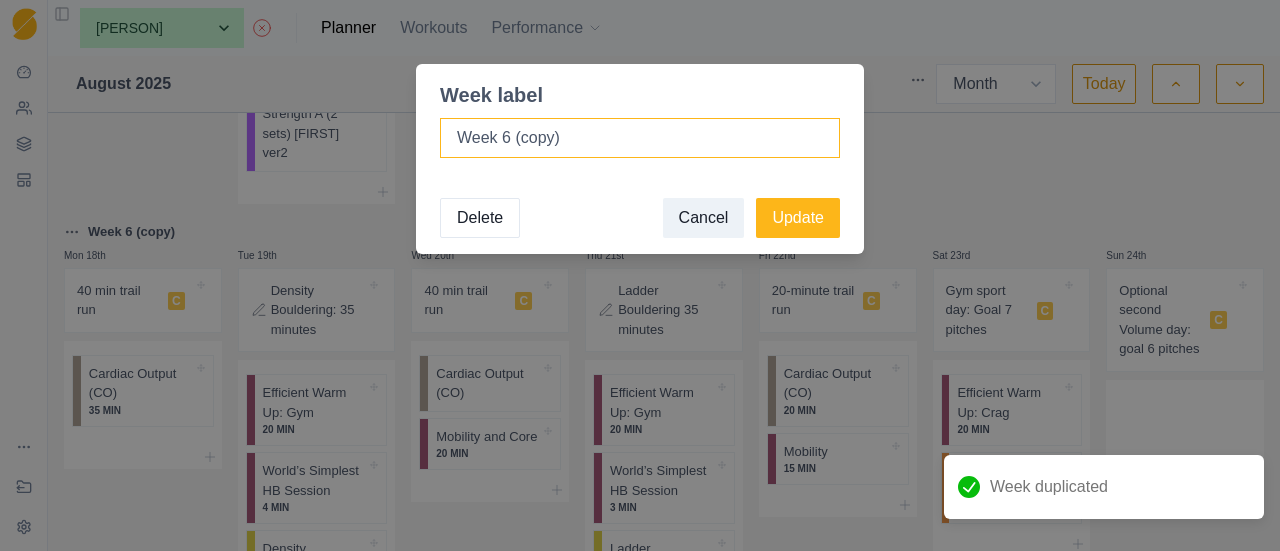drag, startPoint x: 568, startPoint y: 138, endPoint x: 501, endPoint y: 154, distance: 68.88396 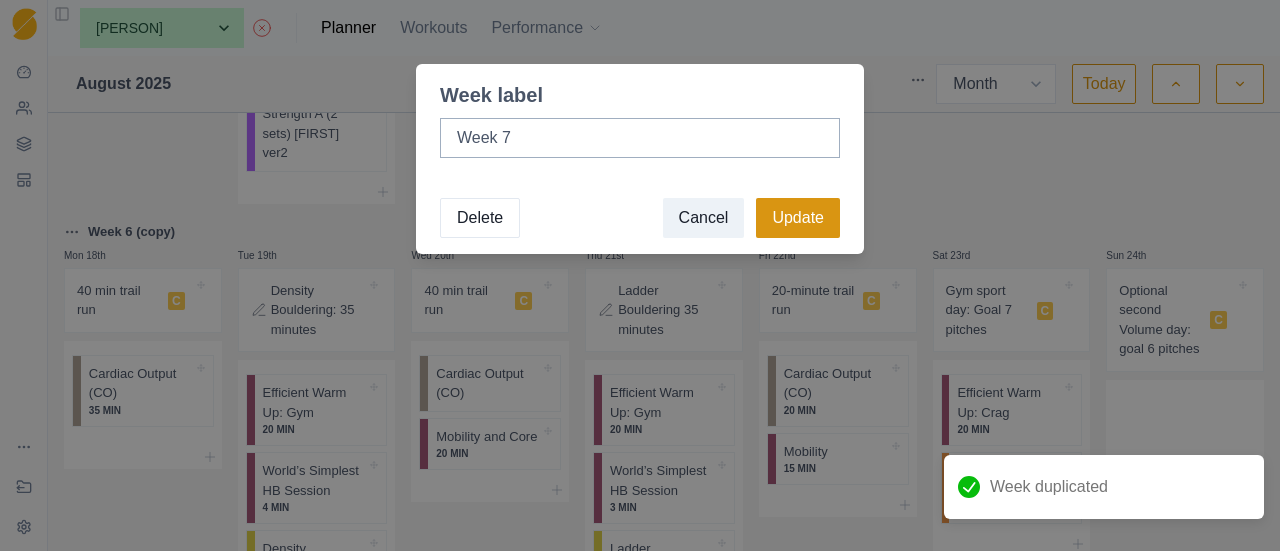 type on "Week 7" 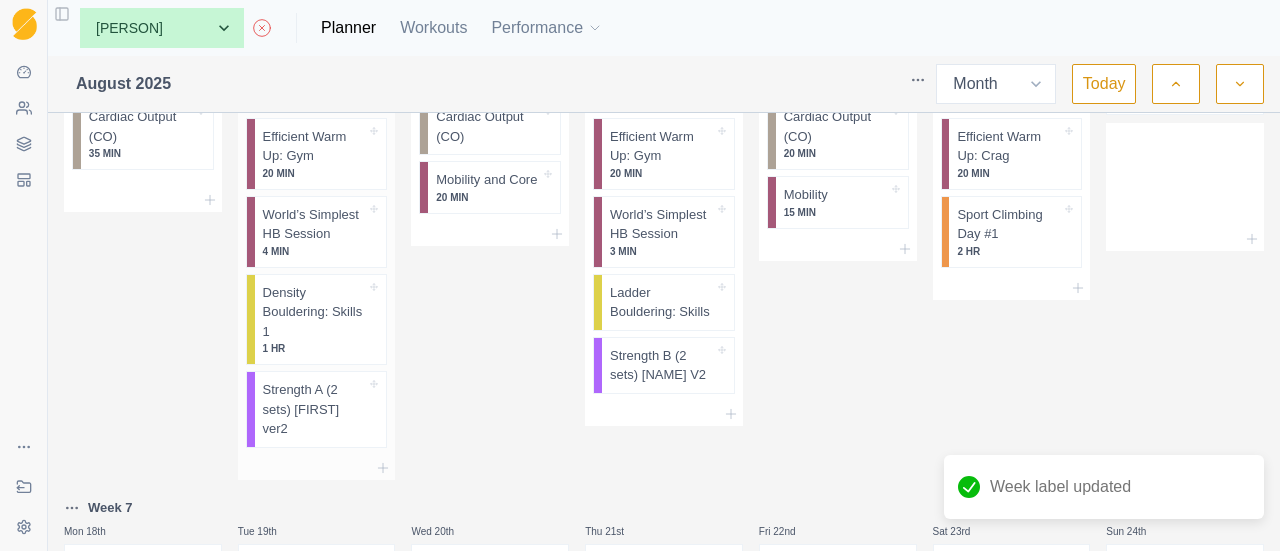 scroll, scrollTop: 1300, scrollLeft: 0, axis: vertical 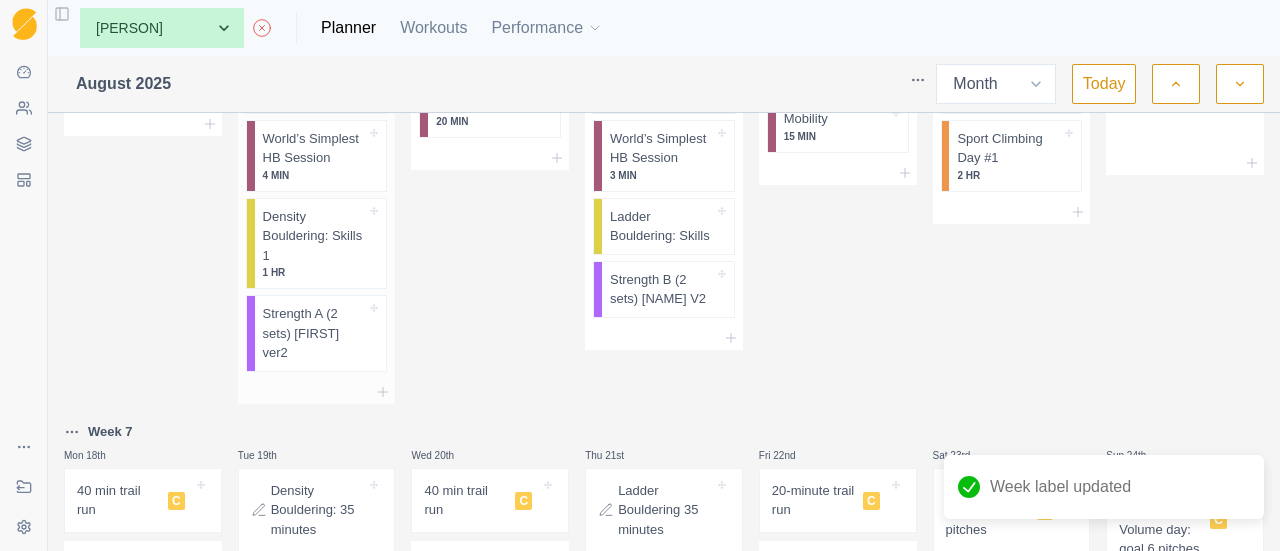 click on "Strength A (2 sets) [FIRST] ver2" at bounding box center [315, 333] 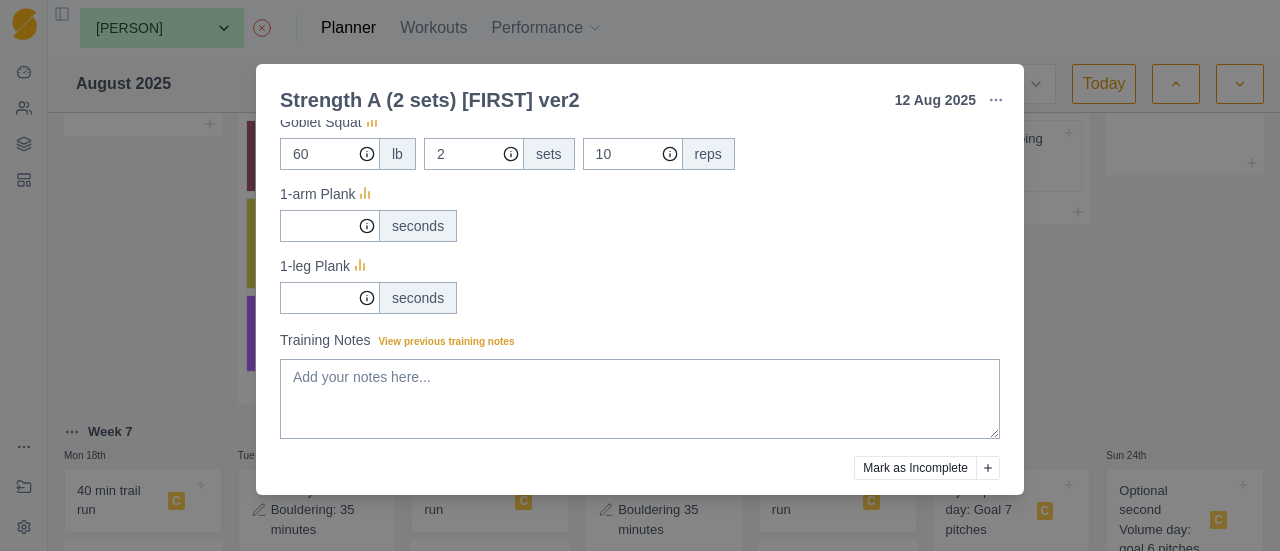 scroll, scrollTop: 778, scrollLeft: 0, axis: vertical 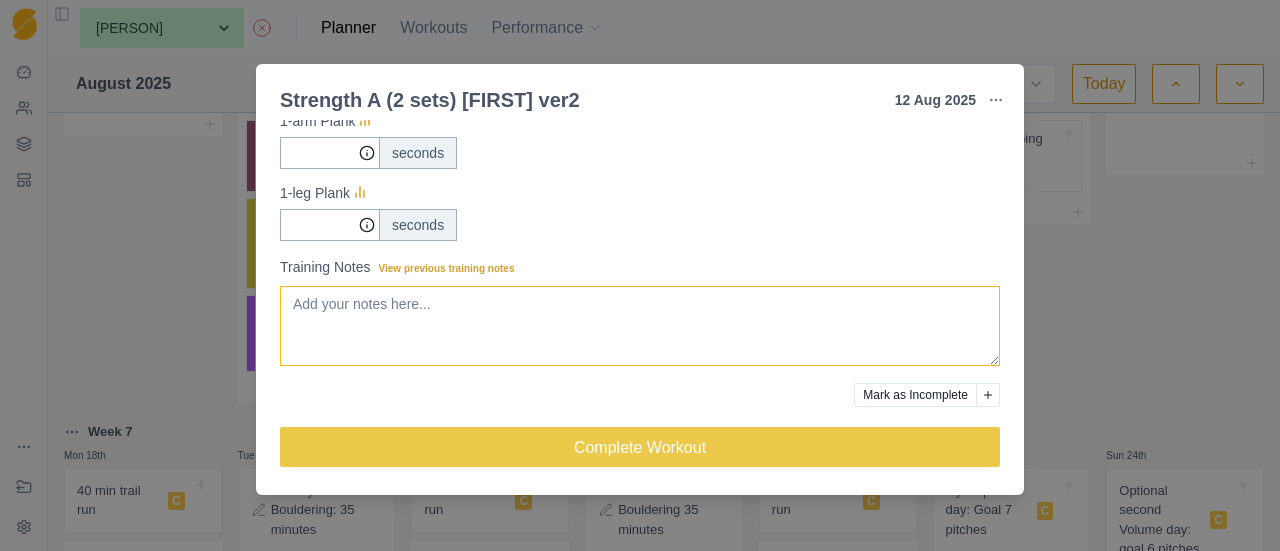 click on "Training Notes View previous training notes" at bounding box center [640, 326] 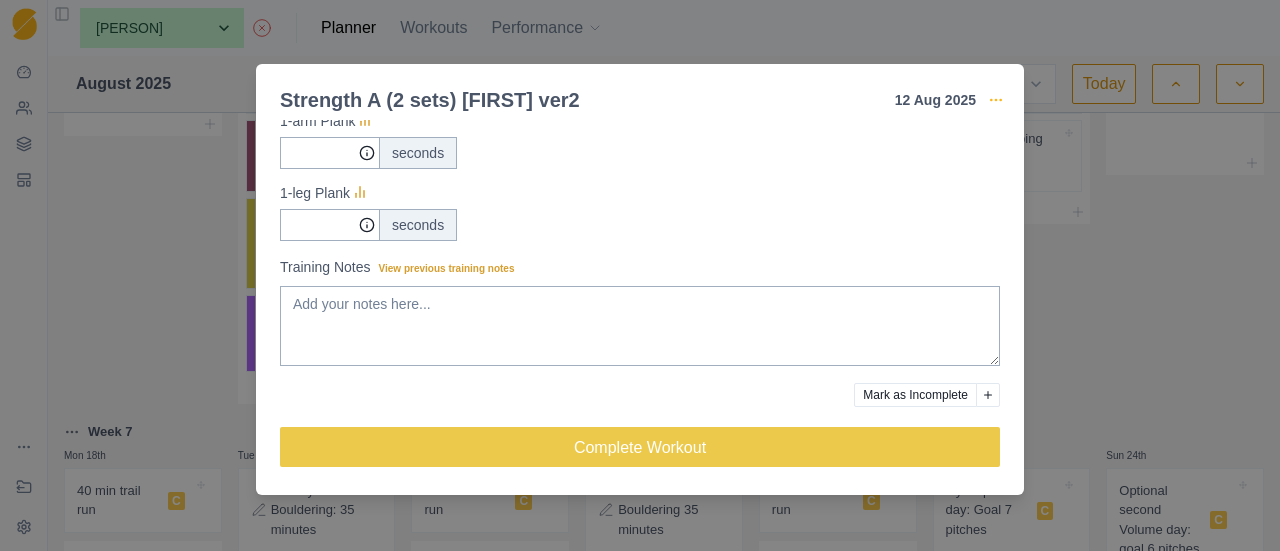 click 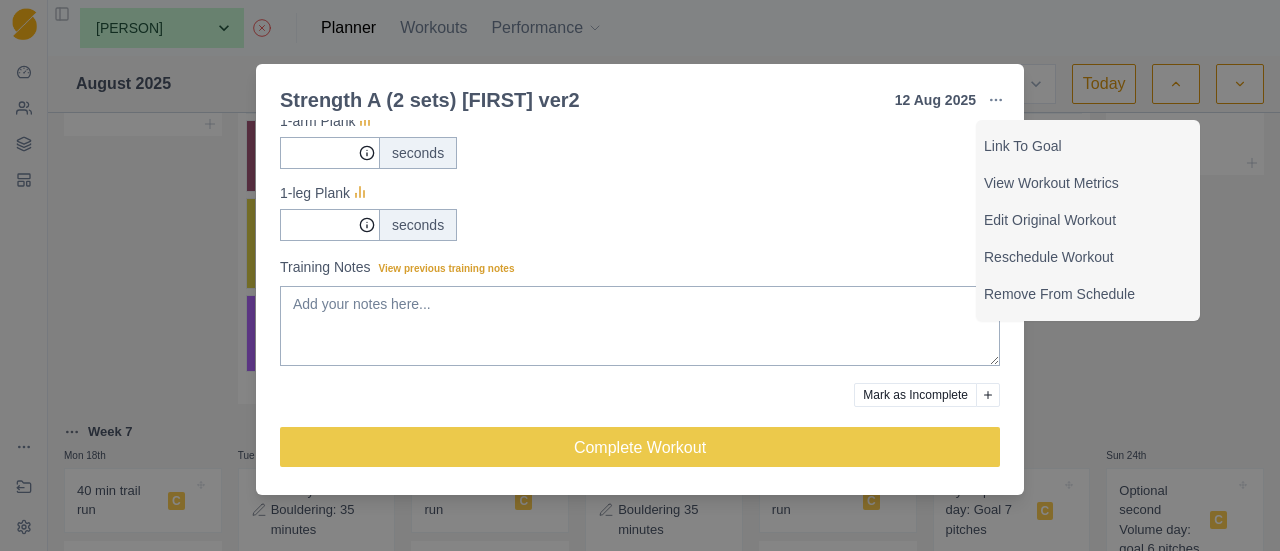 click on "seconds" at bounding box center (640, 153) 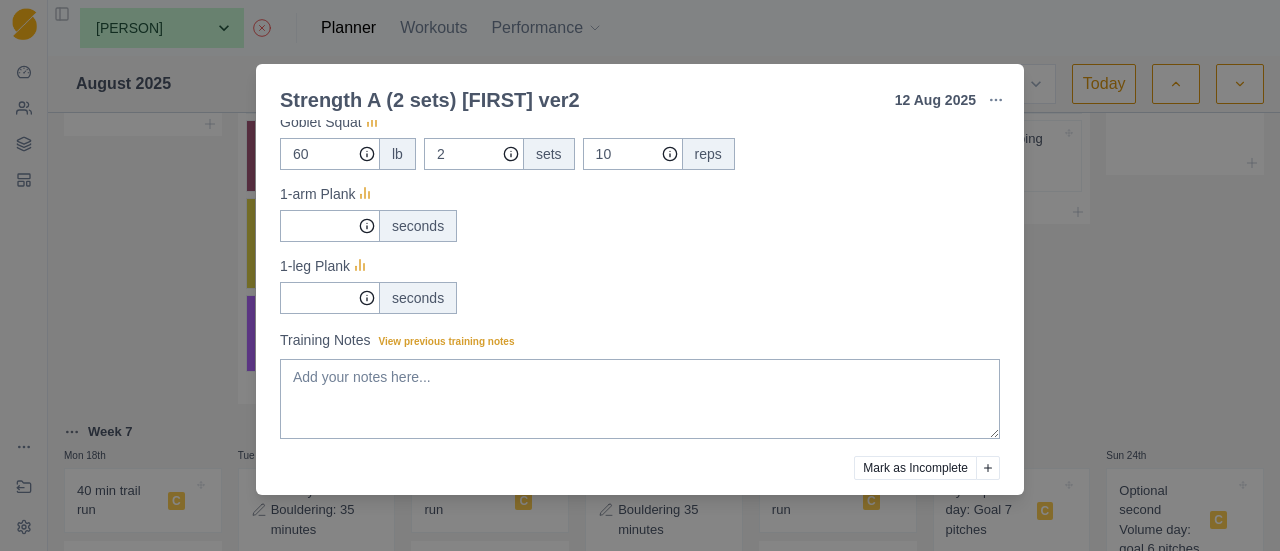 scroll, scrollTop: 778, scrollLeft: 0, axis: vertical 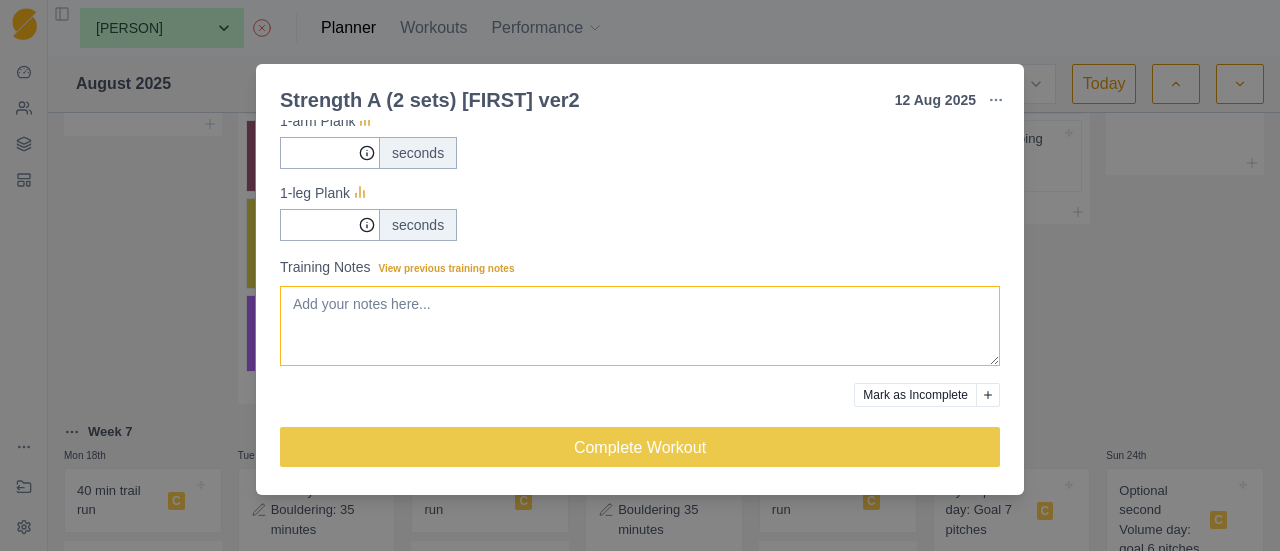 click on "Training Notes View previous training notes" at bounding box center [640, 326] 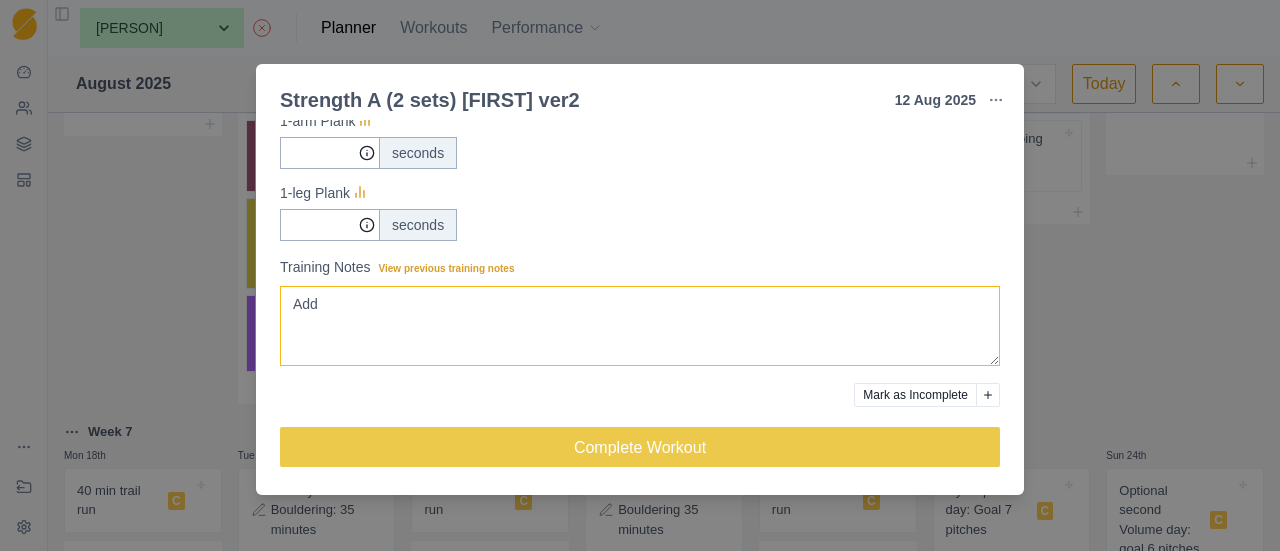 type on "Add" 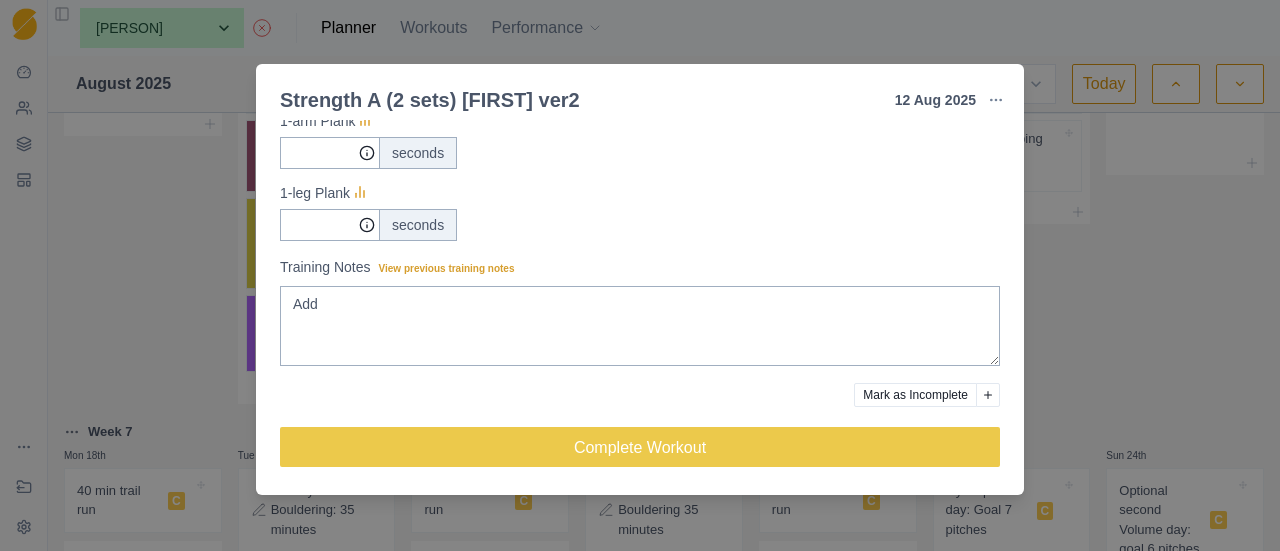 click on "Strength A (2 sets) [FIRST] ver2 [DATE] Link To Workout Metrics Edit Original Workout Reschedule Workout Remove From Schedule Strength / Power Duration:  - 2 Sets of Each Pair of Exercises View workout details Actual Workout Duration 0 minutes Feeling (1 = Low – 10 = High) Motivation (1 = Low – 10 = High) Performance (1 = Low – 10 = High) RPE (1 = Low – 10 = High) Measures Farmer Carry 60s 88 lb Bench Press 84 lb 2 sets 10 reps Barbell Deadlift 129 lb 2 sets 10 reps Weighted Pullup 15 lb added 2 sets 9 reps Goblet Squat 60 lb 2 sets 10 reps 1-arm Plank seconds 1-leg Plank seconds Training Notes View previous training notes Add Mark as Incomplete Complete Workout" at bounding box center [640, 275] 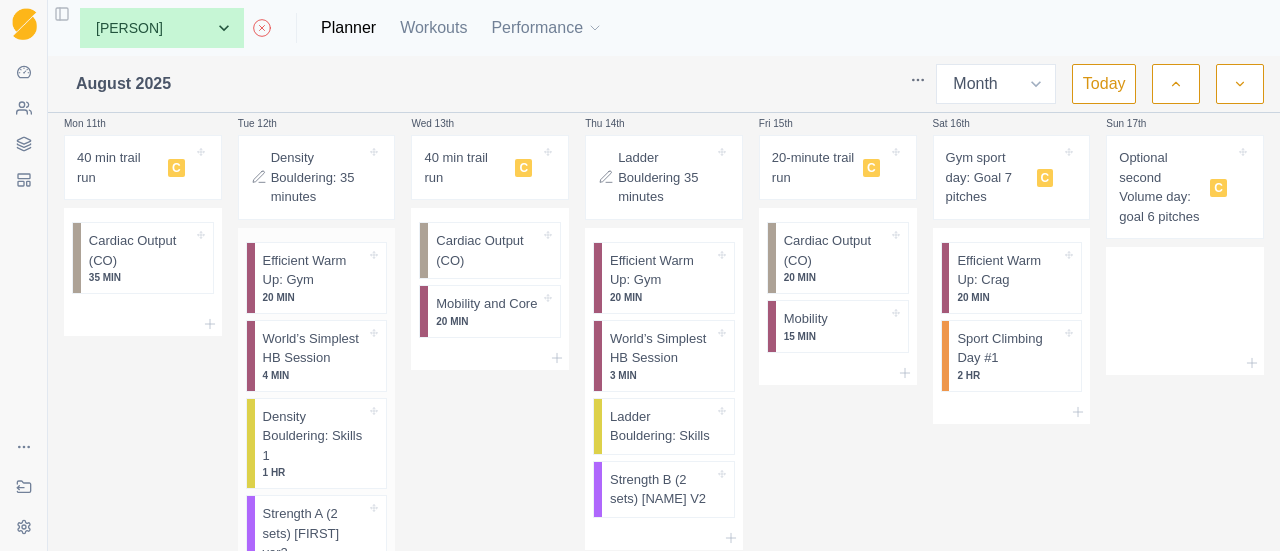 scroll, scrollTop: 1300, scrollLeft: 0, axis: vertical 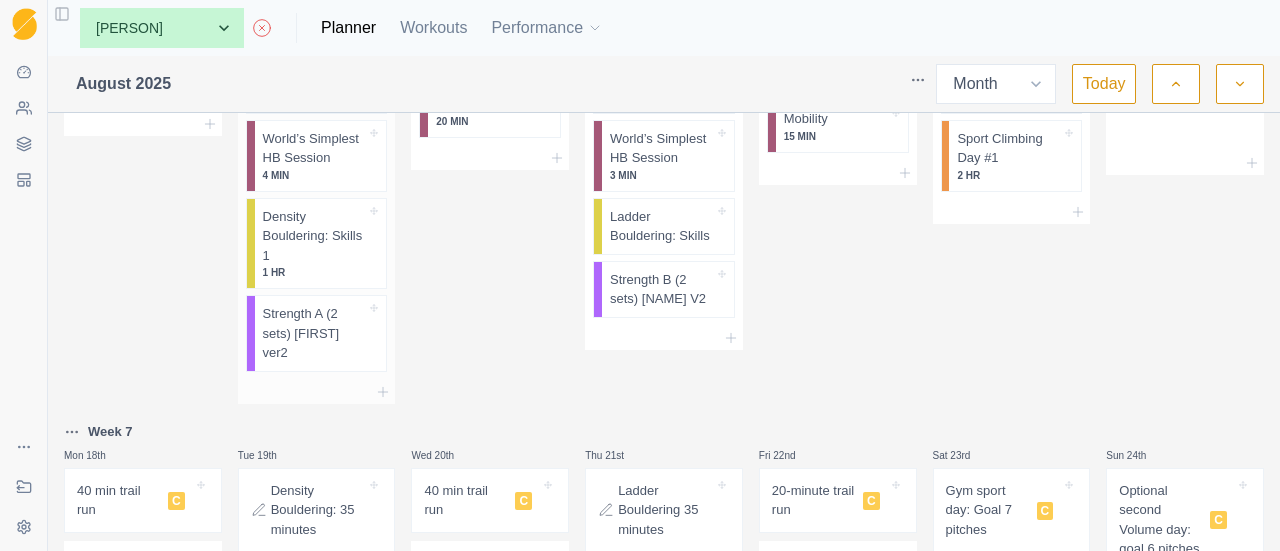 click at bounding box center [317, 392] 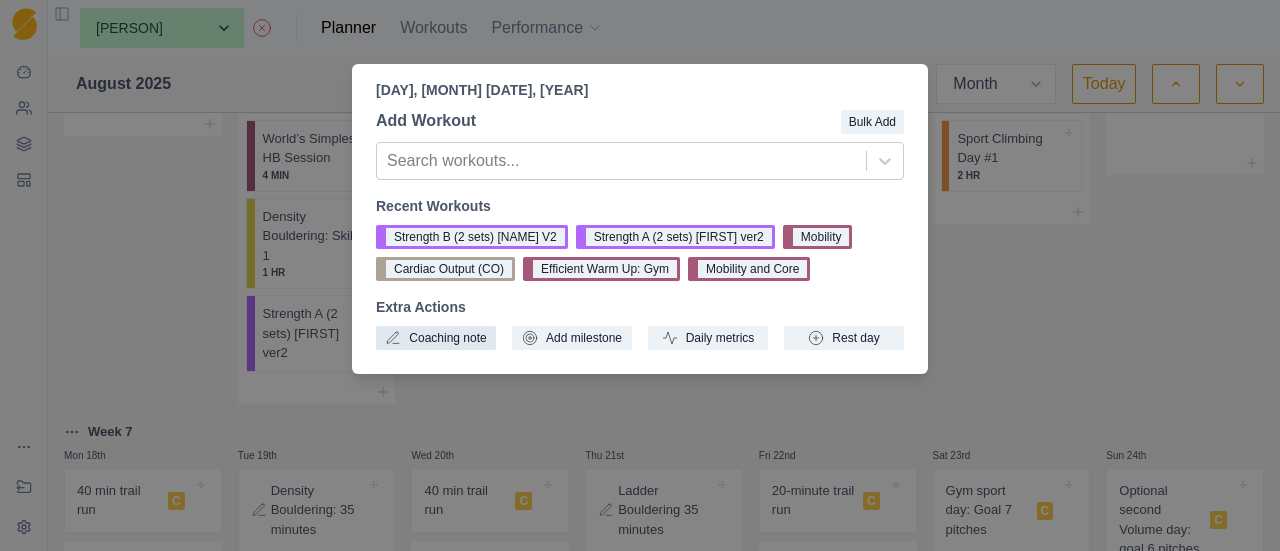 click on "Coaching note" at bounding box center (436, 338) 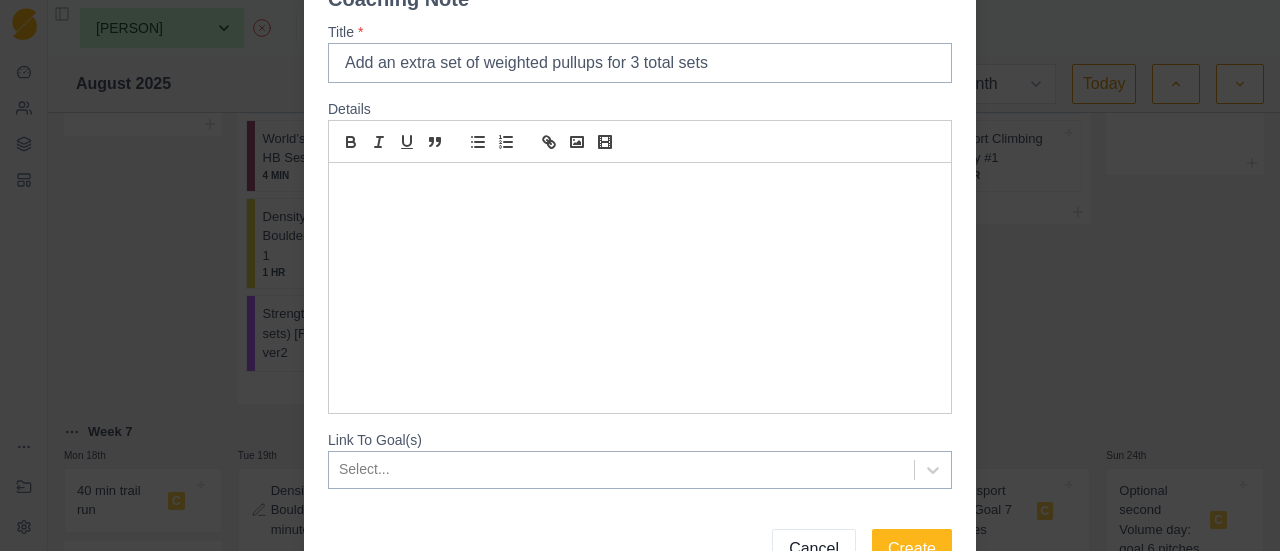 scroll, scrollTop: 192, scrollLeft: 0, axis: vertical 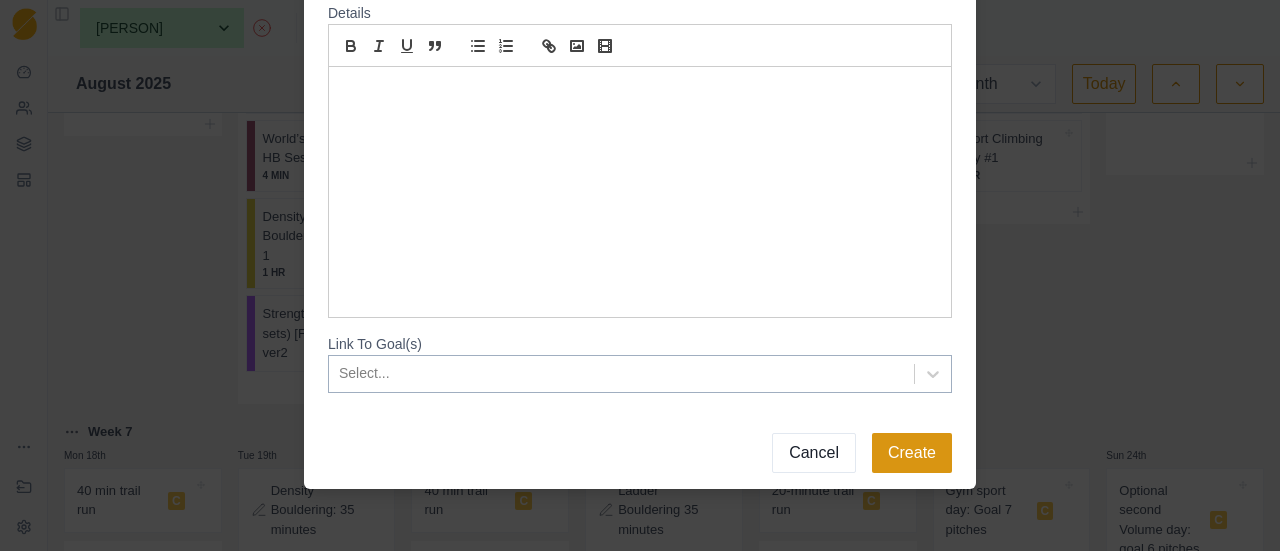 type on "Add an extra set of weighted pullups for 3 total sets" 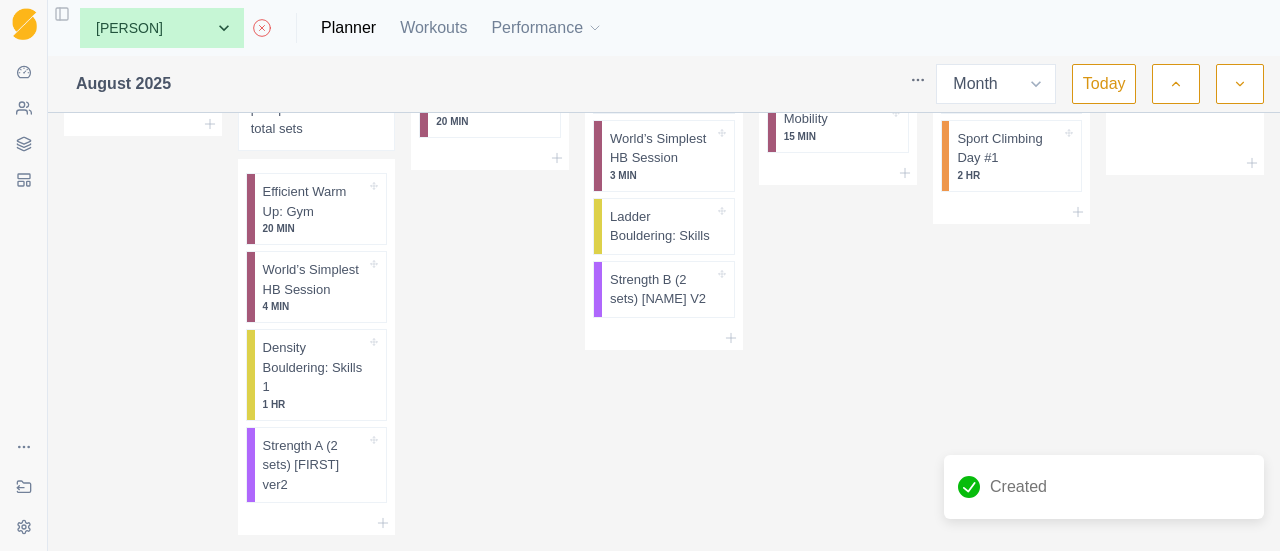 drag, startPoint x: 523, startPoint y: 403, endPoint x: 390, endPoint y: 311, distance: 161.71889 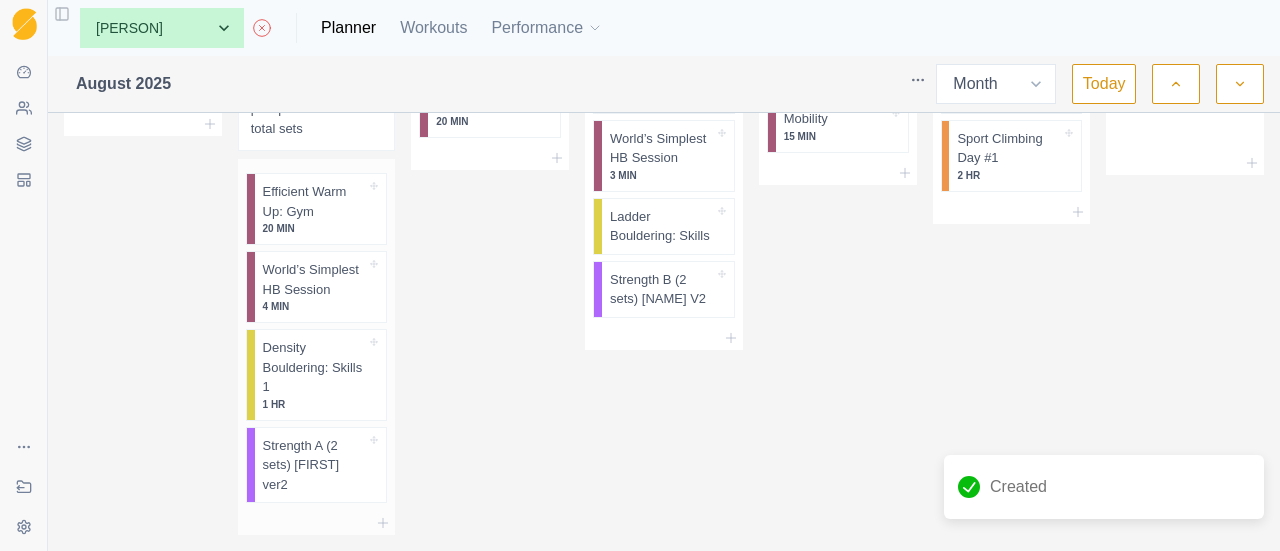 click on "Wed 13th 40 min trail run C Cardiac Output (CO) Mobility and Core  20 MIN" at bounding box center [490, 211] 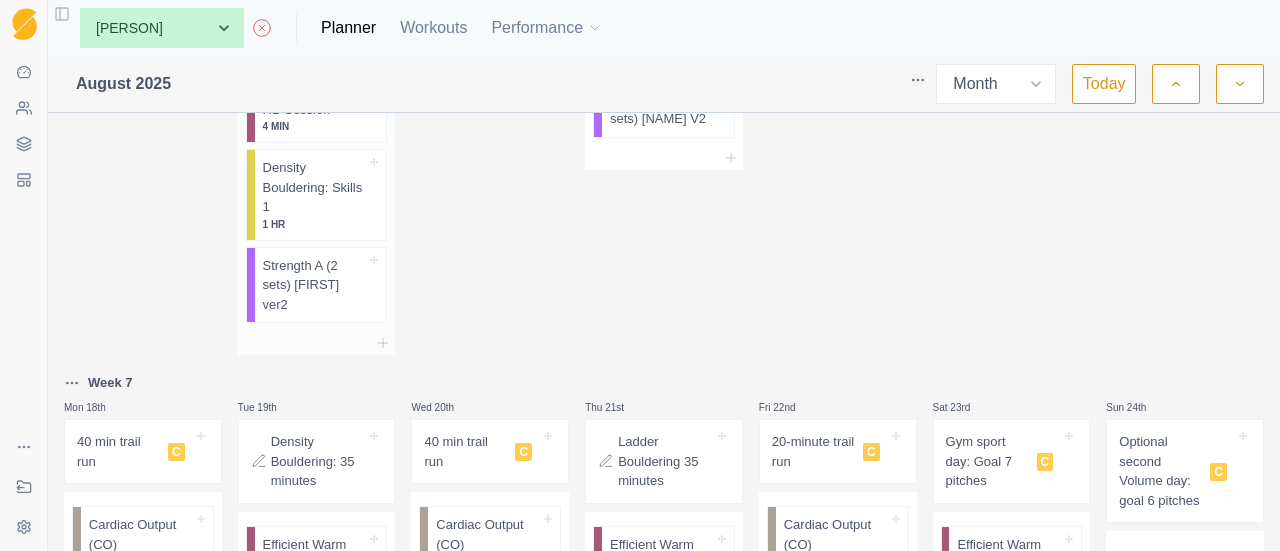 scroll, scrollTop: 1500, scrollLeft: 0, axis: vertical 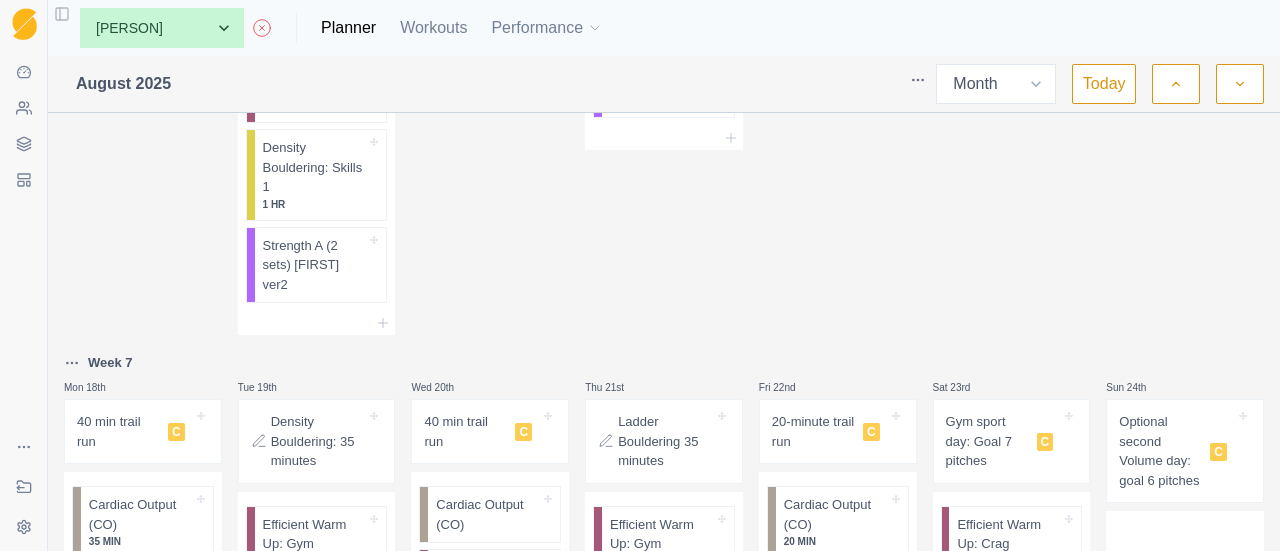 click on "Gym sport  day: Goal 7 pitches" at bounding box center [987, 441] 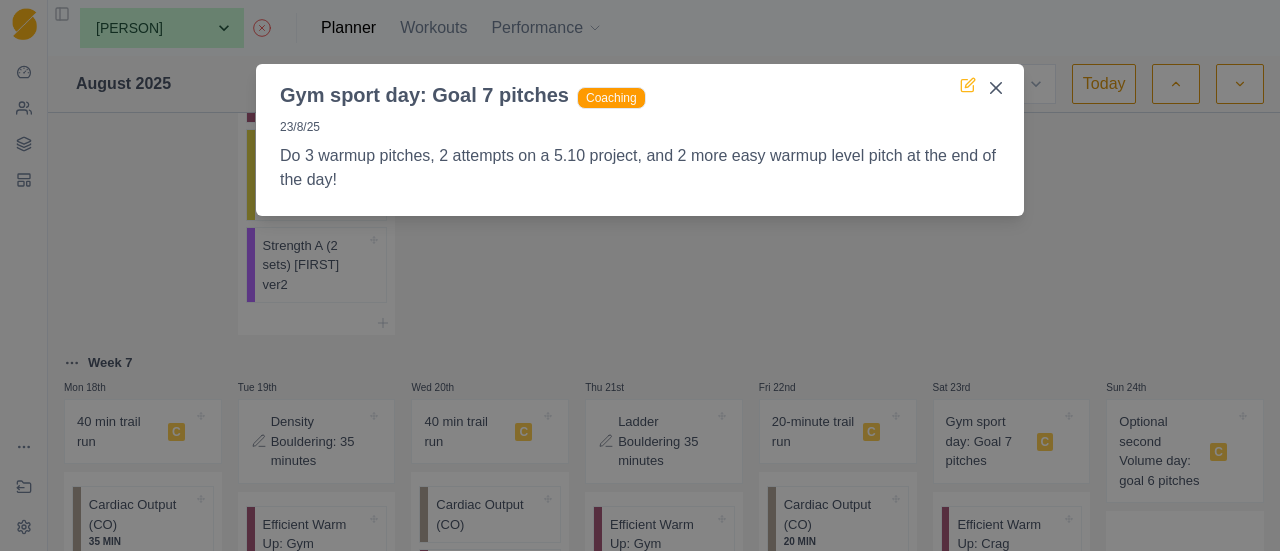 click 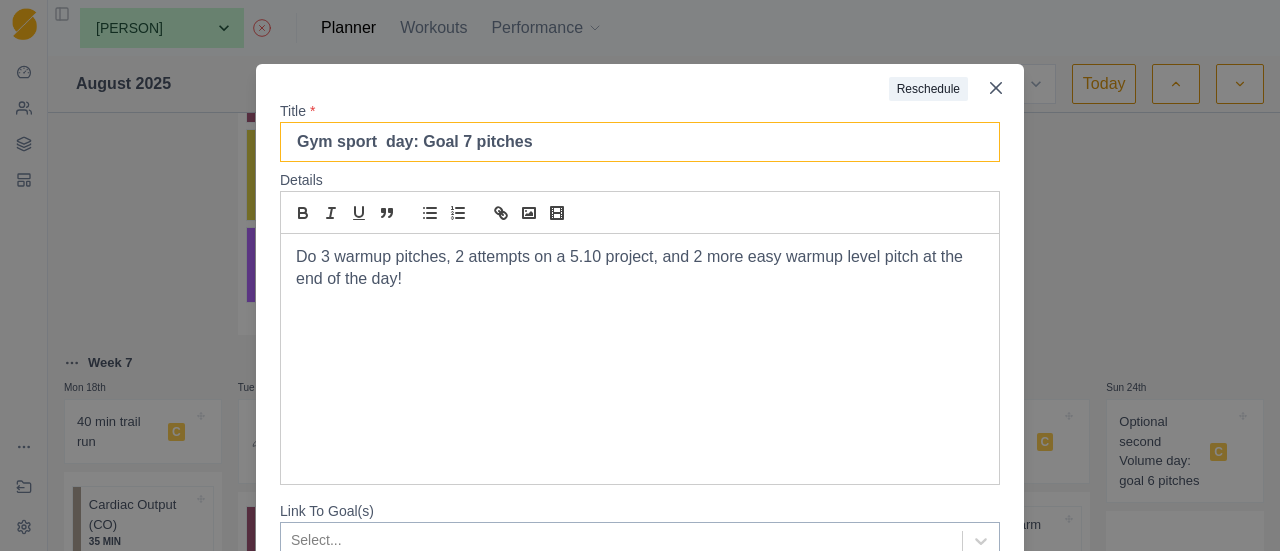 drag, startPoint x: 451, startPoint y: 148, endPoint x: 440, endPoint y: 153, distance: 12.083046 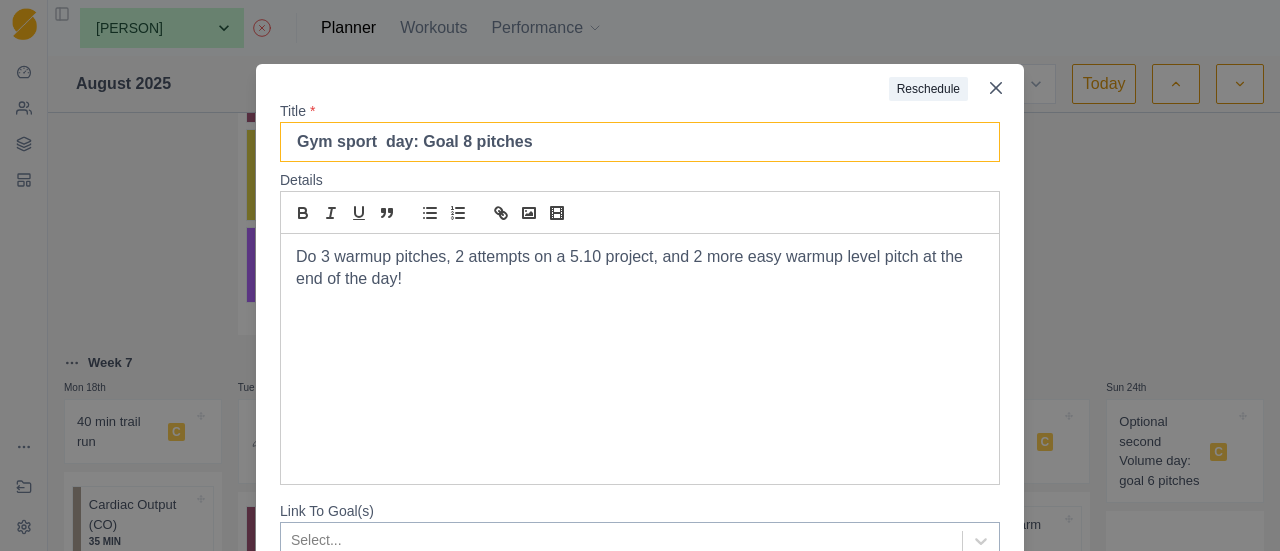 type on "Gym sport  day: Goal 8 pitches" 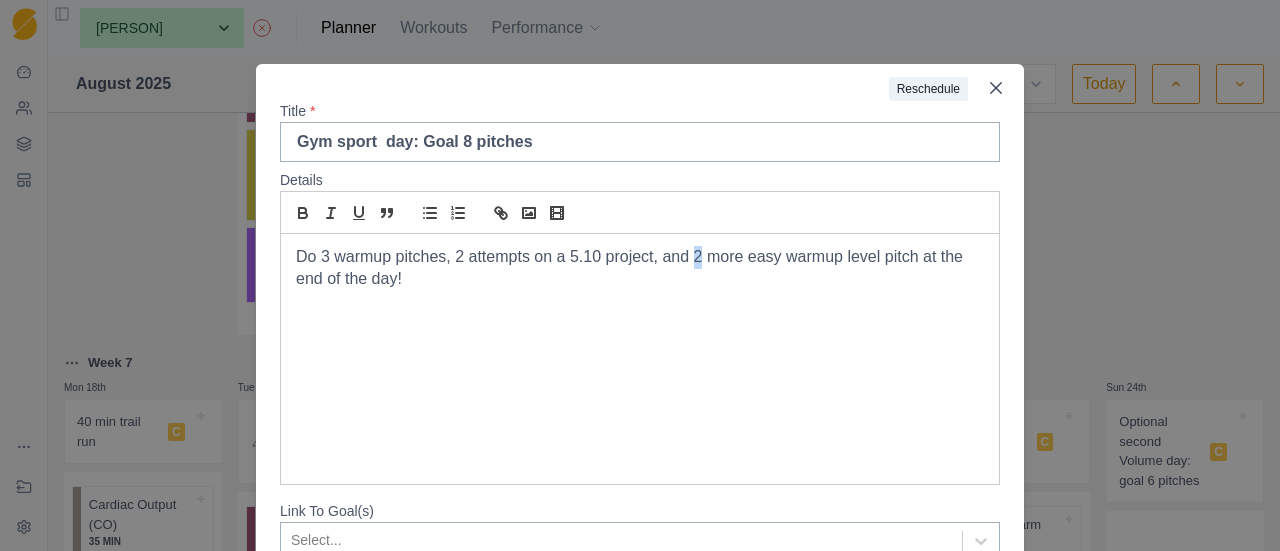 click on "Do 3 warmup pitches, 2 attempts on a 5.10 project, and 2 more easy warmup level pitch at the end of the day!" at bounding box center (640, 268) 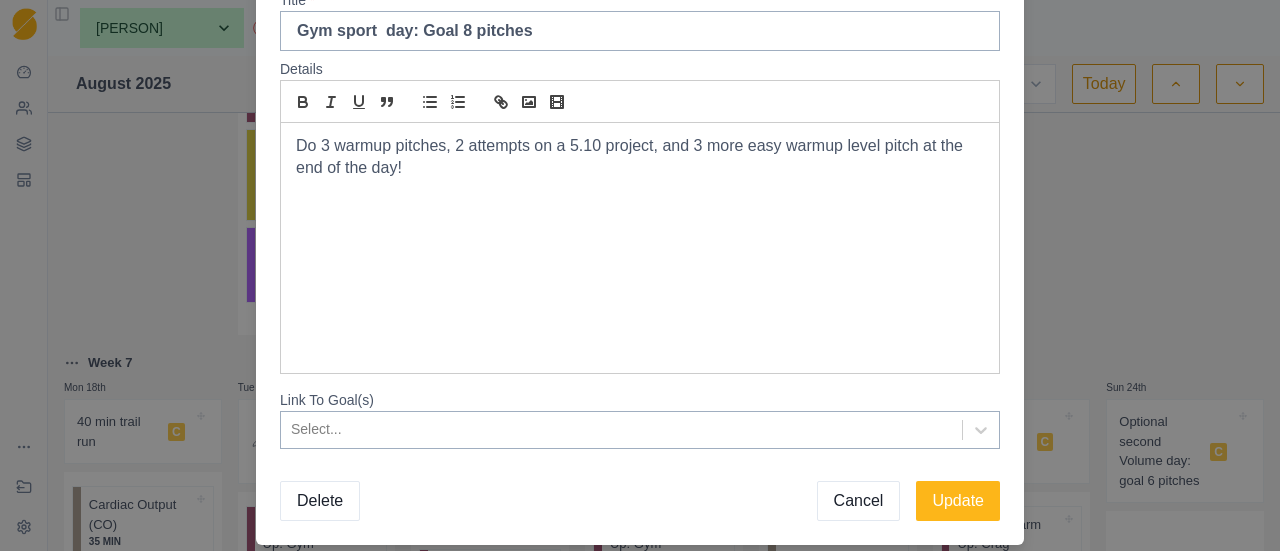 scroll, scrollTop: 169, scrollLeft: 0, axis: vertical 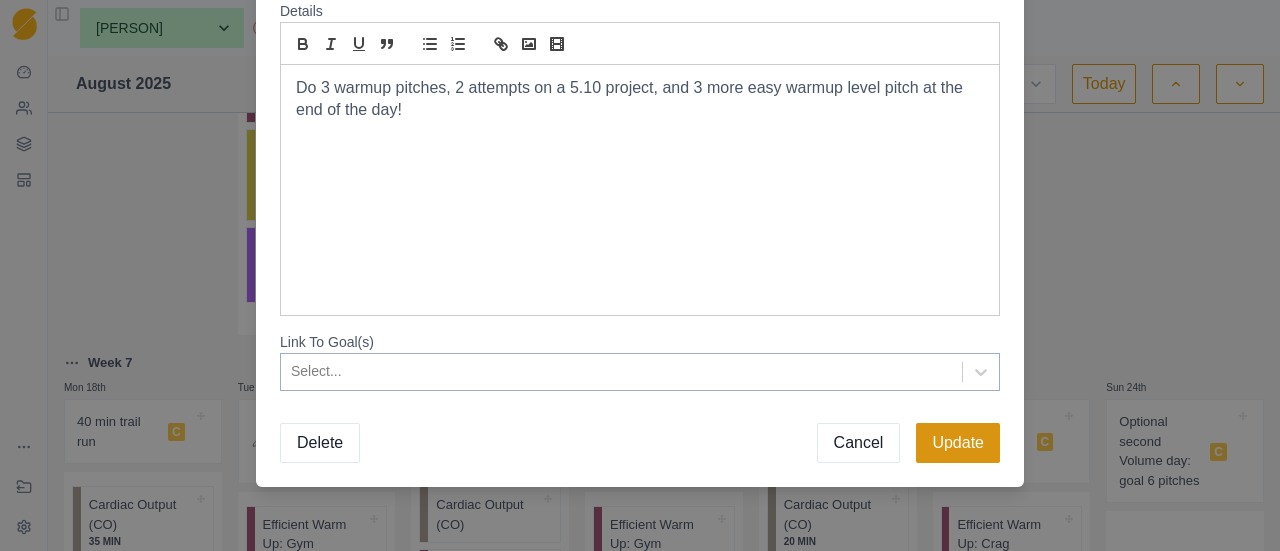 click on "Update" at bounding box center (958, 443) 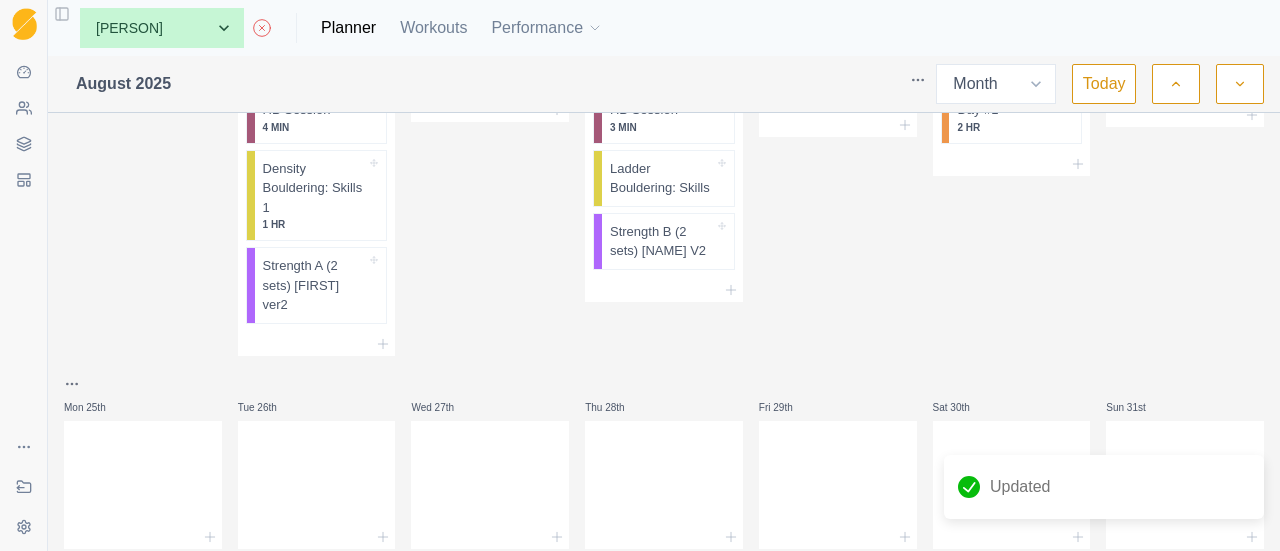 scroll, scrollTop: 1612, scrollLeft: 0, axis: vertical 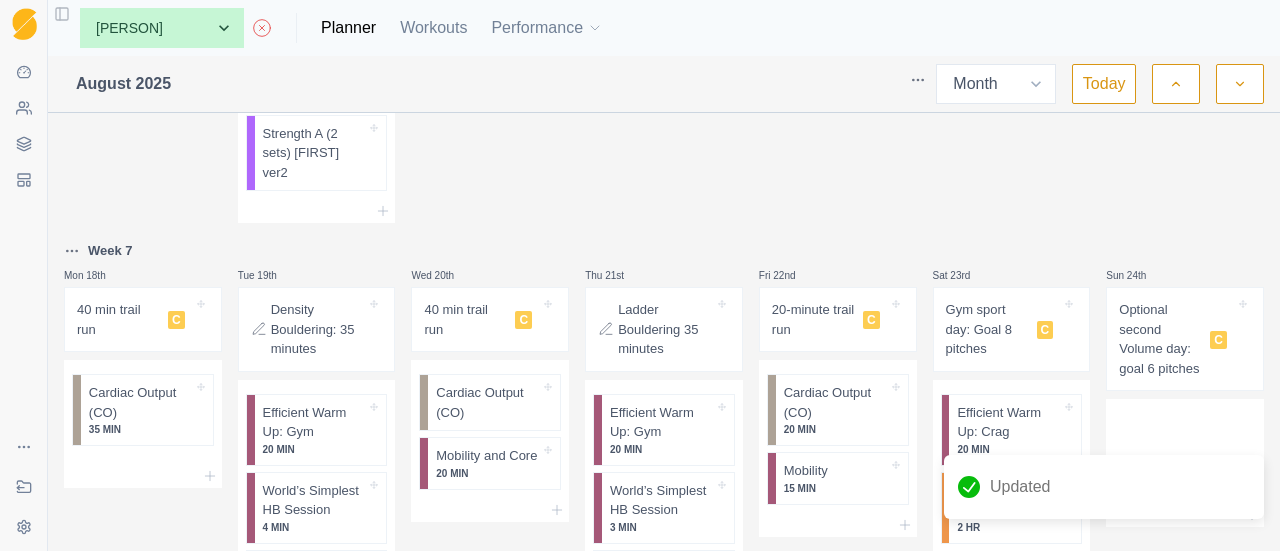 click on "Sequence Dashboard Clients Coaching Workouts Templates Exit Coaching Settings Toggle Sidebar None [FIRST] [LAST] [FIRST] [LAST] [FIRST] [LAST] [FIRST] [LAST] Planner Workouts Performance August [YEAR] Week Month Today Week 4 Mon 28th 35 min  trail run C Cardiac Output (CO) 35 MIN Tue 29th Density Bouldering: 30 minutes  Efficient Warm Up: Gym 20 MIN World’s Simplest HB Session 4 MIN Density Bouldering: Skills 1 1 HR Strength A (2 sets) Wed 30th 35 min trail run C Cardiac Output (CO) Mobility and Core  20 MIN Thu 31st Ladder Bouldering 30 minutes Efficient Warm Up: Gym 20 MIN World’s Simplest HB Session 3 MIN Ladder Bouldering: Skills Strength B (2 sets) Fri 1st 20-minute trail run C Cardiac Output (CO) 20 MIN Mobility 15 MIN Sat 2nd Outdoor day: Goal 5 pitches C Efficient Warm Up: Crag 20 MIN Sport Climbing Day #1 2 HR Sun 3rd Outdoor Volume day: goal 6 pitches C Efficient Warm Up: Crag 20 MIN Sport Climbing Pyramid Day 2 HR Week 5 Mon 4th 35 min  trail run C 35 MIN Tue 5th" at bounding box center (640, 275) 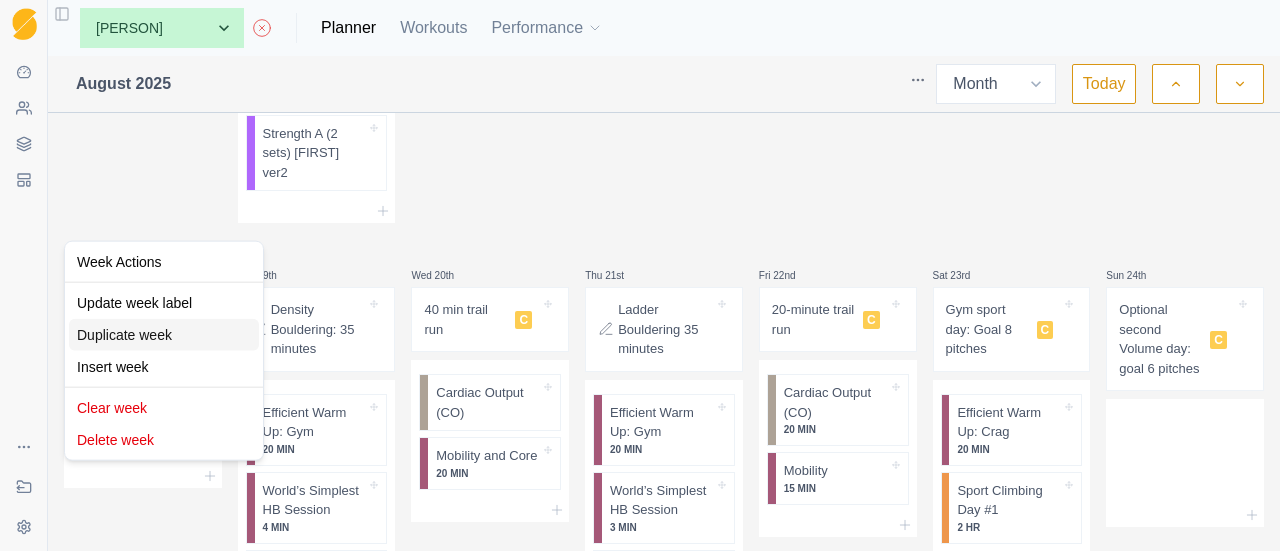 click on "Duplicate week" at bounding box center [164, 335] 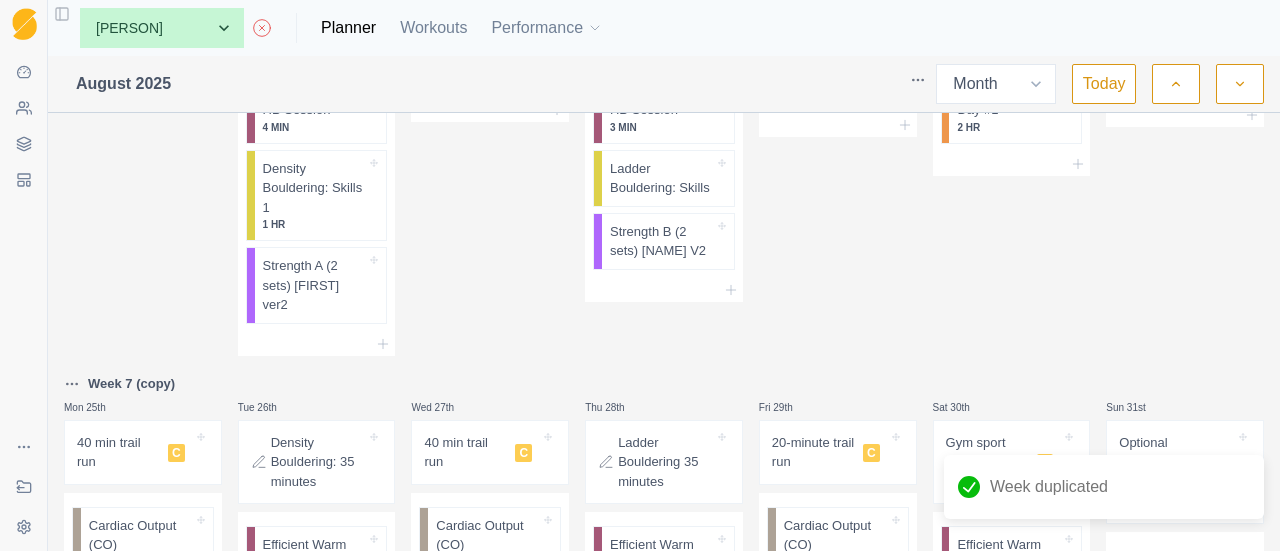 scroll, scrollTop: 2112, scrollLeft: 0, axis: vertical 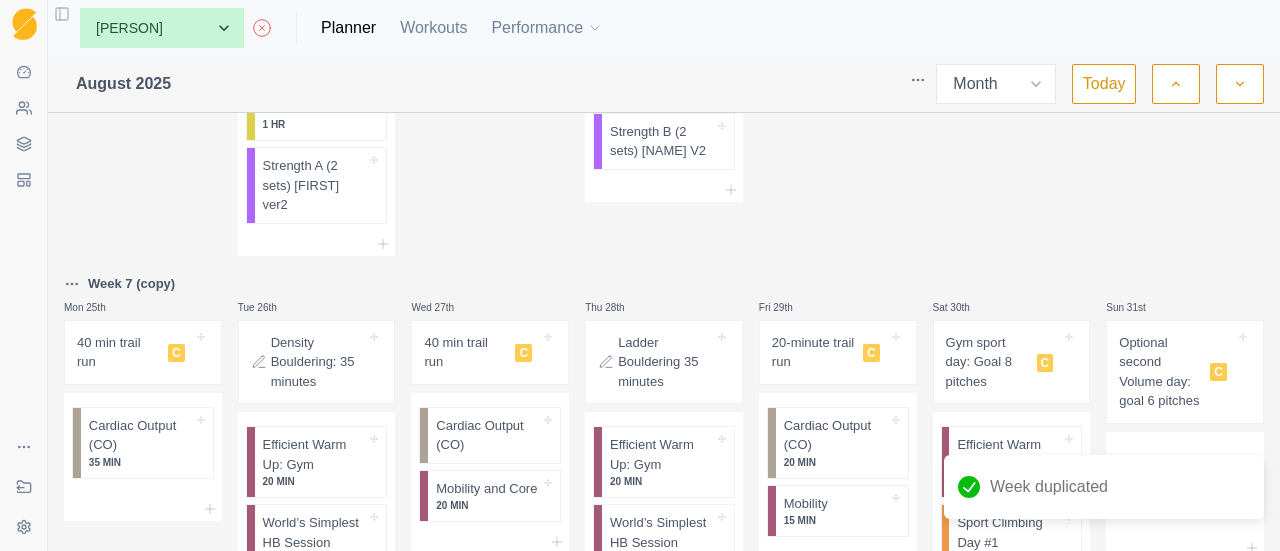 click on "Optional second Volume day: goal 6 pitches" at bounding box center (1160, 372) 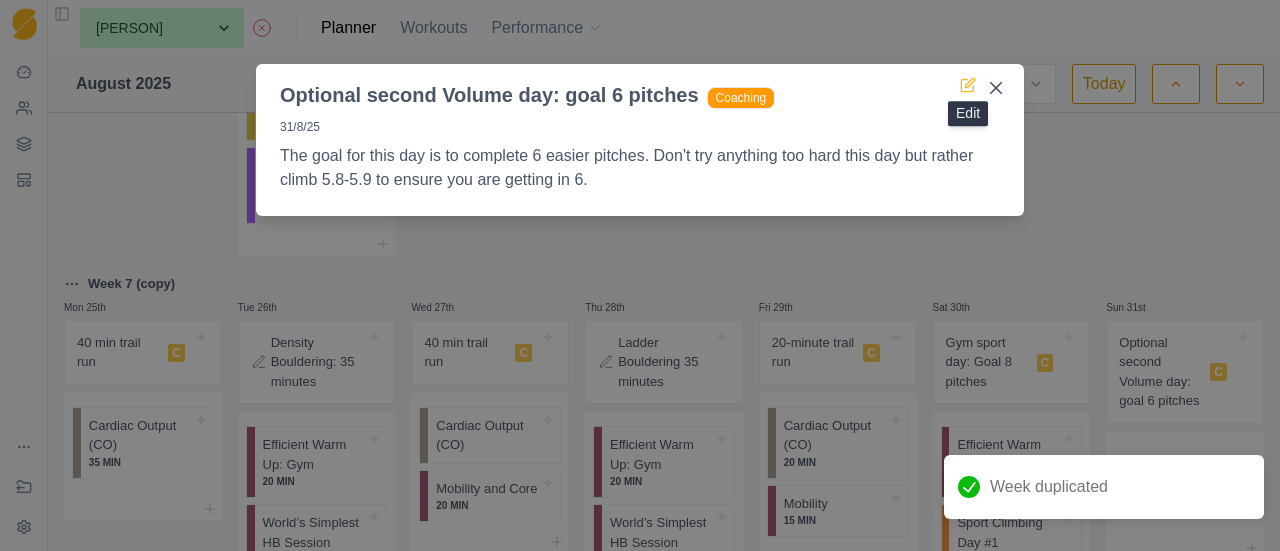 click 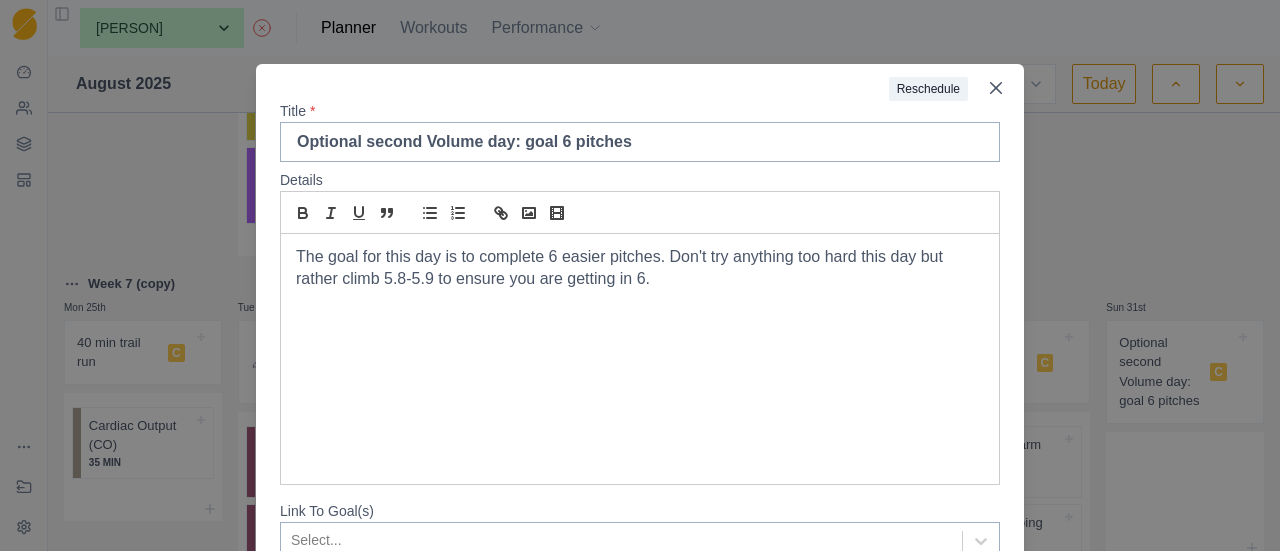 drag, startPoint x: 992, startPoint y: 83, endPoint x: 948, endPoint y: 159, distance: 87.81799 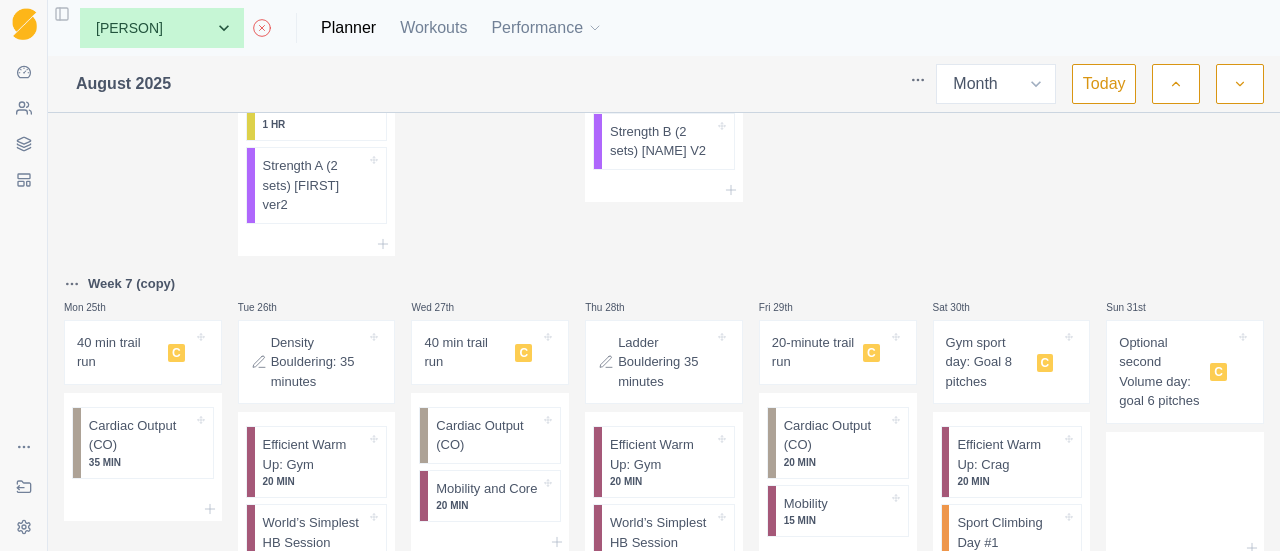 scroll, scrollTop: 1529, scrollLeft: 0, axis: vertical 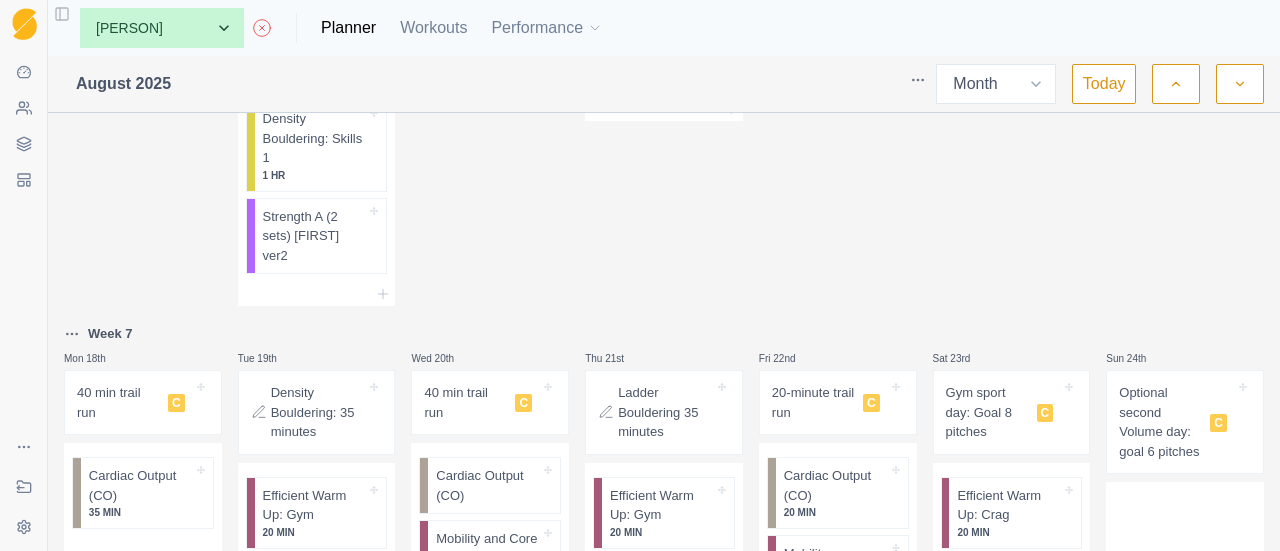 click on "Optional second Volume day: goal 6 pitches C" at bounding box center (1177, 422) 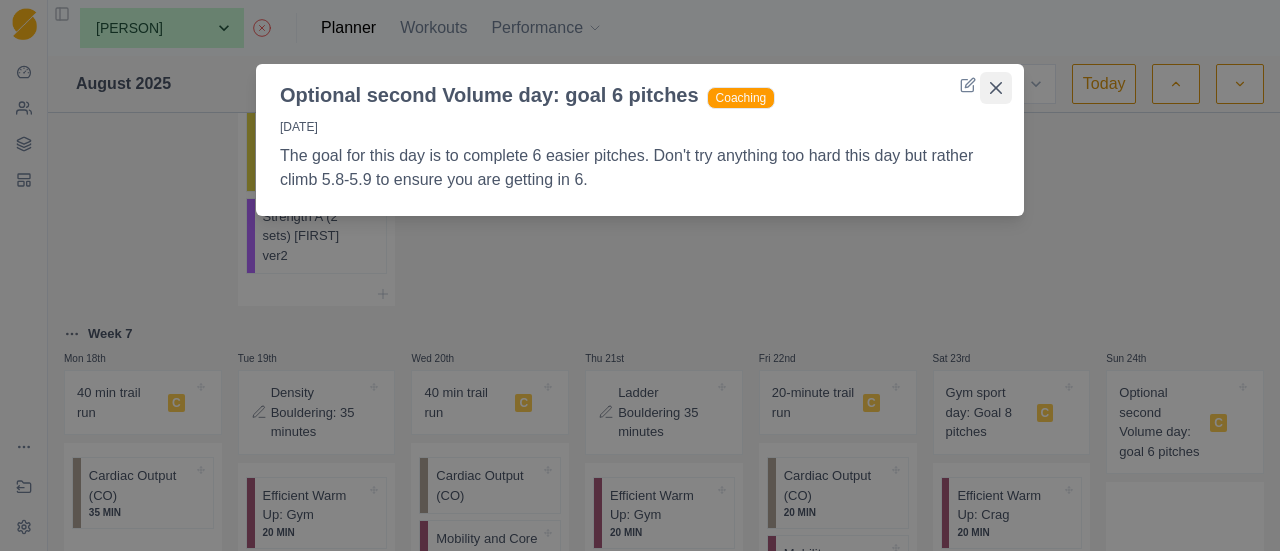 click 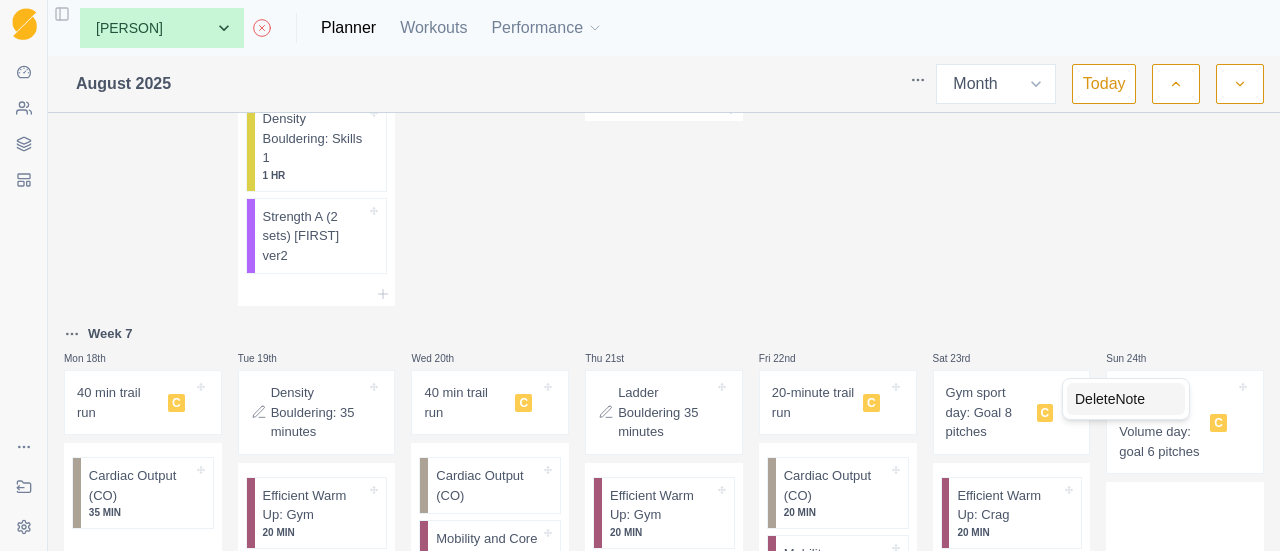 click on "Delete  Note" at bounding box center [1126, 399] 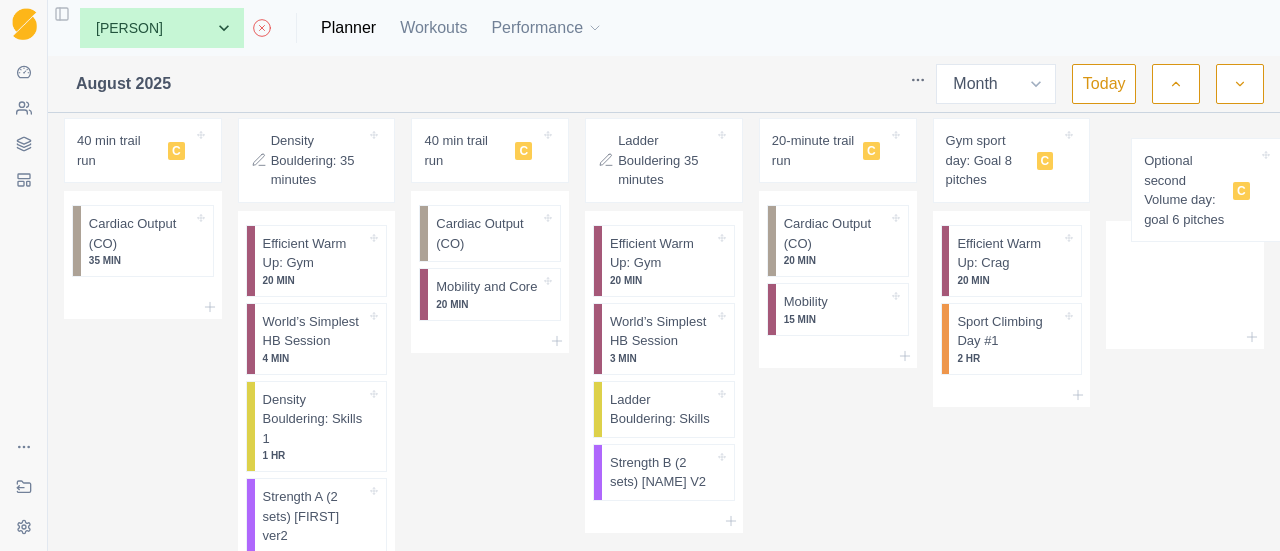 scroll, scrollTop: 1753, scrollLeft: 0, axis: vertical 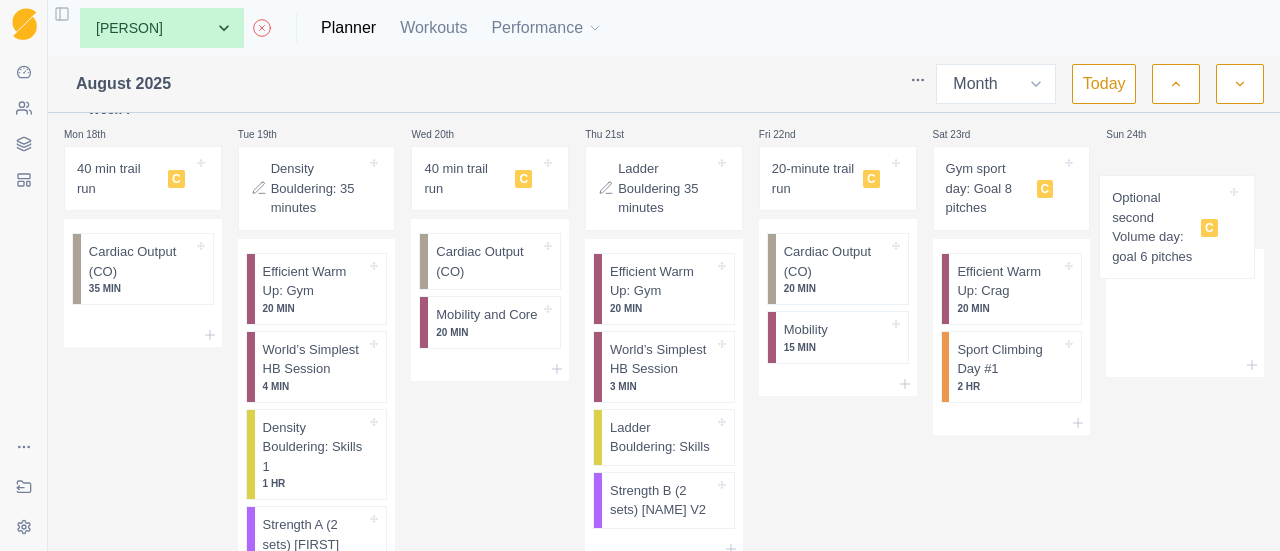 drag, startPoint x: 1162, startPoint y: 497, endPoint x: 1166, endPoint y: 213, distance: 284.02817 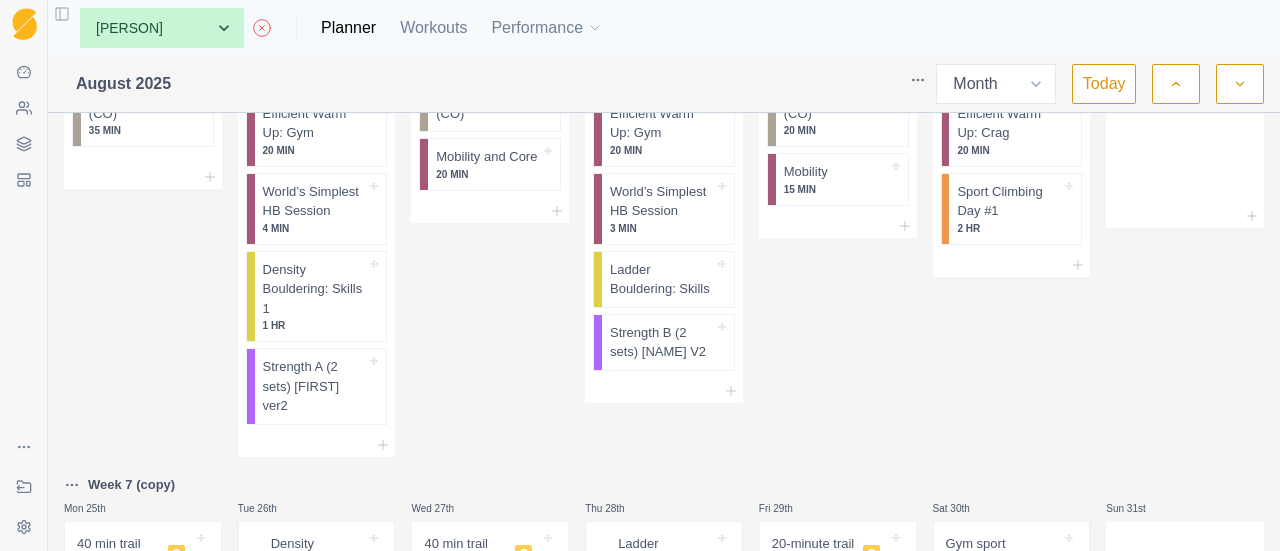 scroll, scrollTop: 2053, scrollLeft: 0, axis: vertical 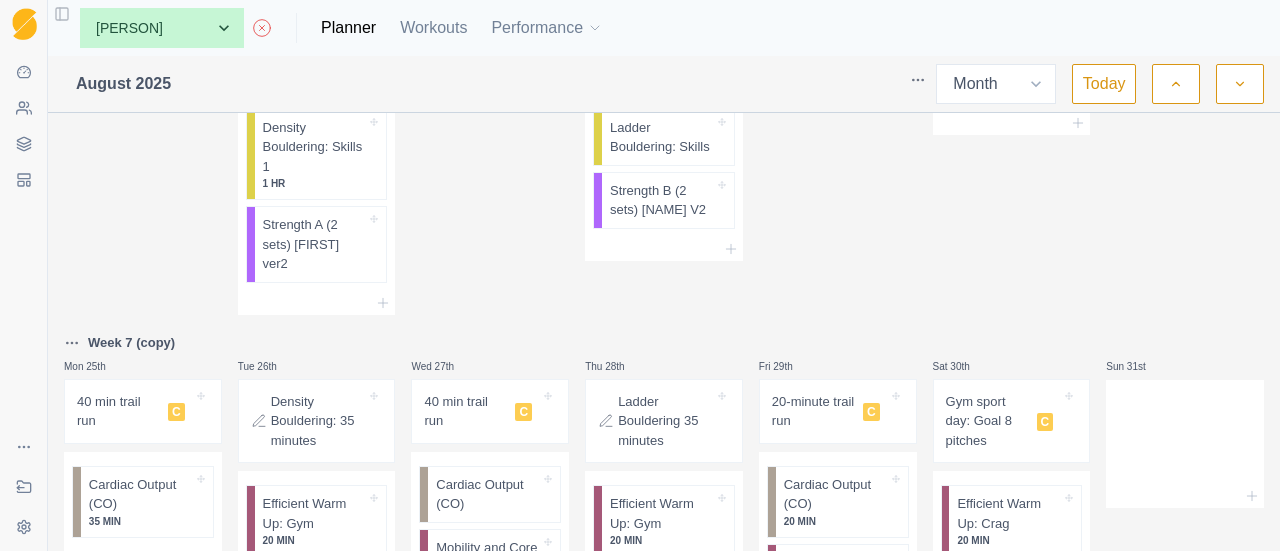 click on "Week 7 (copy)" at bounding box center [131, 343] 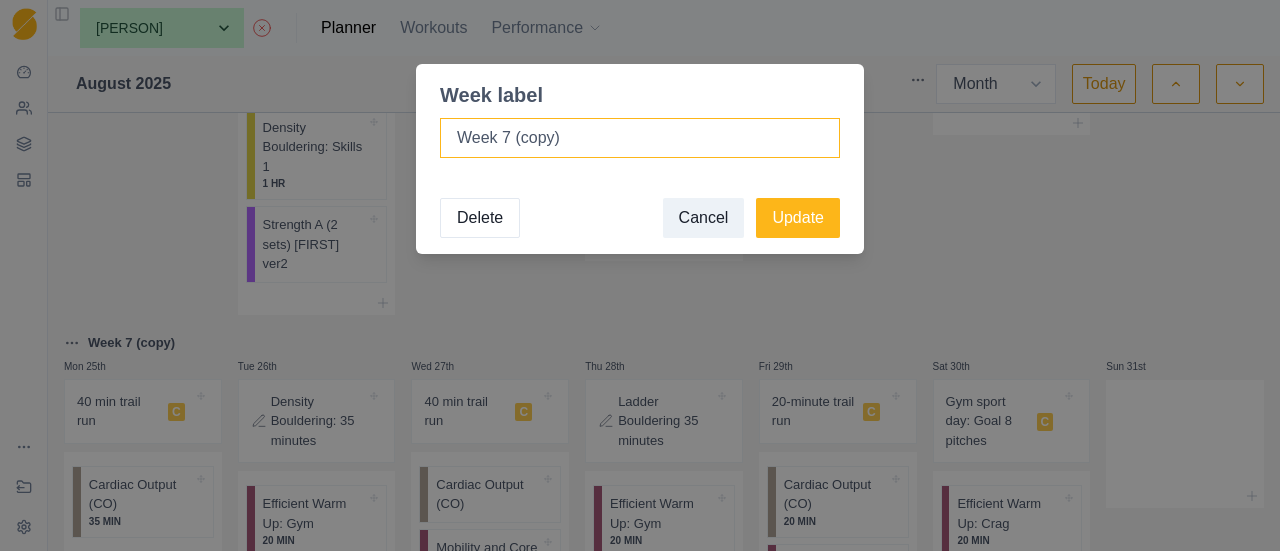drag, startPoint x: 550, startPoint y: 139, endPoint x: 496, endPoint y: 153, distance: 55.7853 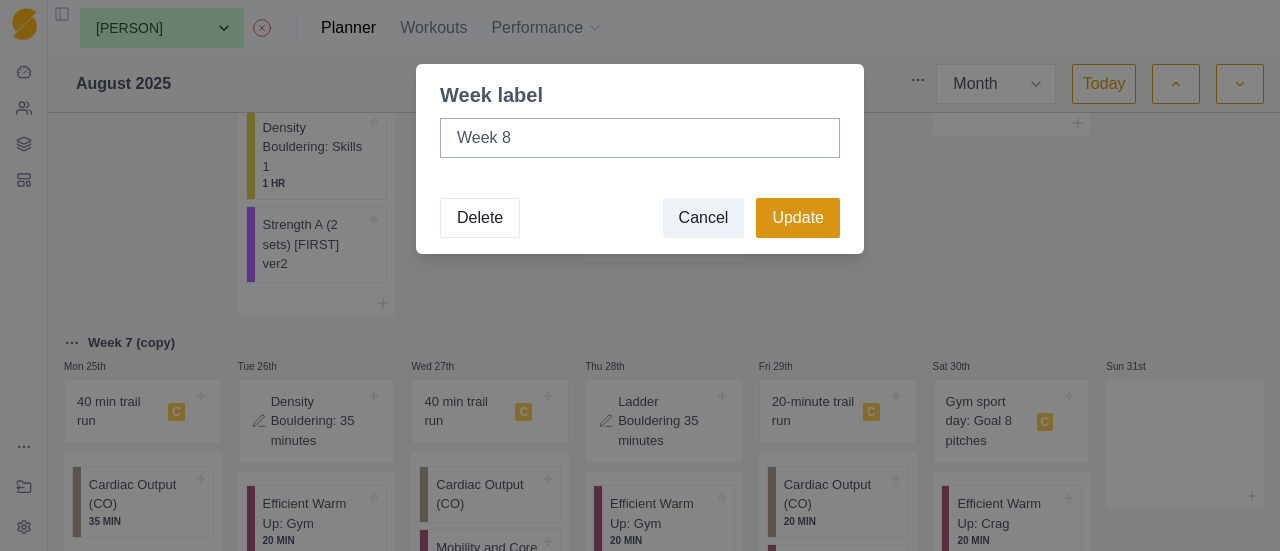 type on "Week 8" 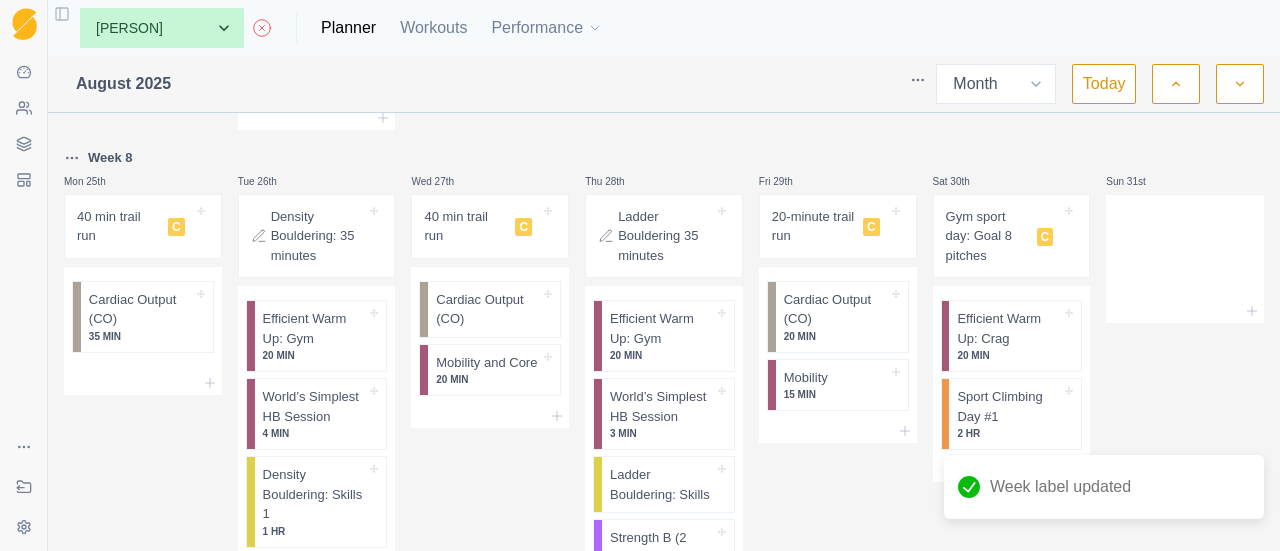 scroll, scrollTop: 2253, scrollLeft: 0, axis: vertical 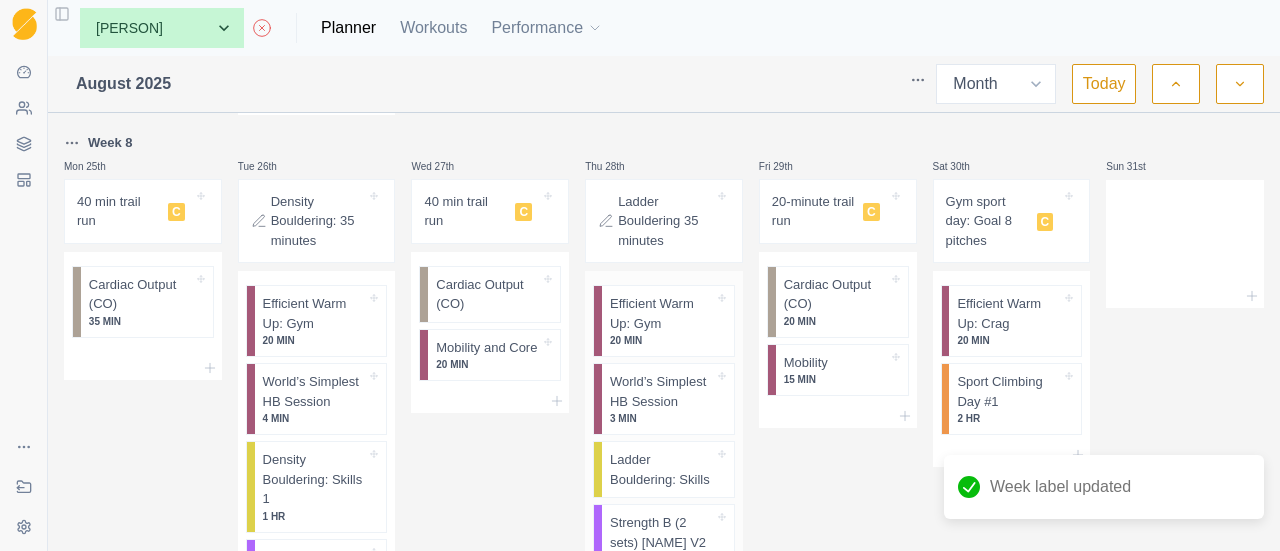 click on "Strength B (2 sets) [NAME] V2" at bounding box center (662, 532) 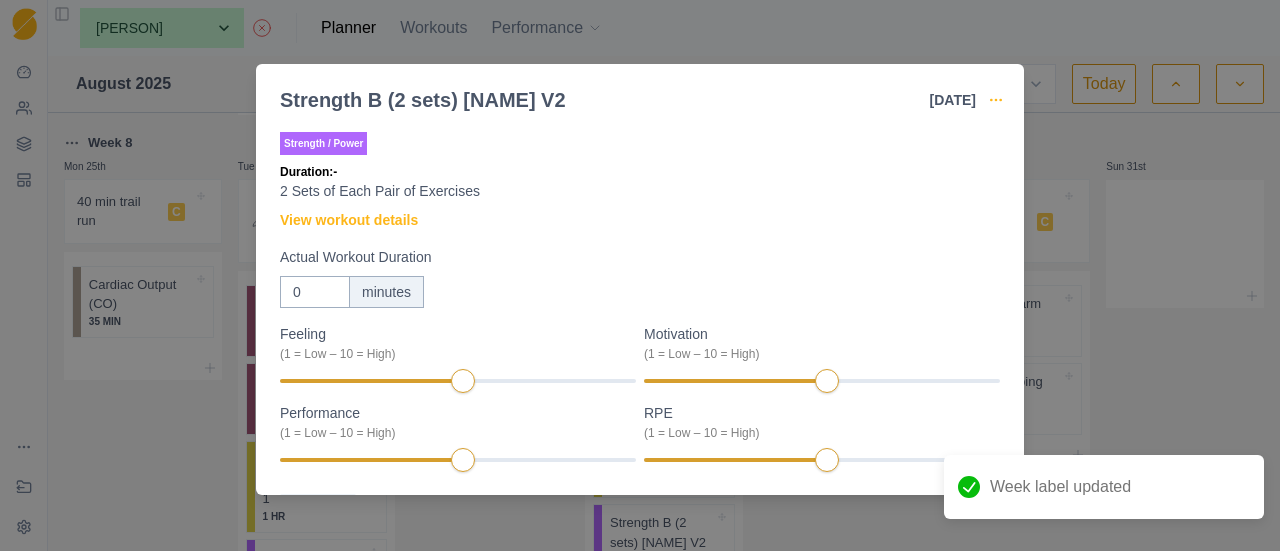 click 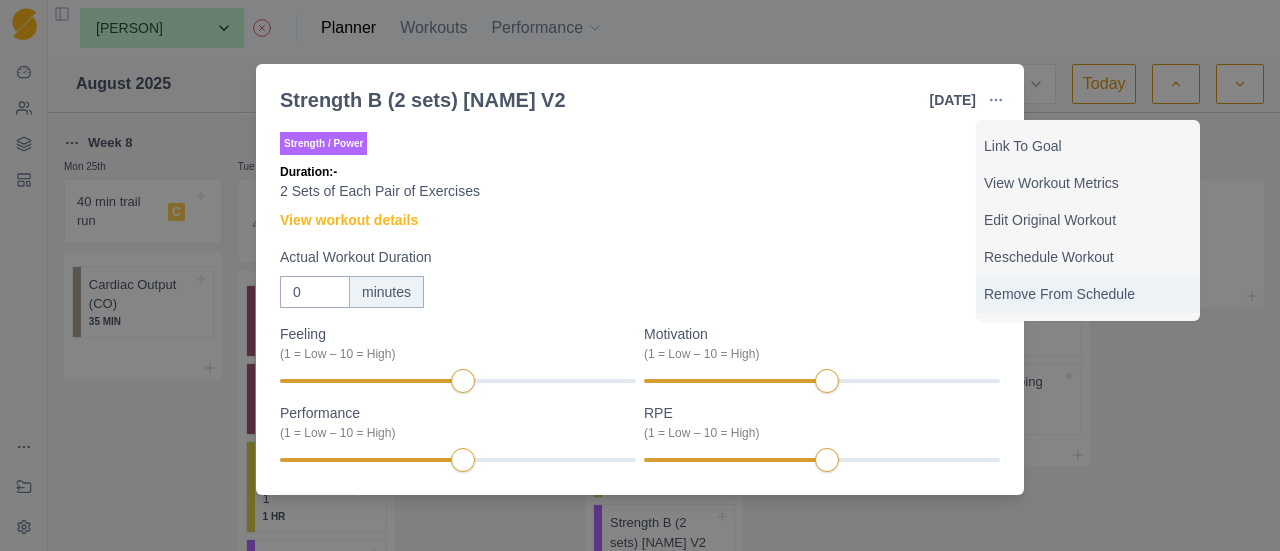 click on "Remove From Schedule" at bounding box center [1088, 294] 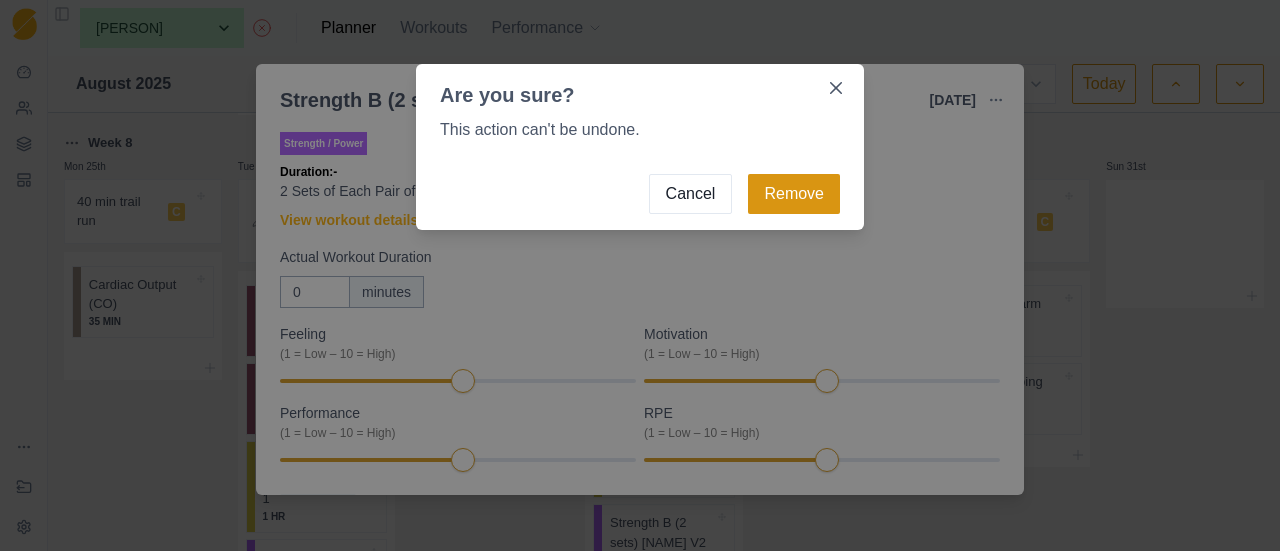 click on "Remove" at bounding box center [794, 194] 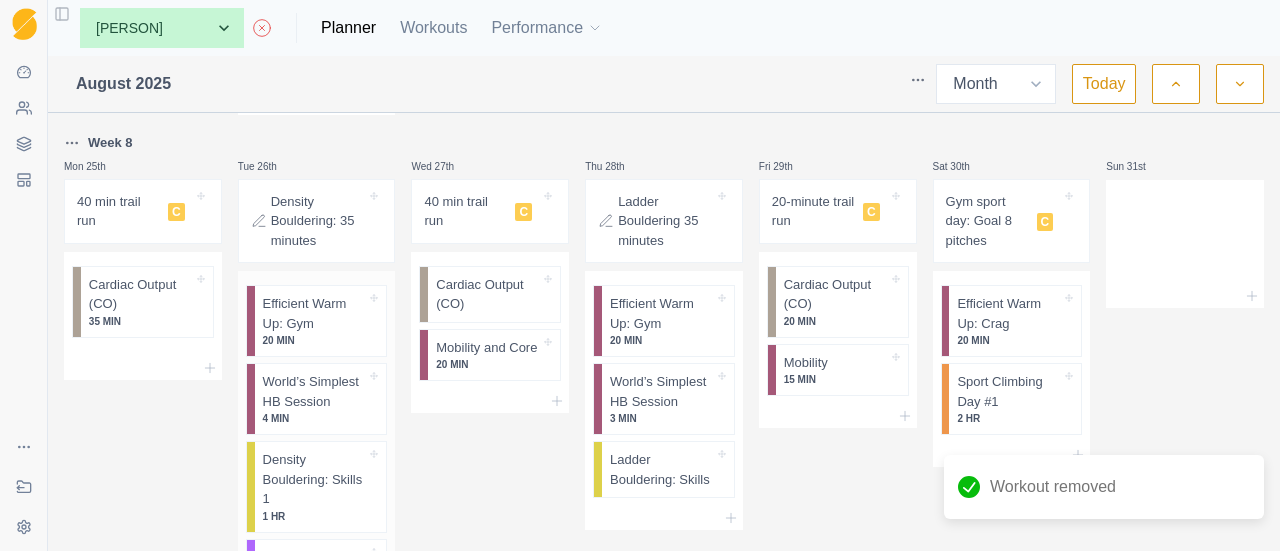 click on "Density Bouldering: Skills 1" at bounding box center (315, 479) 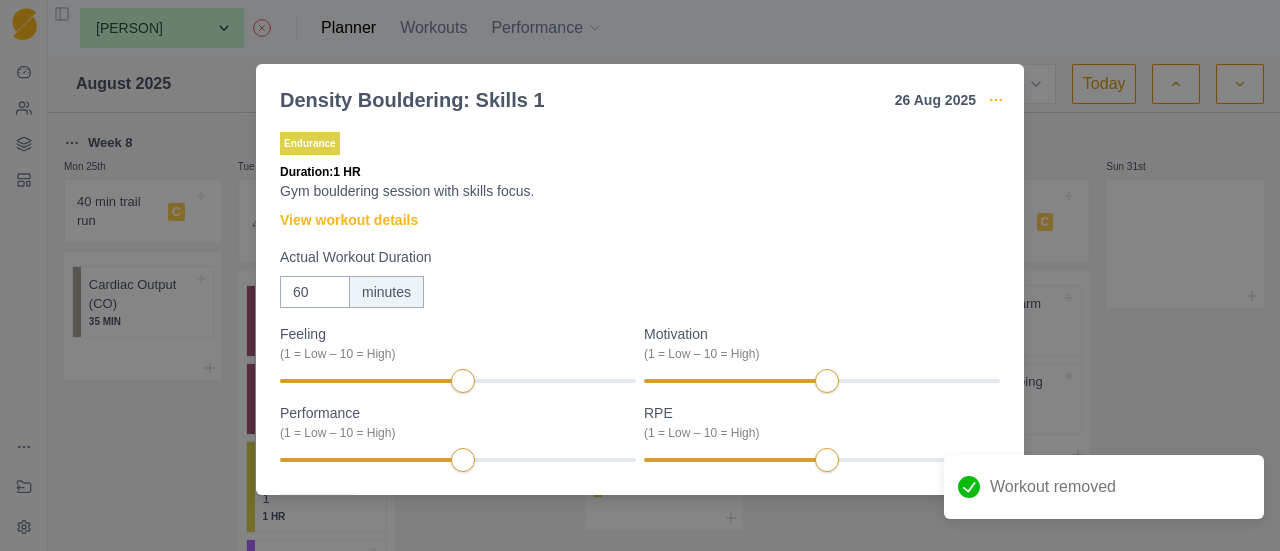 click 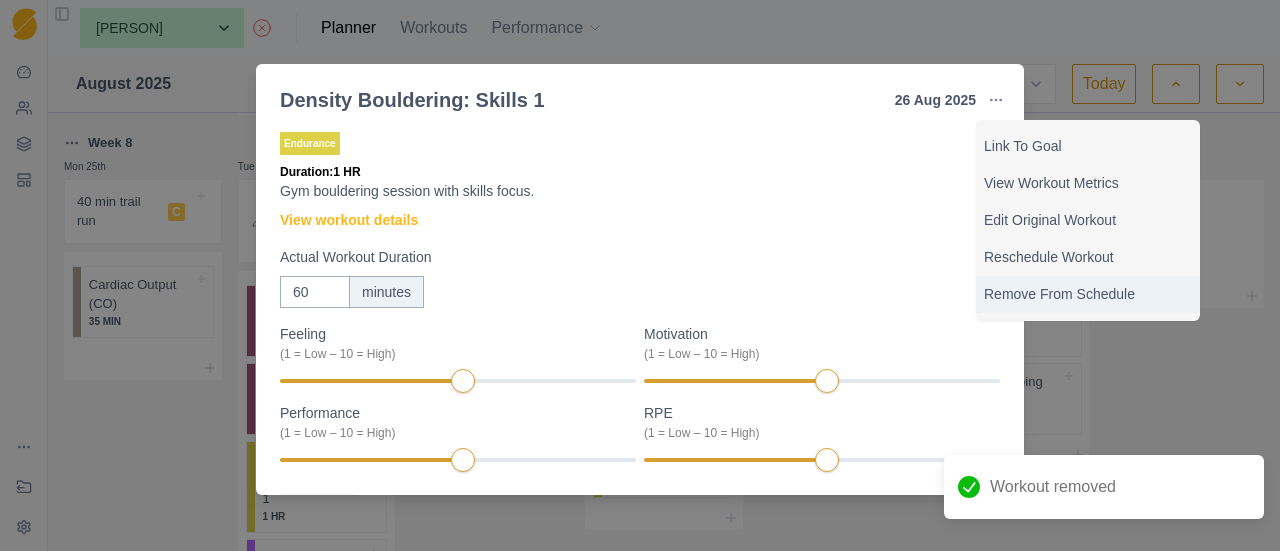 click on "Remove From Schedule" at bounding box center (1088, 294) 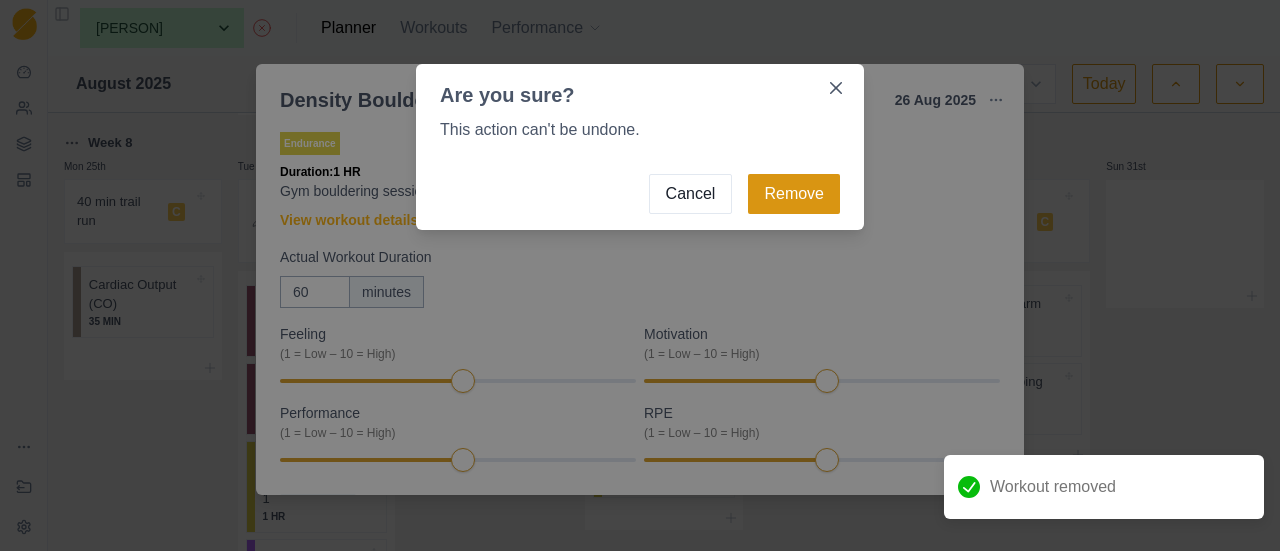 click on "Remove" at bounding box center [794, 194] 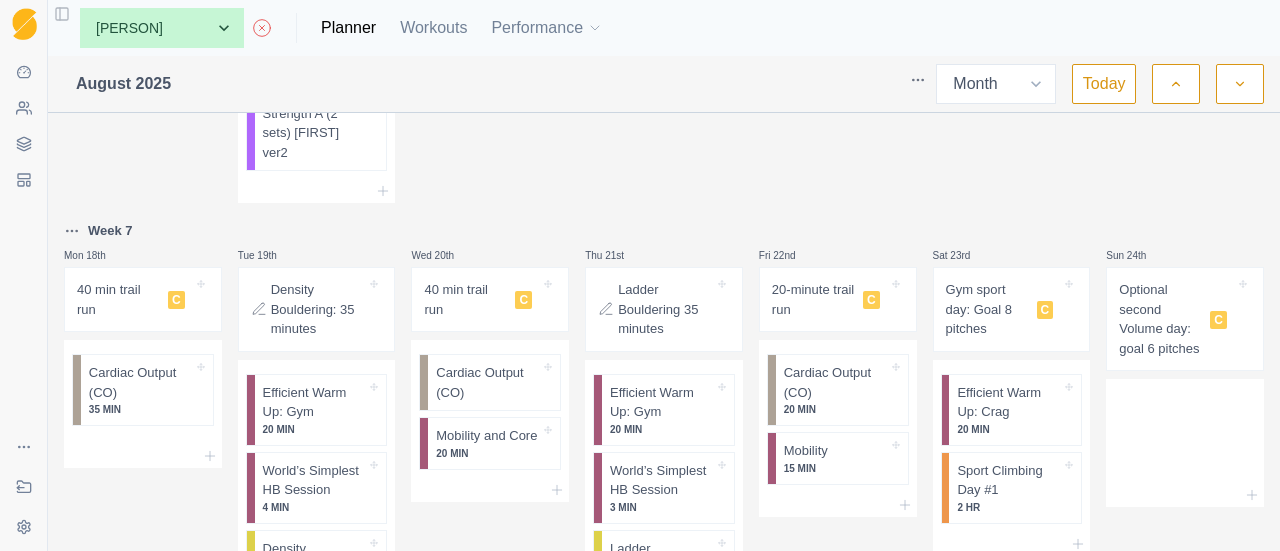 scroll, scrollTop: 2032, scrollLeft: 0, axis: vertical 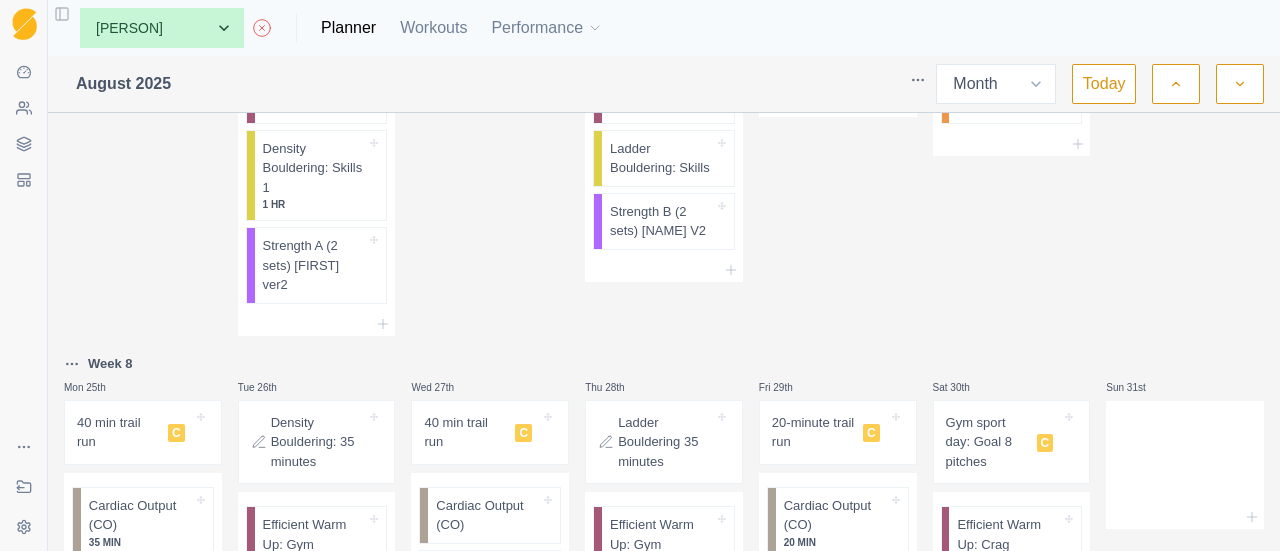 click on "Density Bouldering: 35 minutes" at bounding box center [319, 442] 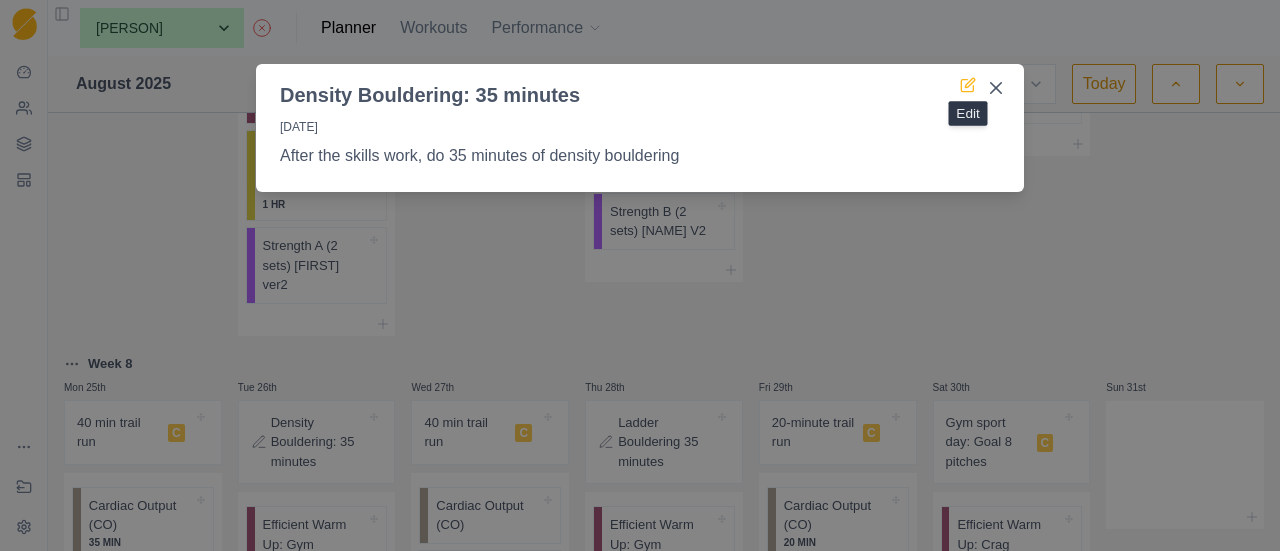 click 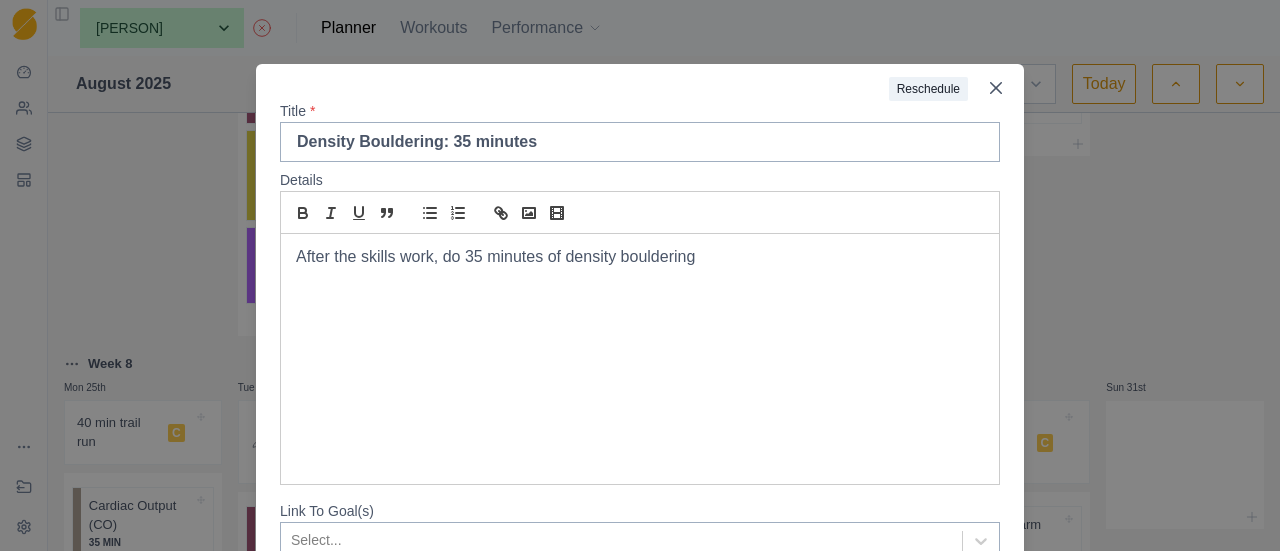 click at bounding box center [996, 88] 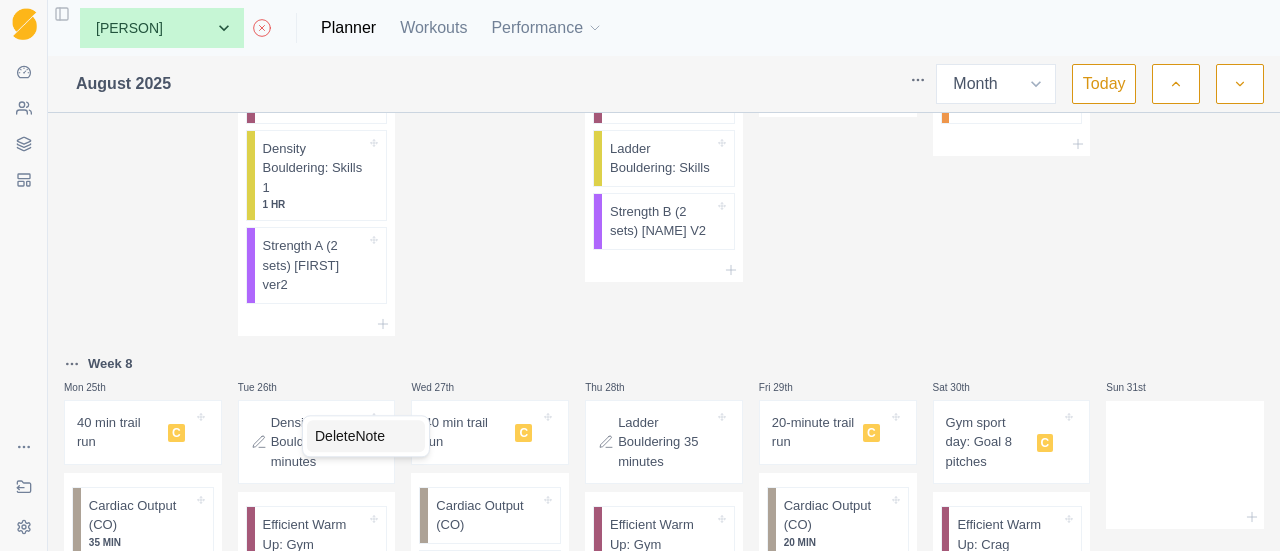 click on "Delete  Note" at bounding box center [366, 436] 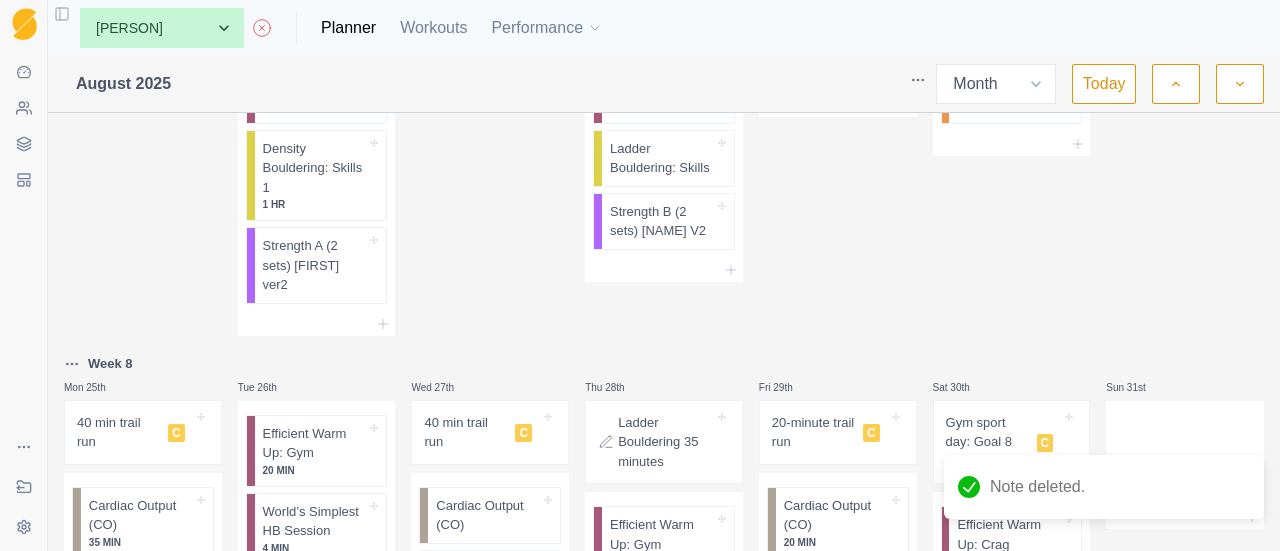 click on "Ladder Bouldering 35 minutes" at bounding box center (666, 442) 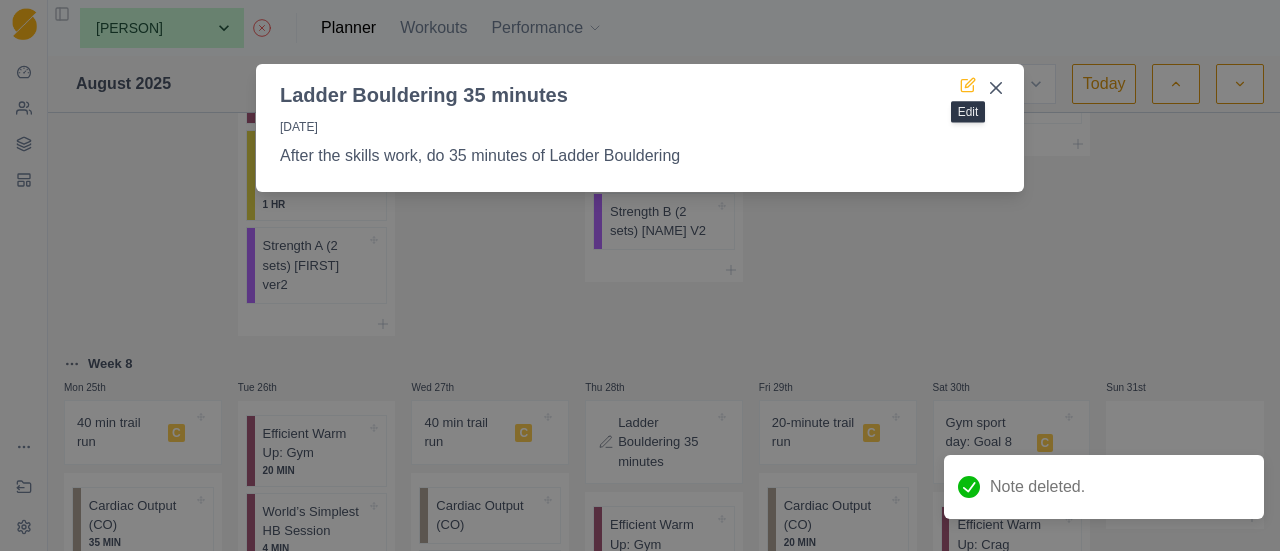 click 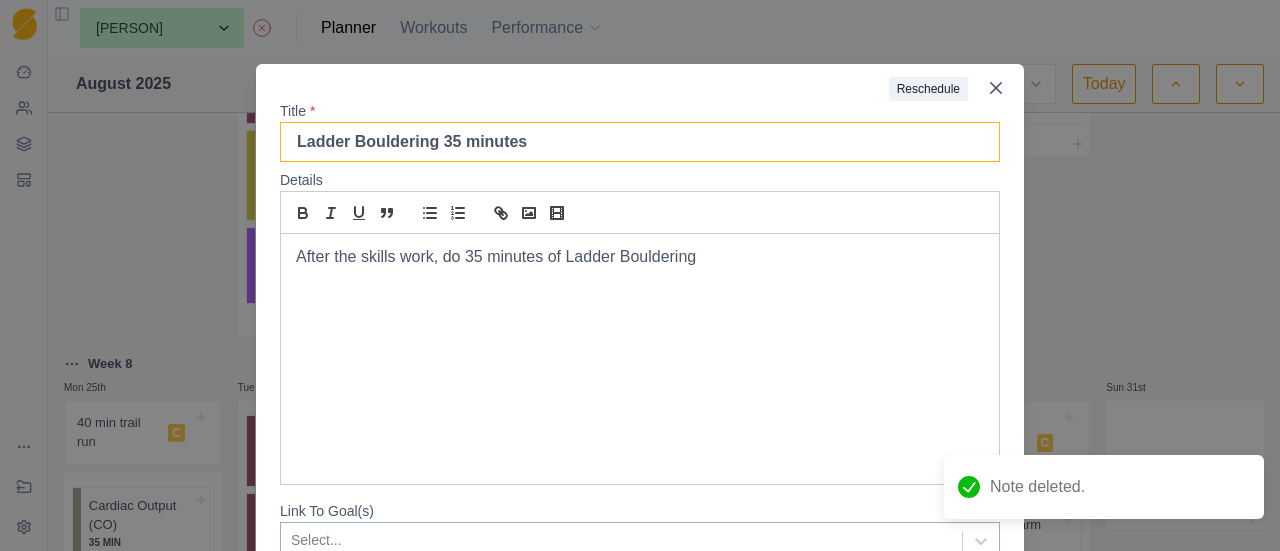 drag, startPoint x: 444, startPoint y: 148, endPoint x: 434, endPoint y: 154, distance: 11.661903 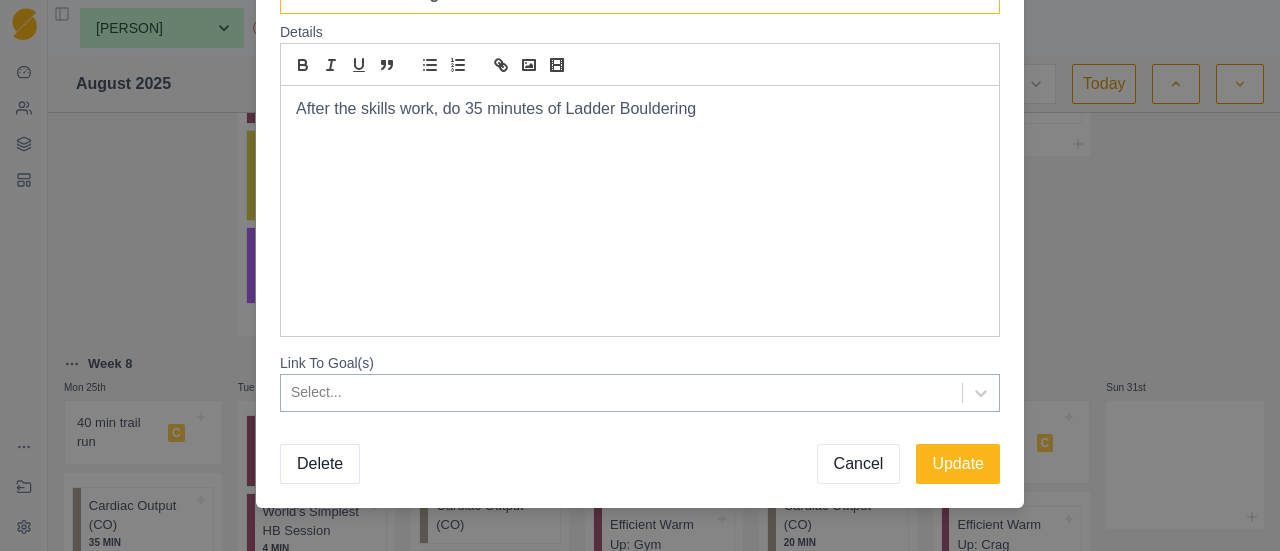 scroll, scrollTop: 169, scrollLeft: 0, axis: vertical 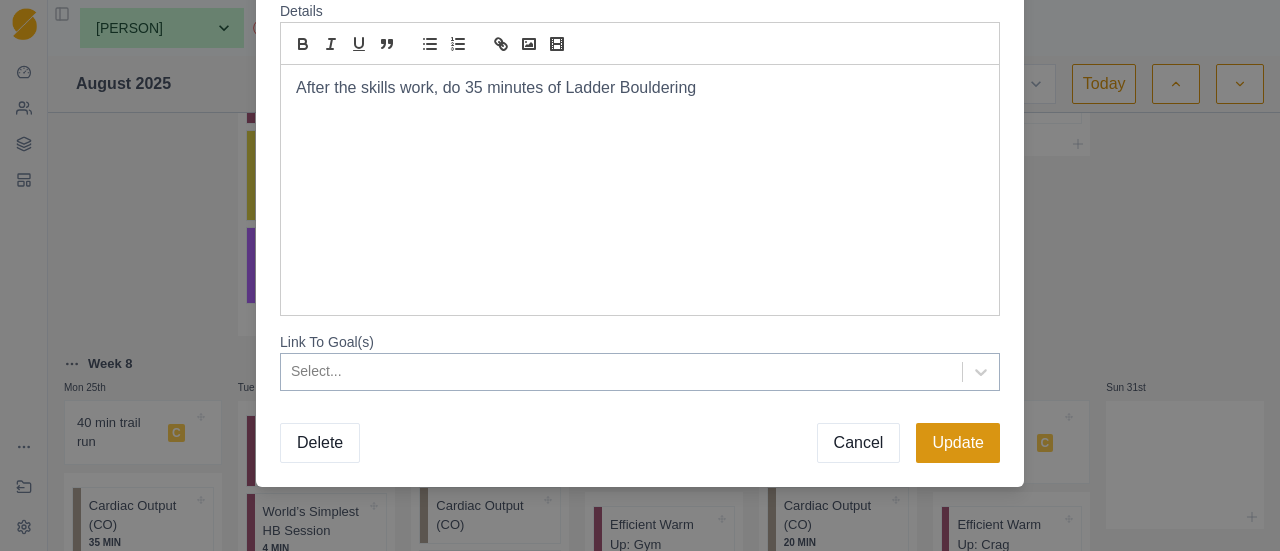 type on "Ladder Bouldering 40 minutes" 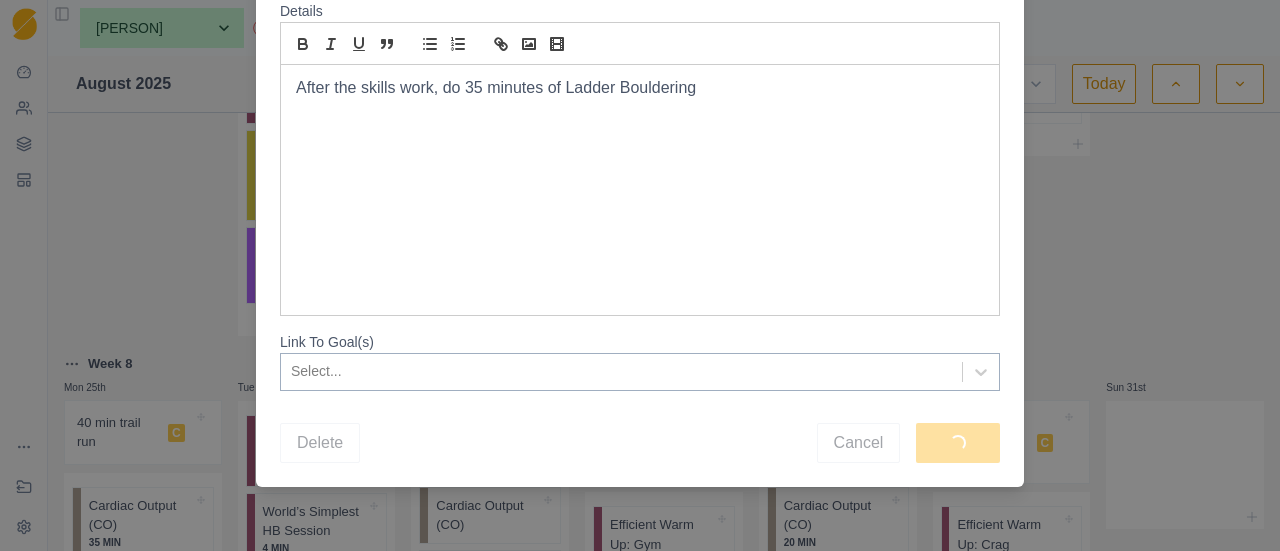 scroll, scrollTop: 0, scrollLeft: 0, axis: both 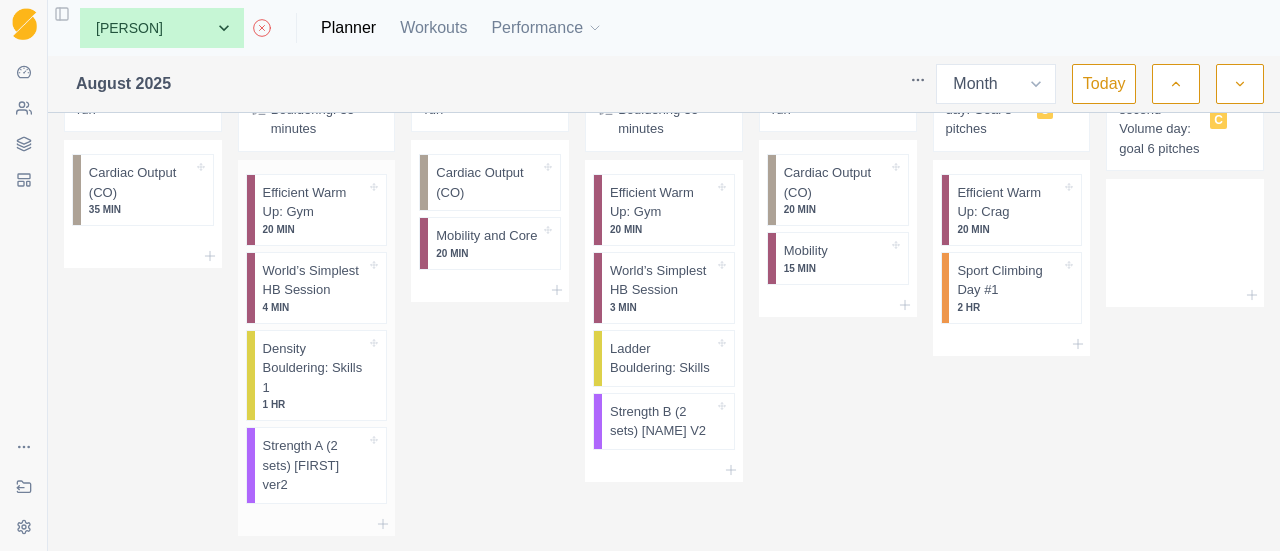click at bounding box center [317, 524] 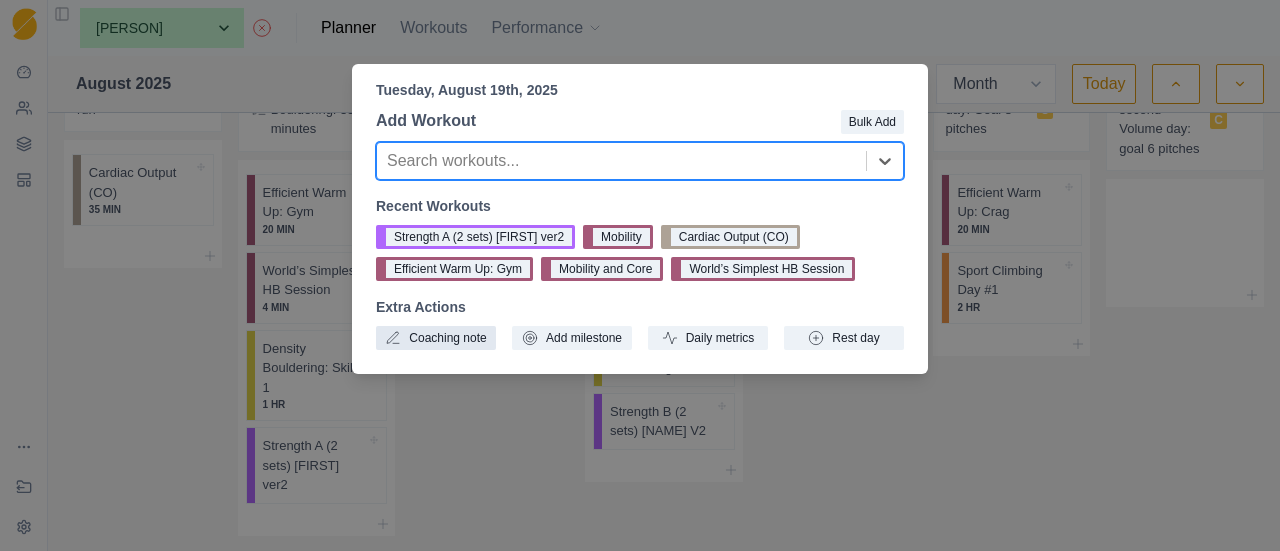 click on "Coaching note" at bounding box center (436, 338) 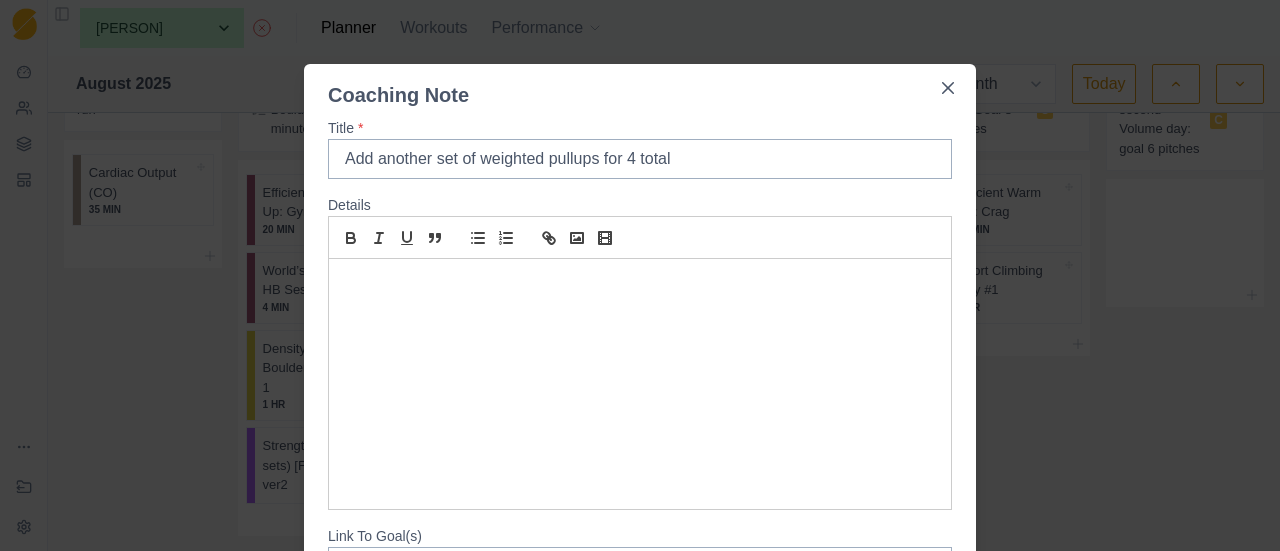 type on "Add another set of weighted pullups for 4 total" 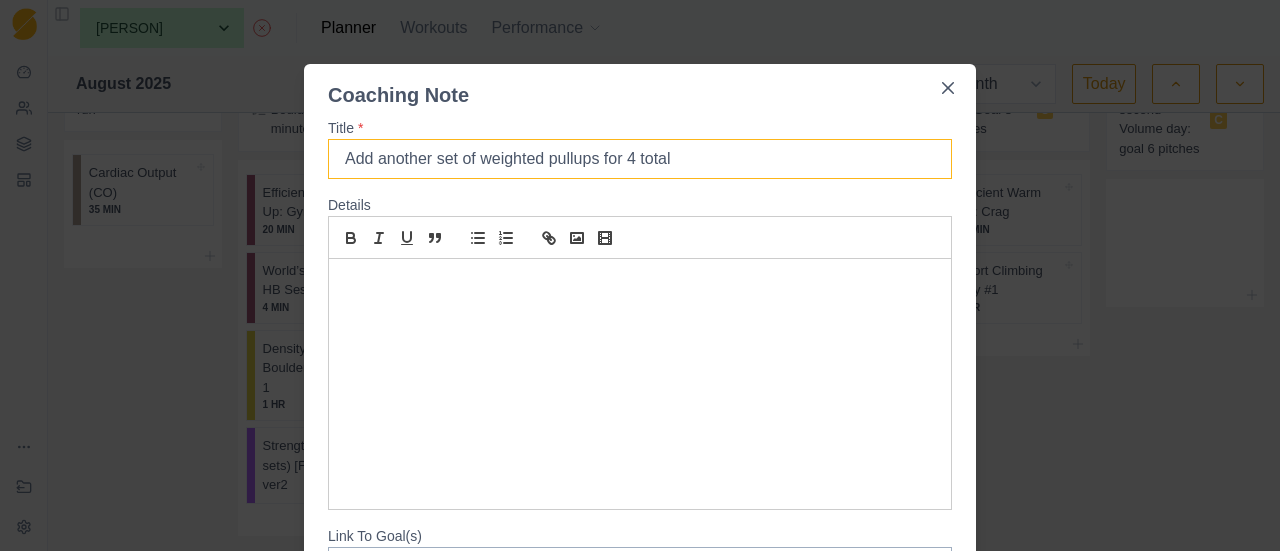 click on "Add another set of weighted pullups for 4 total" at bounding box center (640, 159) 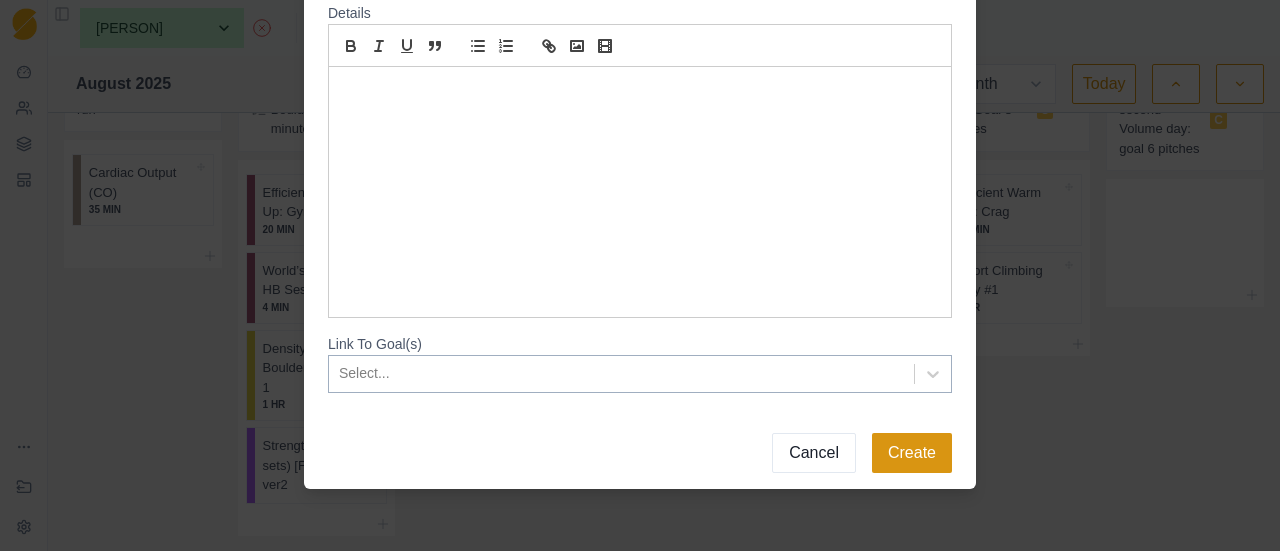 click on "Create" at bounding box center (912, 453) 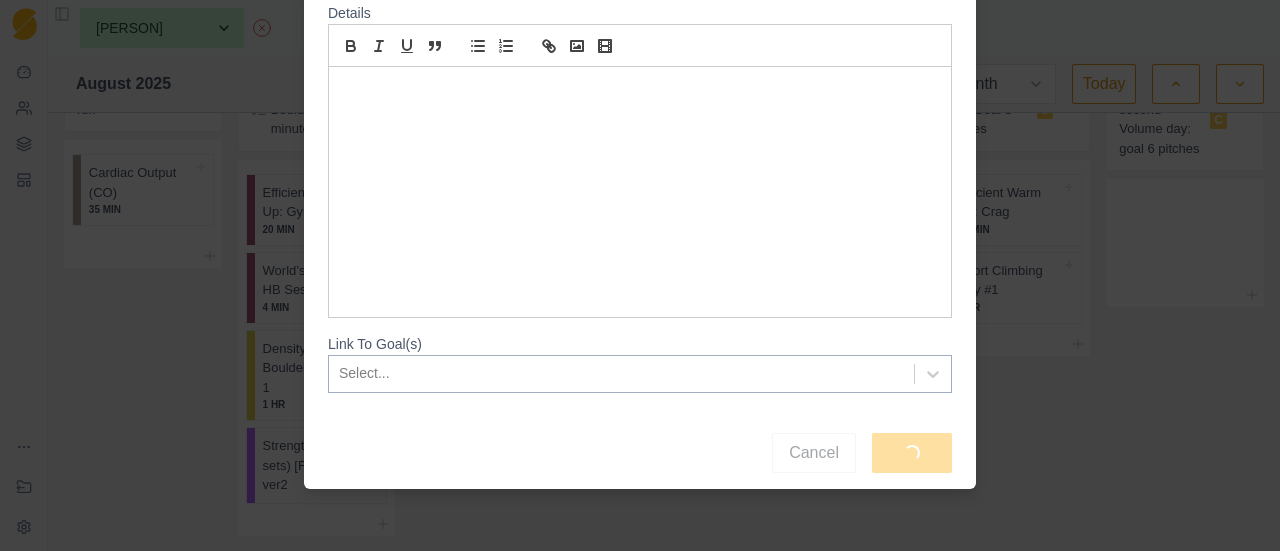scroll, scrollTop: 0, scrollLeft: 0, axis: both 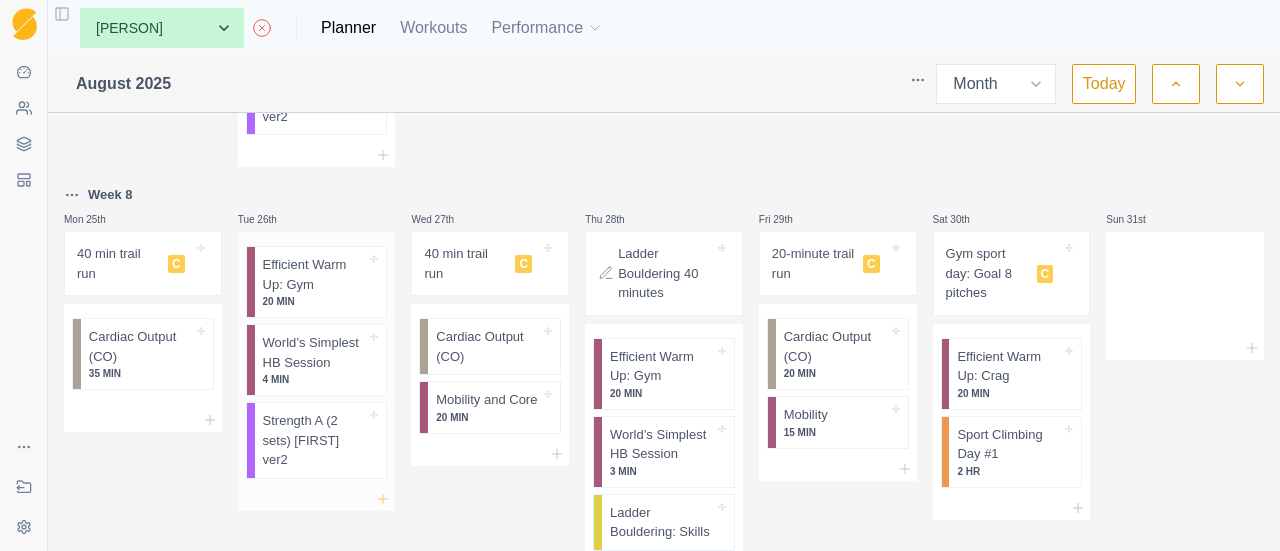 click 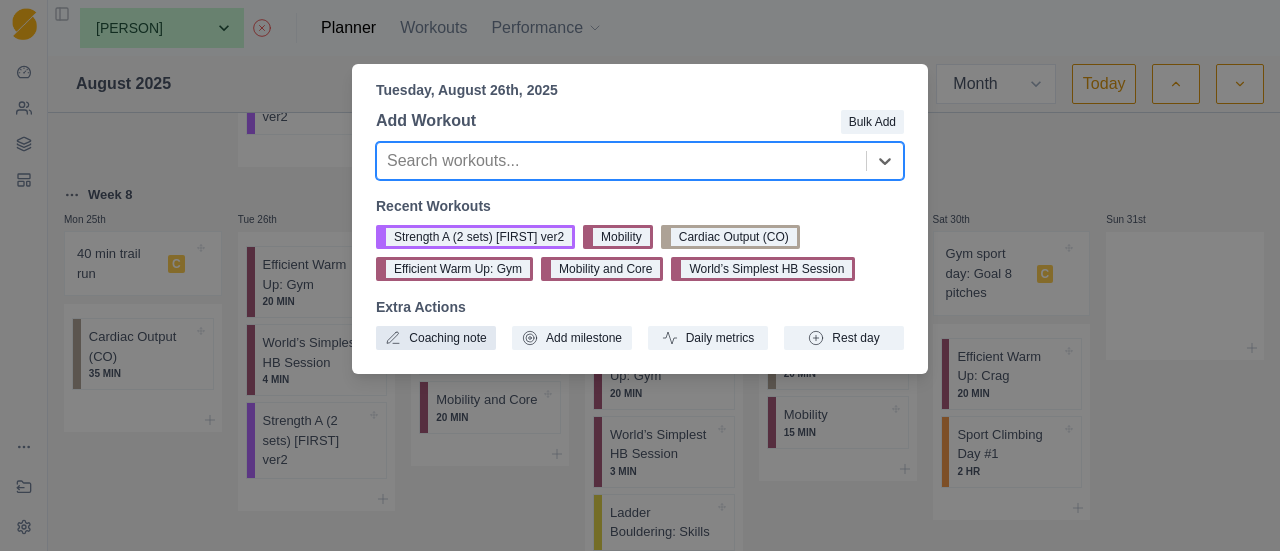 click on "Coaching note" at bounding box center (436, 338) 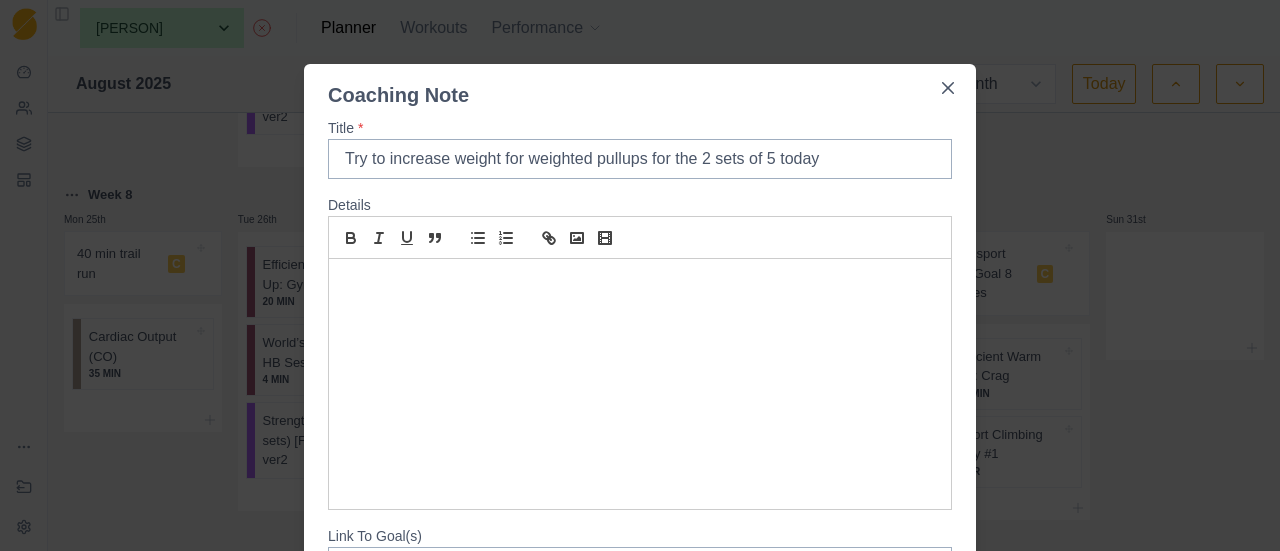type on "Try to increase weight for weighted pullups for the 2 sets of 5 today" 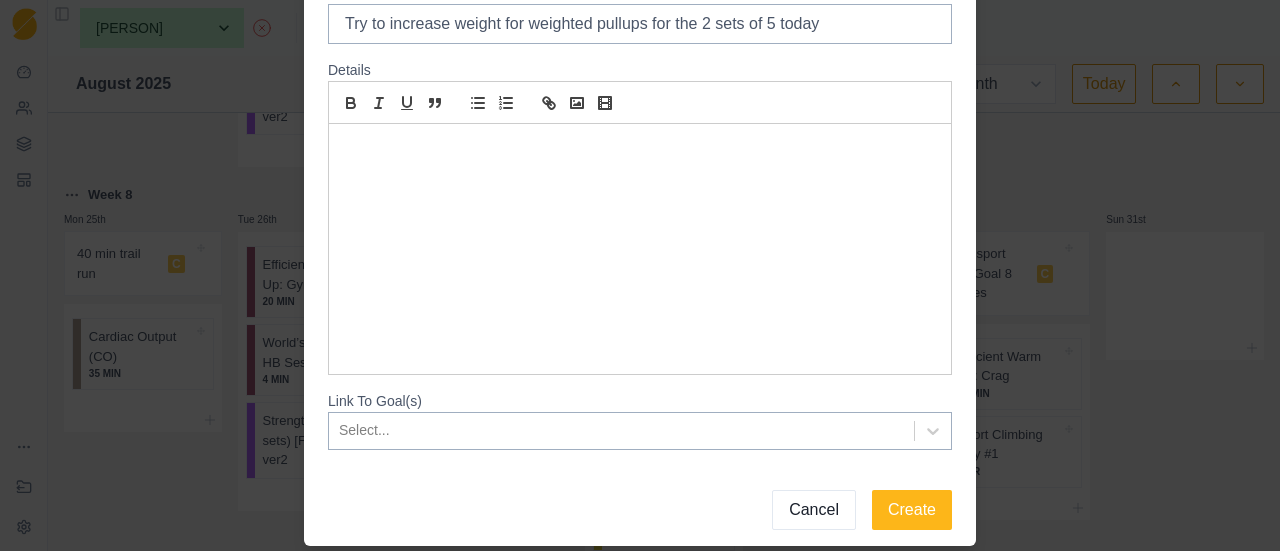 scroll, scrollTop: 192, scrollLeft: 0, axis: vertical 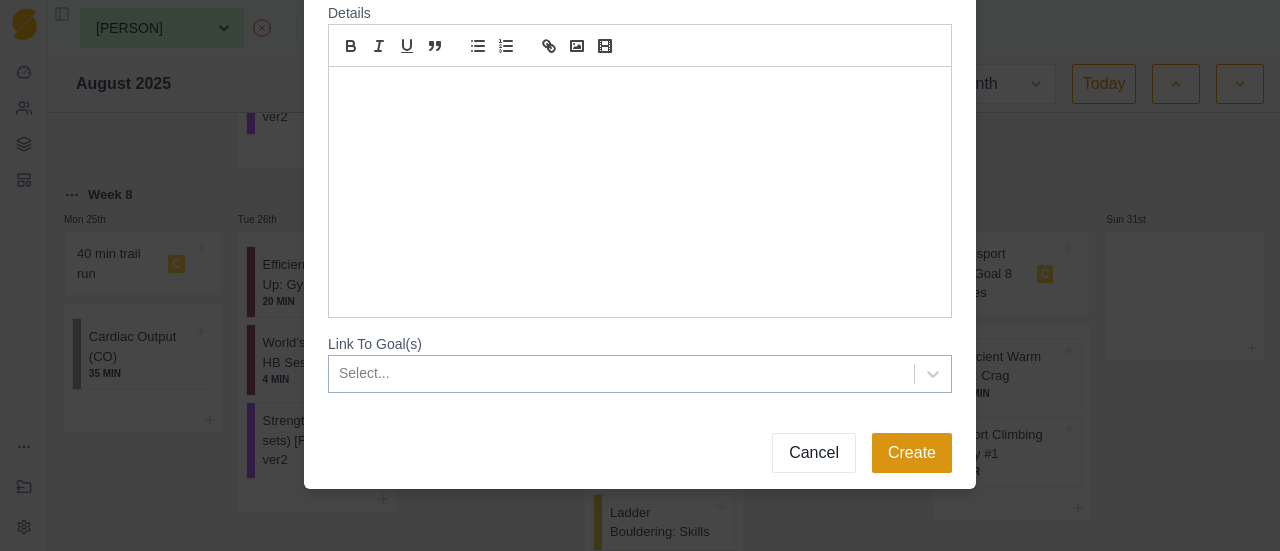 click on "Create" at bounding box center (912, 453) 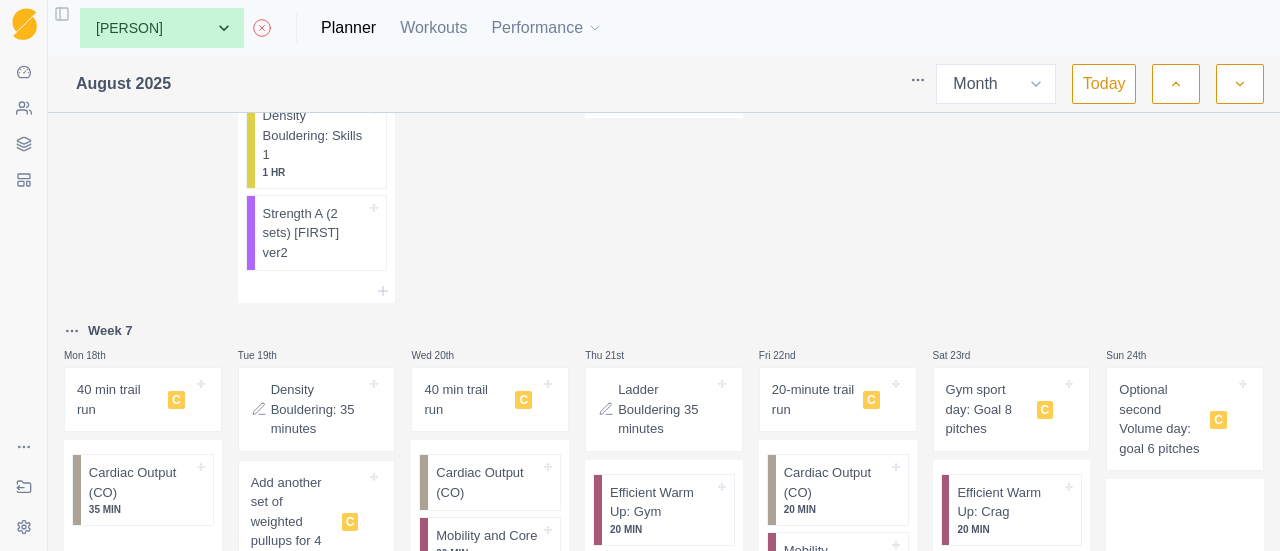 scroll, scrollTop: 1532, scrollLeft: 0, axis: vertical 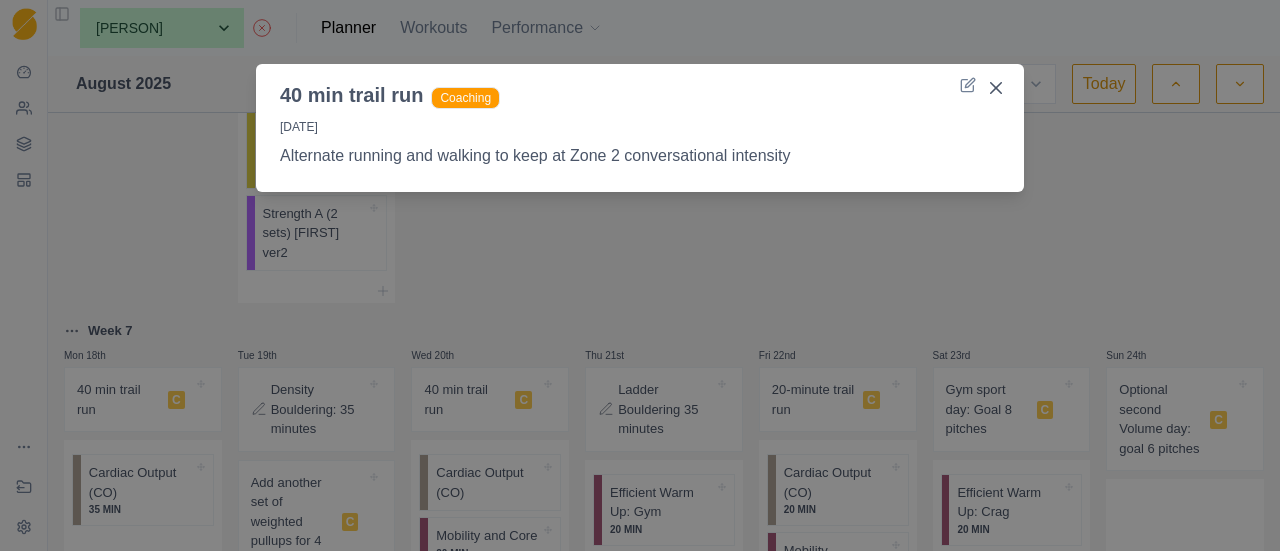click at bounding box center [730, 95] 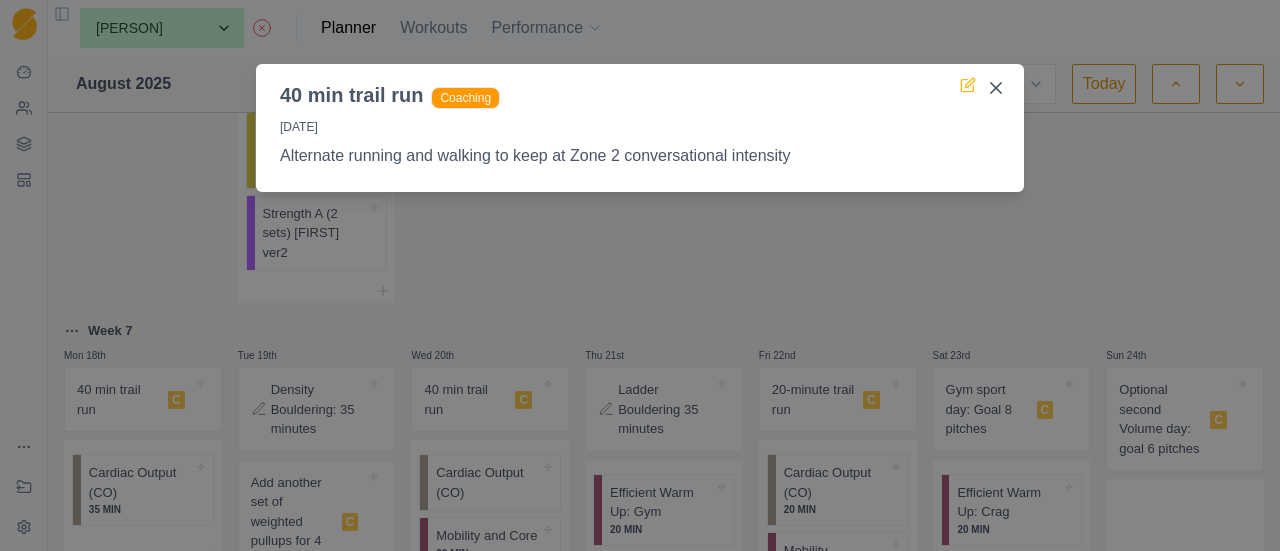 click 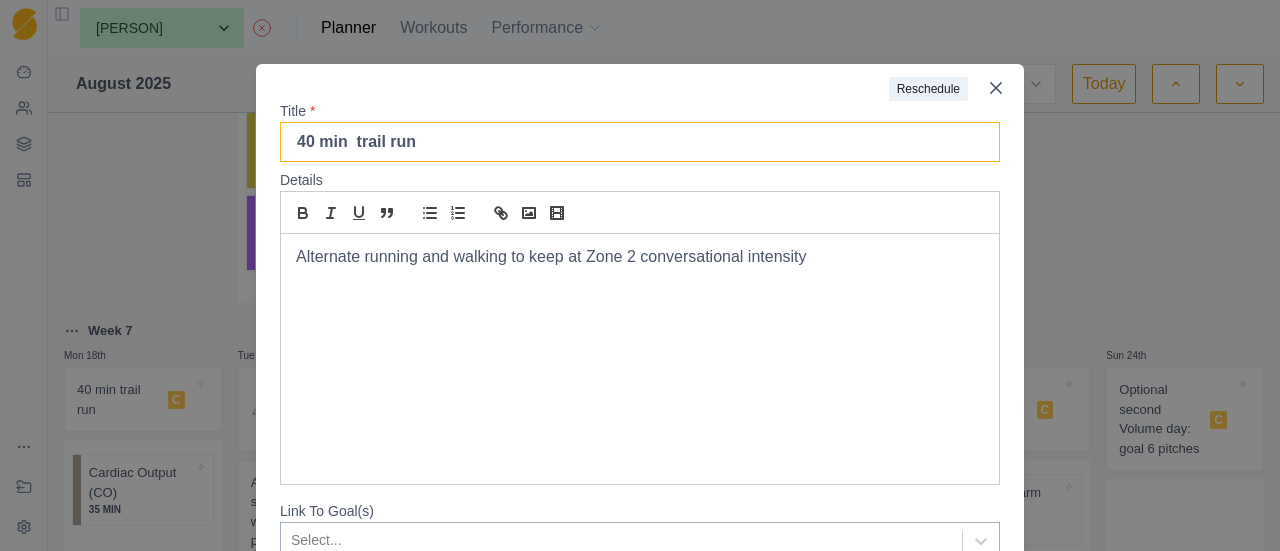 drag, startPoint x: 308, startPoint y: 145, endPoint x: 259, endPoint y: 156, distance: 50.219517 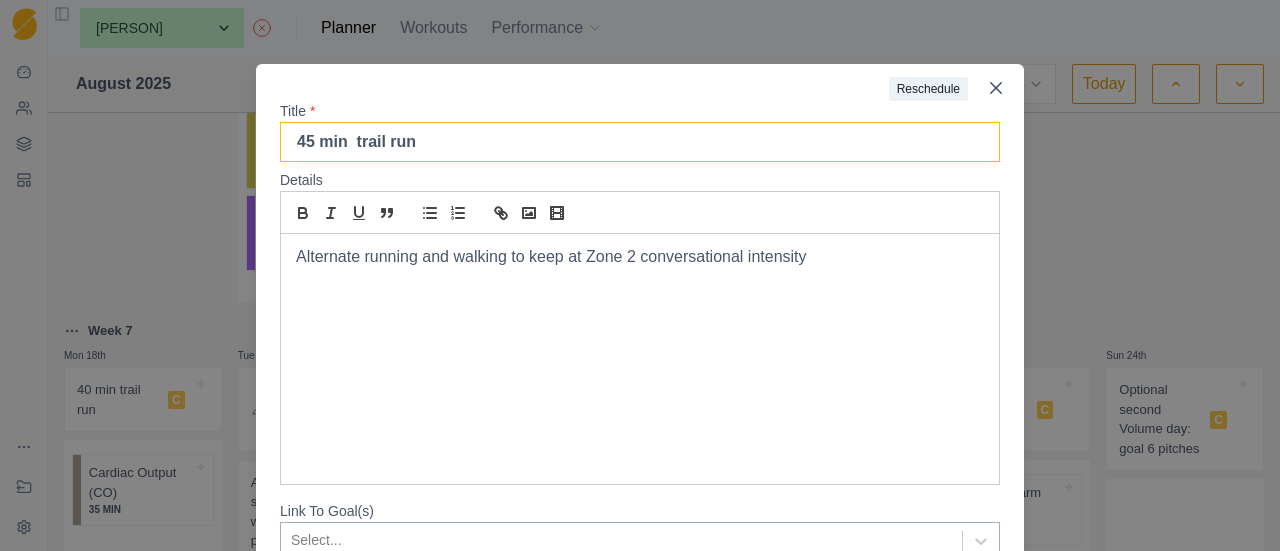 type on "45 min  trail run" 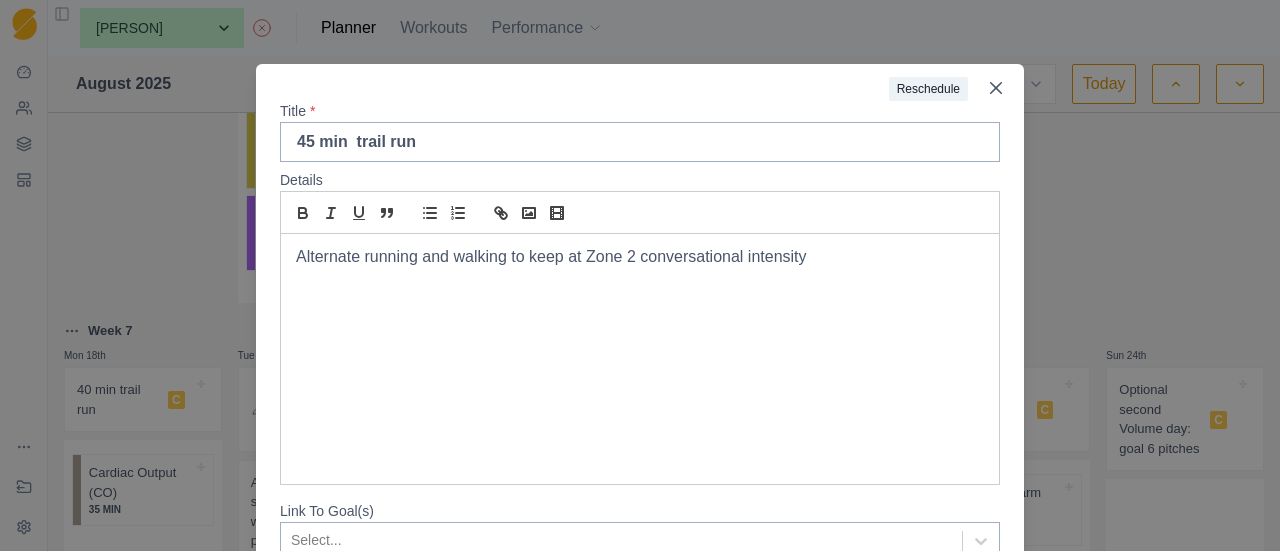 click on "Title *" at bounding box center (634, 111) 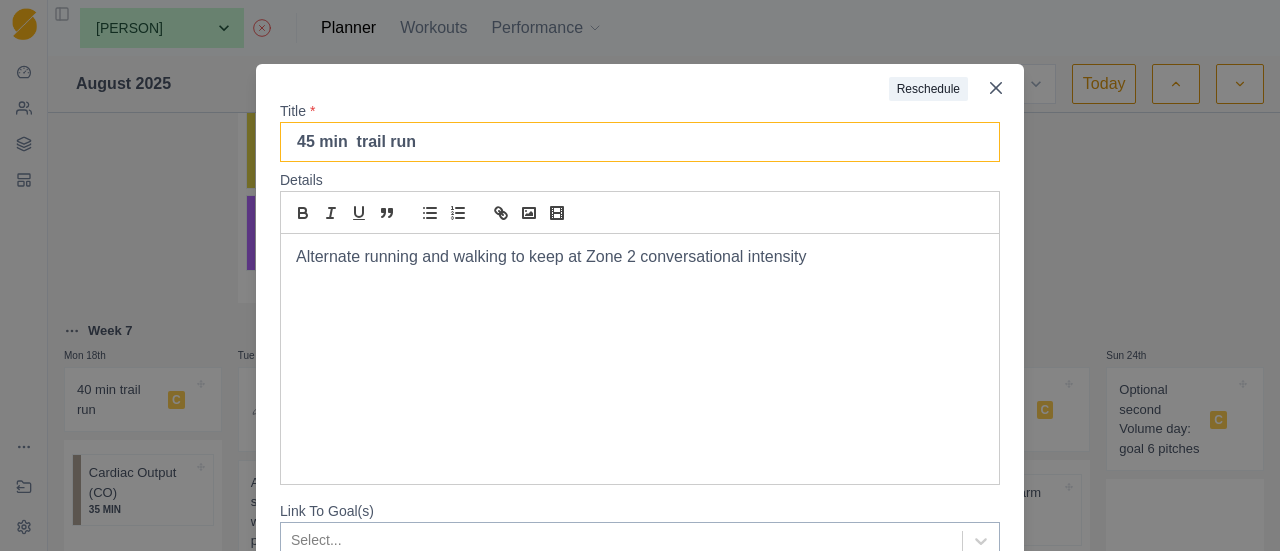 click on "45 min  trail run" at bounding box center [640, 142] 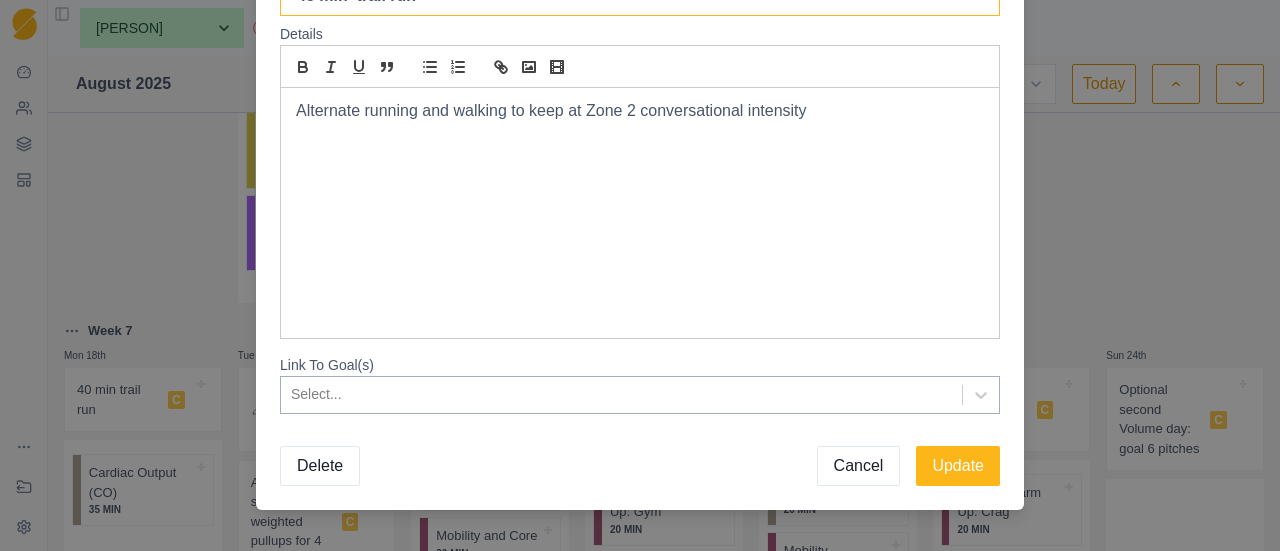 scroll, scrollTop: 169, scrollLeft: 0, axis: vertical 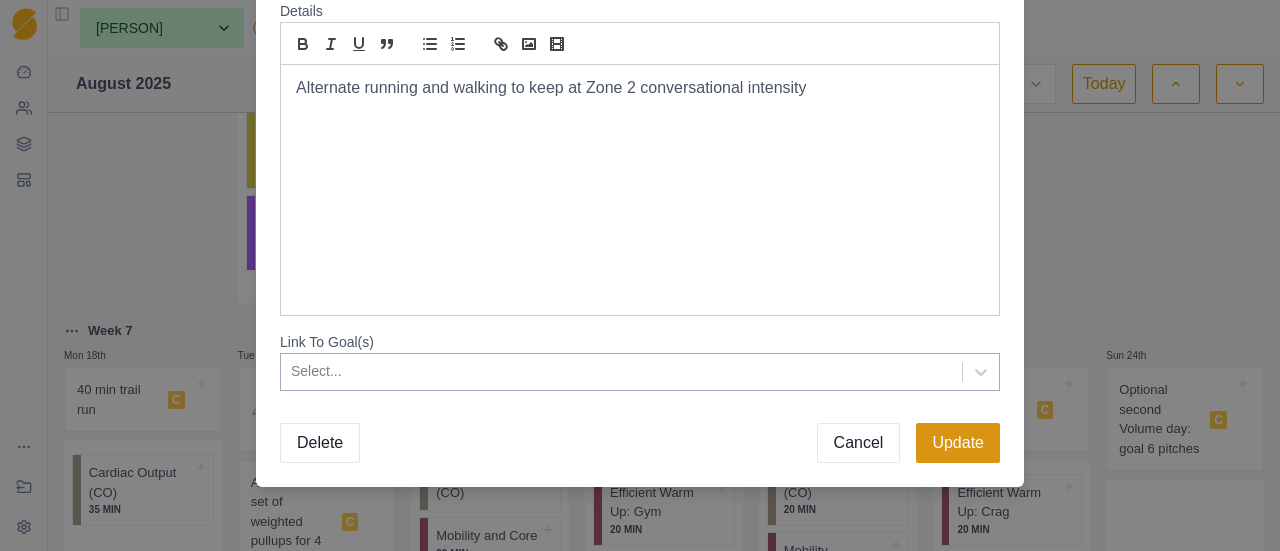 click on "Update" at bounding box center (958, 443) 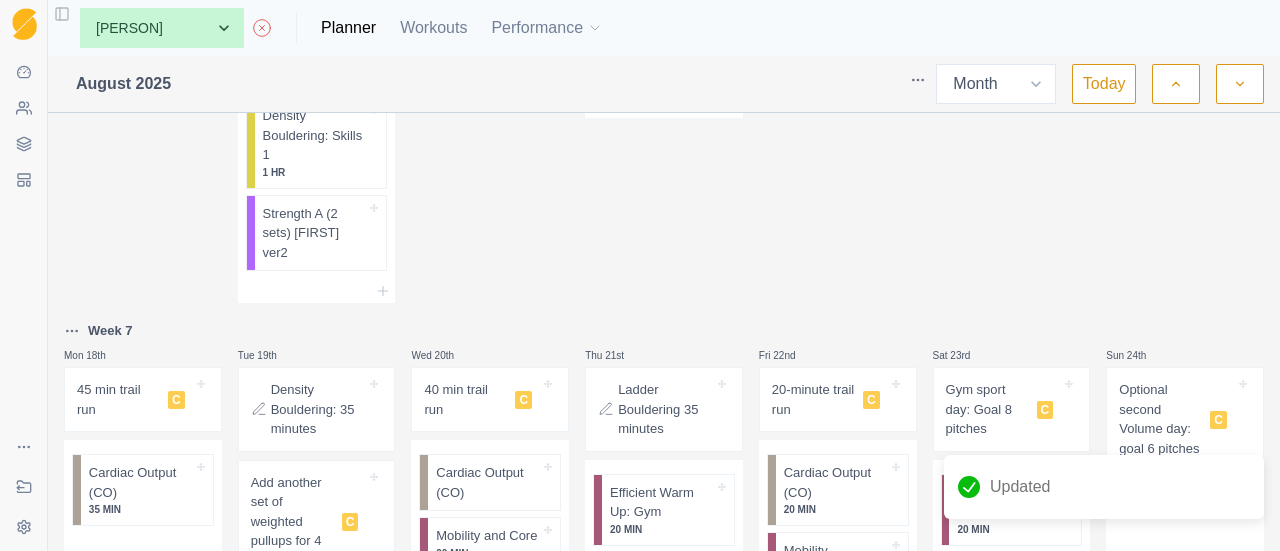 click on "40 min trail run" at bounding box center (465, 399) 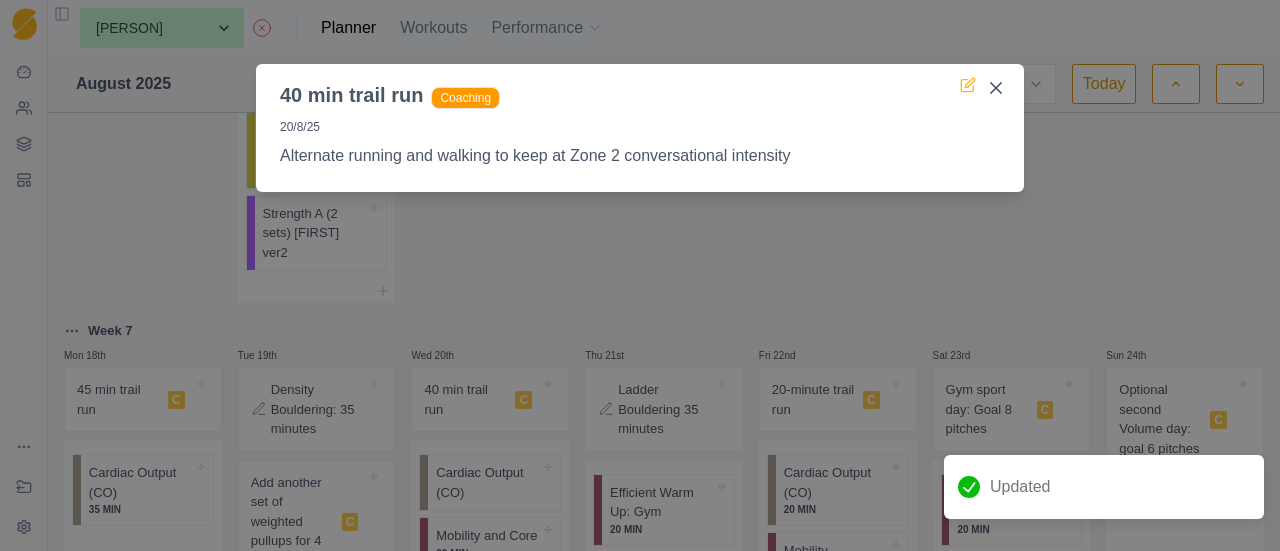 click on "40 min trail run Coaching" at bounding box center [640, 87] 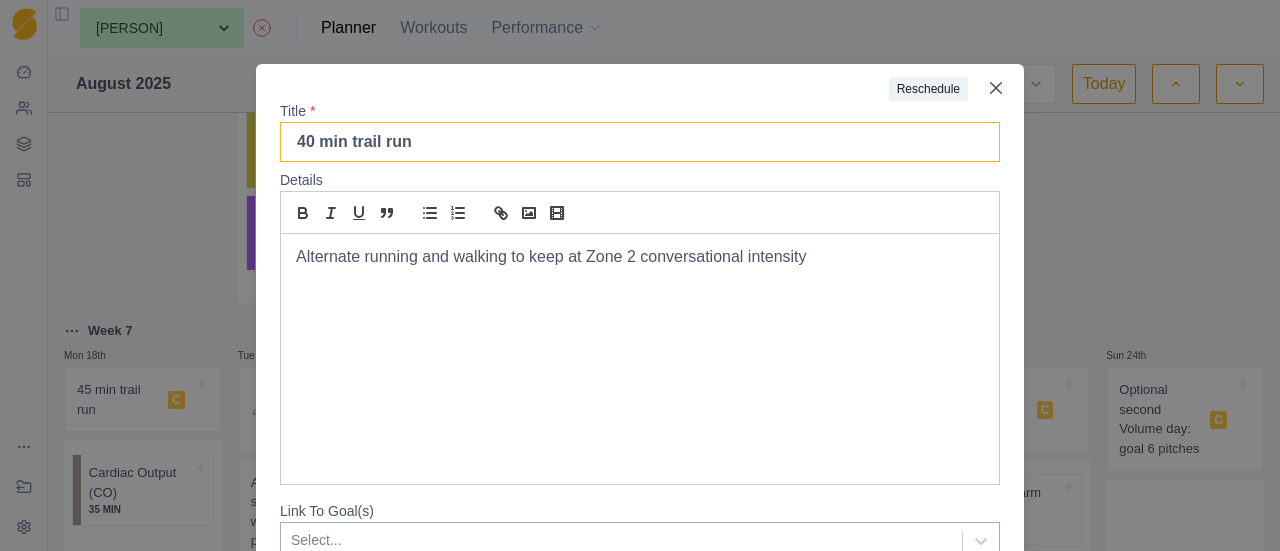 click on "40 min trail run" at bounding box center [640, 142] 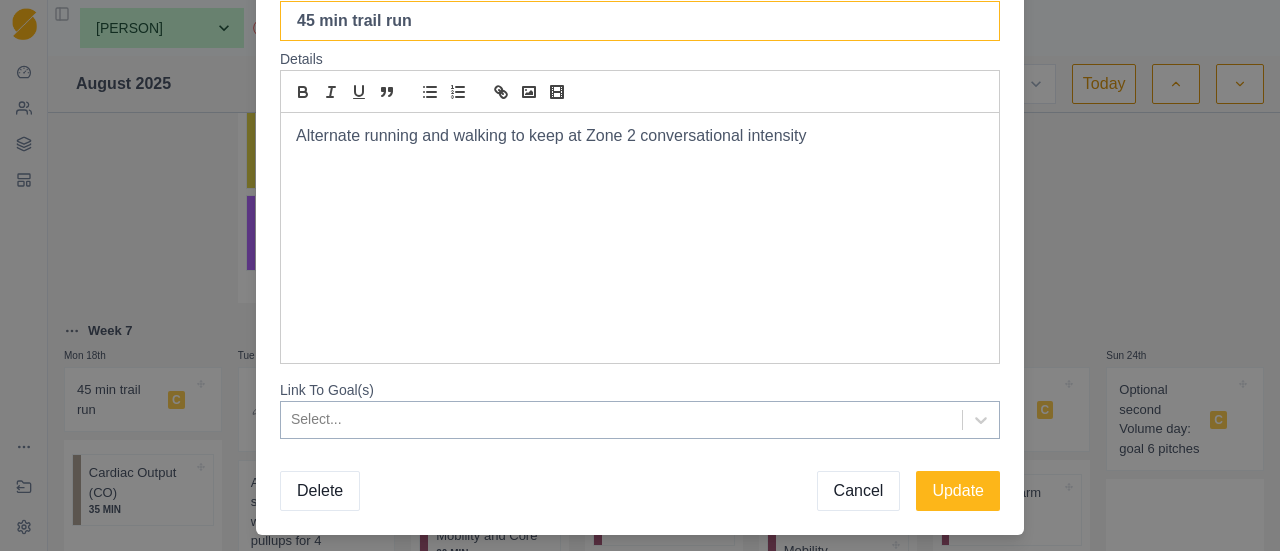 scroll, scrollTop: 169, scrollLeft: 0, axis: vertical 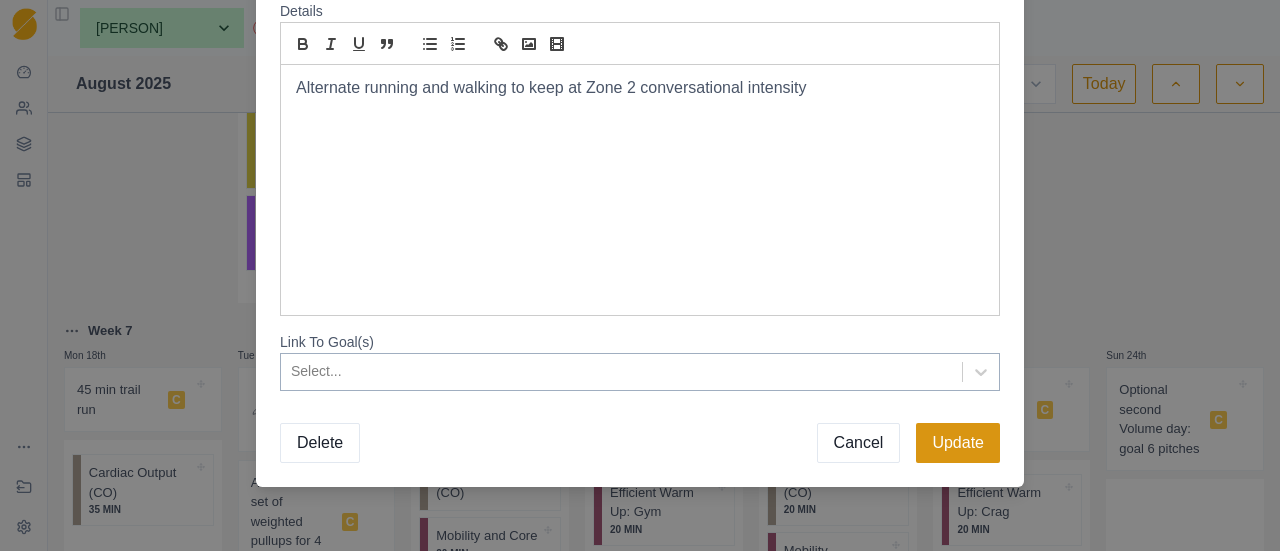 type on "45 min trail run" 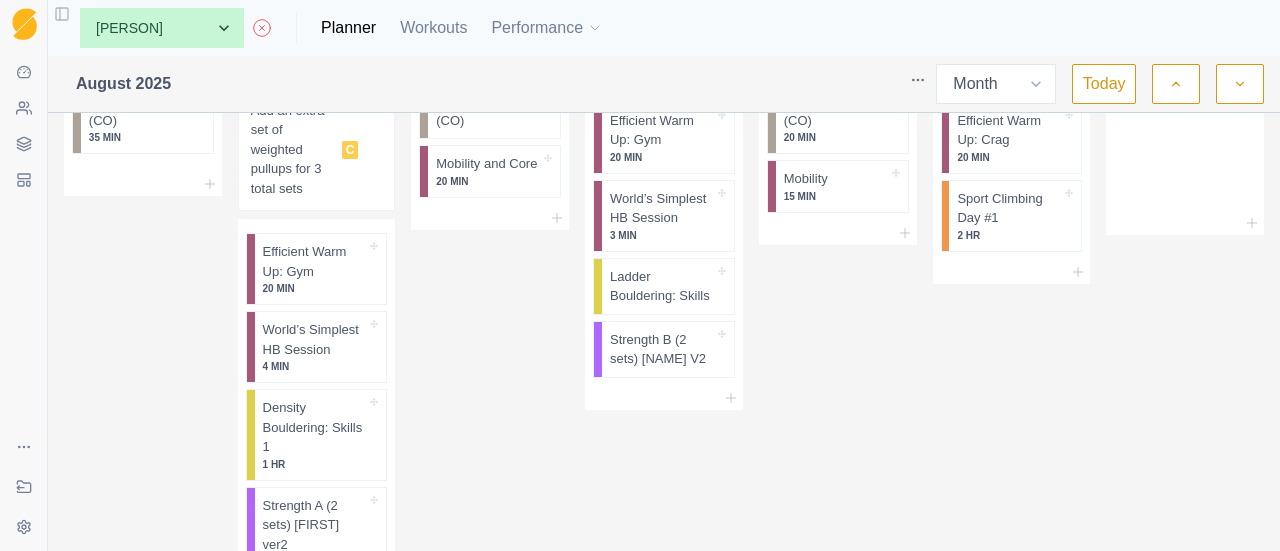 scroll, scrollTop: 921, scrollLeft: 0, axis: vertical 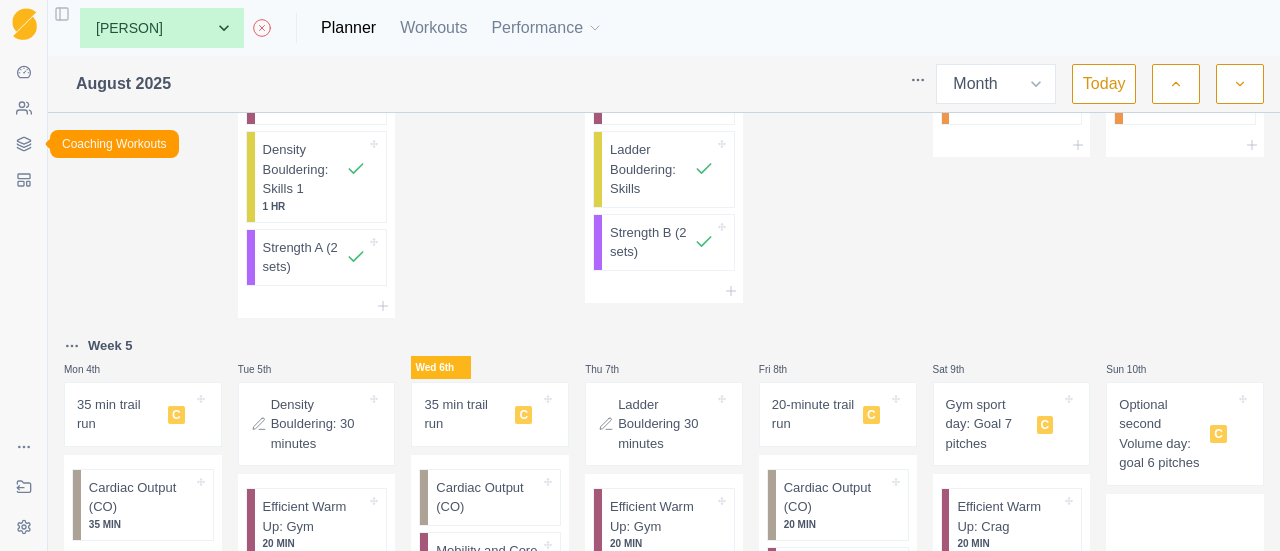 click 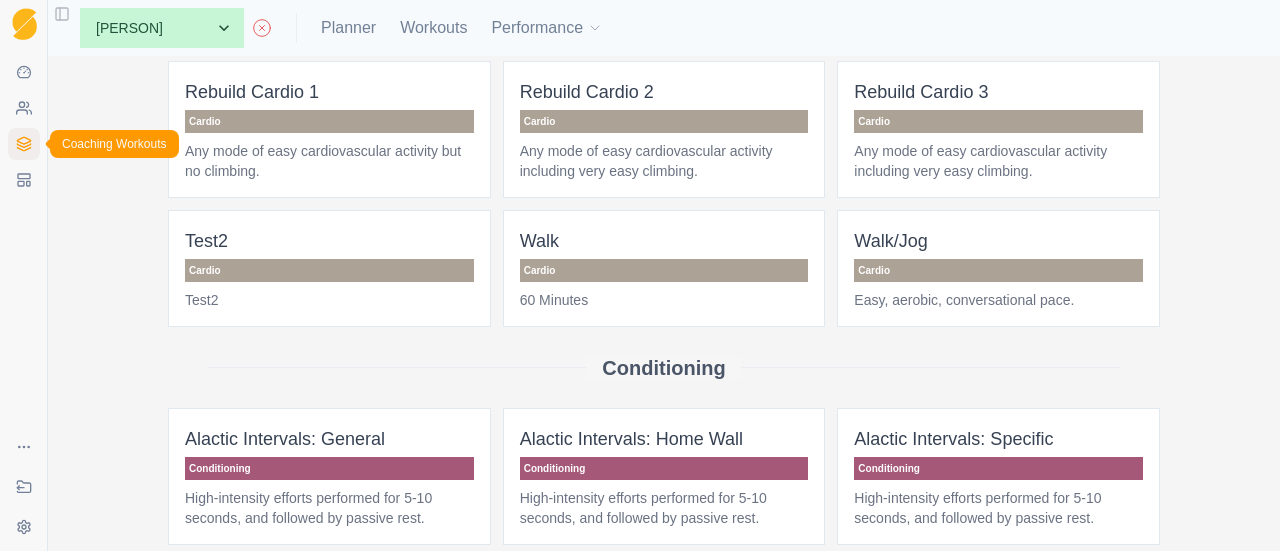 scroll, scrollTop: 0, scrollLeft: 0, axis: both 